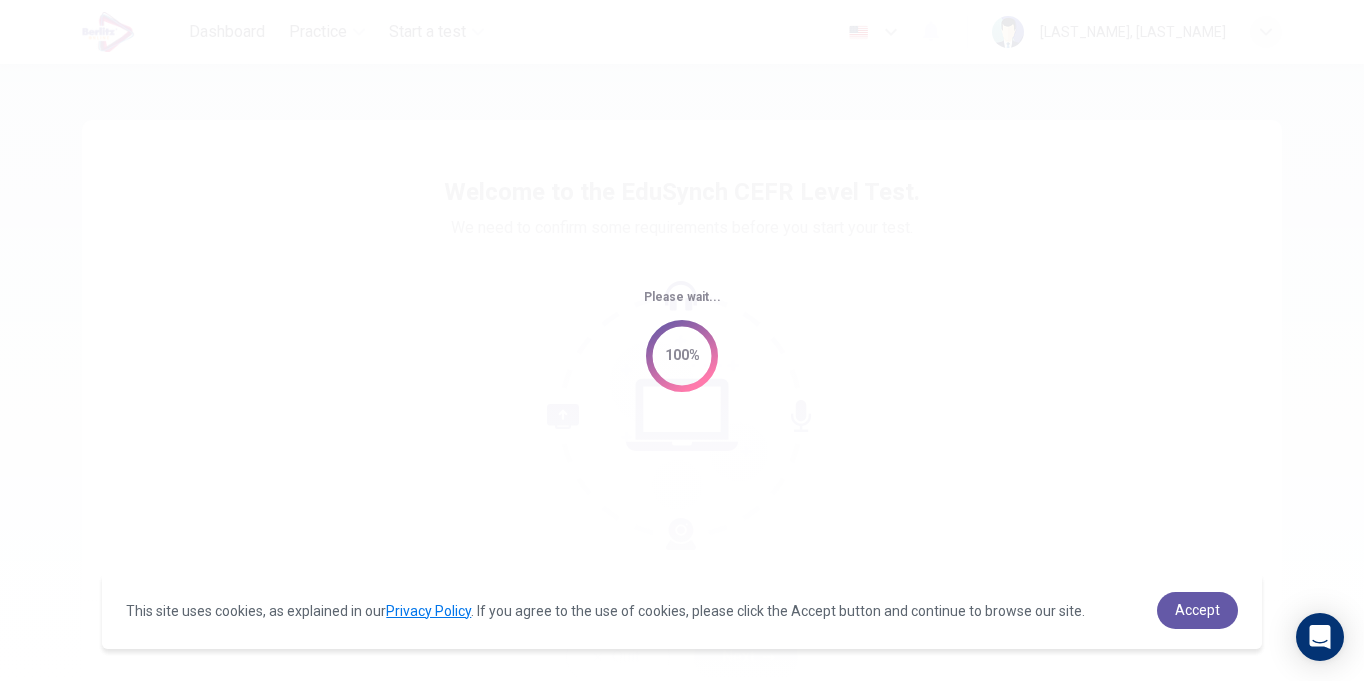 scroll, scrollTop: 0, scrollLeft: 0, axis: both 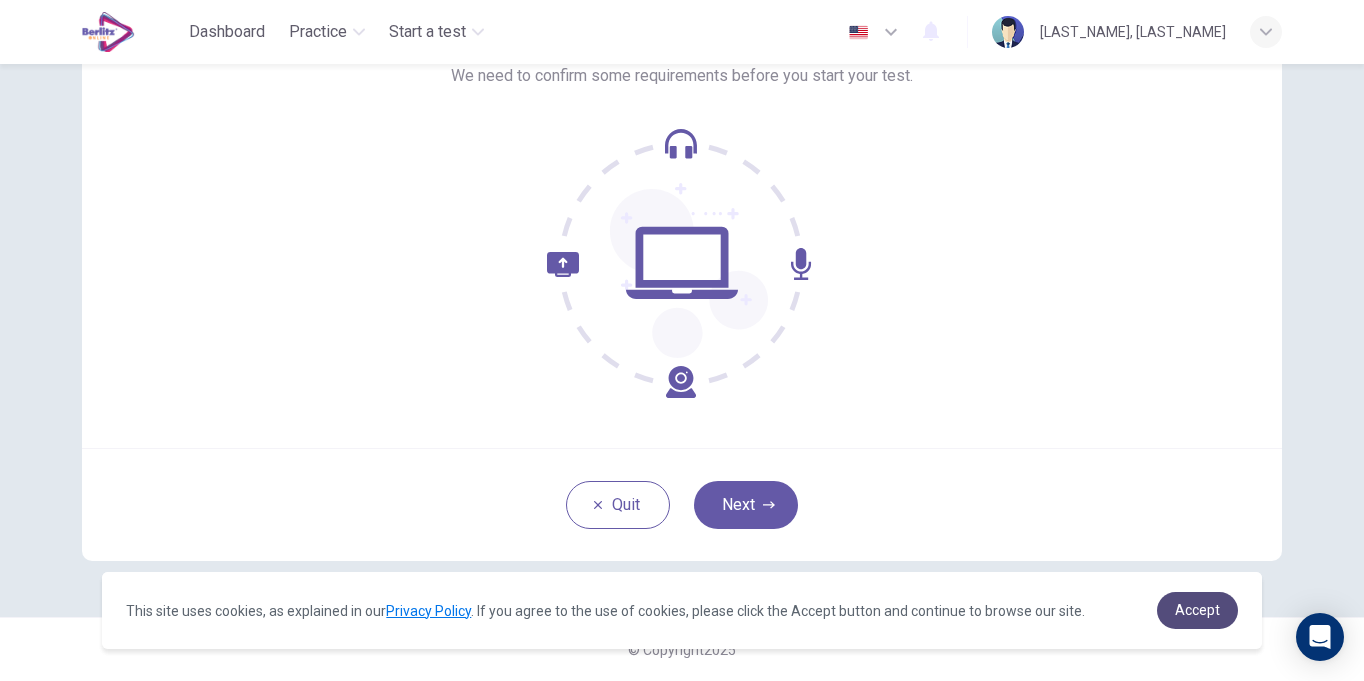 click on "Accept" at bounding box center (1197, 610) 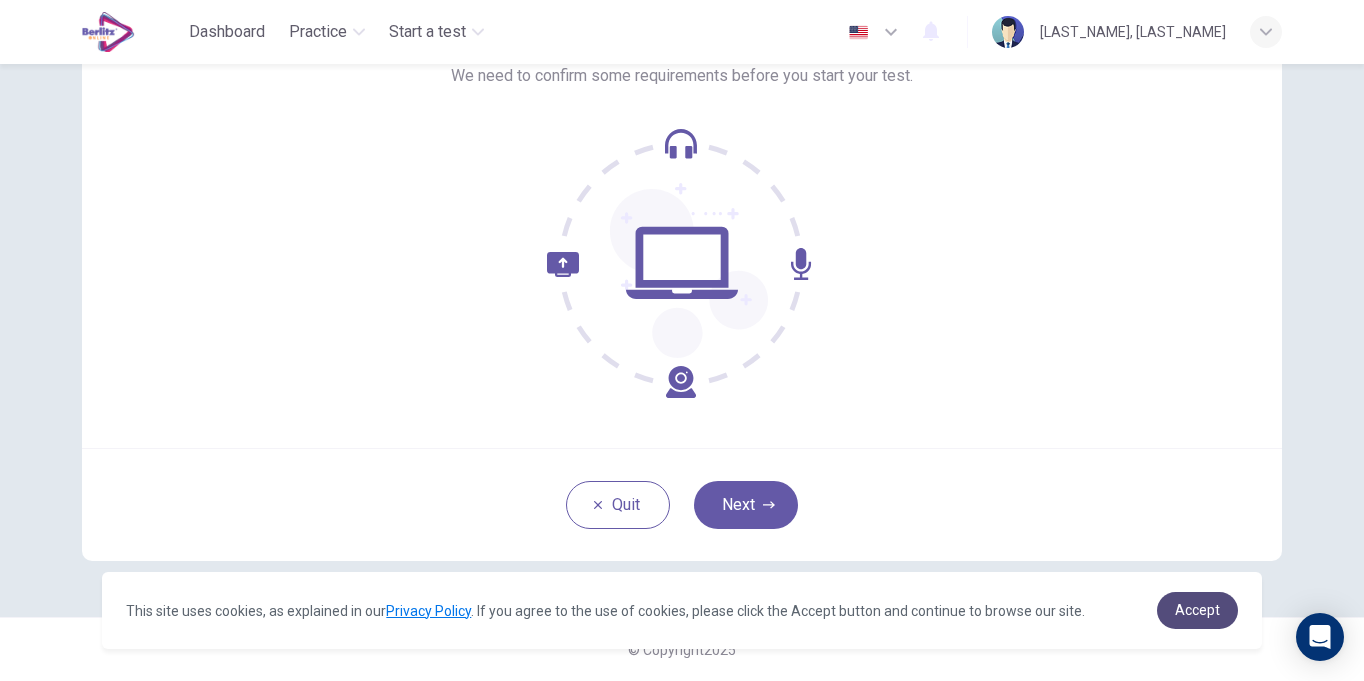 click on "Accept" at bounding box center (1197, 610) 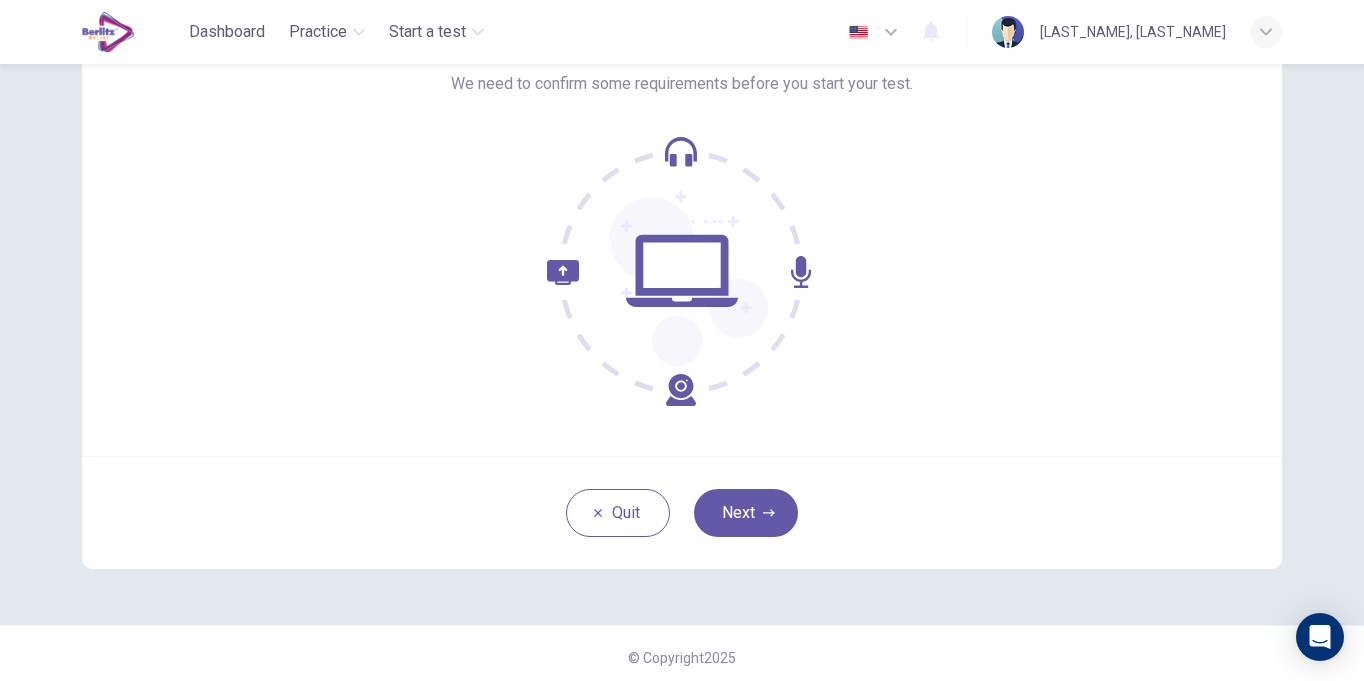 scroll, scrollTop: 152, scrollLeft: 0, axis: vertical 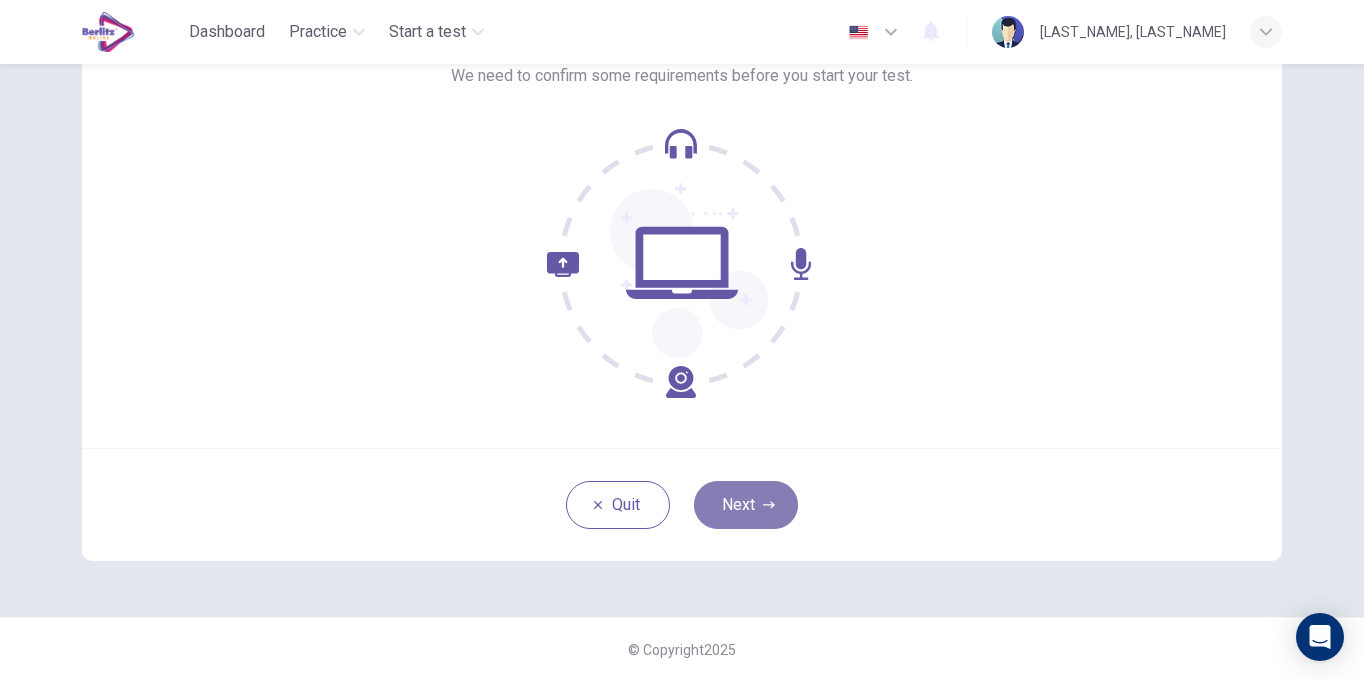 click on "Next" at bounding box center [746, 505] 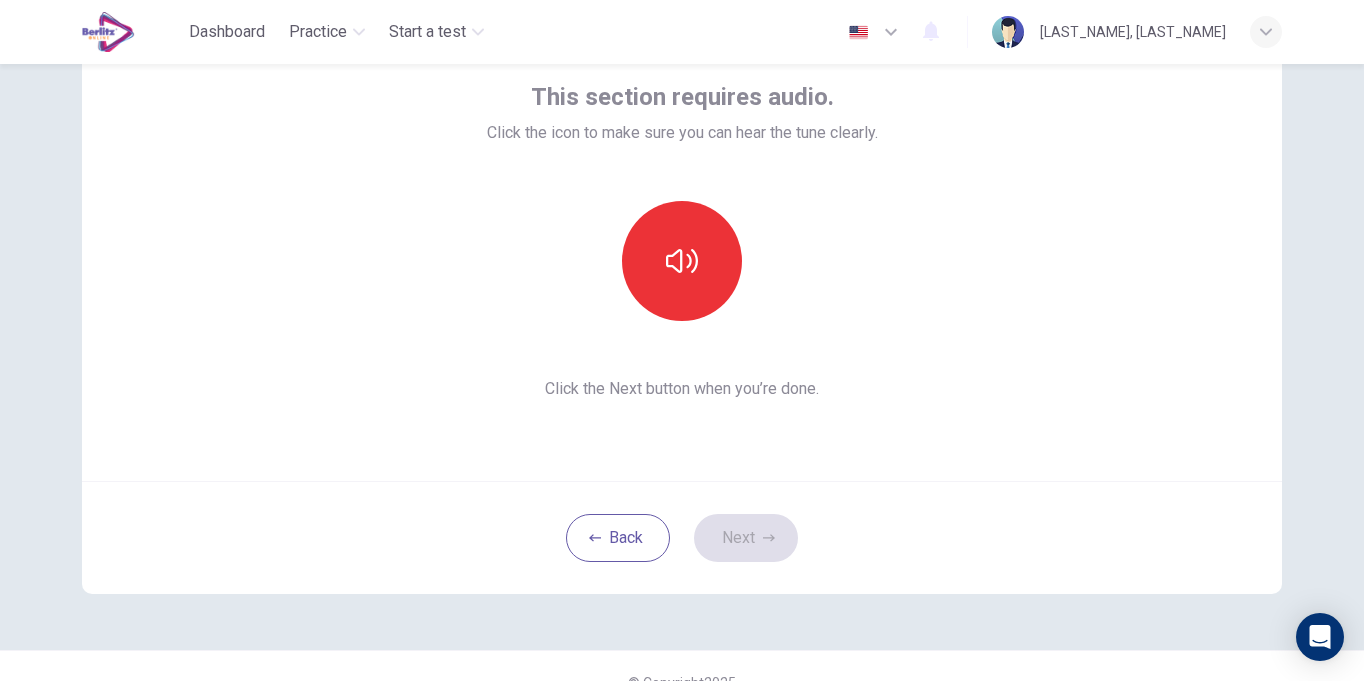 scroll, scrollTop: 107, scrollLeft: 0, axis: vertical 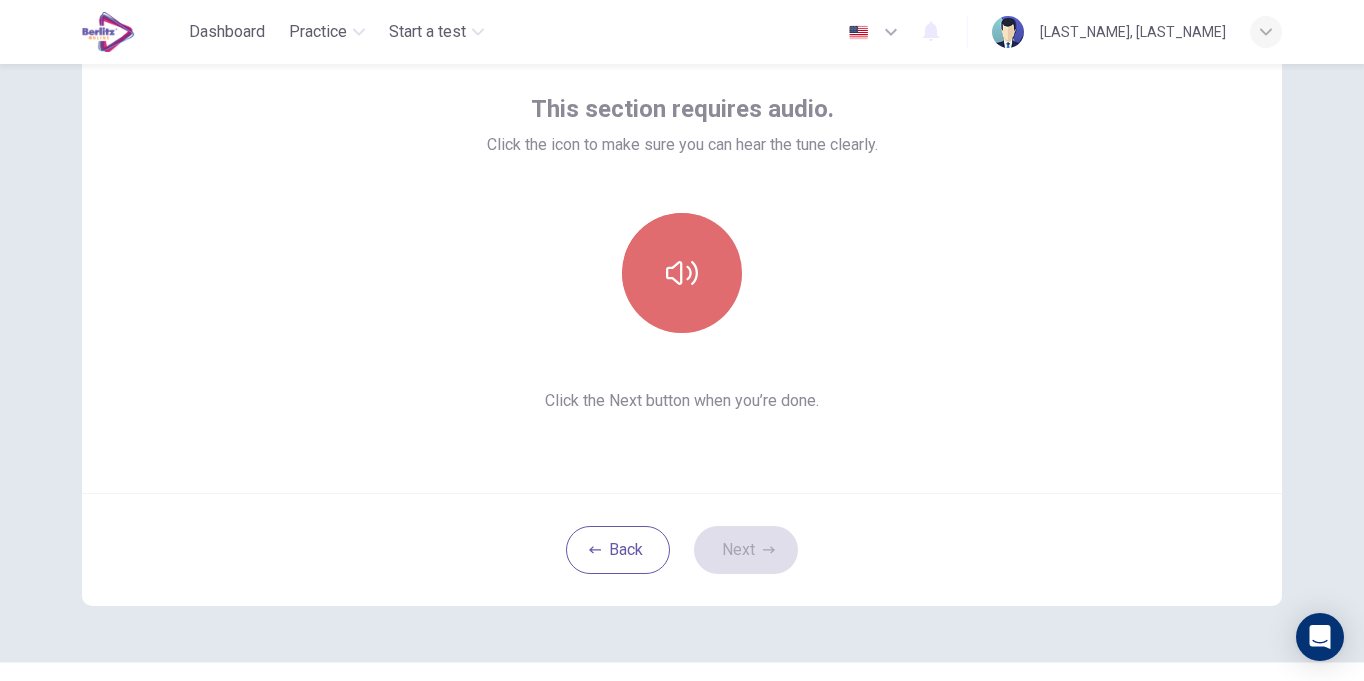 click 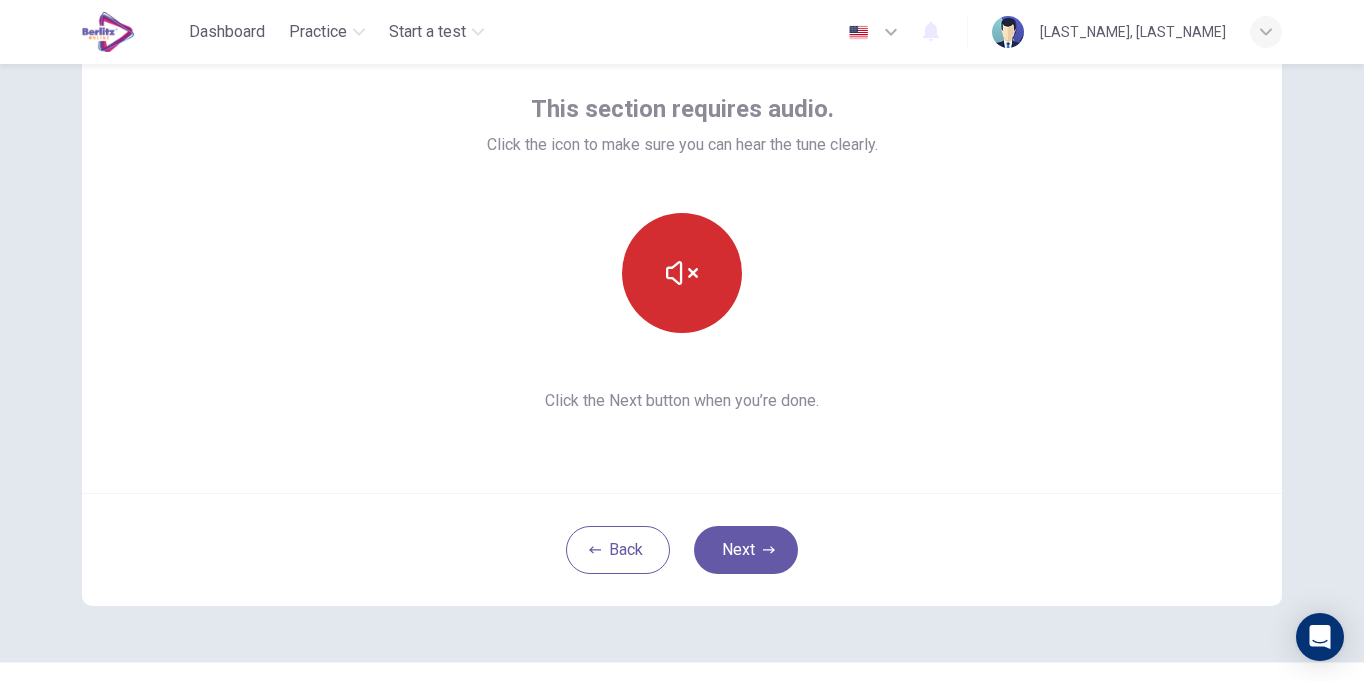 type 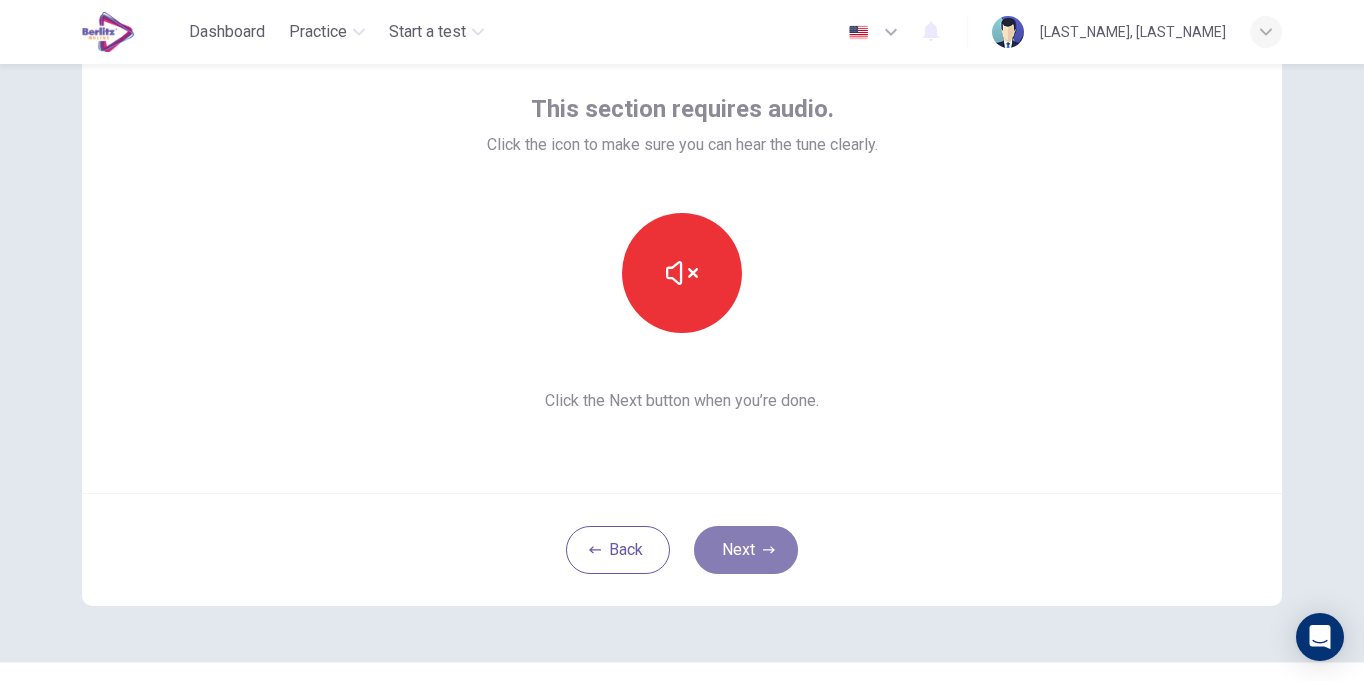 click on "Next" at bounding box center (746, 550) 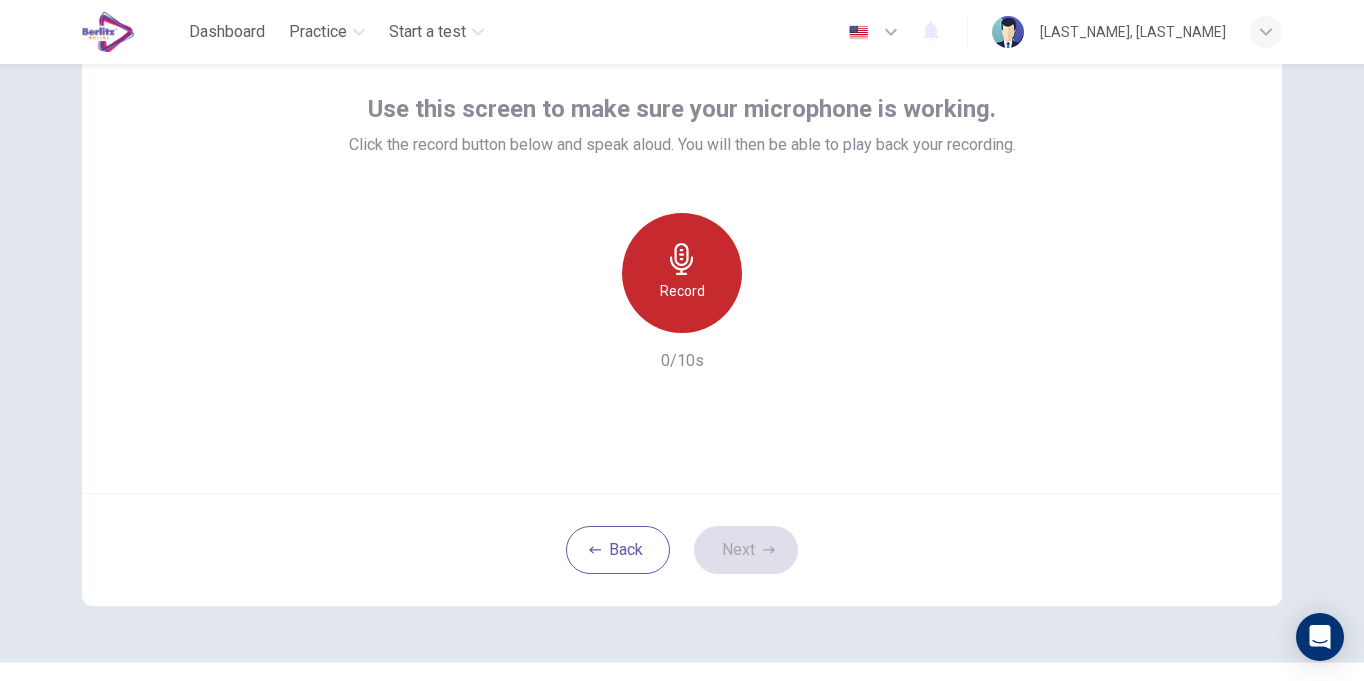 click on "Record" at bounding box center [682, 273] 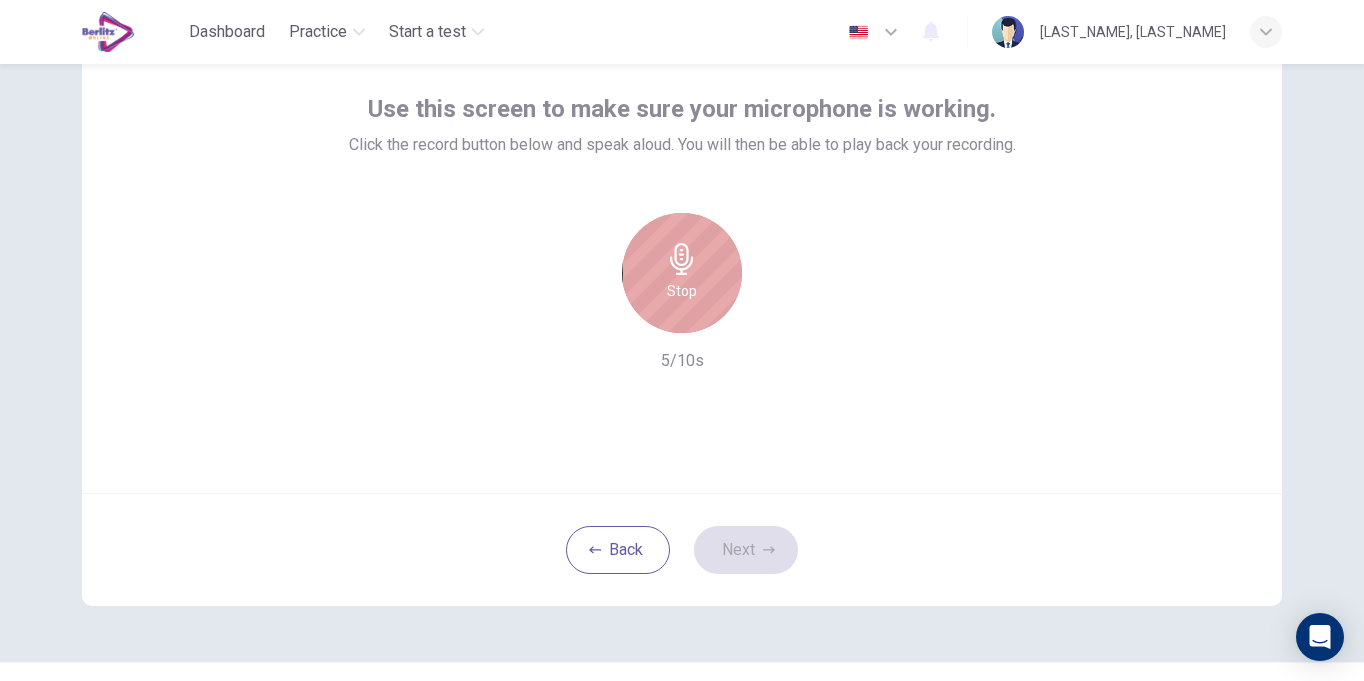 click on "Stop" at bounding box center (682, 273) 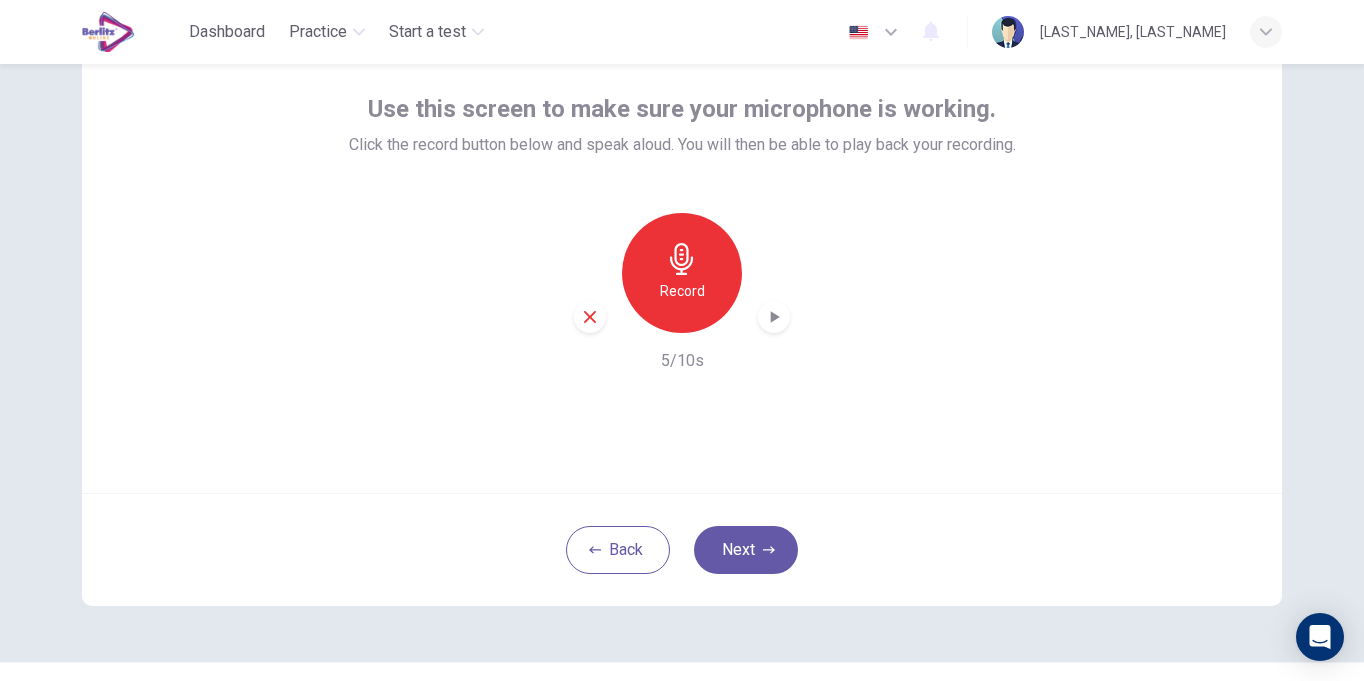 click on "Record" at bounding box center [682, 273] 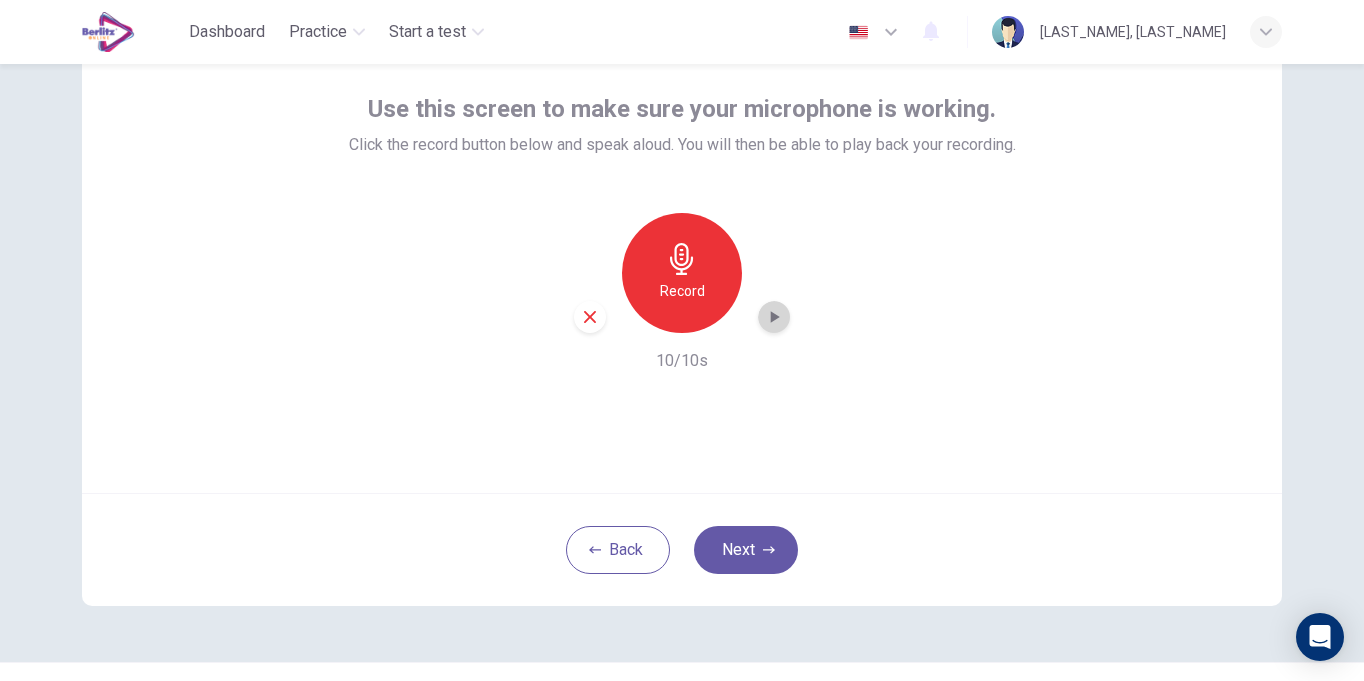 click 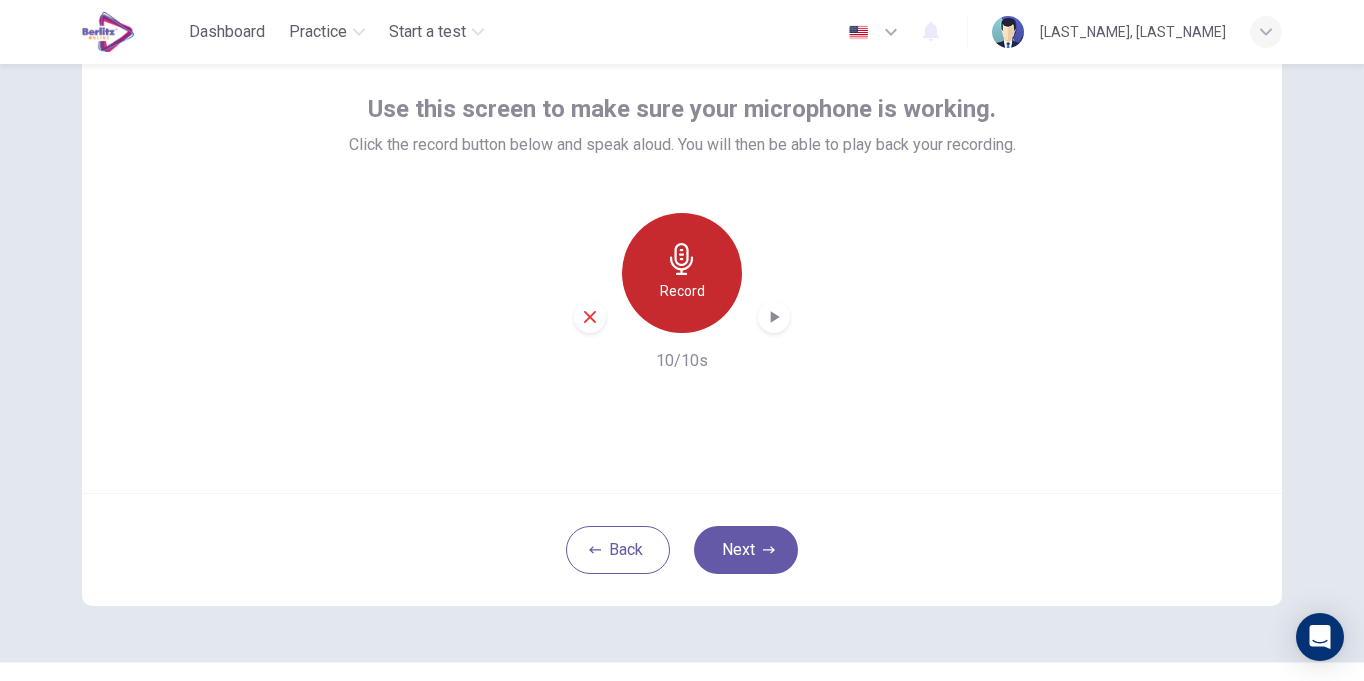 click on "Record" at bounding box center [682, 291] 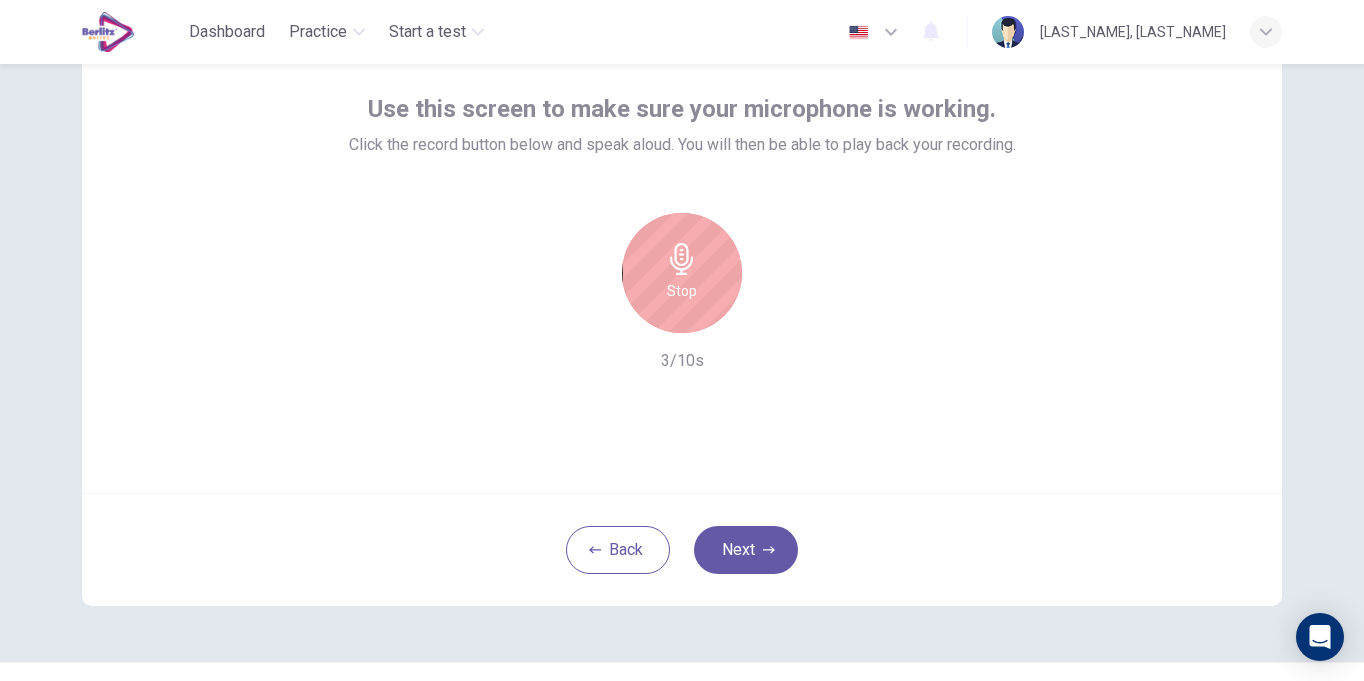 click on "Stop" at bounding box center [682, 273] 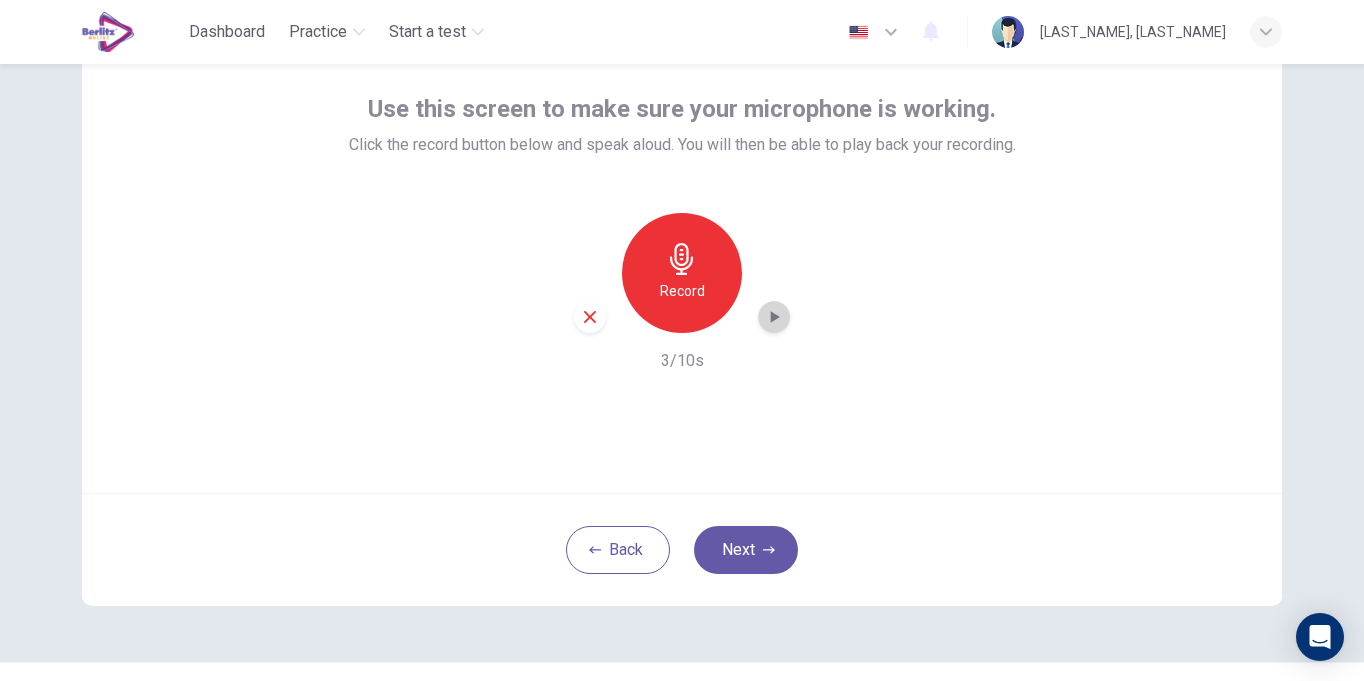 click 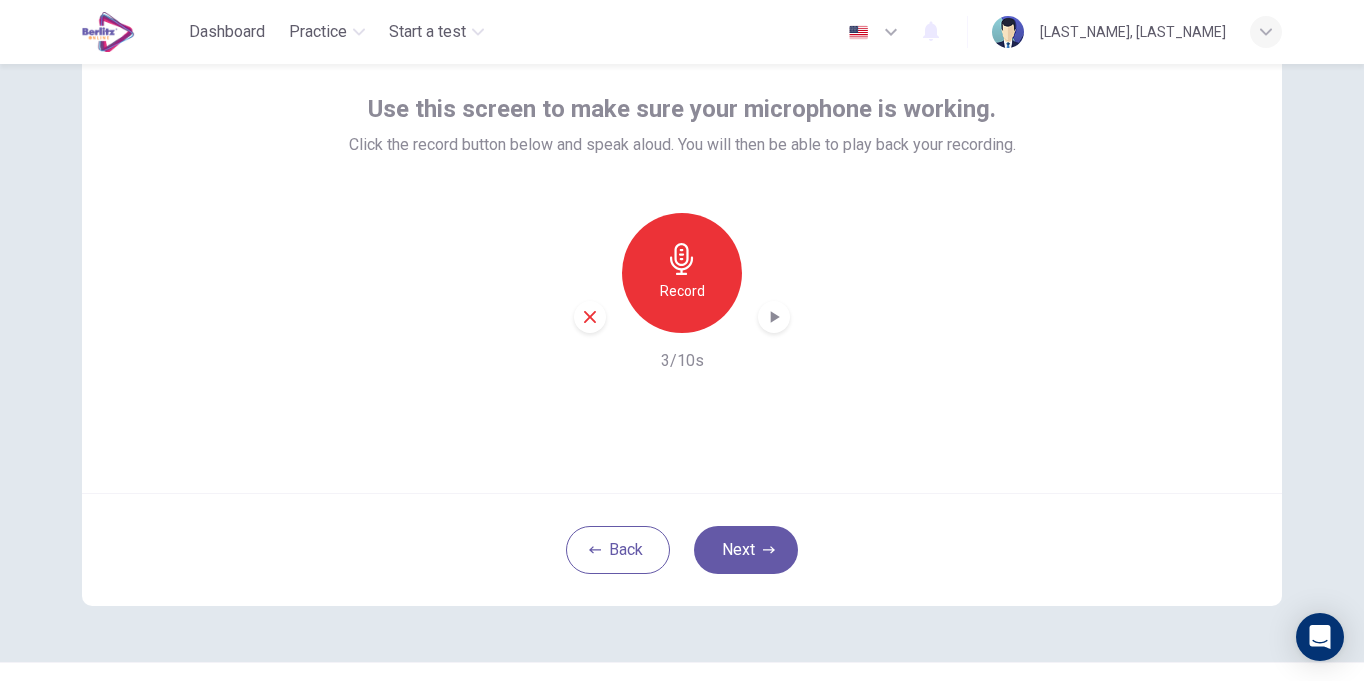 click on "Record 3/10s" at bounding box center [682, 293] 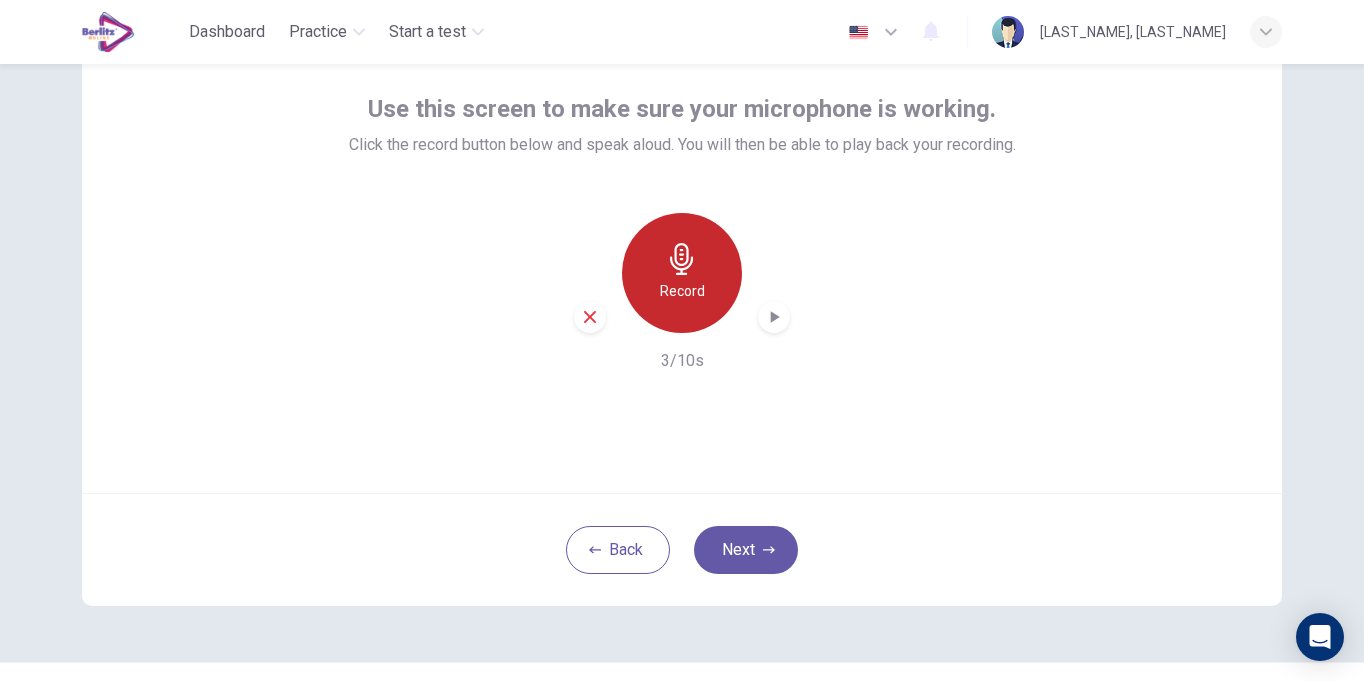 click on "Record" at bounding box center [682, 291] 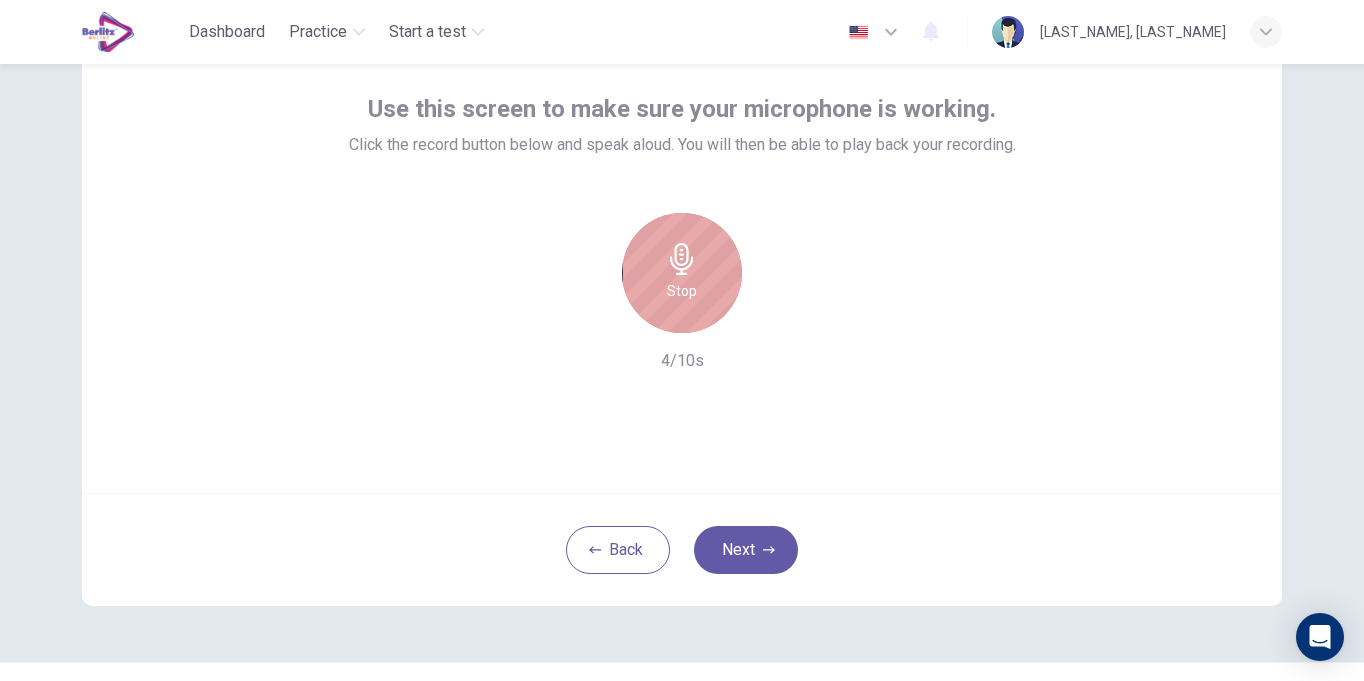 click on "Stop" at bounding box center (682, 291) 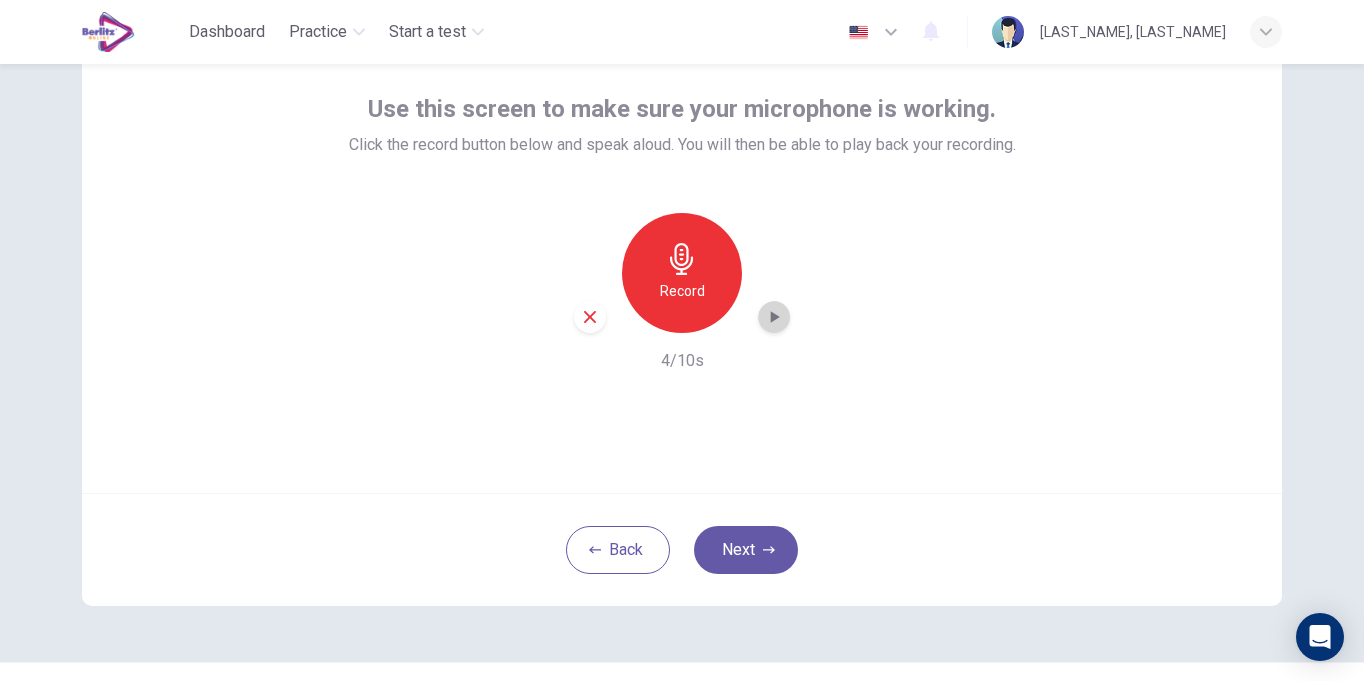 click 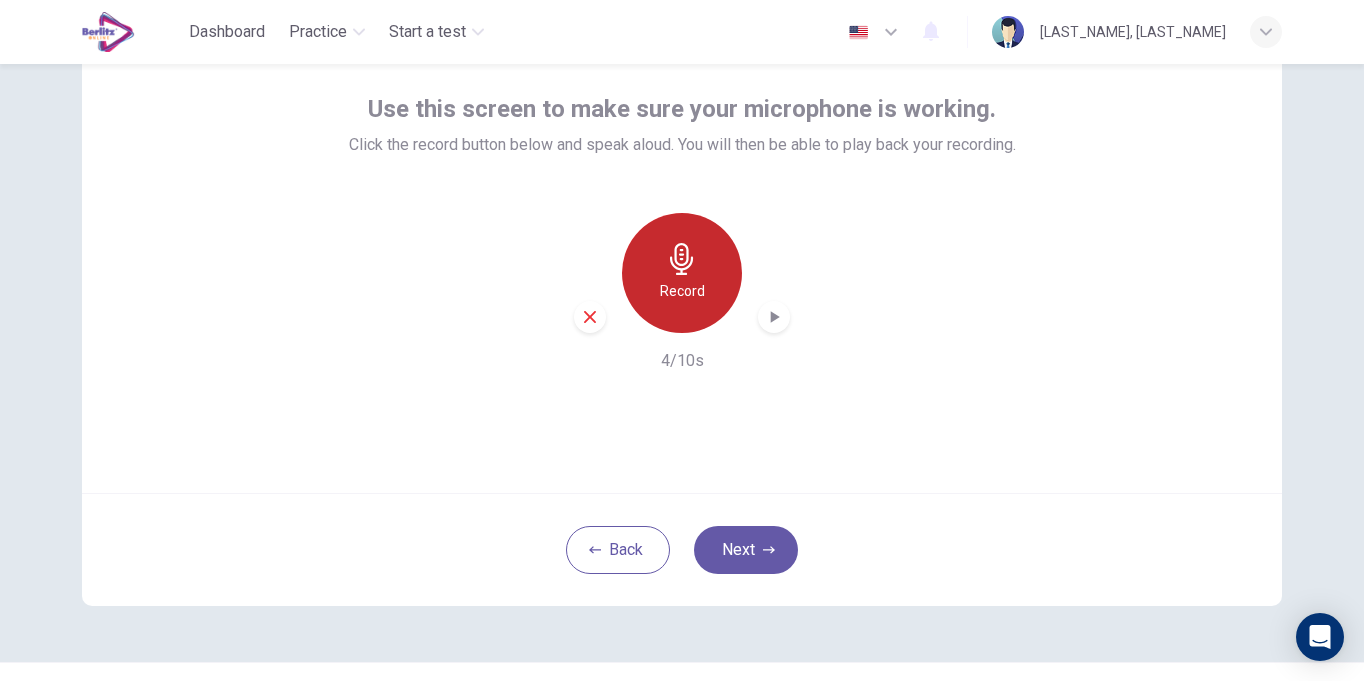 click on "Record" at bounding box center [682, 273] 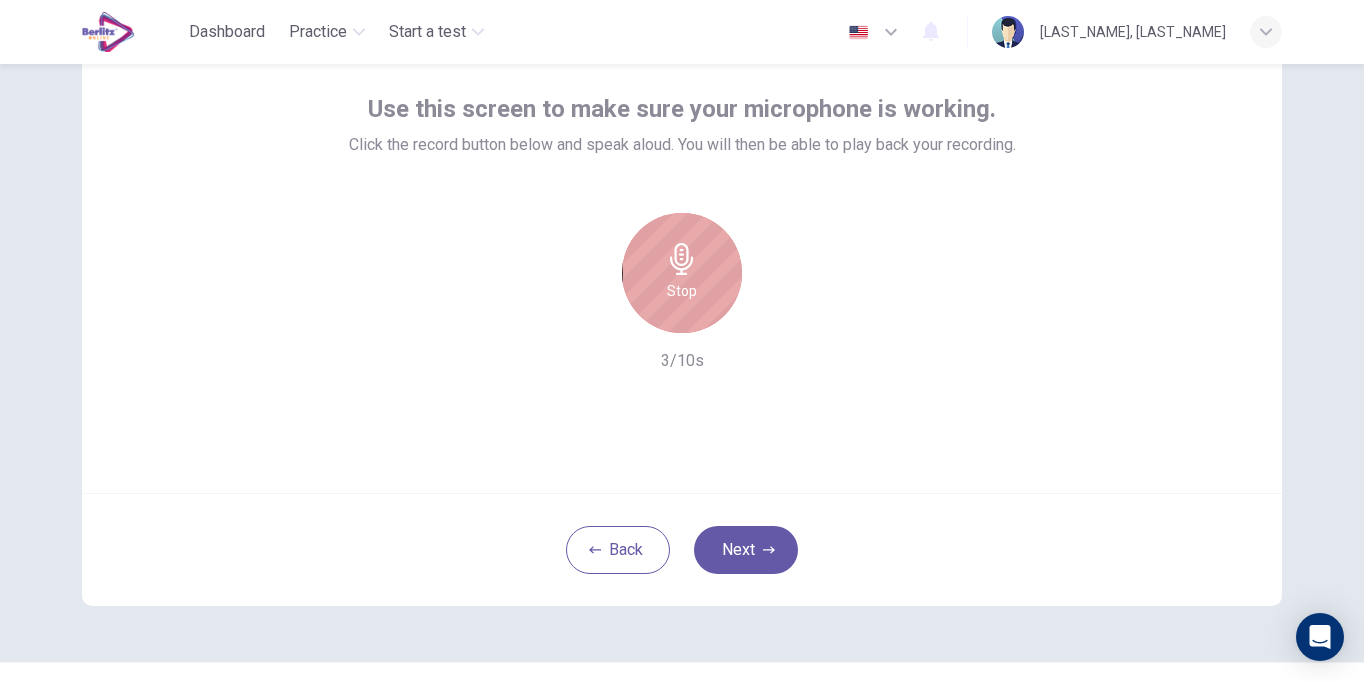click on "Stop" at bounding box center [682, 273] 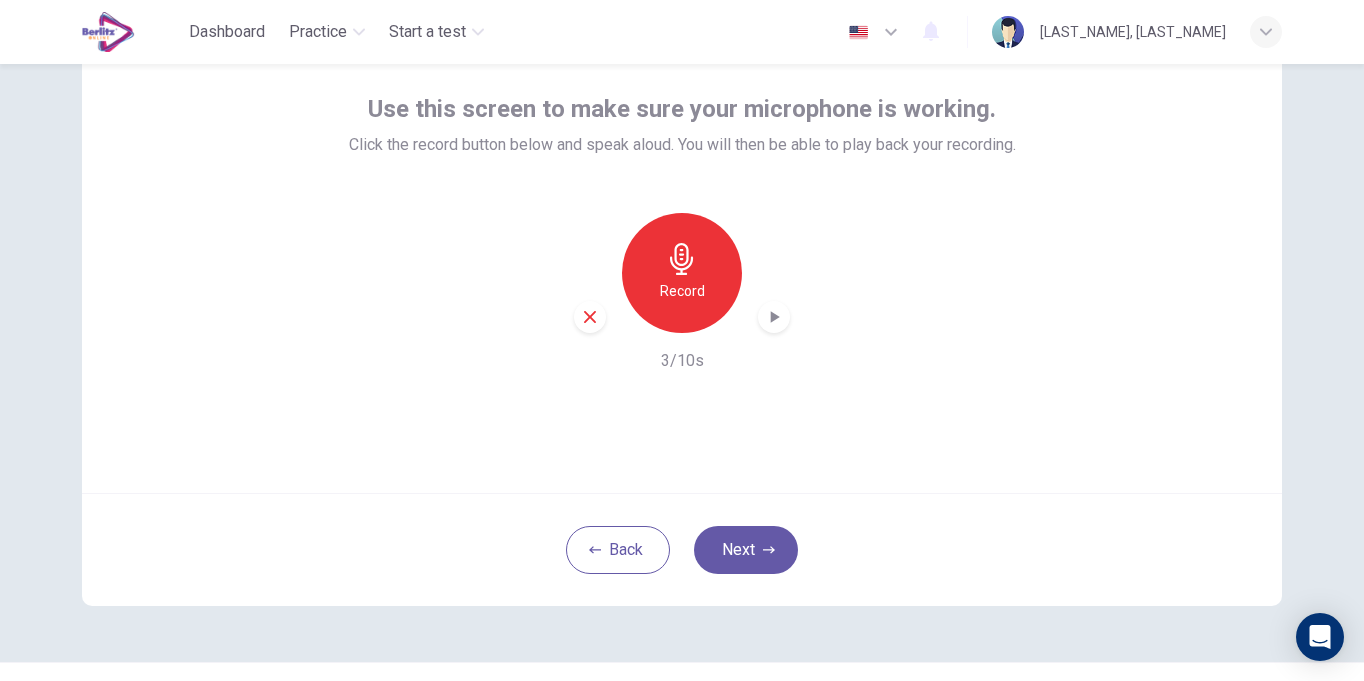 click 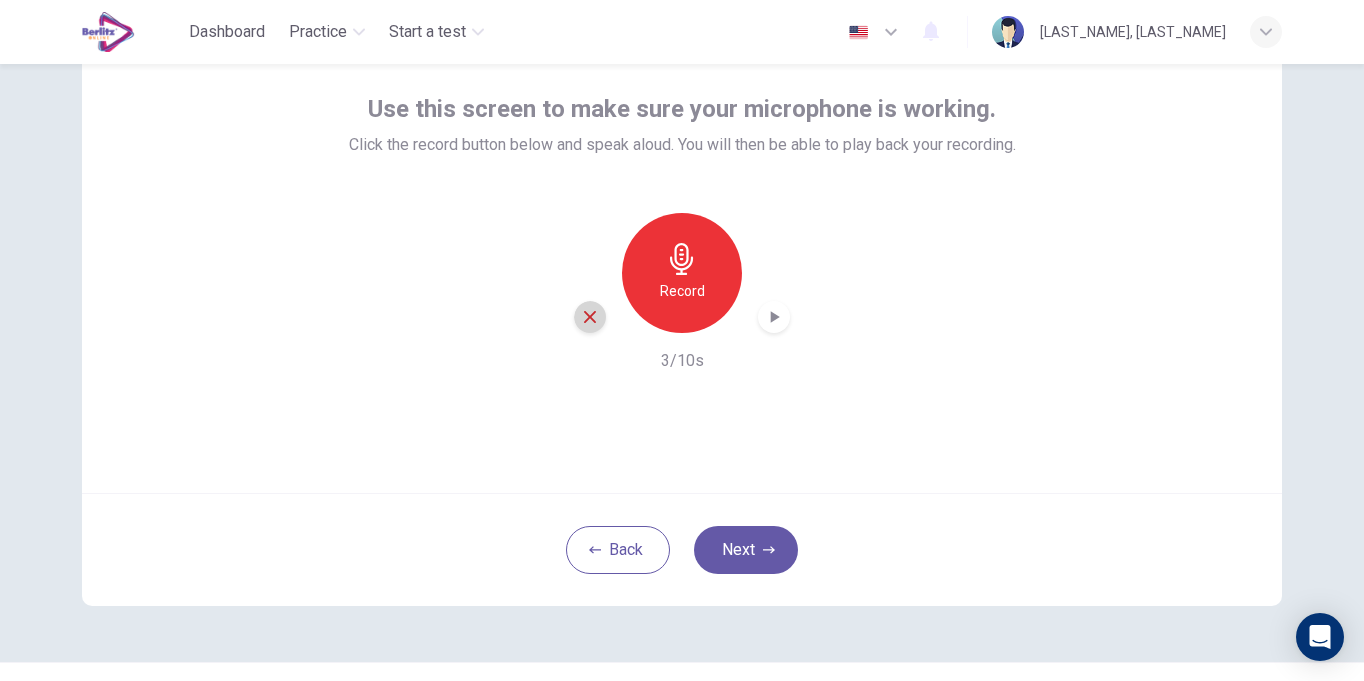 click 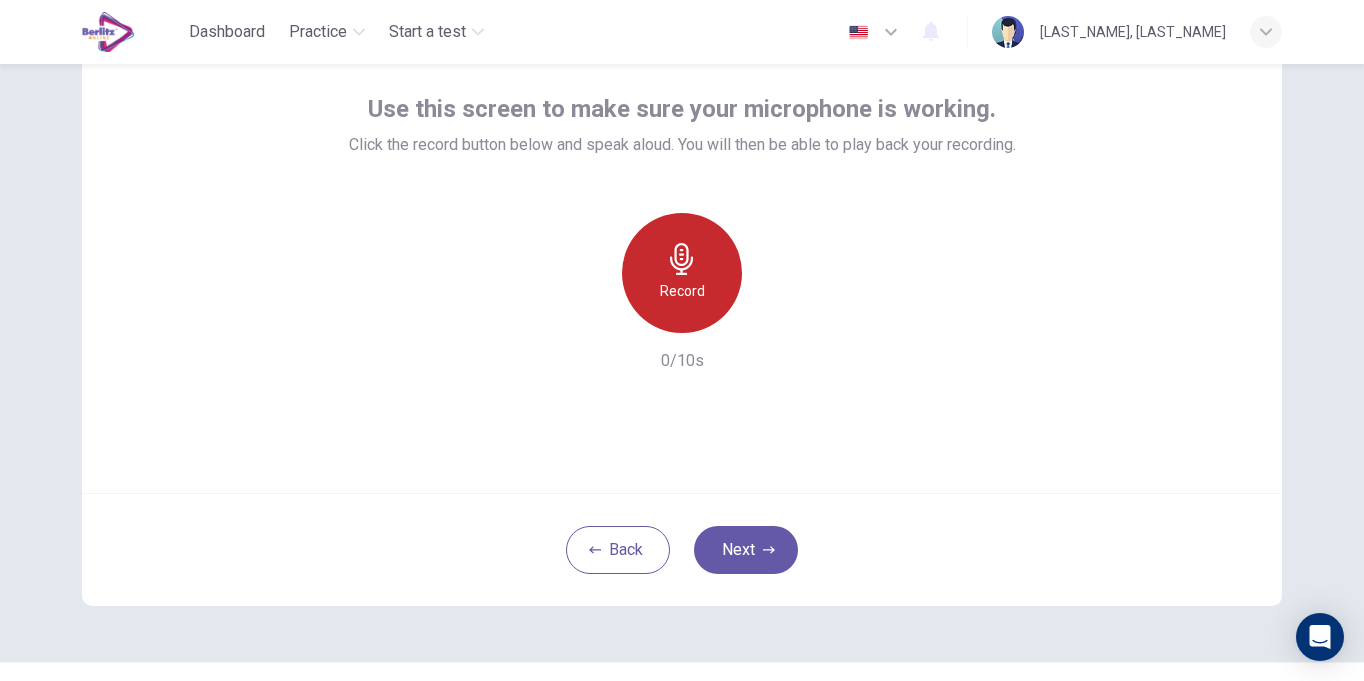 click on "Record" at bounding box center [682, 291] 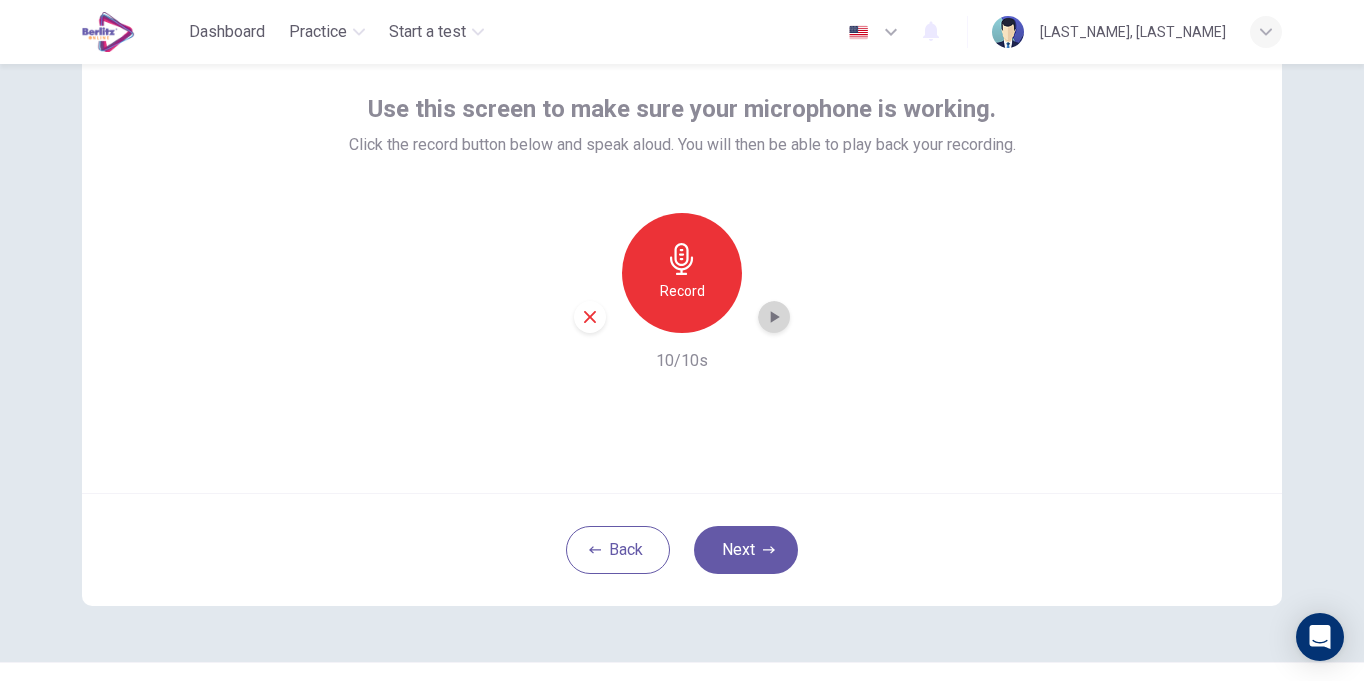 click 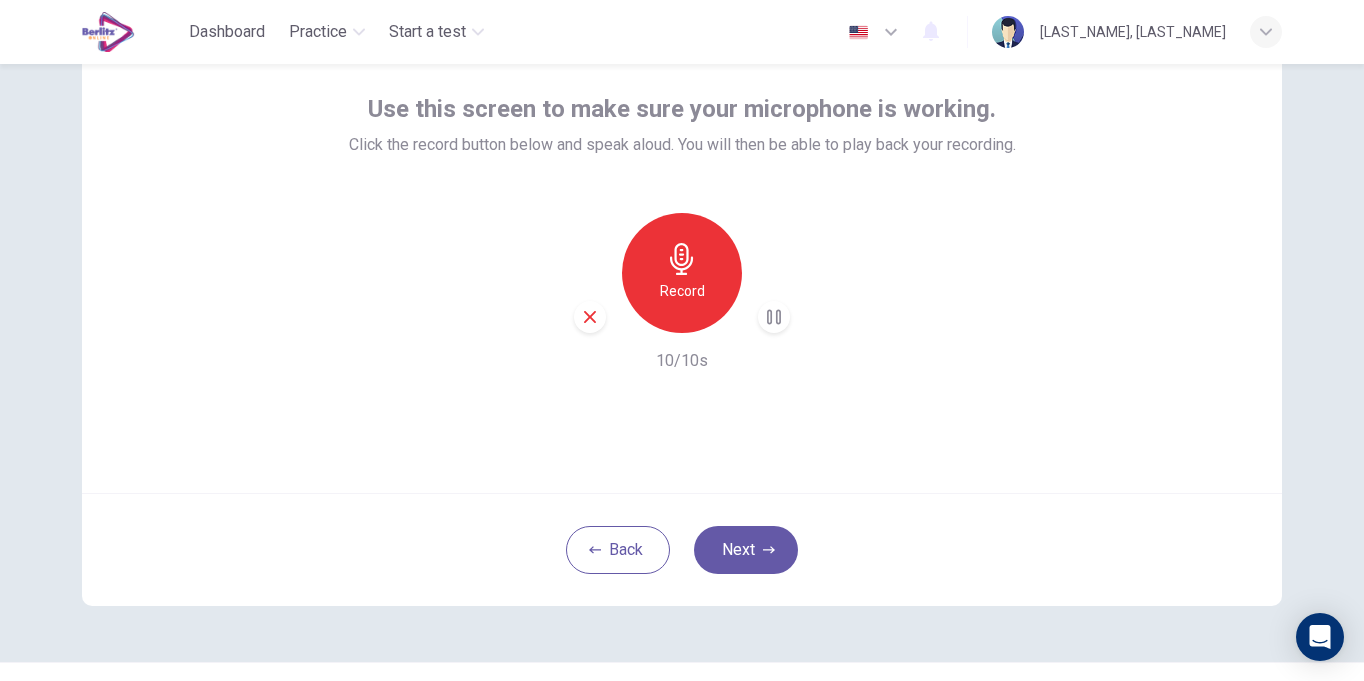 type 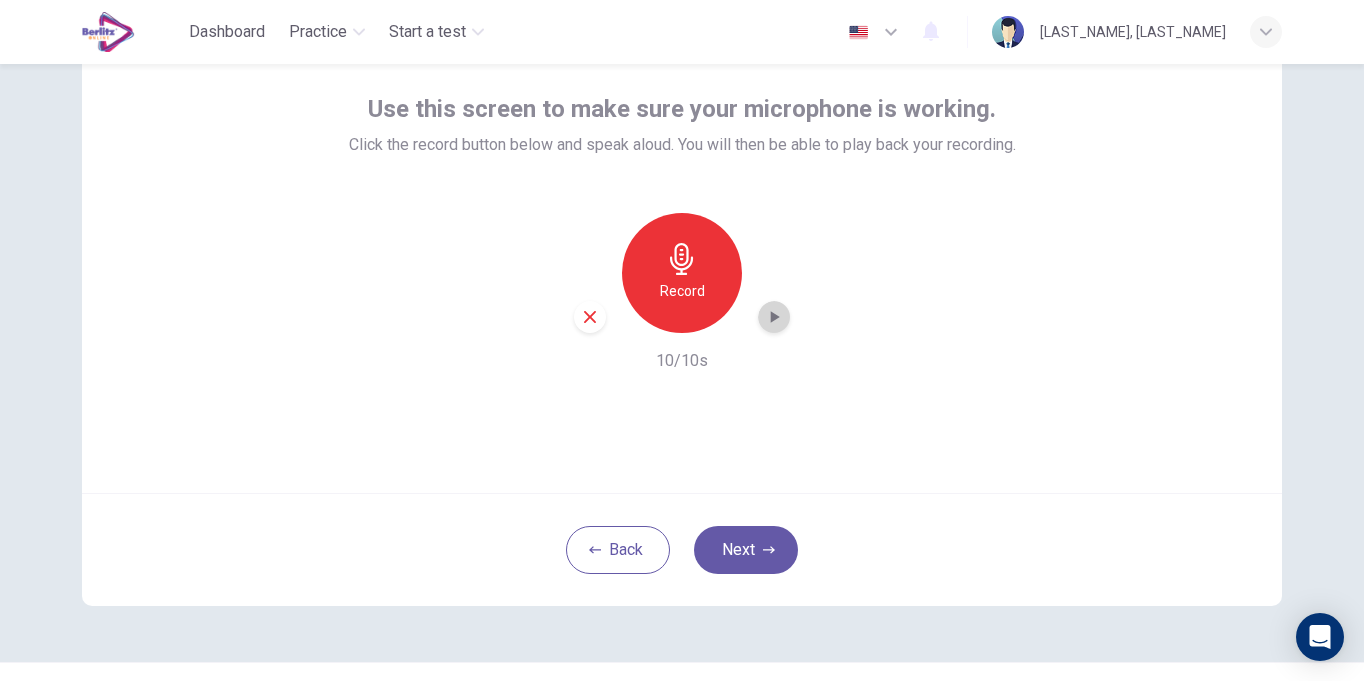 click 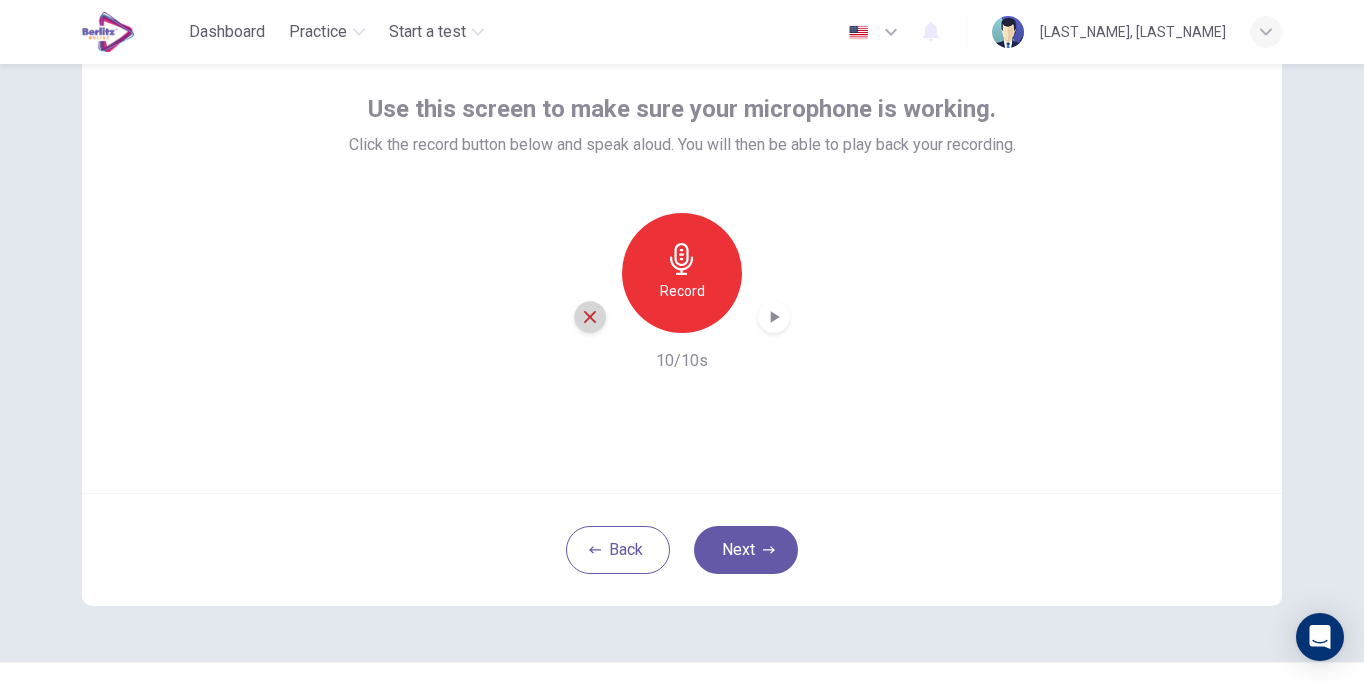 click 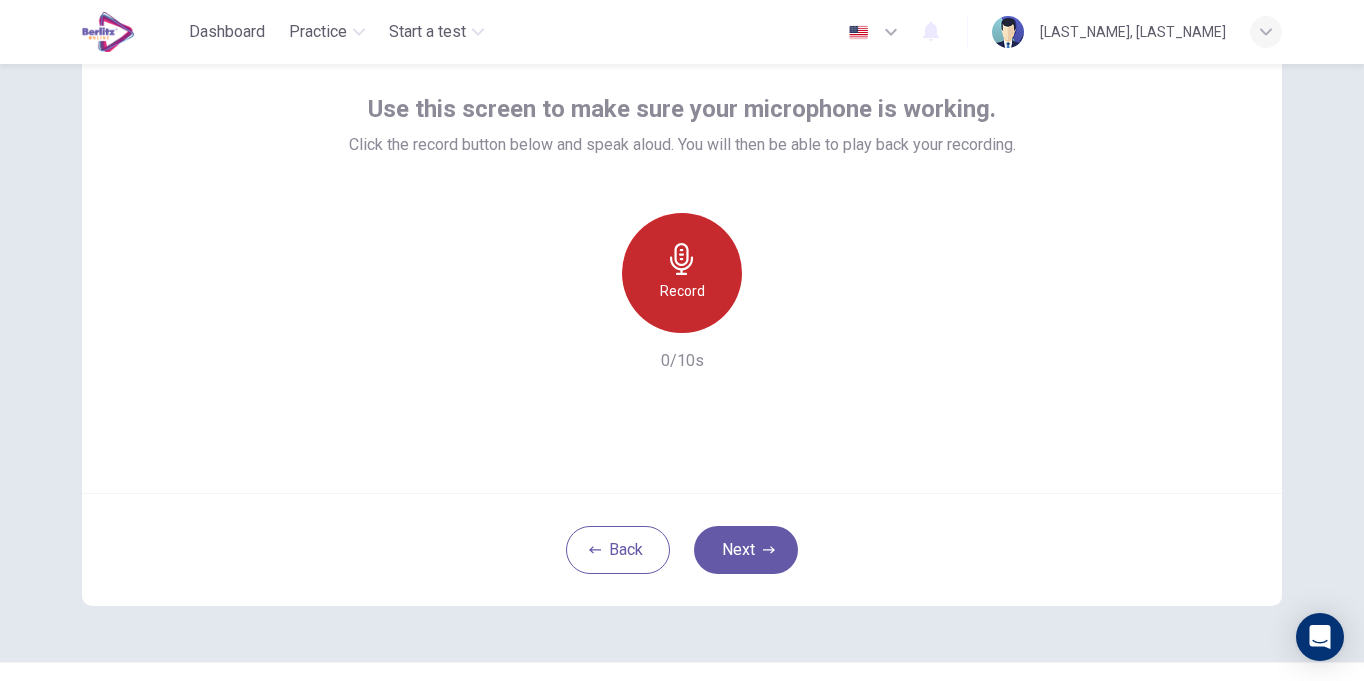 click 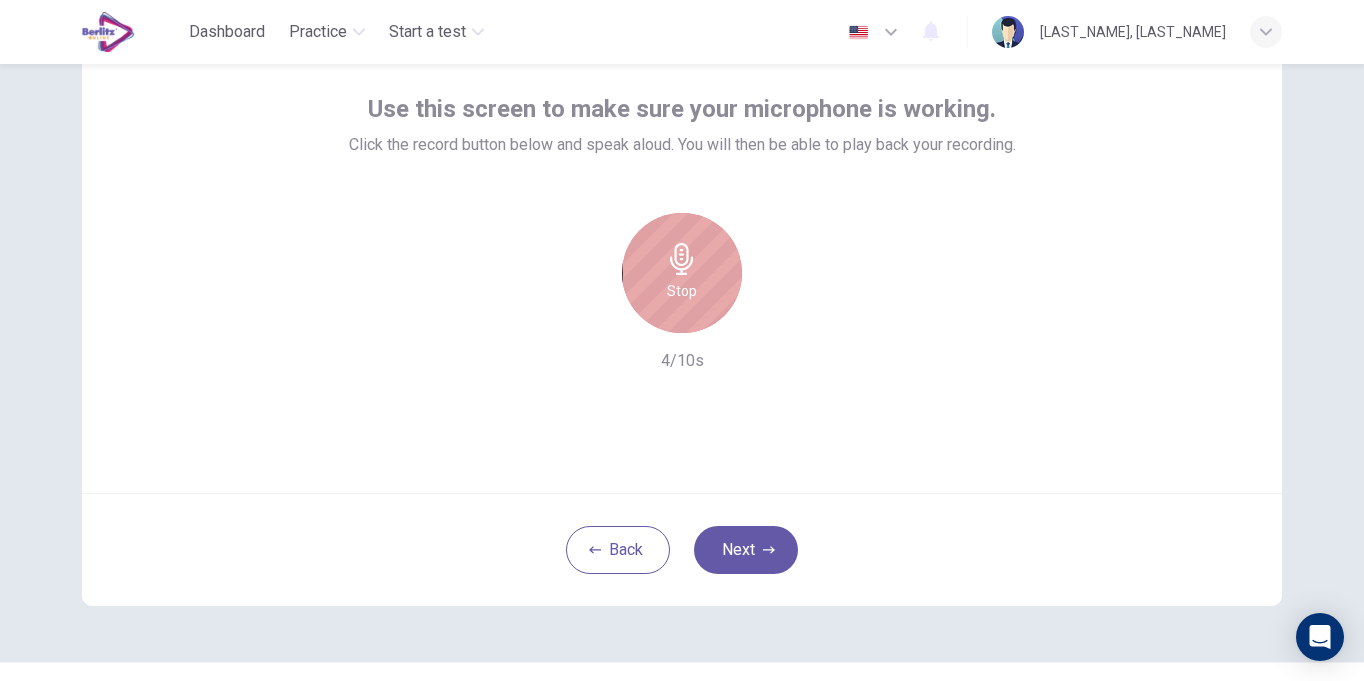 click 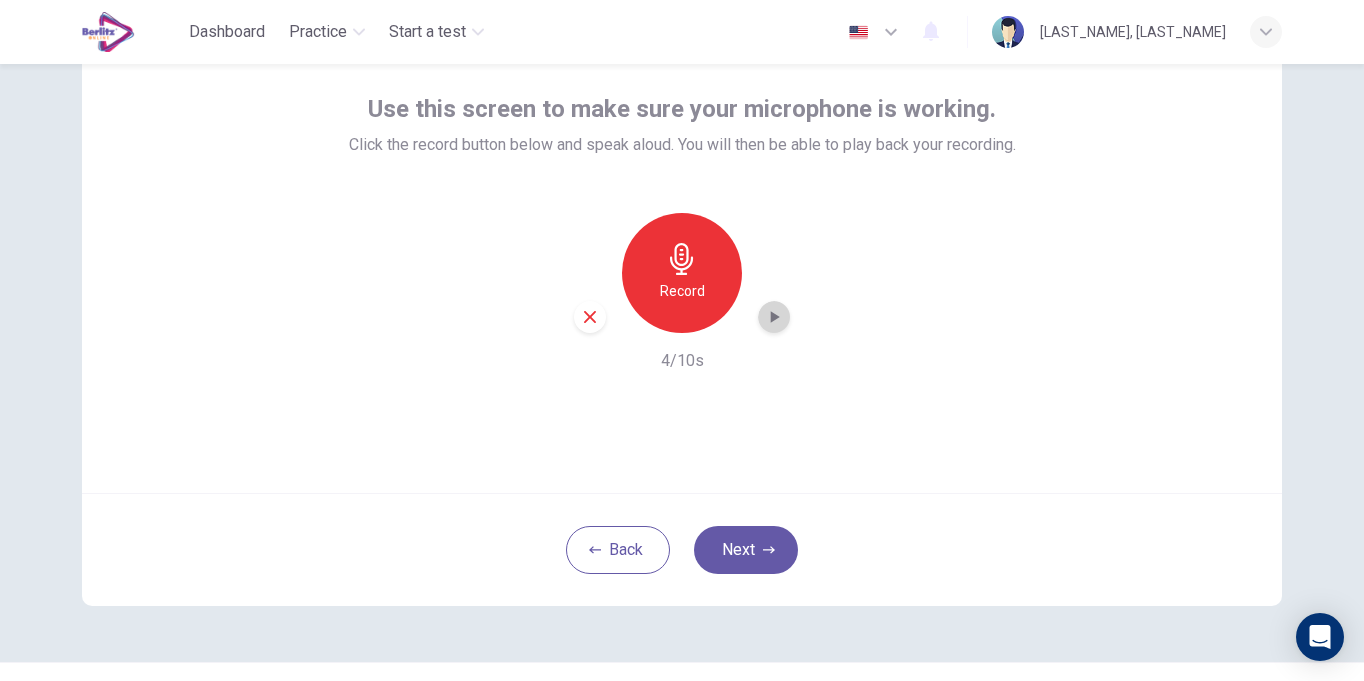 click 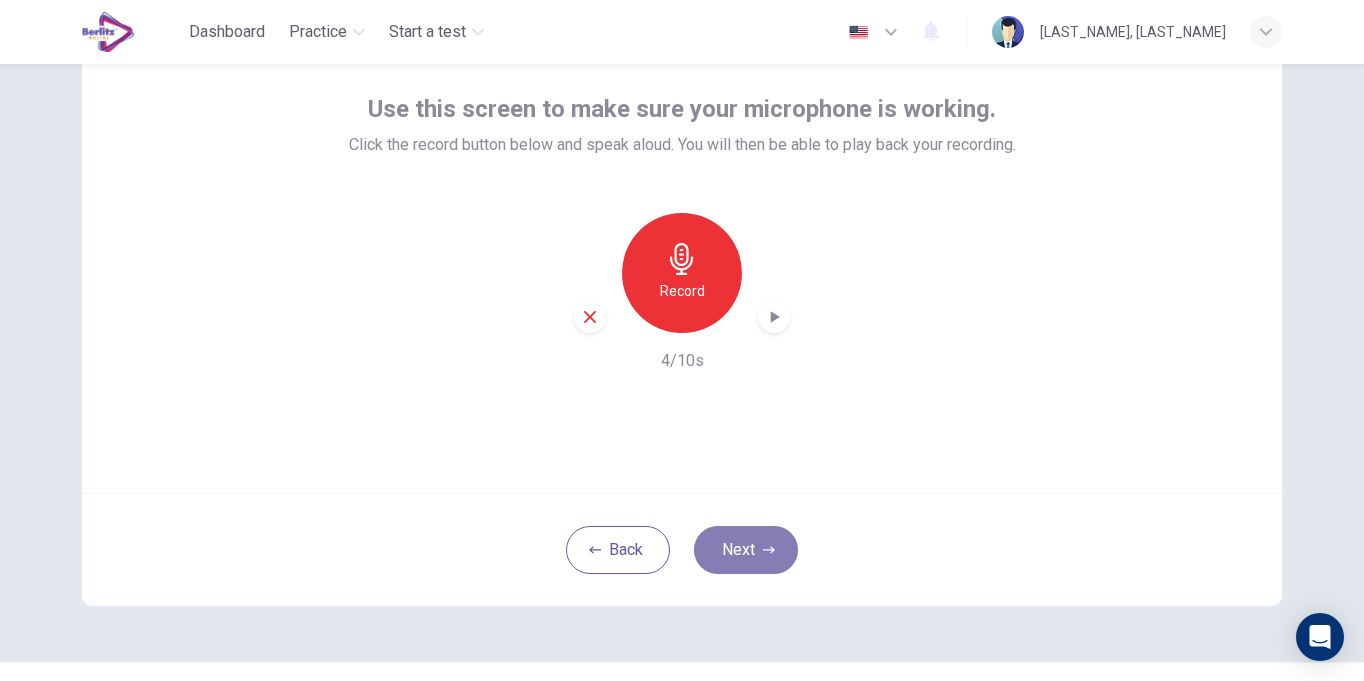 click on "Next" at bounding box center (746, 550) 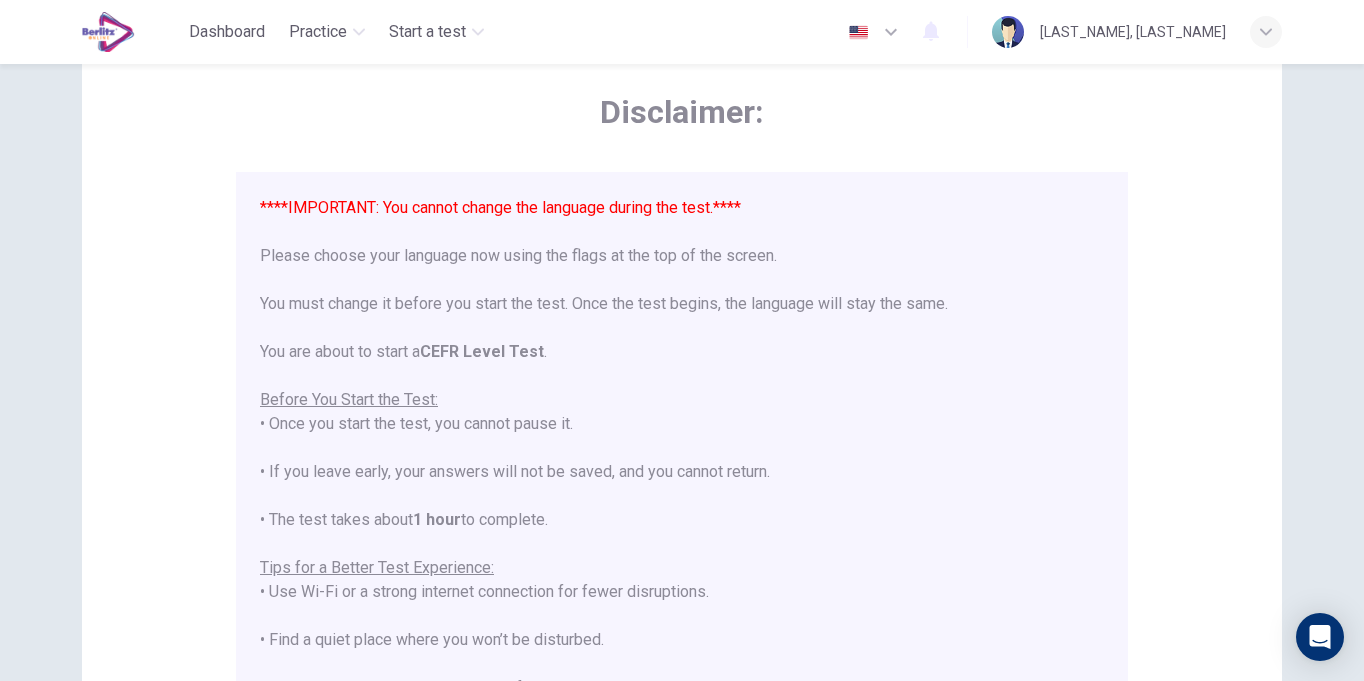 scroll, scrollTop: 83, scrollLeft: 0, axis: vertical 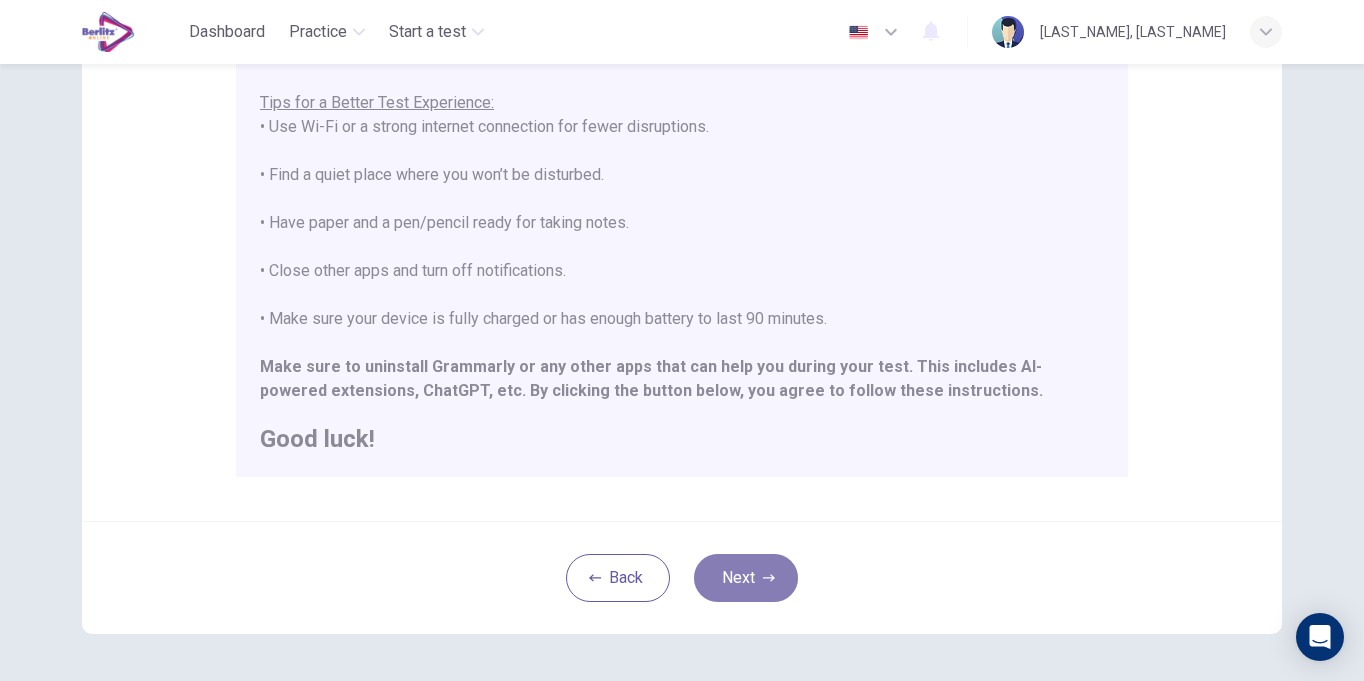 click on "Next" at bounding box center (746, 578) 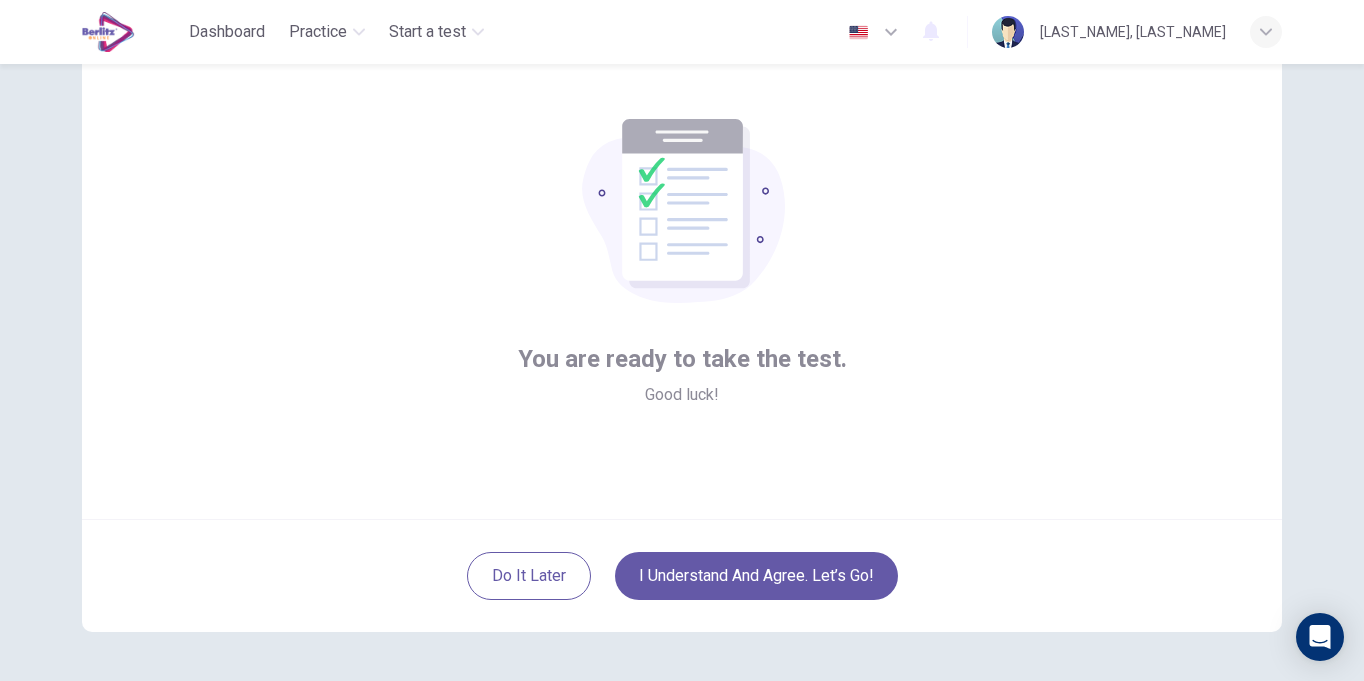 scroll, scrollTop: 82, scrollLeft: 0, axis: vertical 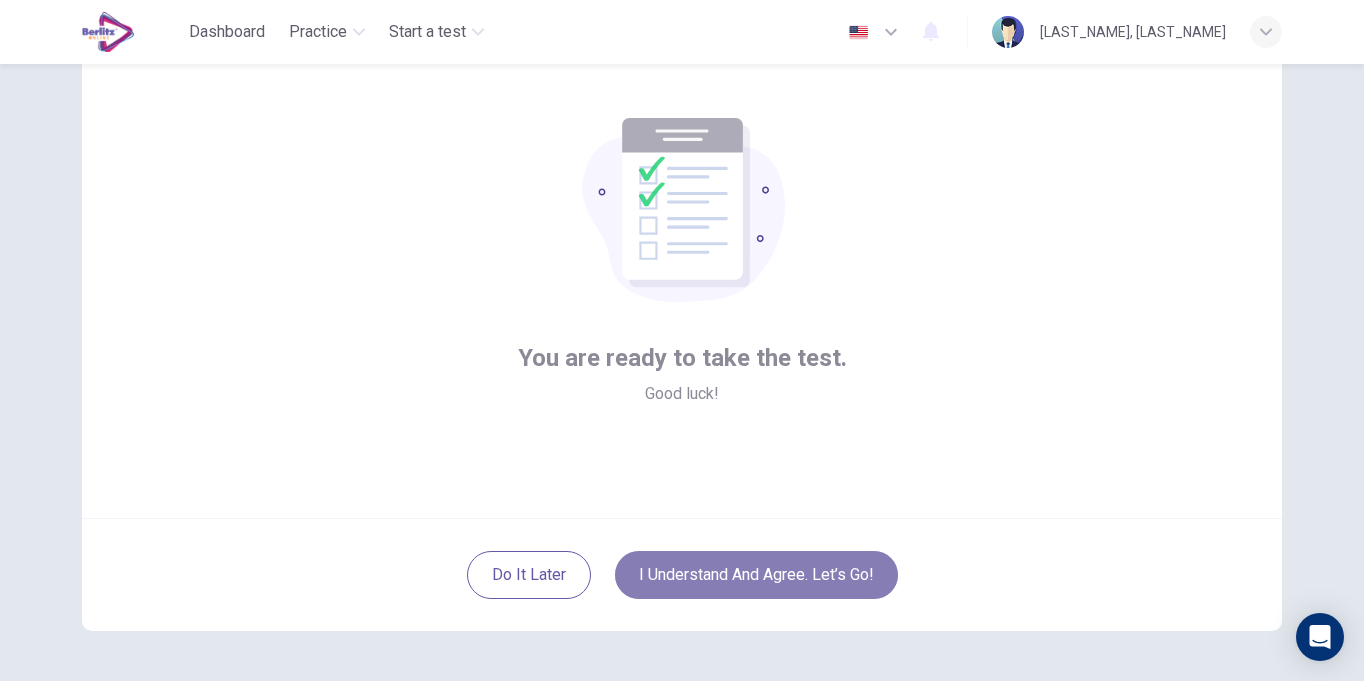 click on "I understand and agree. Let’s go!" at bounding box center [756, 575] 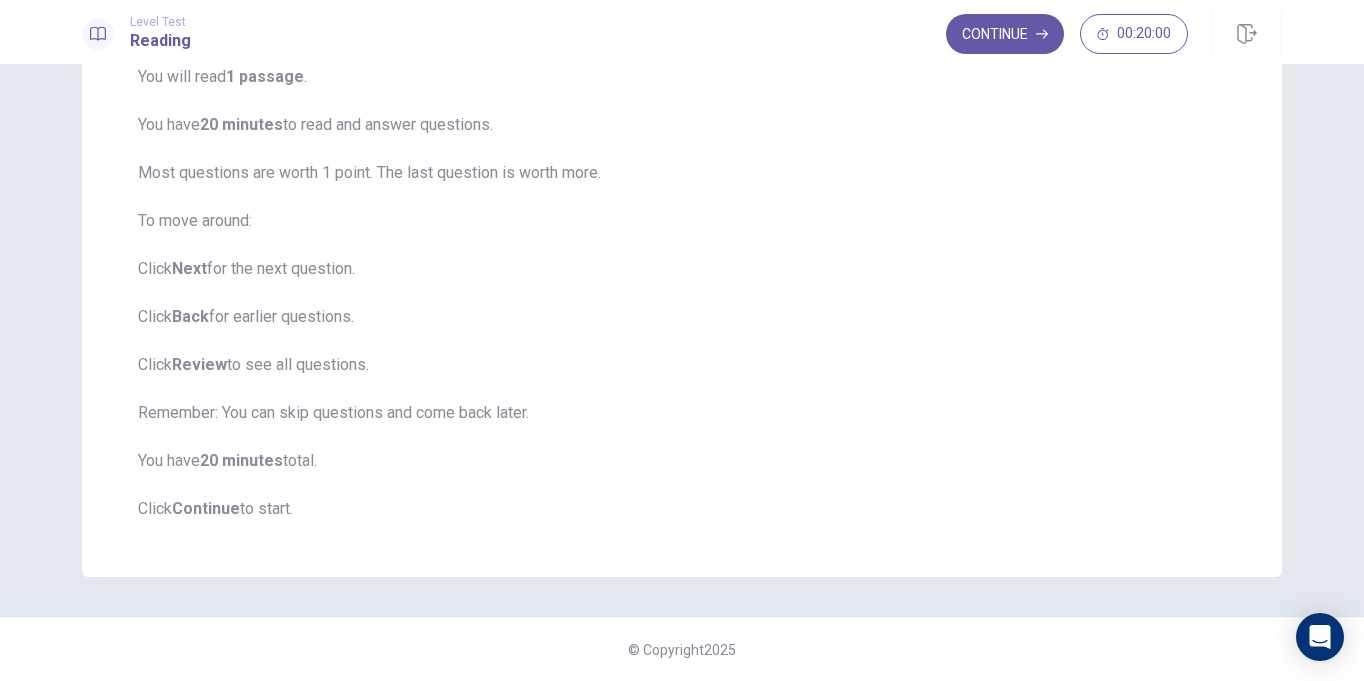 scroll, scrollTop: 0, scrollLeft: 0, axis: both 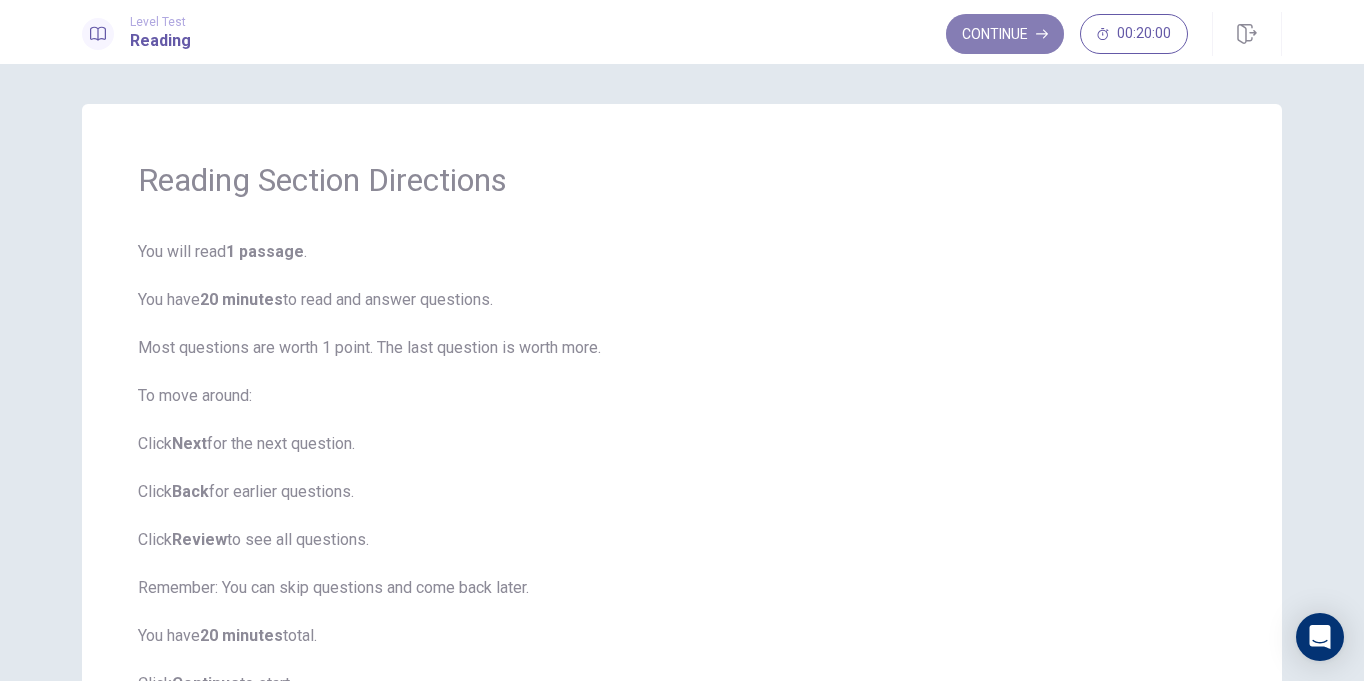 click on "Continue" at bounding box center [1005, 34] 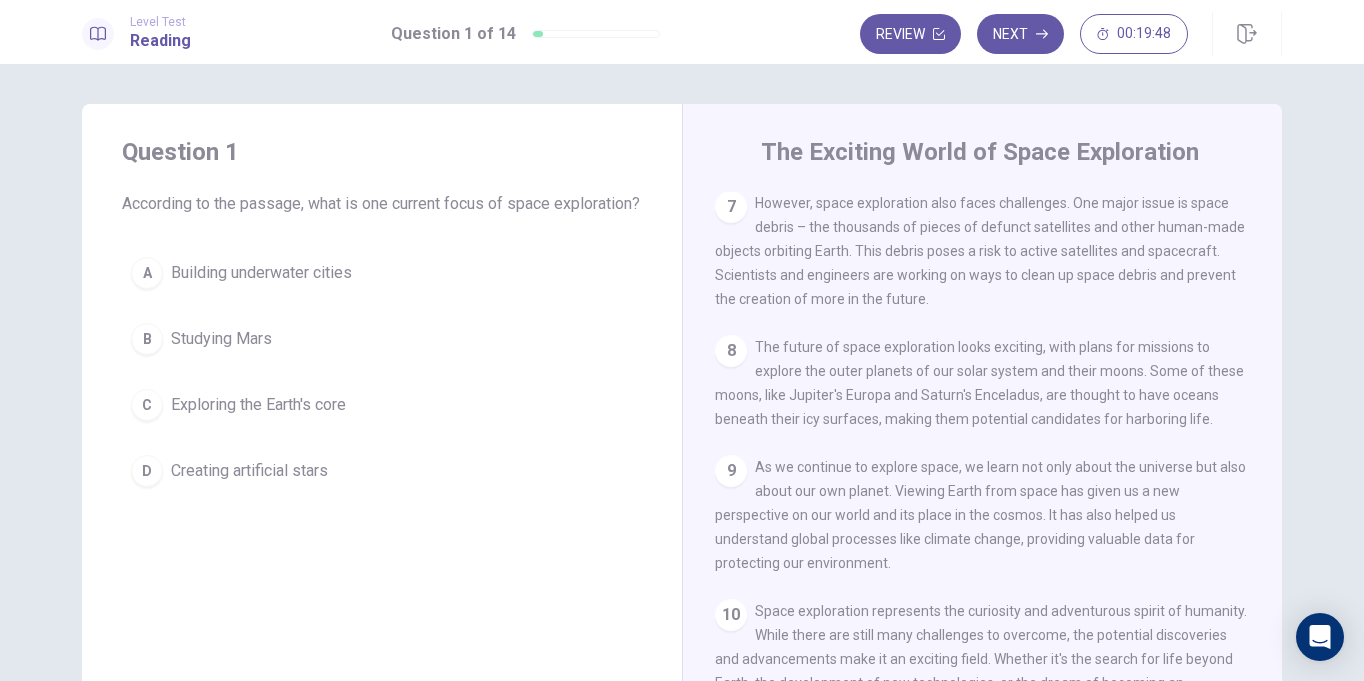 scroll, scrollTop: 990, scrollLeft: 0, axis: vertical 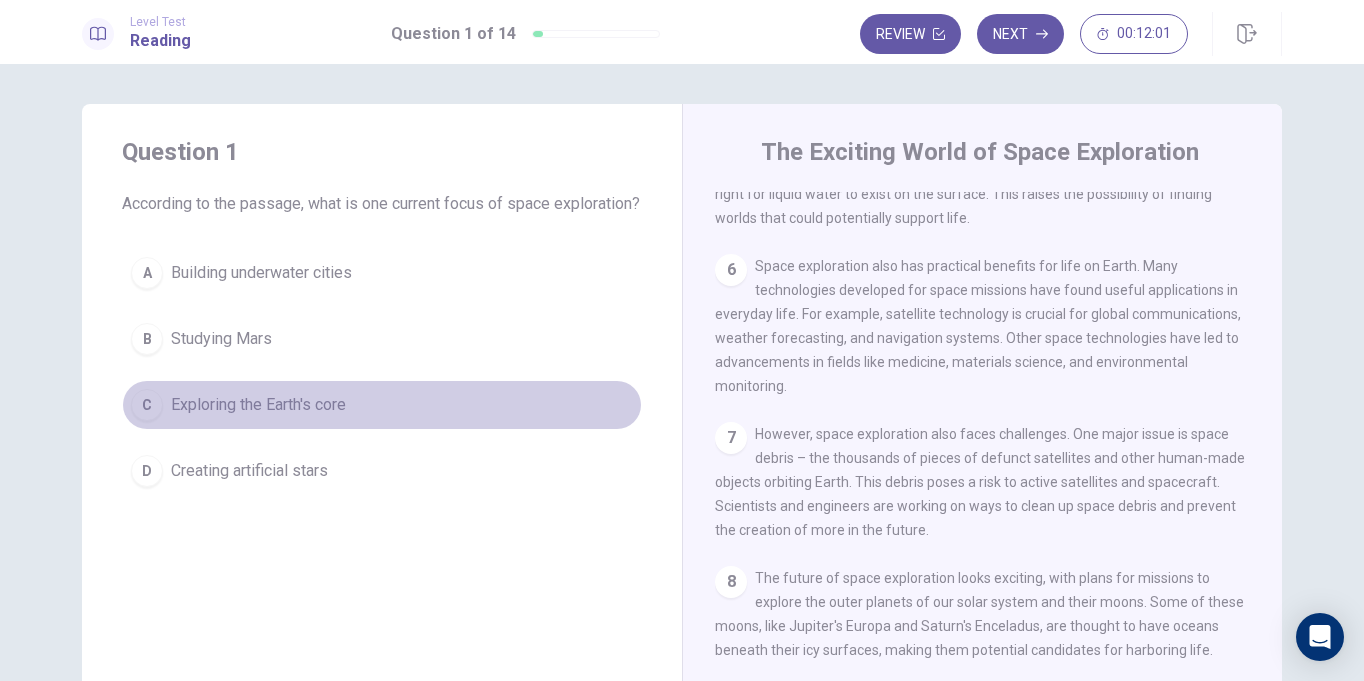click on "Exploring the Earth's core" at bounding box center (258, 405) 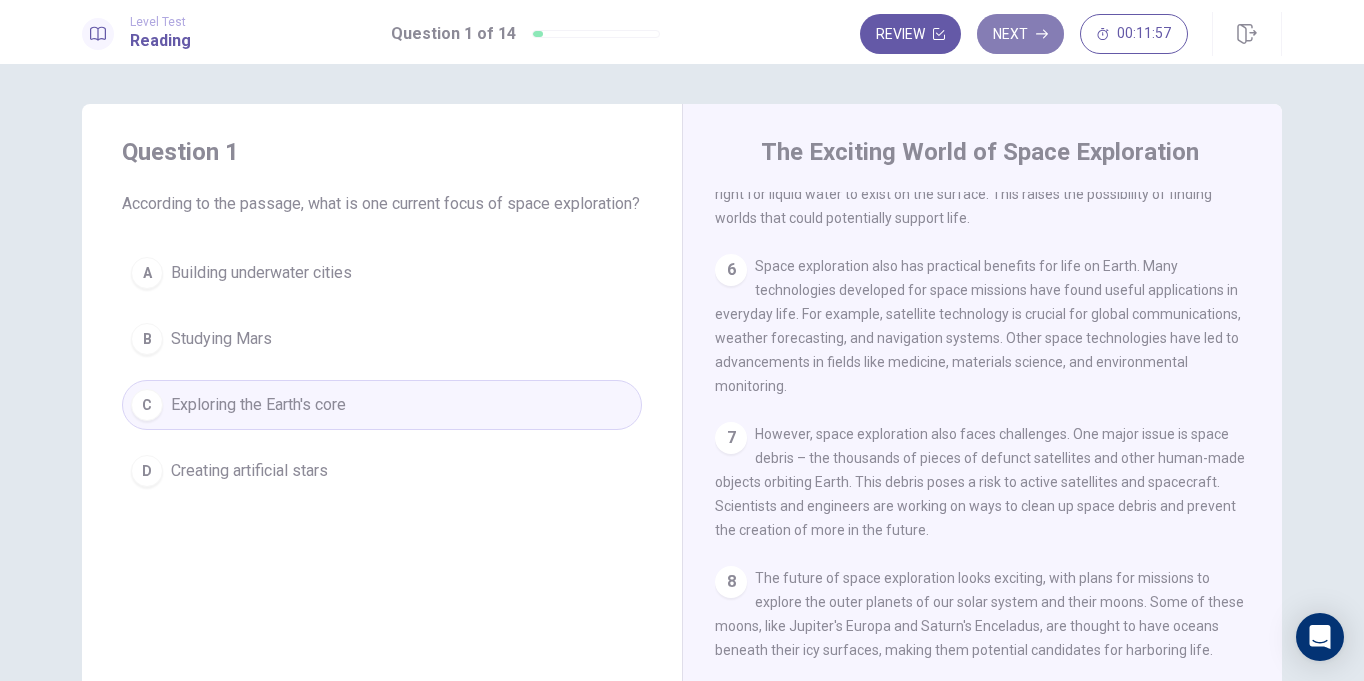 click on "Next" at bounding box center (1020, 34) 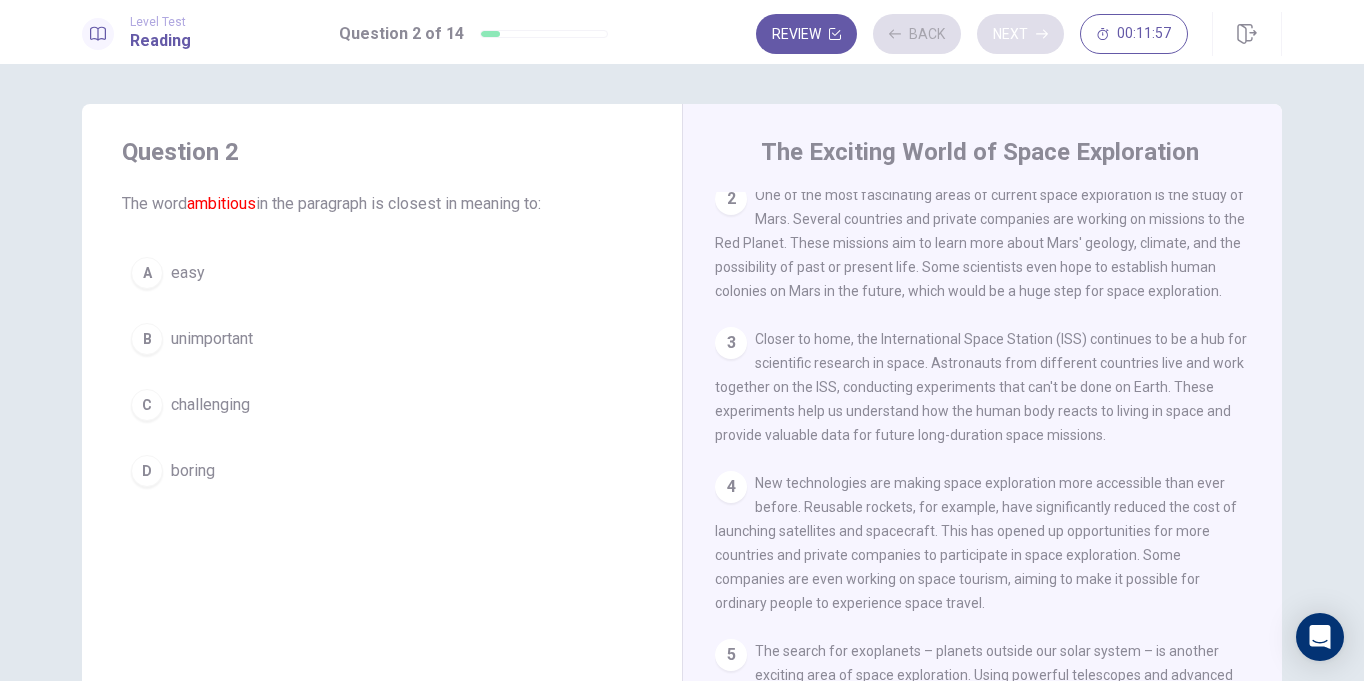 scroll, scrollTop: 0, scrollLeft: 0, axis: both 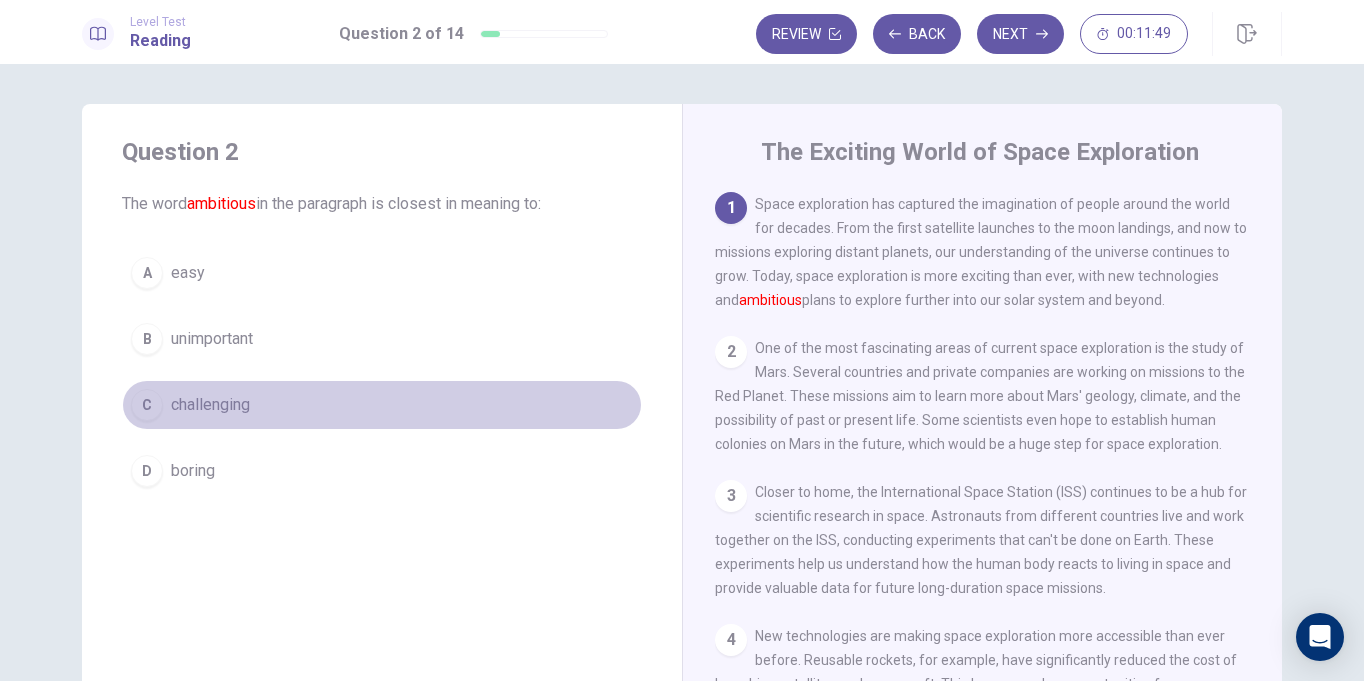 click on "C" at bounding box center [147, 405] 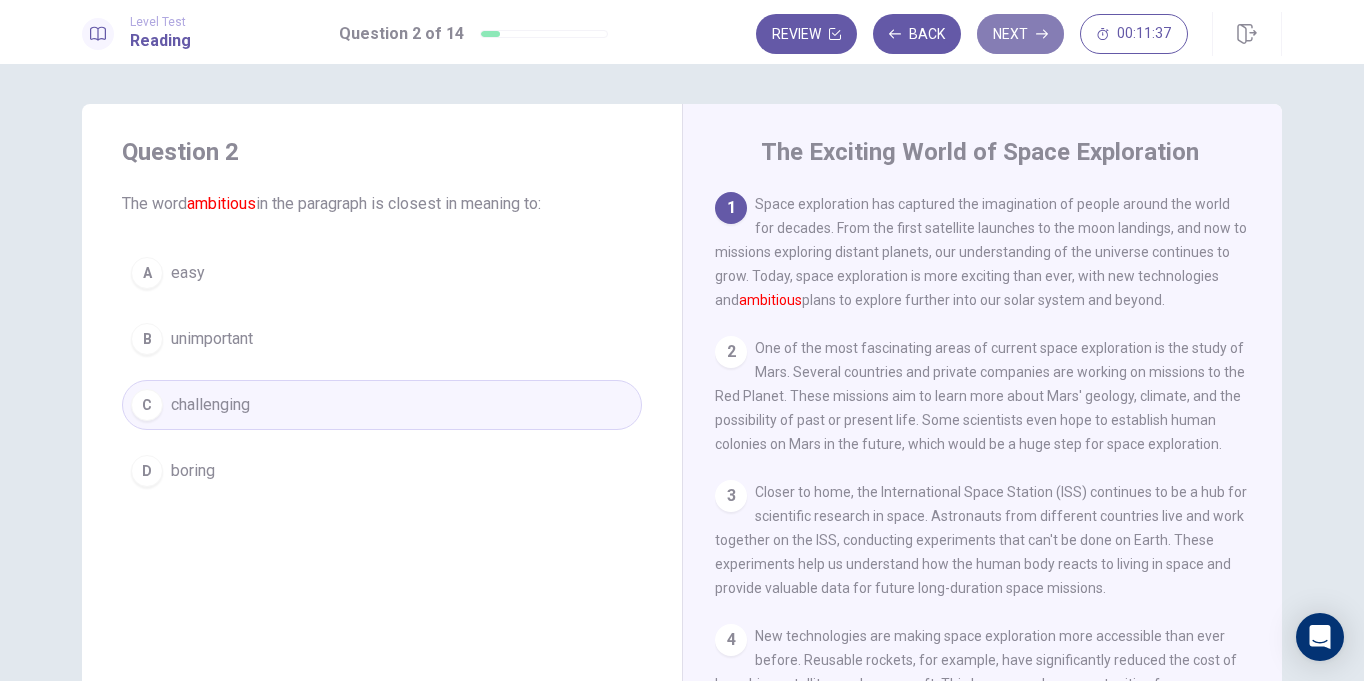 click on "Next" at bounding box center (1020, 34) 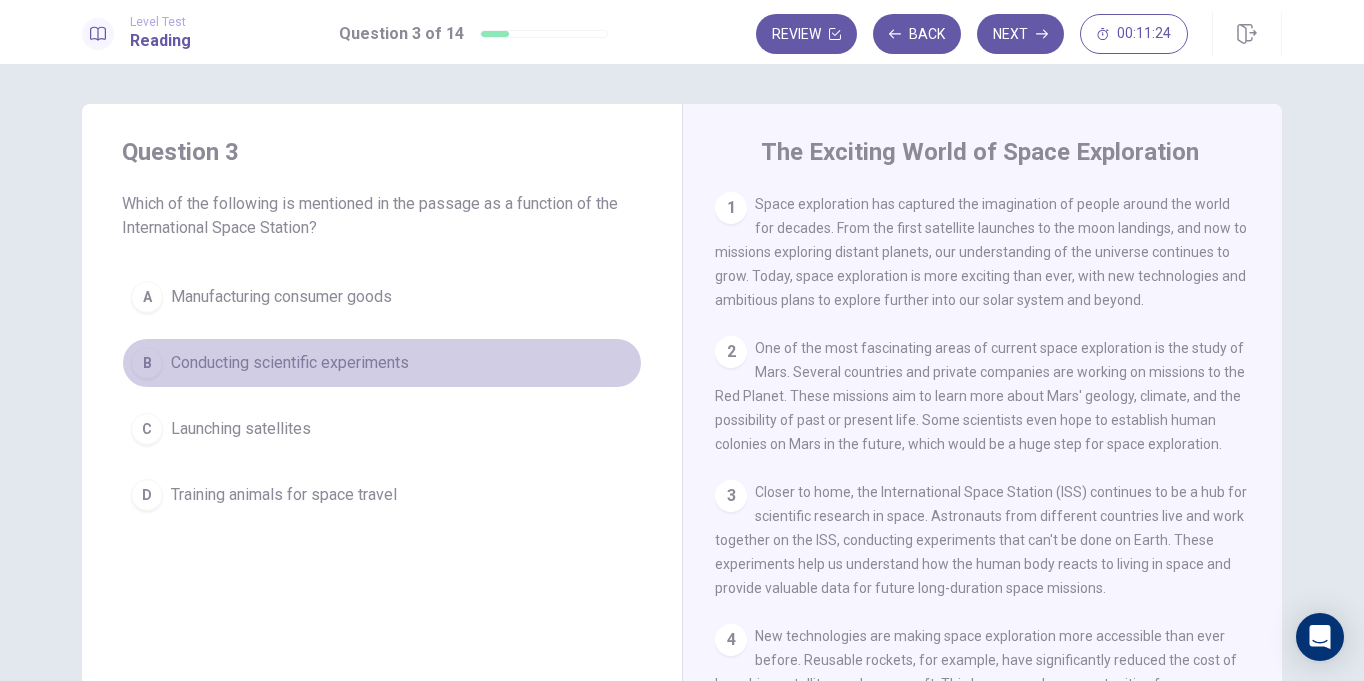 click on "B Conducting scientific experiments" at bounding box center [382, 363] 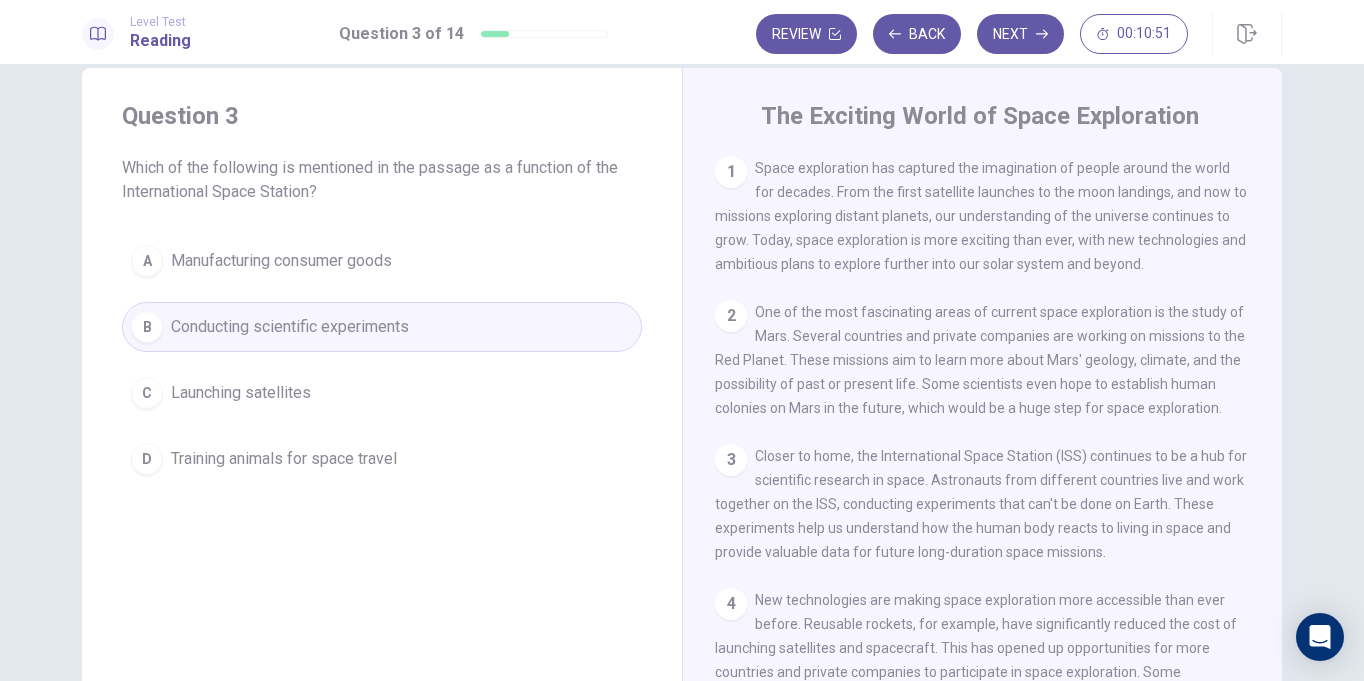 scroll, scrollTop: 37, scrollLeft: 0, axis: vertical 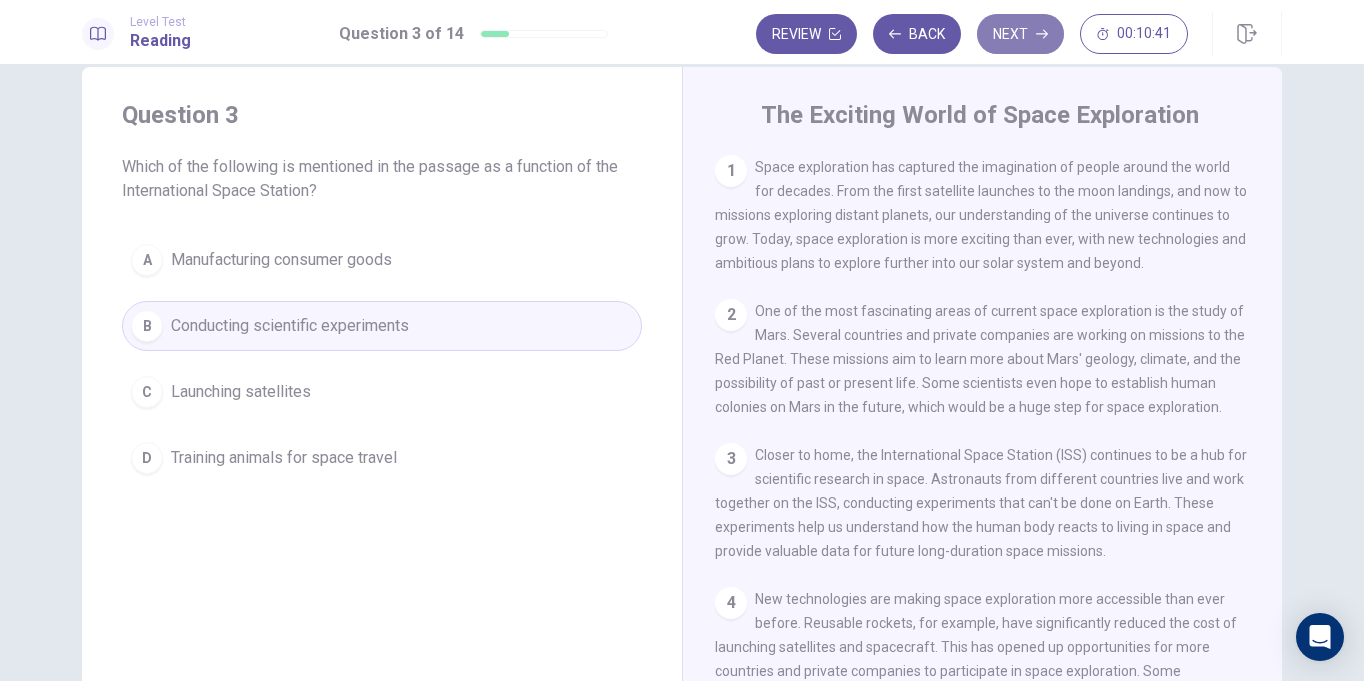 click on "Next" at bounding box center [1020, 34] 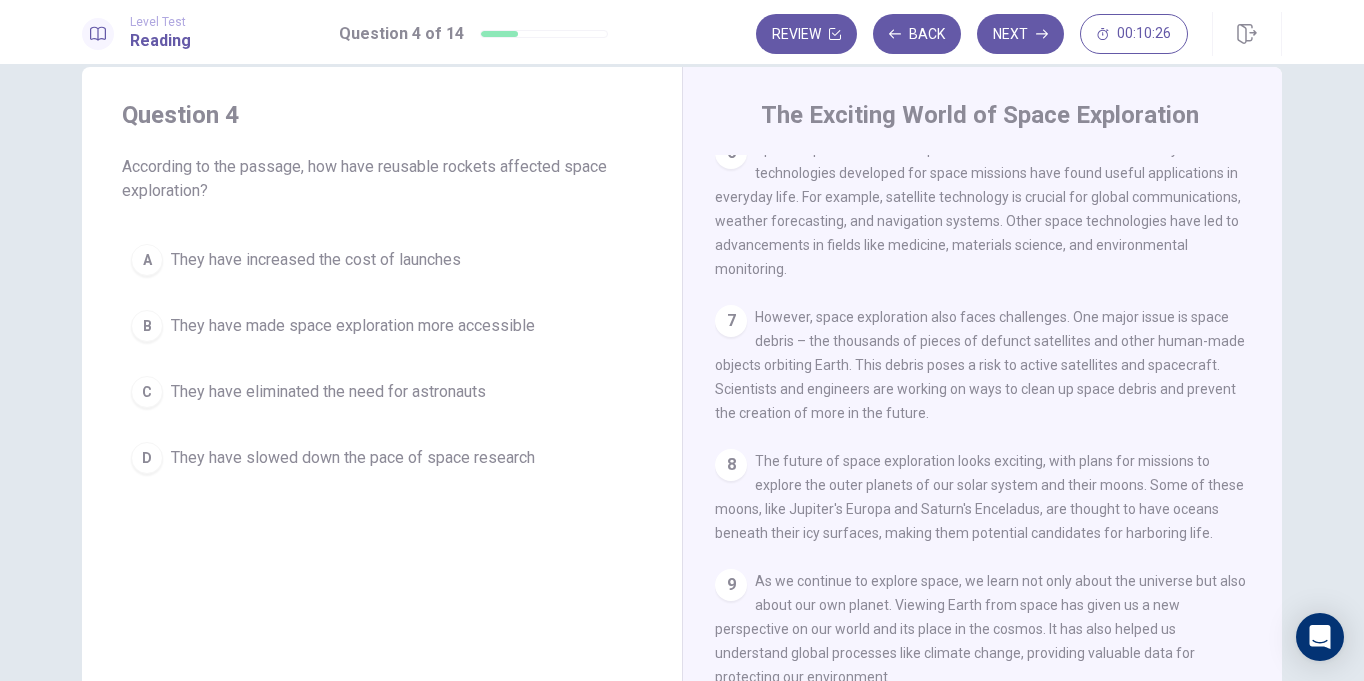 scroll, scrollTop: 990, scrollLeft: 0, axis: vertical 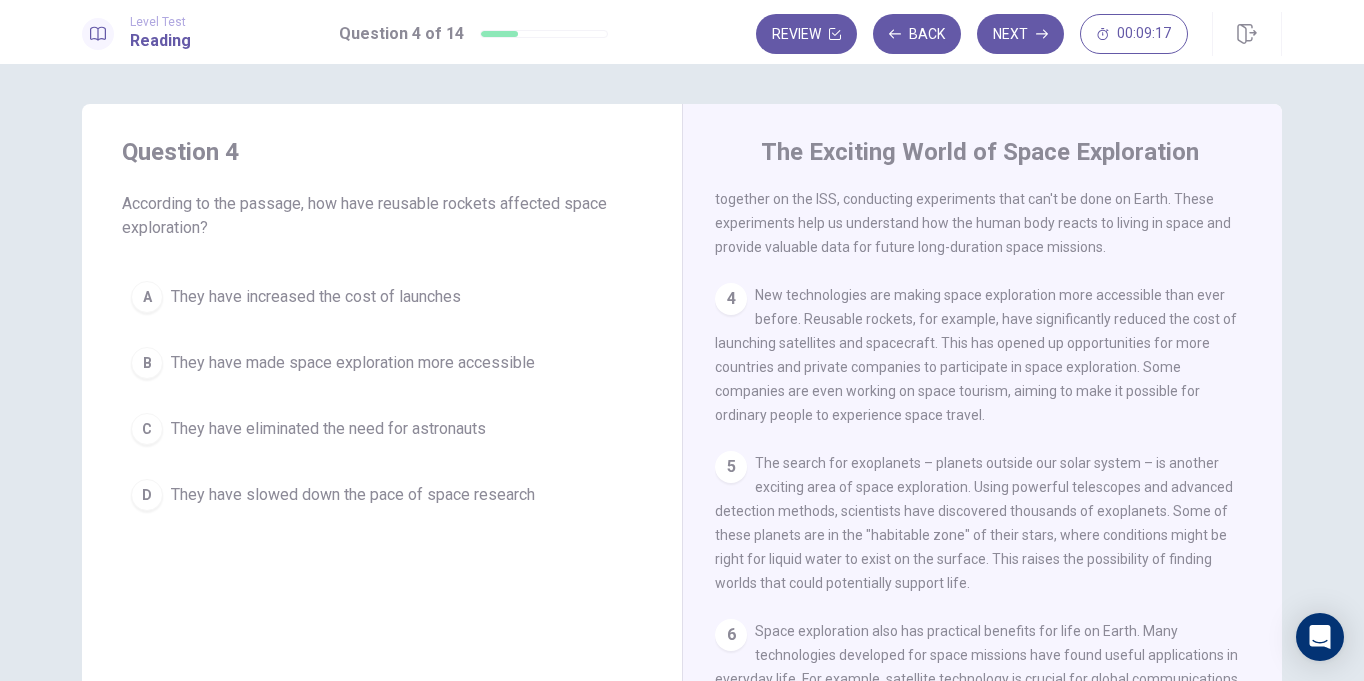 drag, startPoint x: 1103, startPoint y: 332, endPoint x: 880, endPoint y: 406, distance: 234.95744 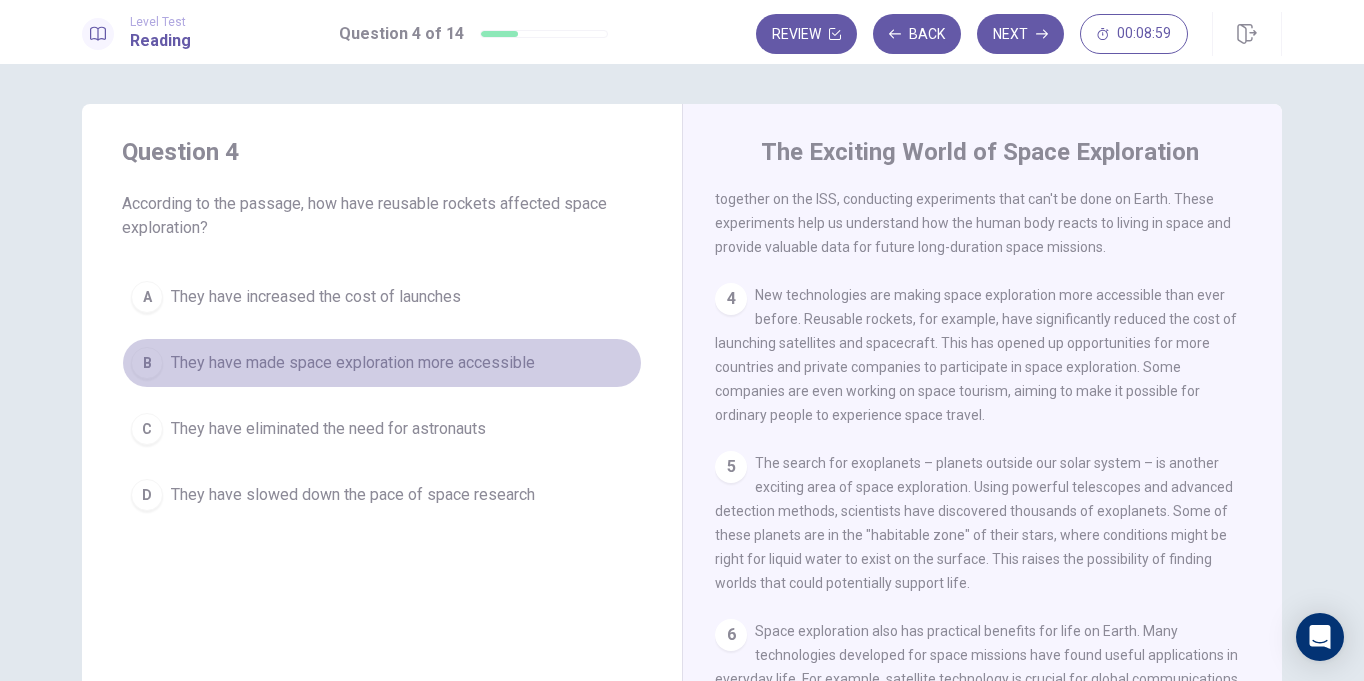 click on "They have made space exploration more accessible" at bounding box center (353, 363) 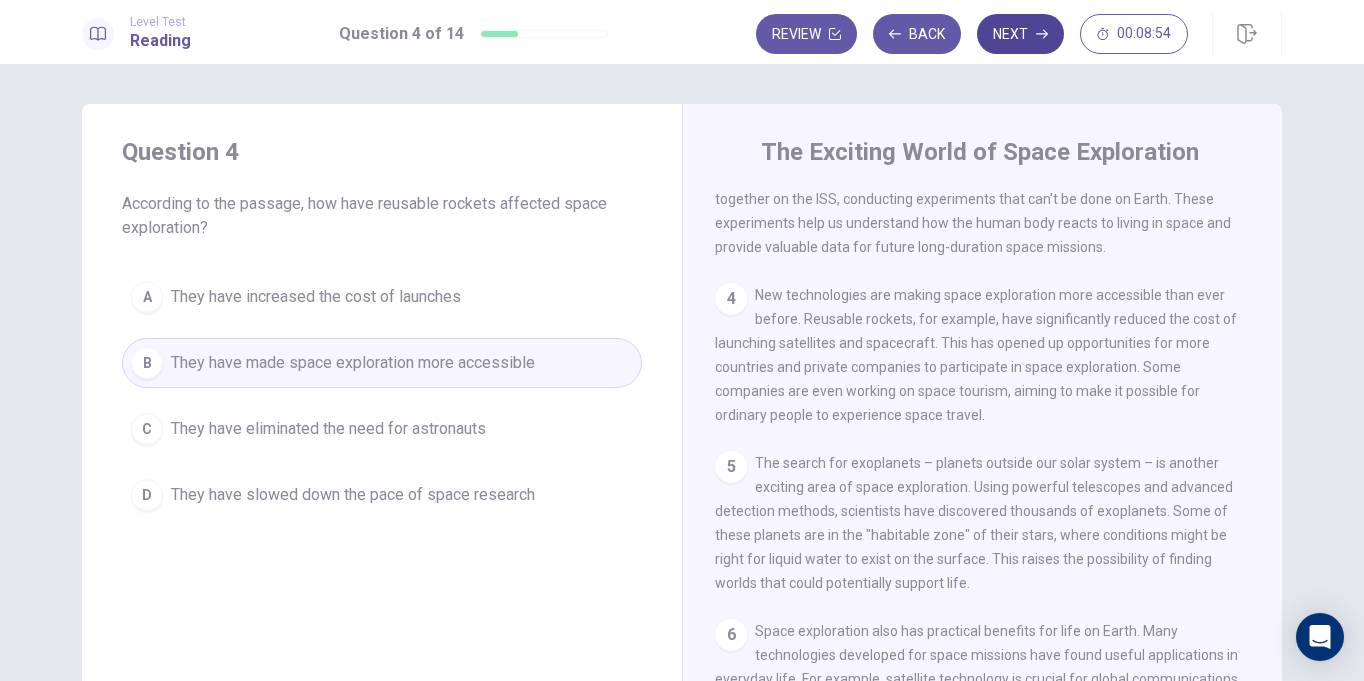 click on "Next" at bounding box center (1020, 34) 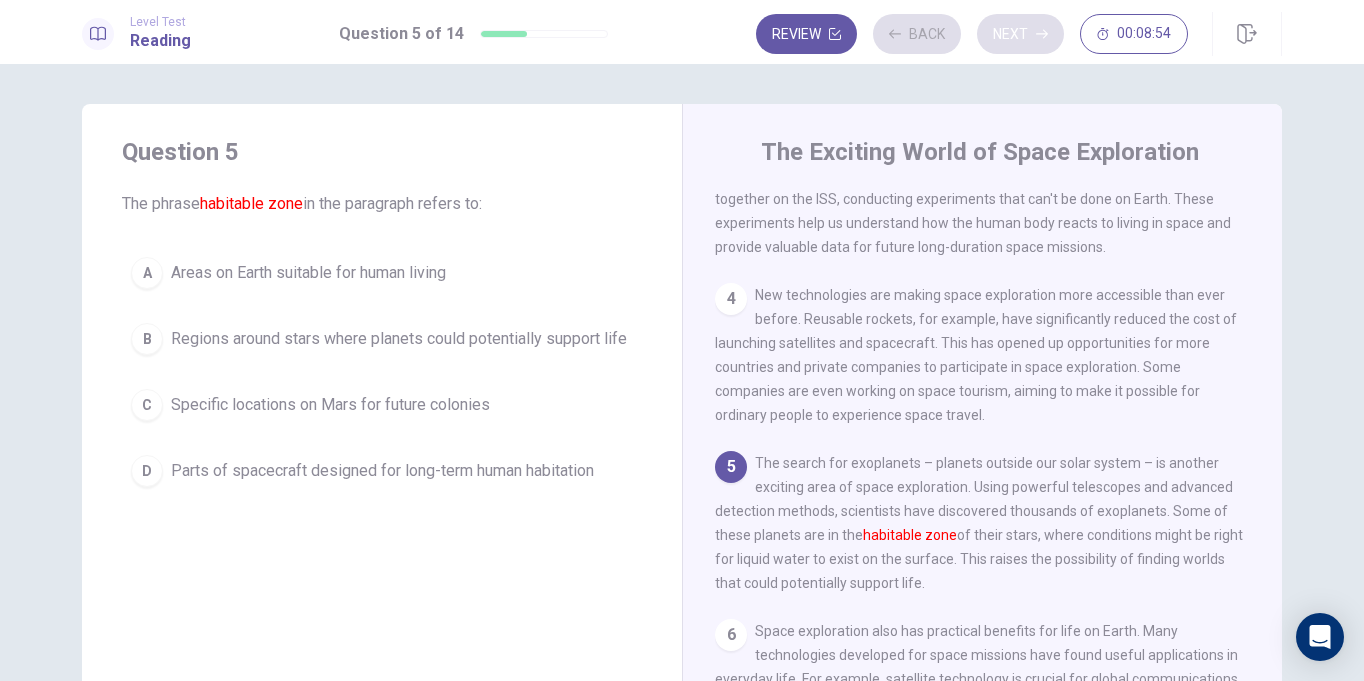 scroll, scrollTop: 396, scrollLeft: 0, axis: vertical 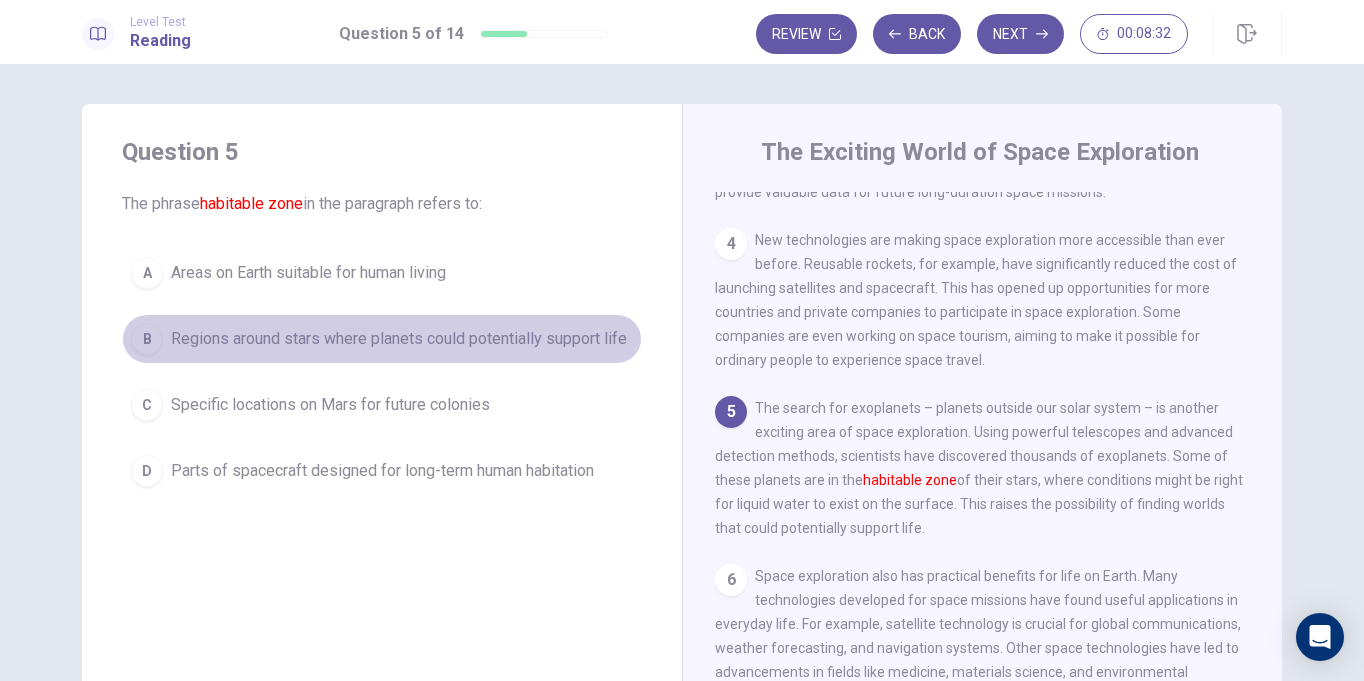 click on "Regions around stars where planets could potentially support life" at bounding box center [399, 339] 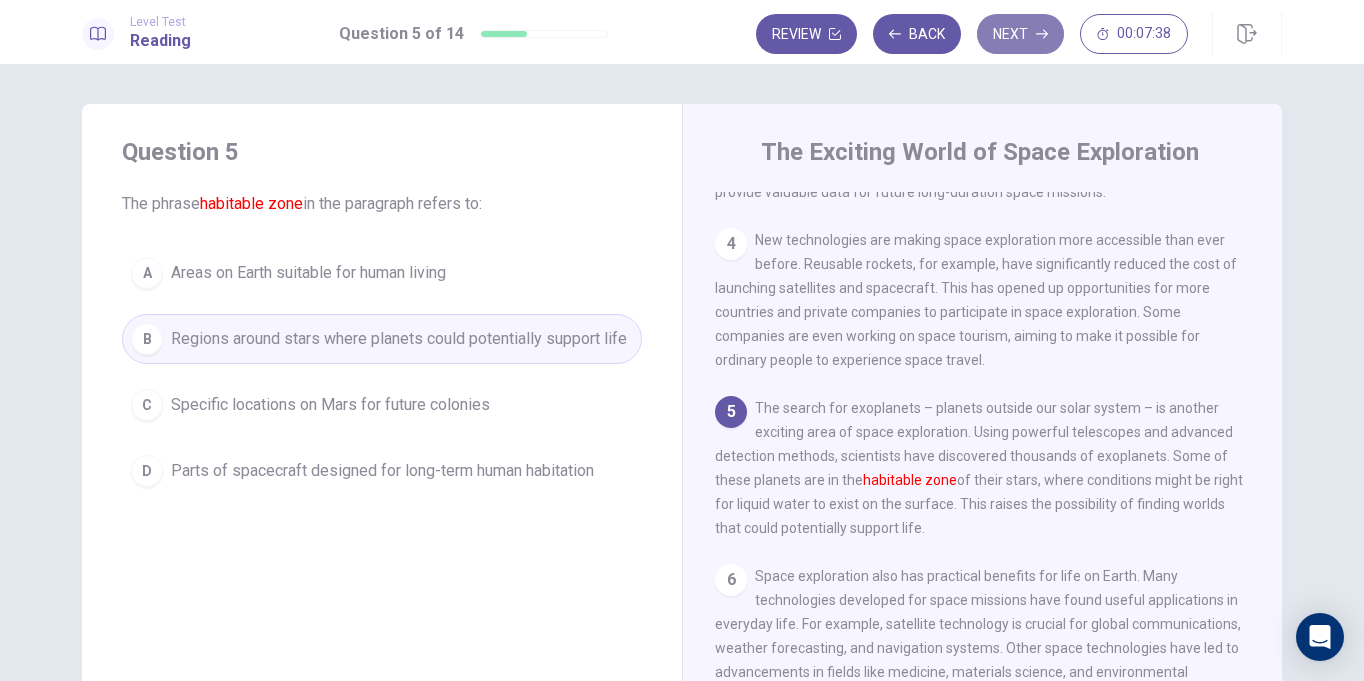 click on "Next" at bounding box center (1020, 34) 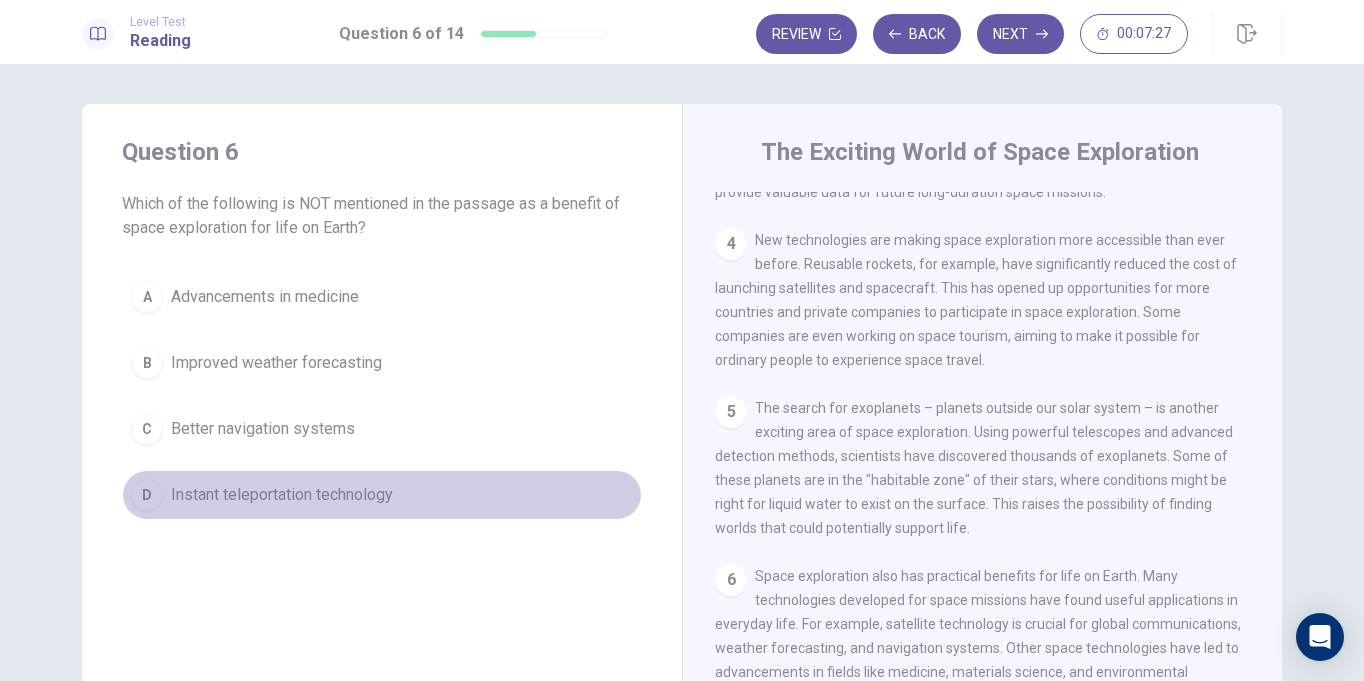 click on "Instant teleportation technology" at bounding box center (282, 495) 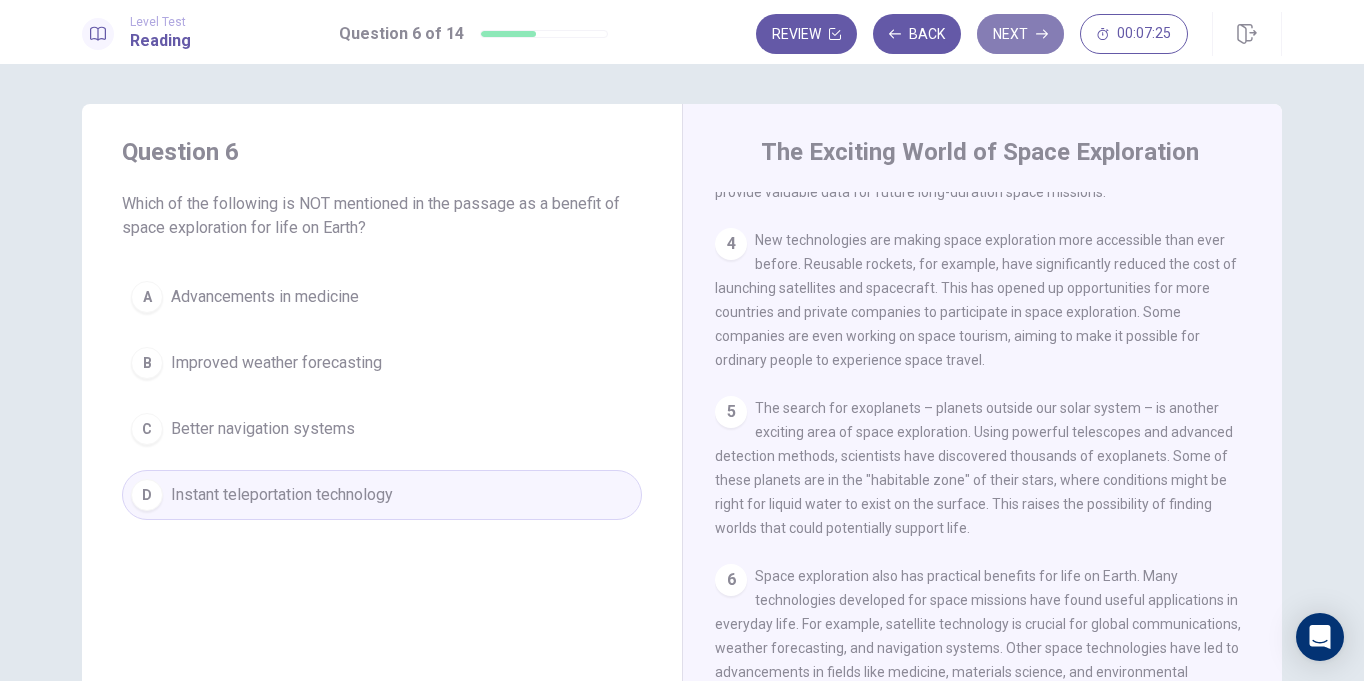 click on "Next" at bounding box center [1020, 34] 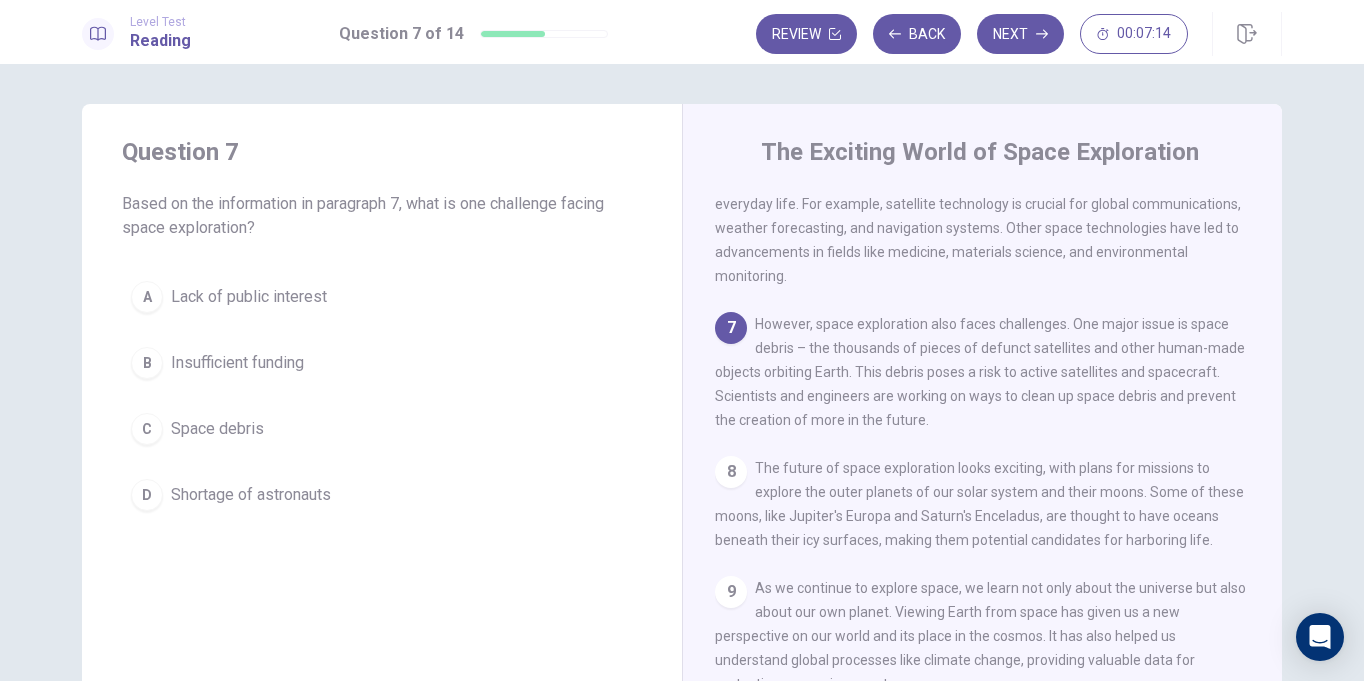 scroll, scrollTop: 885, scrollLeft: 0, axis: vertical 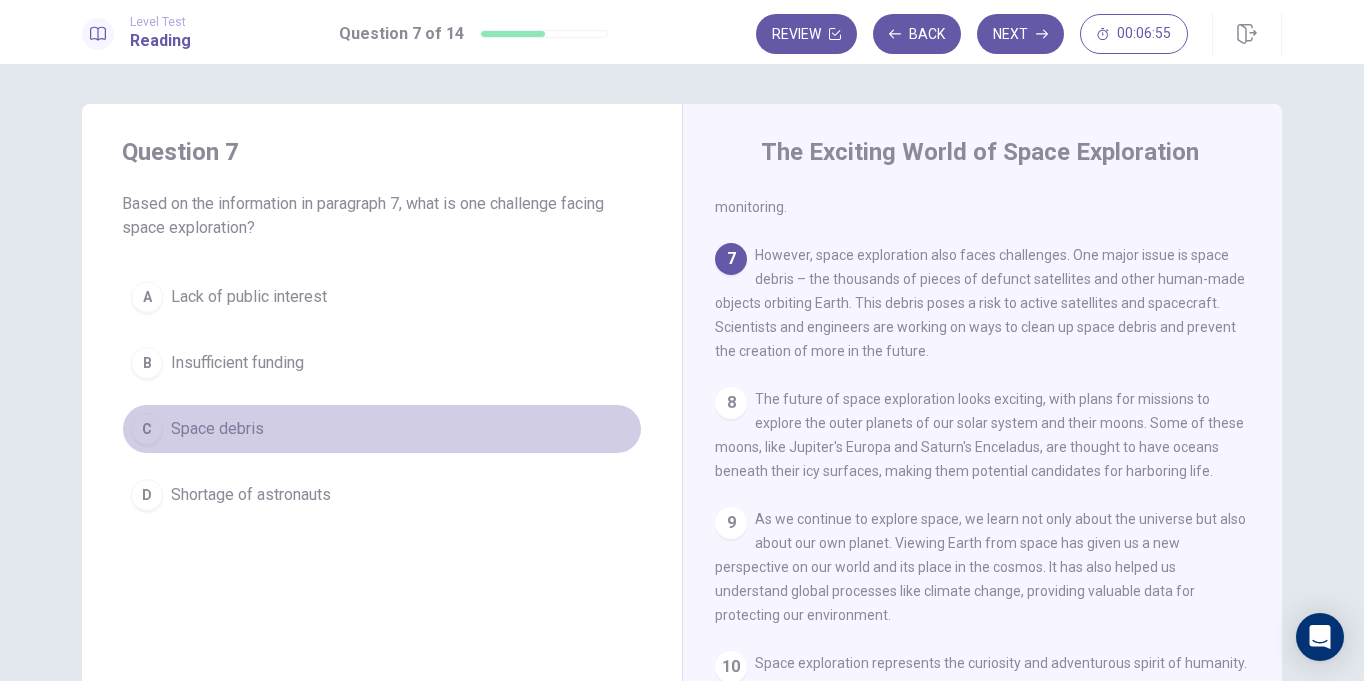 click on "Space debris" at bounding box center (217, 429) 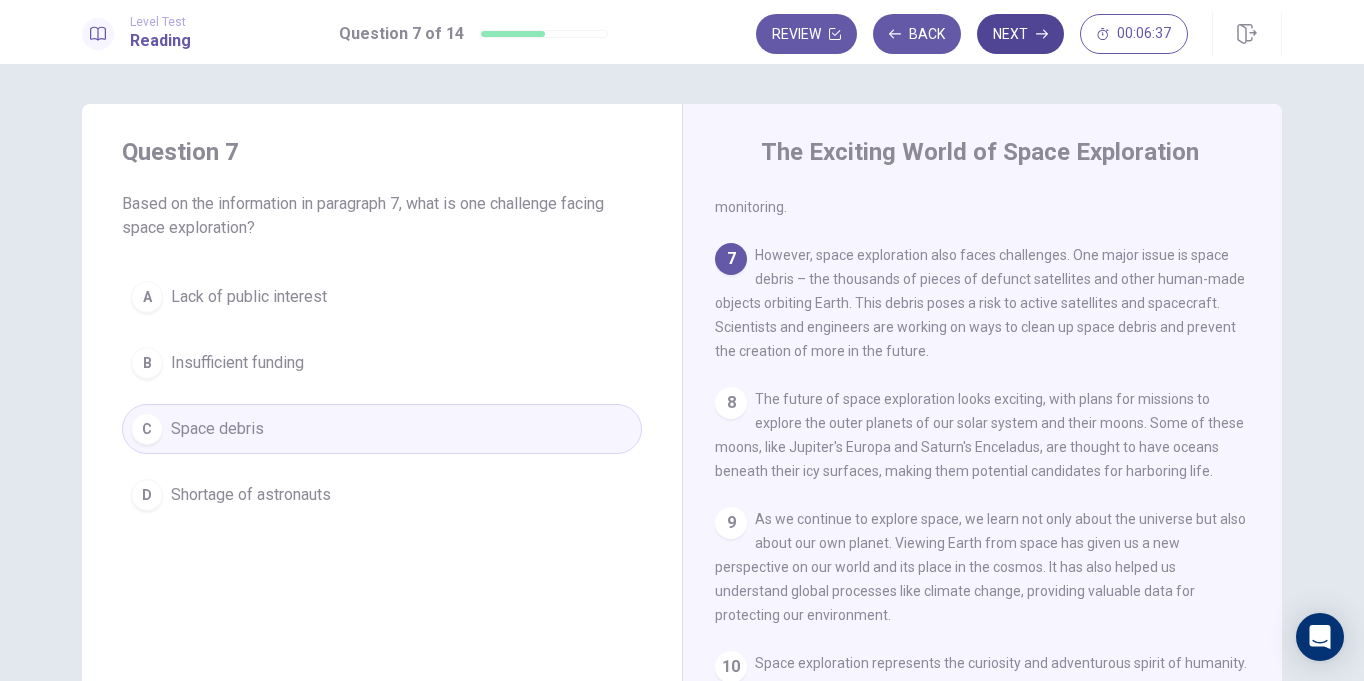 click on "Next" at bounding box center [1020, 34] 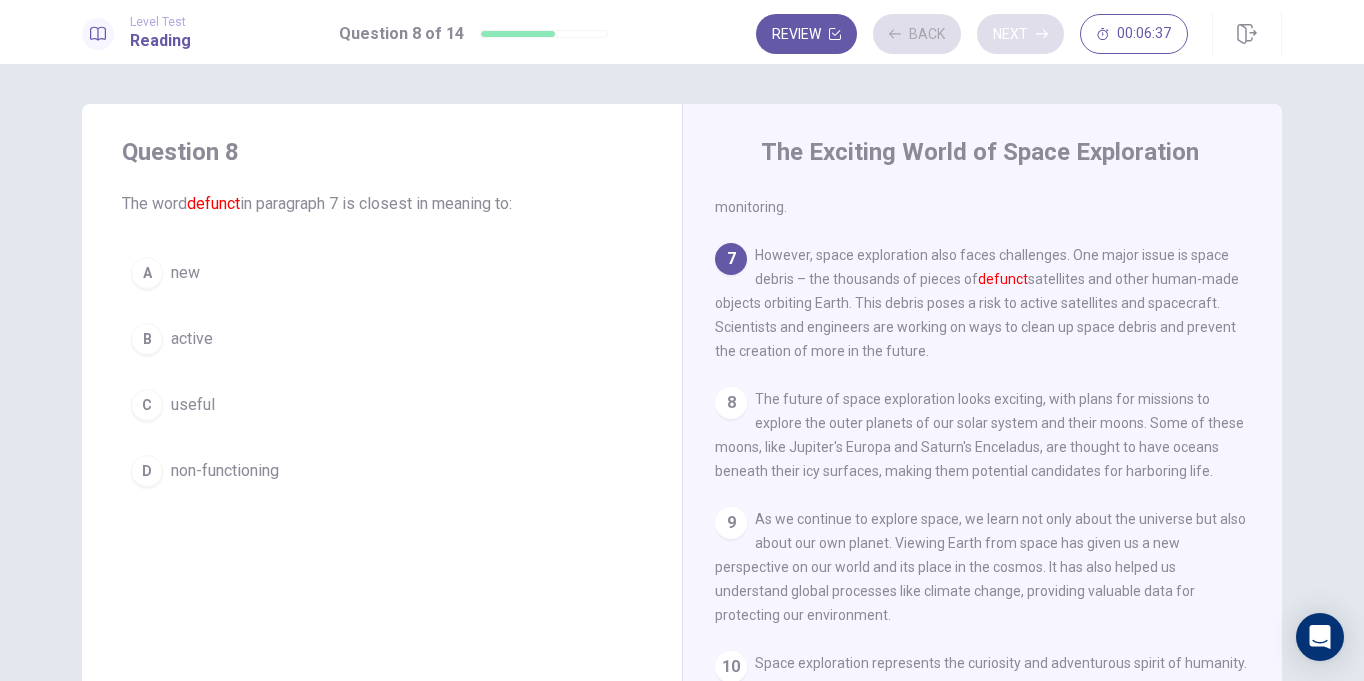 scroll, scrollTop: 969, scrollLeft: 0, axis: vertical 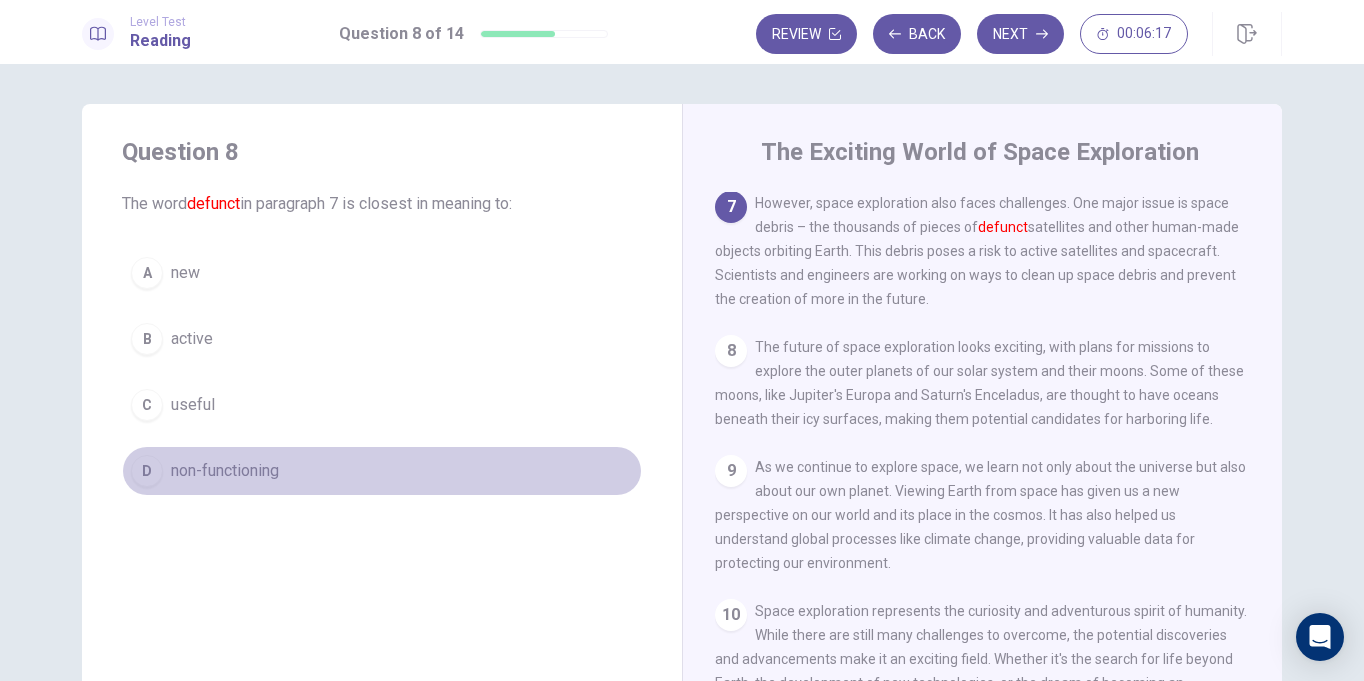 click on "non-functioning" at bounding box center (225, 471) 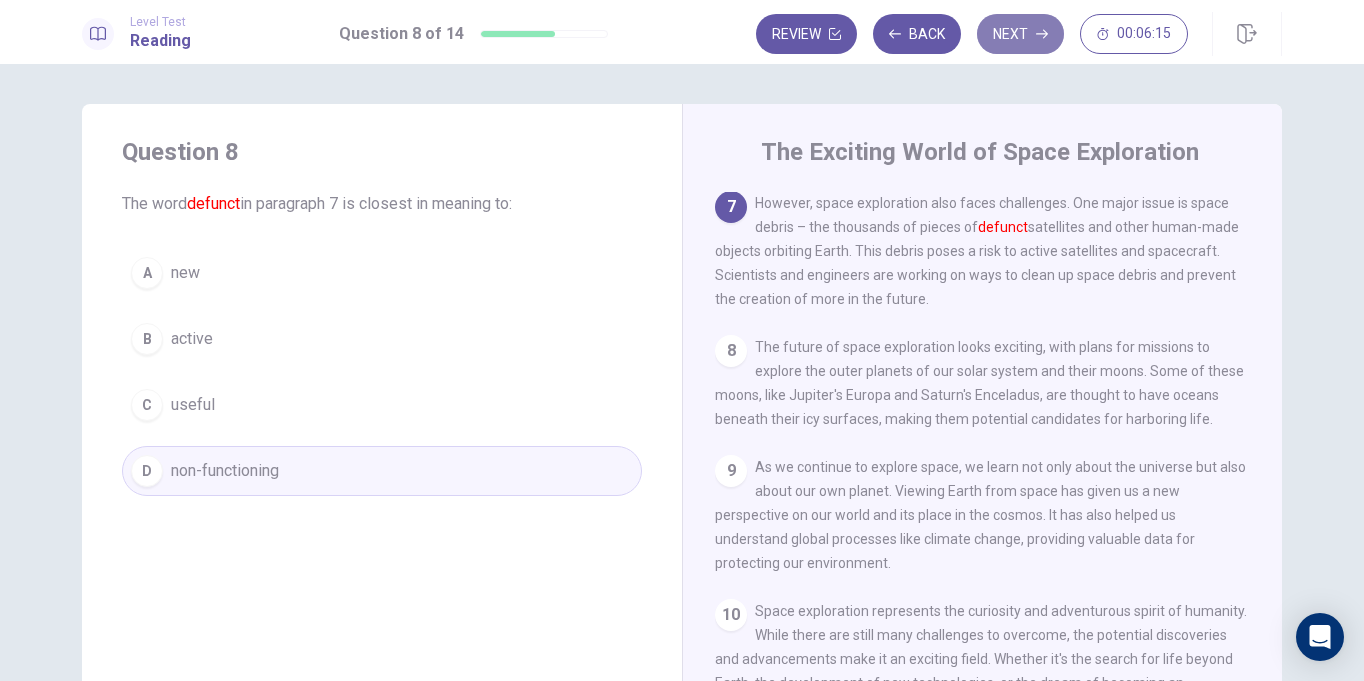 click on "Next" at bounding box center [1020, 34] 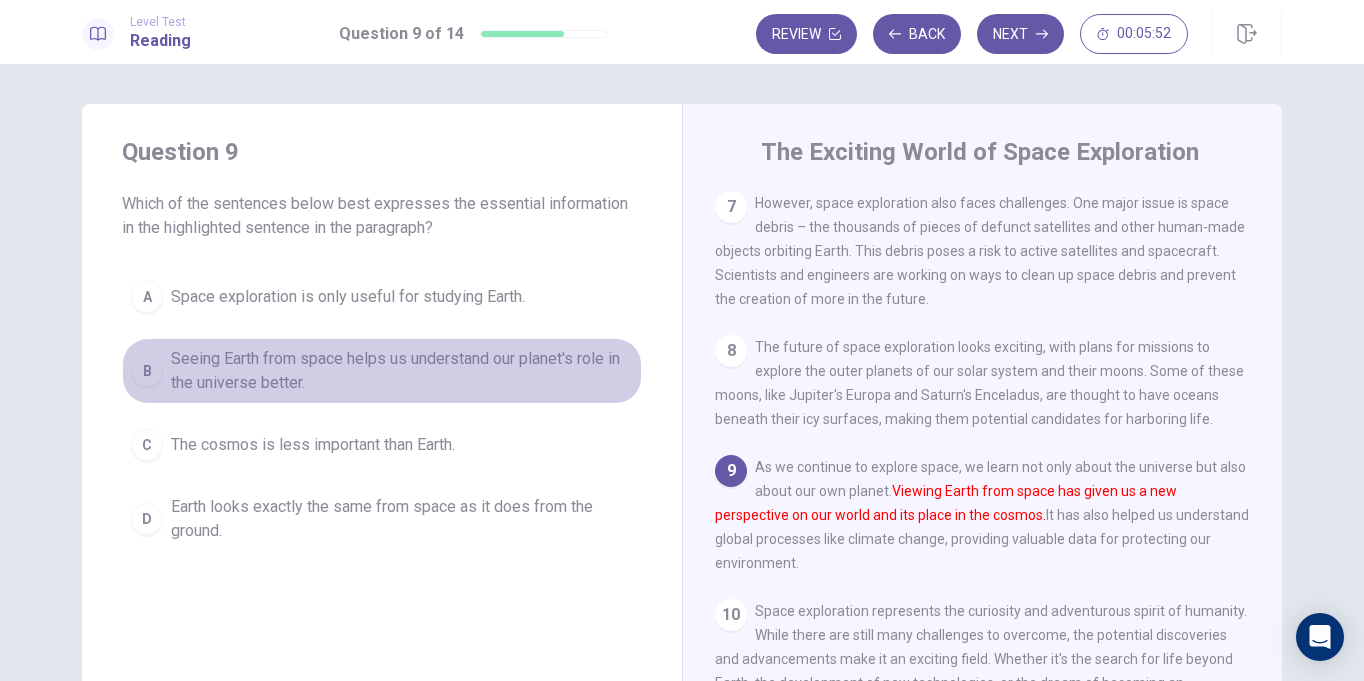 click on "Seeing Earth from space helps us understand our planet's role in the universe better." at bounding box center [402, 371] 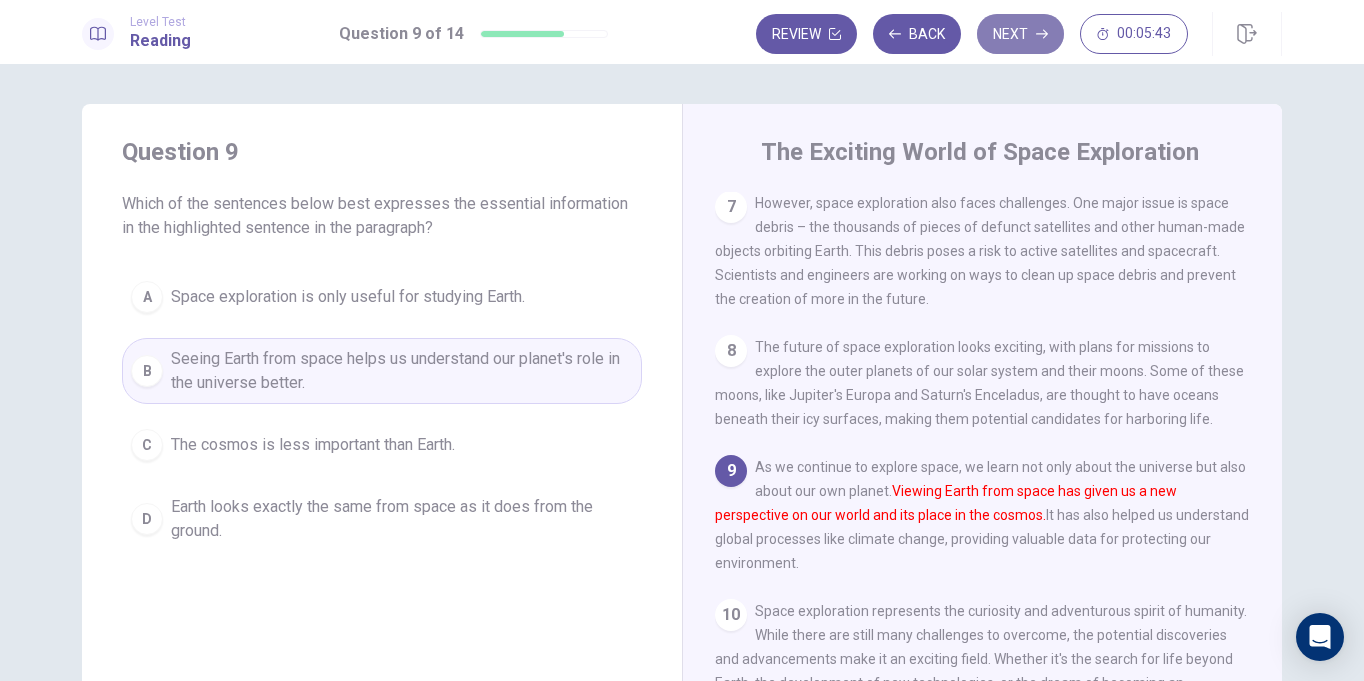click on "Next" at bounding box center [1020, 34] 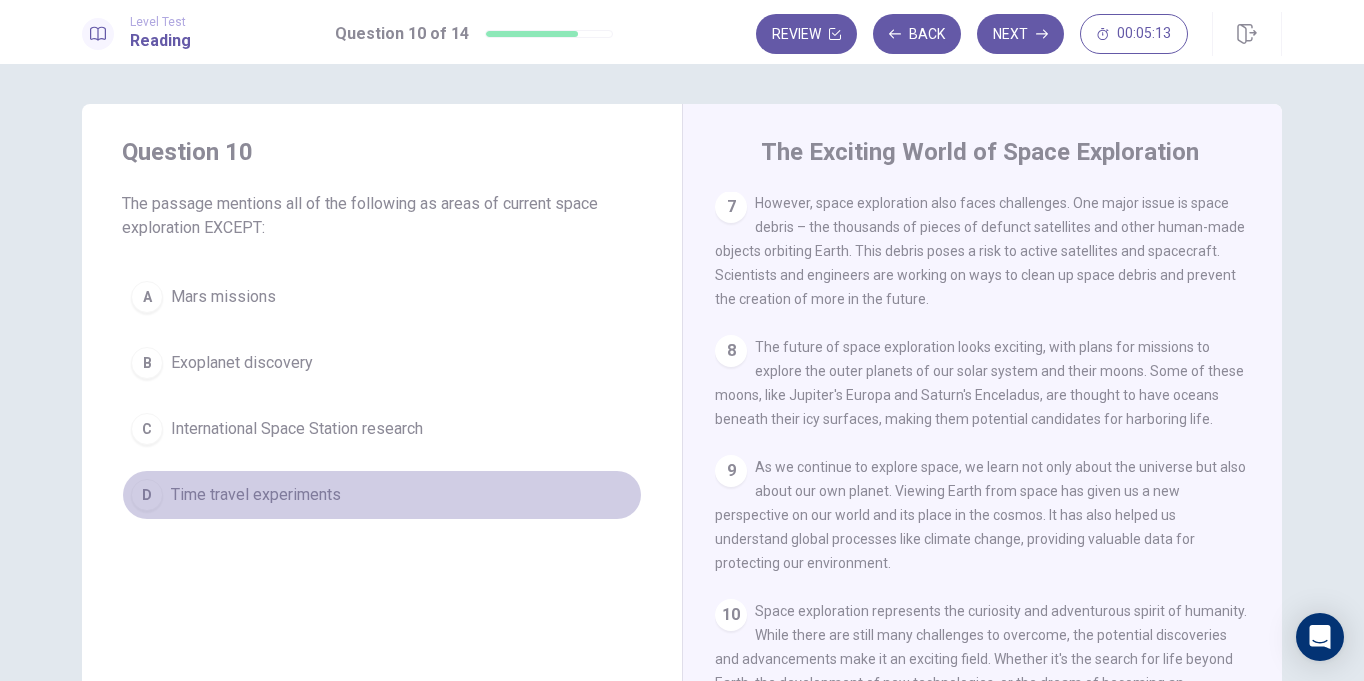 click on "Time travel experiments" at bounding box center [256, 495] 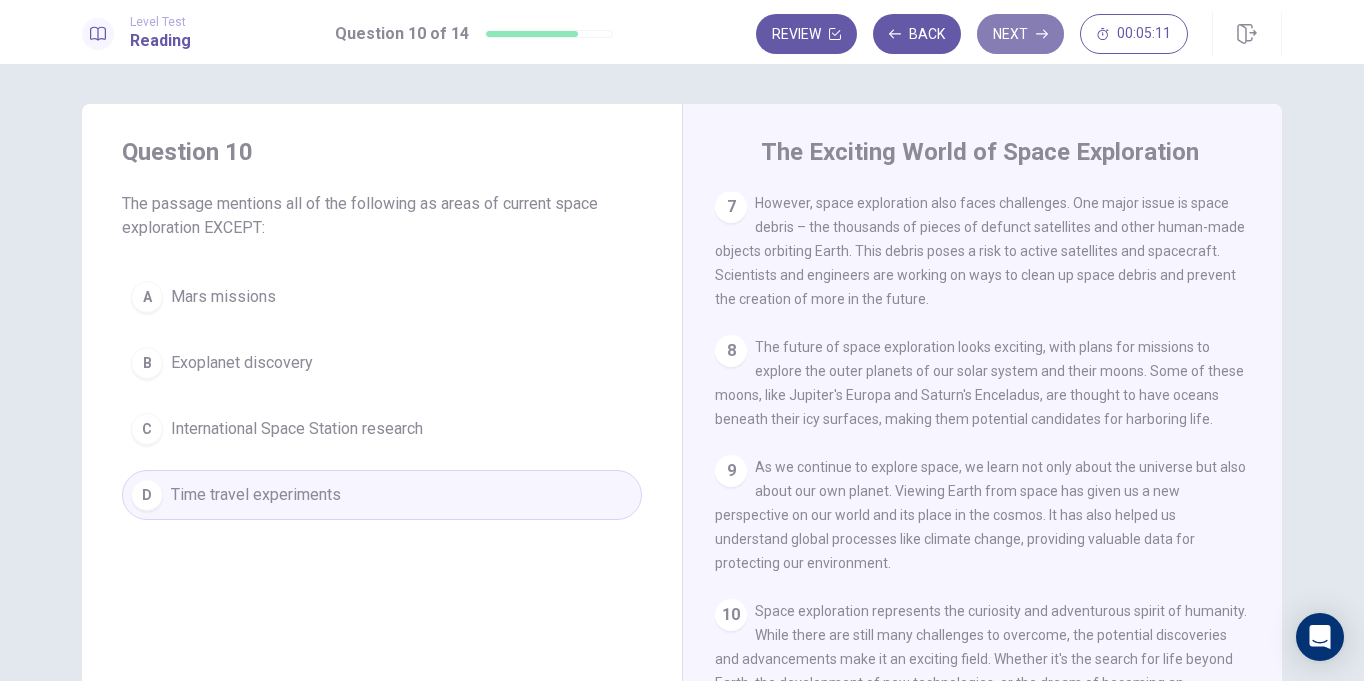click on "Next" at bounding box center (1020, 34) 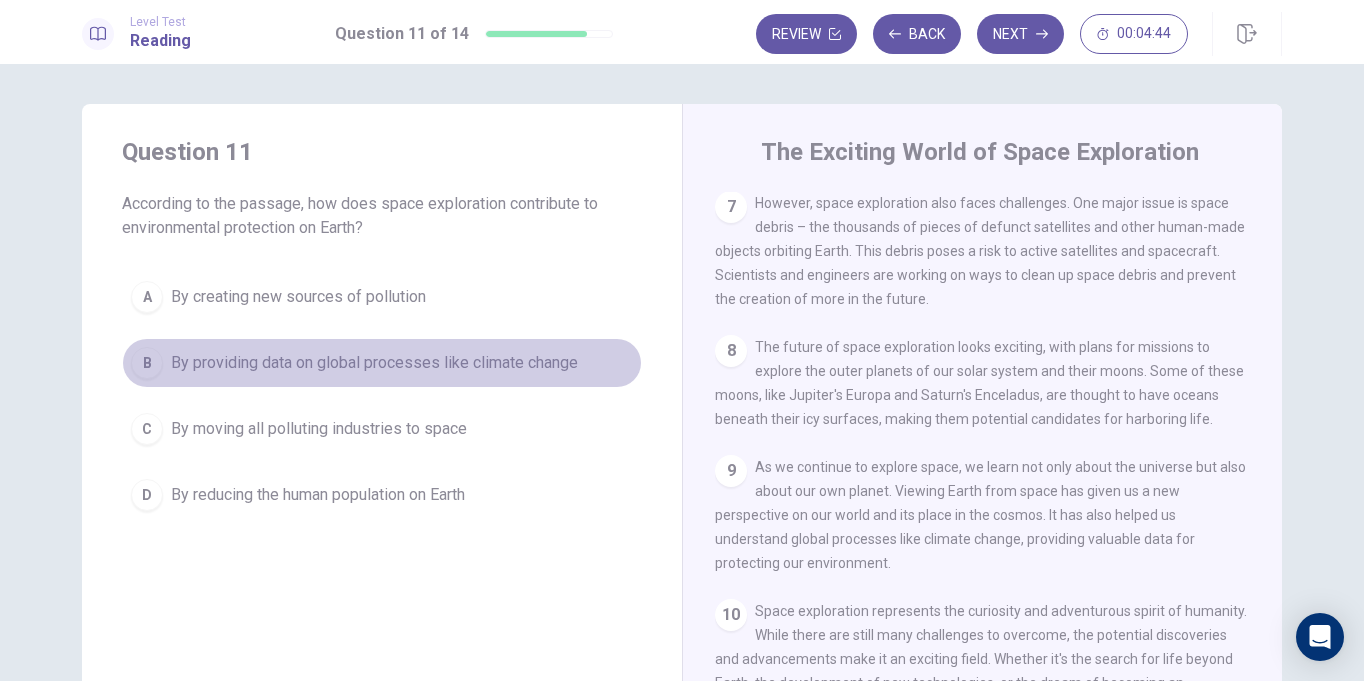 click on "By providing data on global processes like climate change" at bounding box center (374, 363) 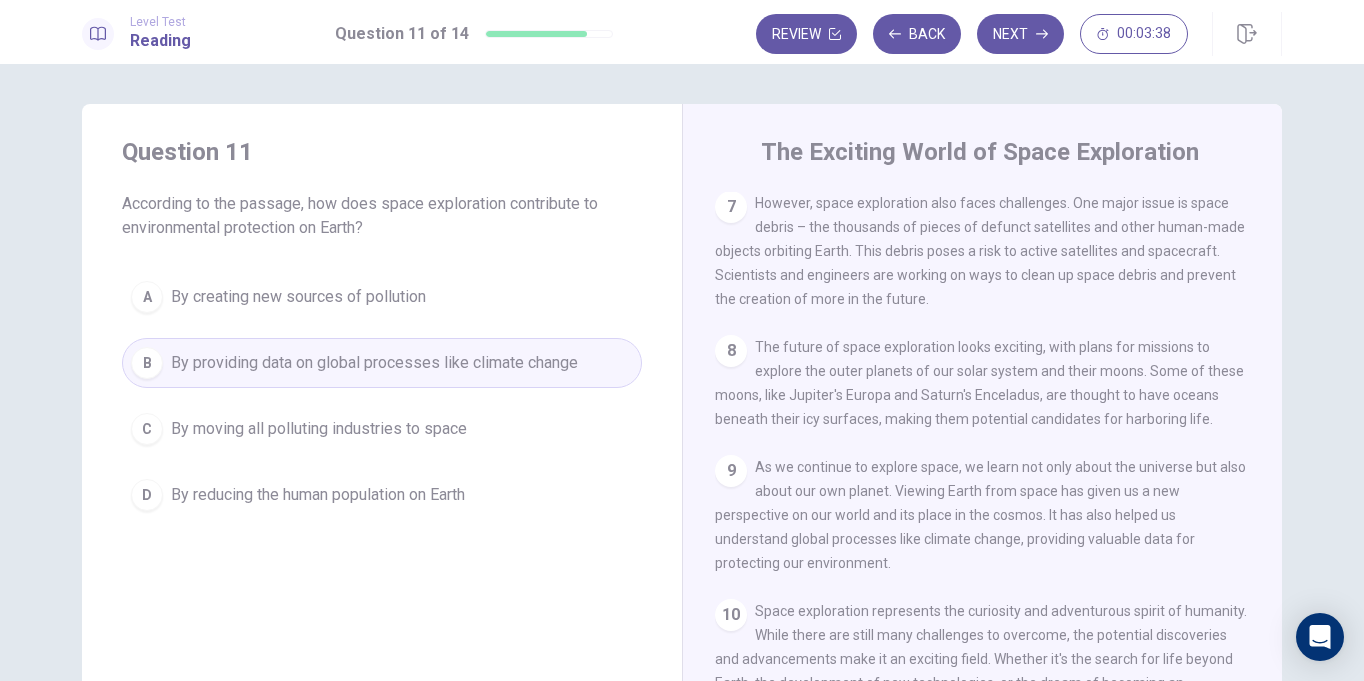 scroll, scrollTop: 990, scrollLeft: 0, axis: vertical 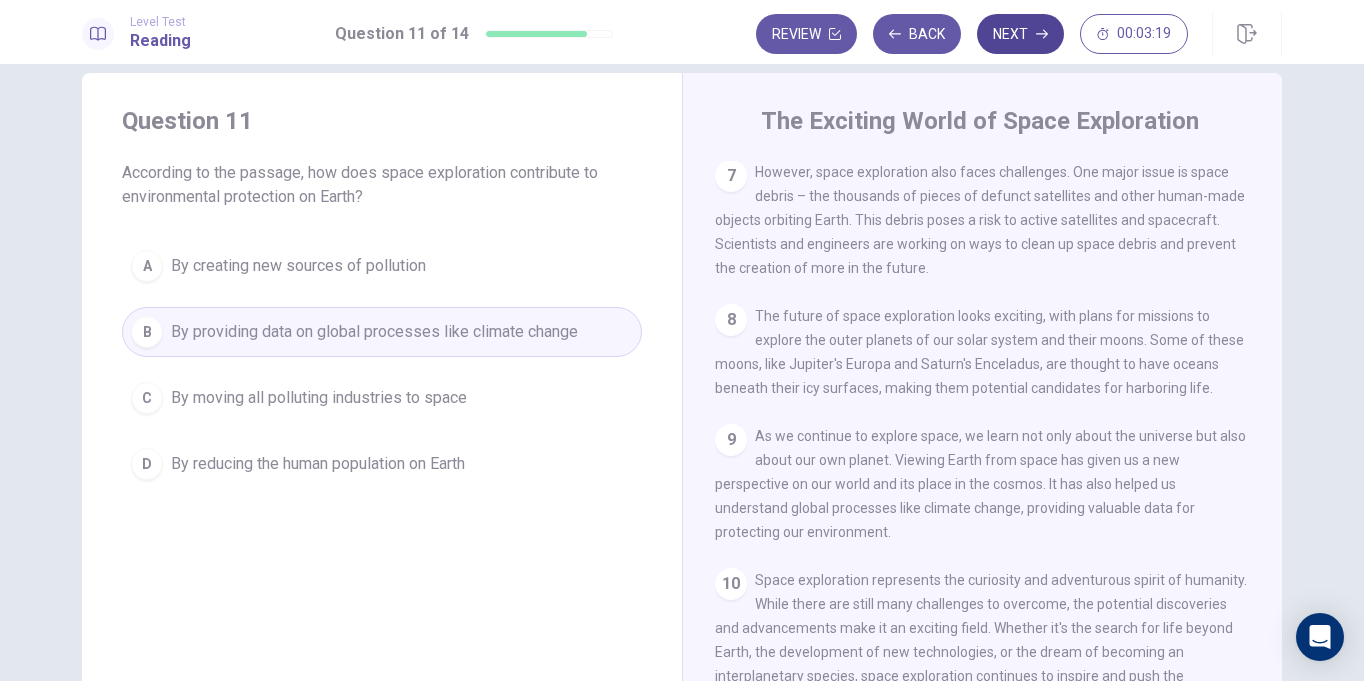 click on "Next" at bounding box center [1020, 34] 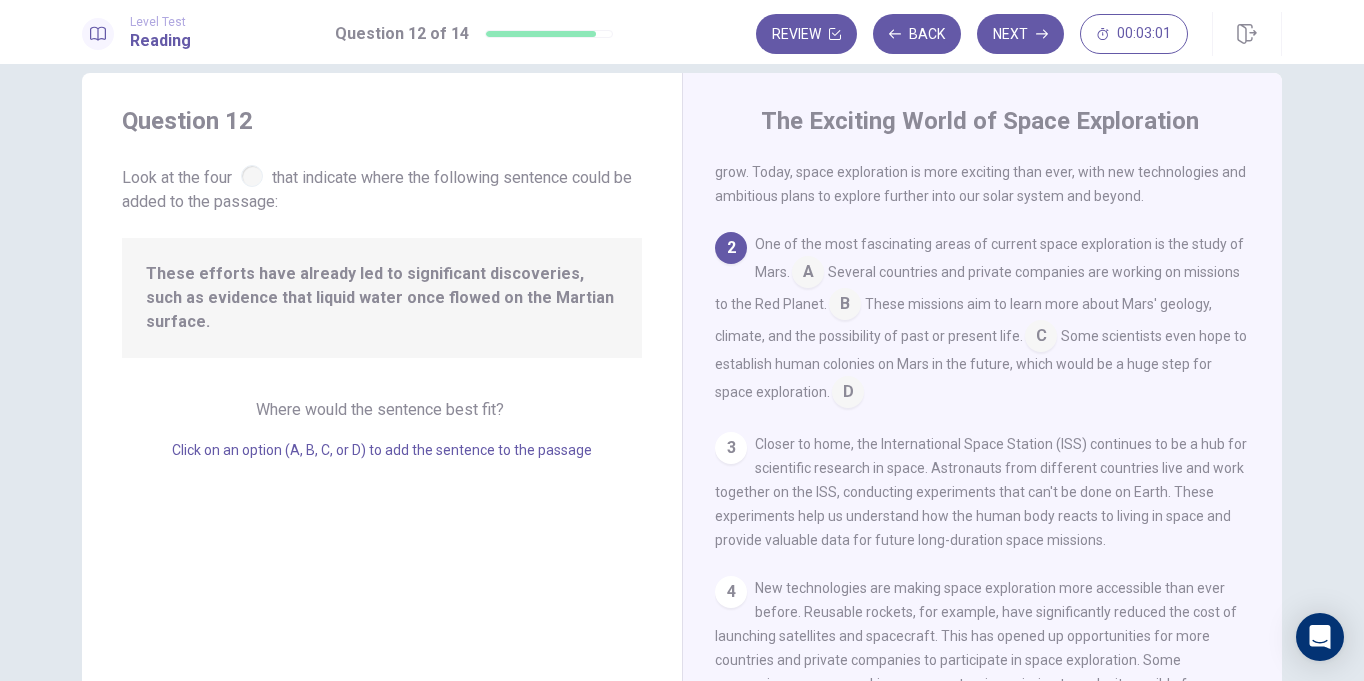 scroll, scrollTop: 0, scrollLeft: 0, axis: both 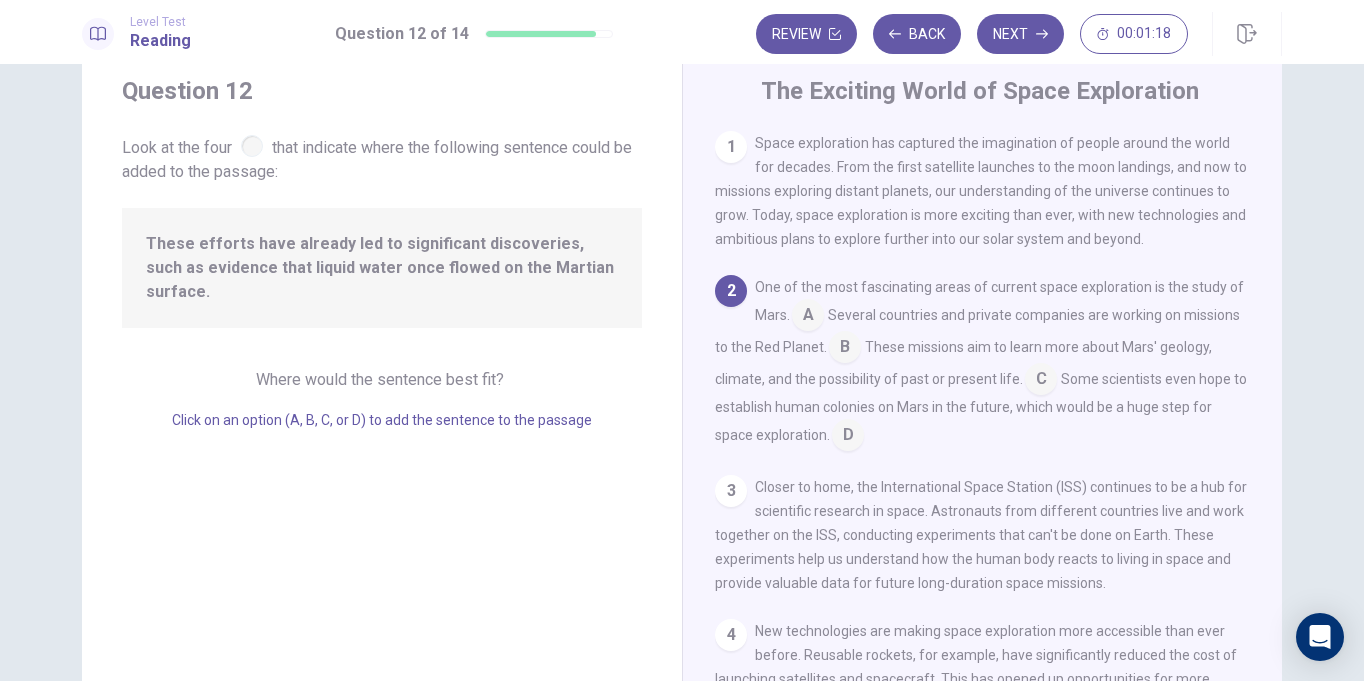 click at bounding box center (1041, 381) 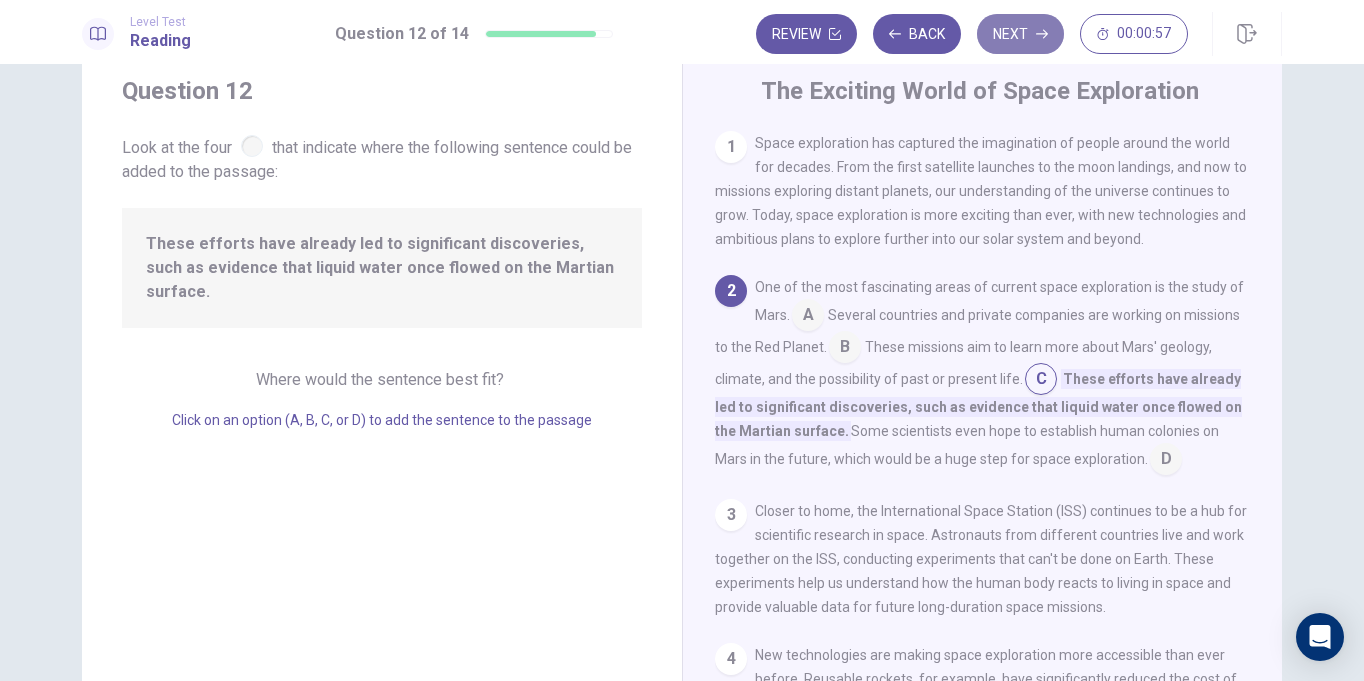 click on "Next" at bounding box center [1020, 34] 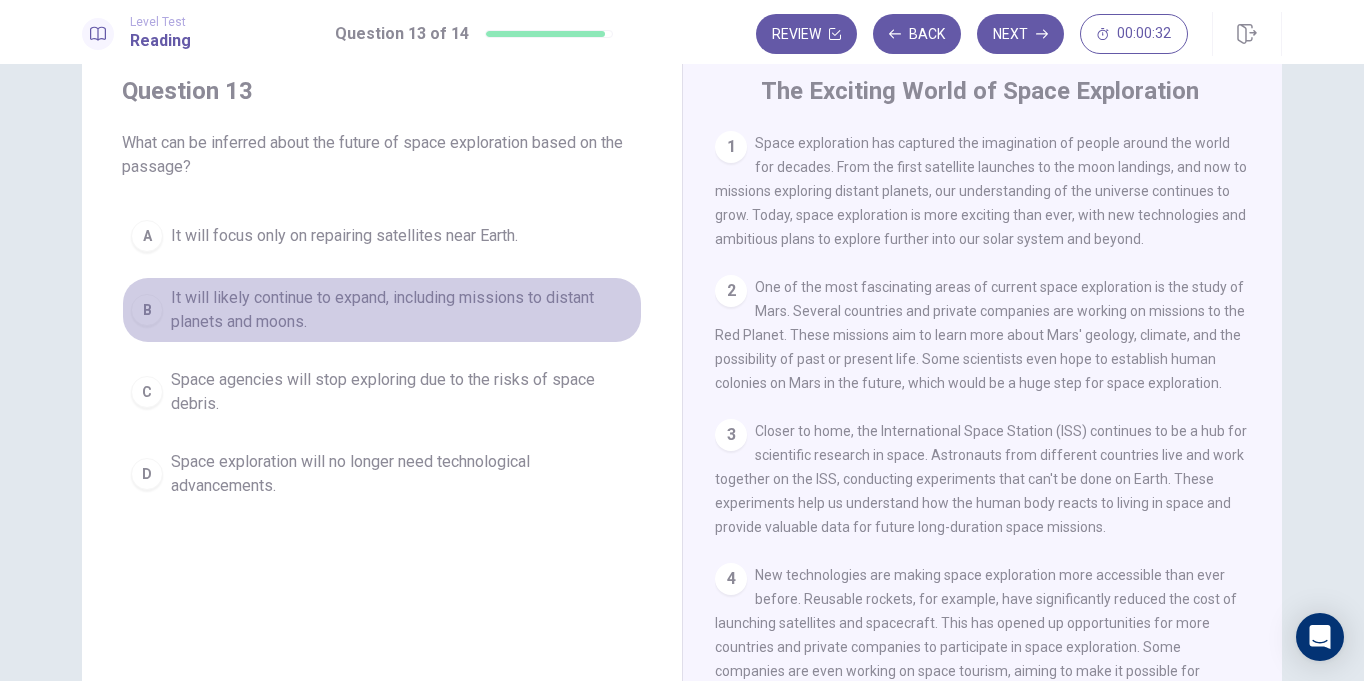 click on "It will likely continue to expand, including missions to distant planets and moons." at bounding box center (402, 310) 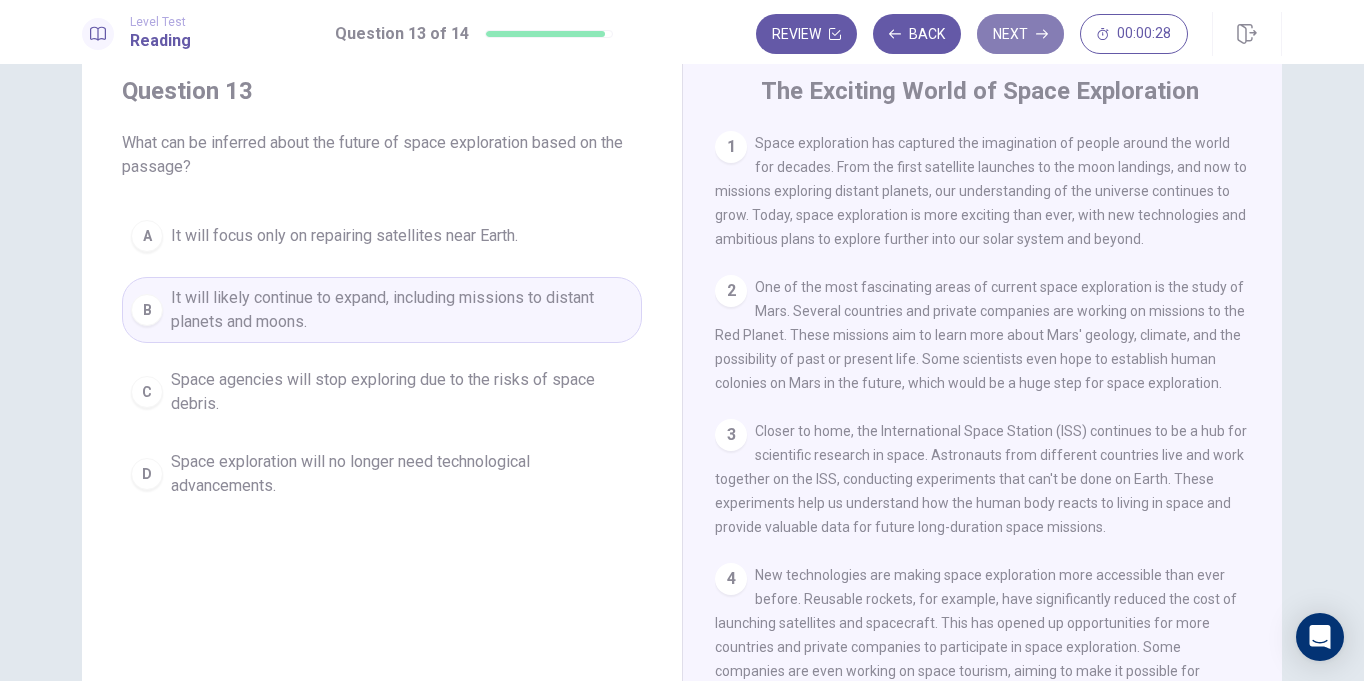 click on "Next" at bounding box center (1020, 34) 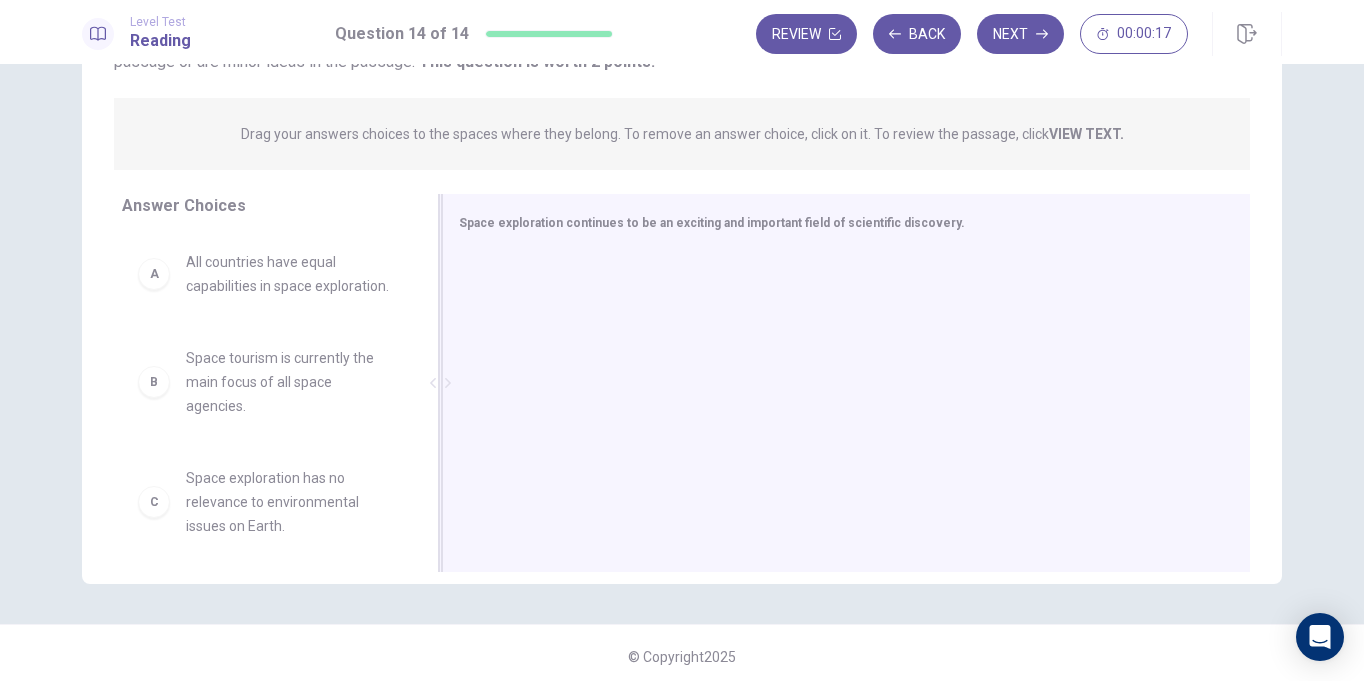 scroll, scrollTop: 222, scrollLeft: 0, axis: vertical 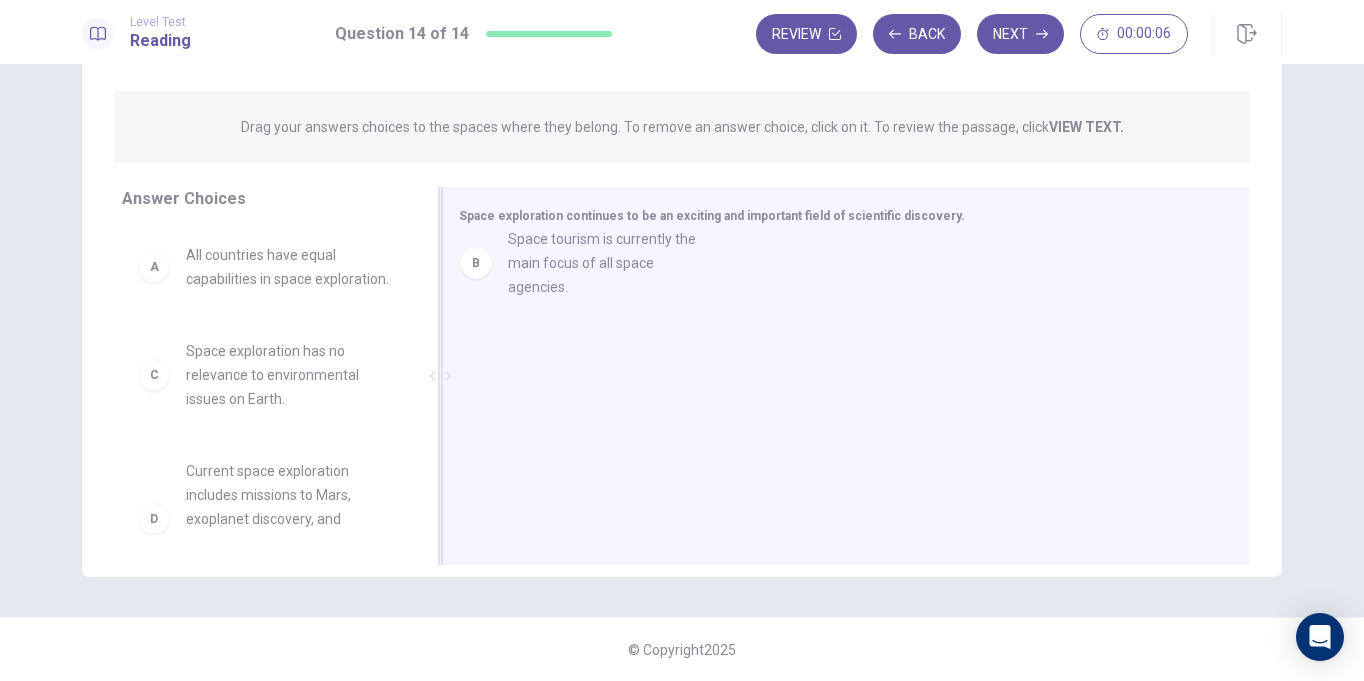 drag, startPoint x: 301, startPoint y: 402, endPoint x: 635, endPoint y: 271, distance: 358.7715 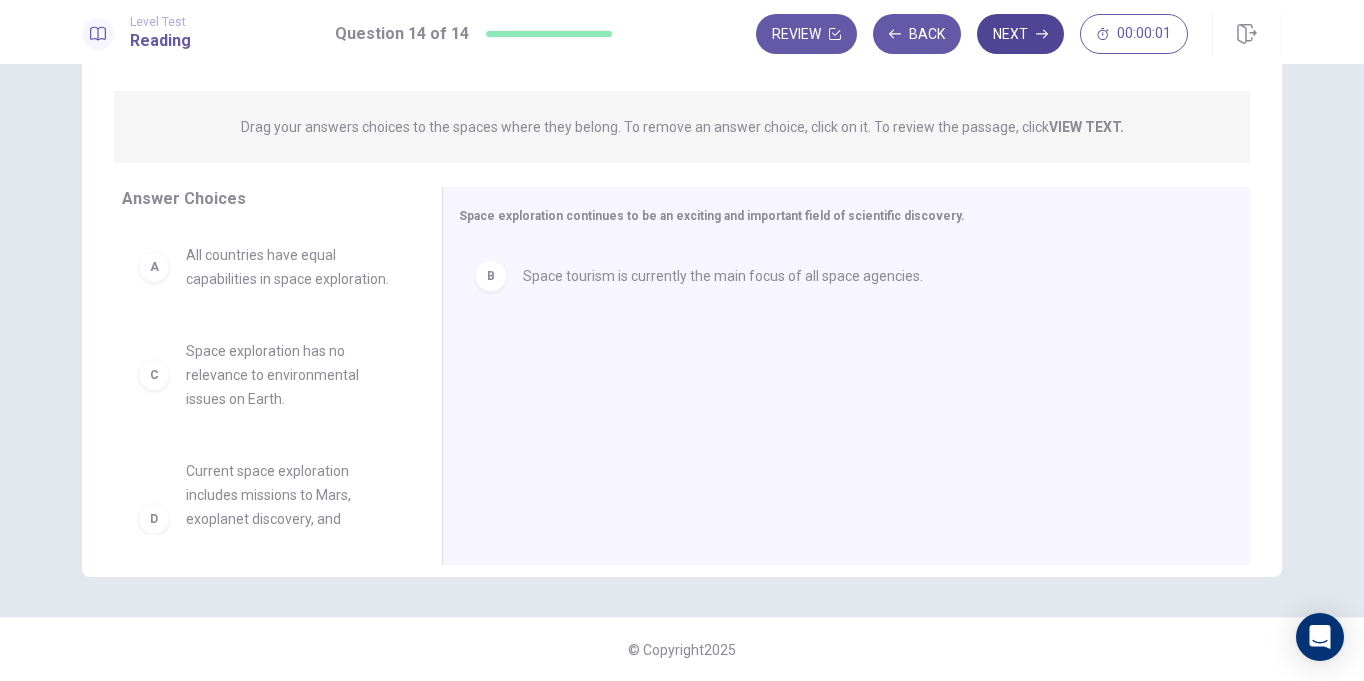 click on "Next" at bounding box center (1020, 34) 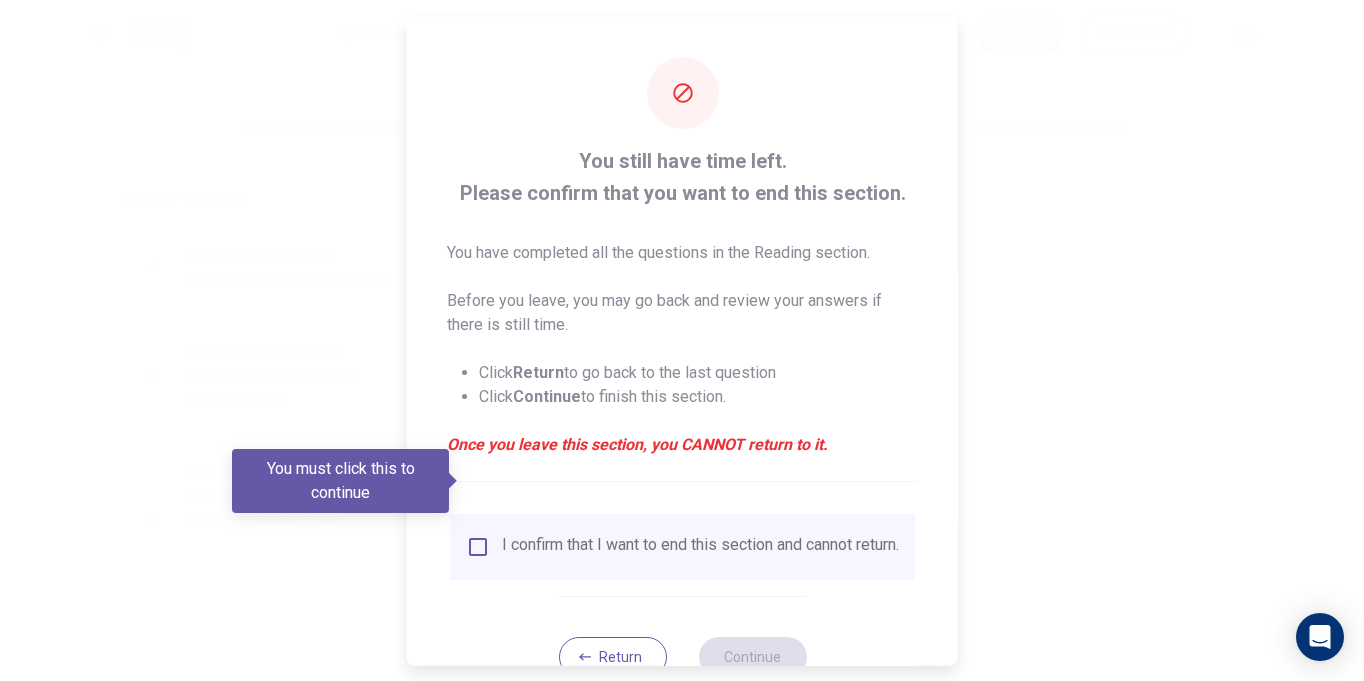 scroll, scrollTop: 65, scrollLeft: 0, axis: vertical 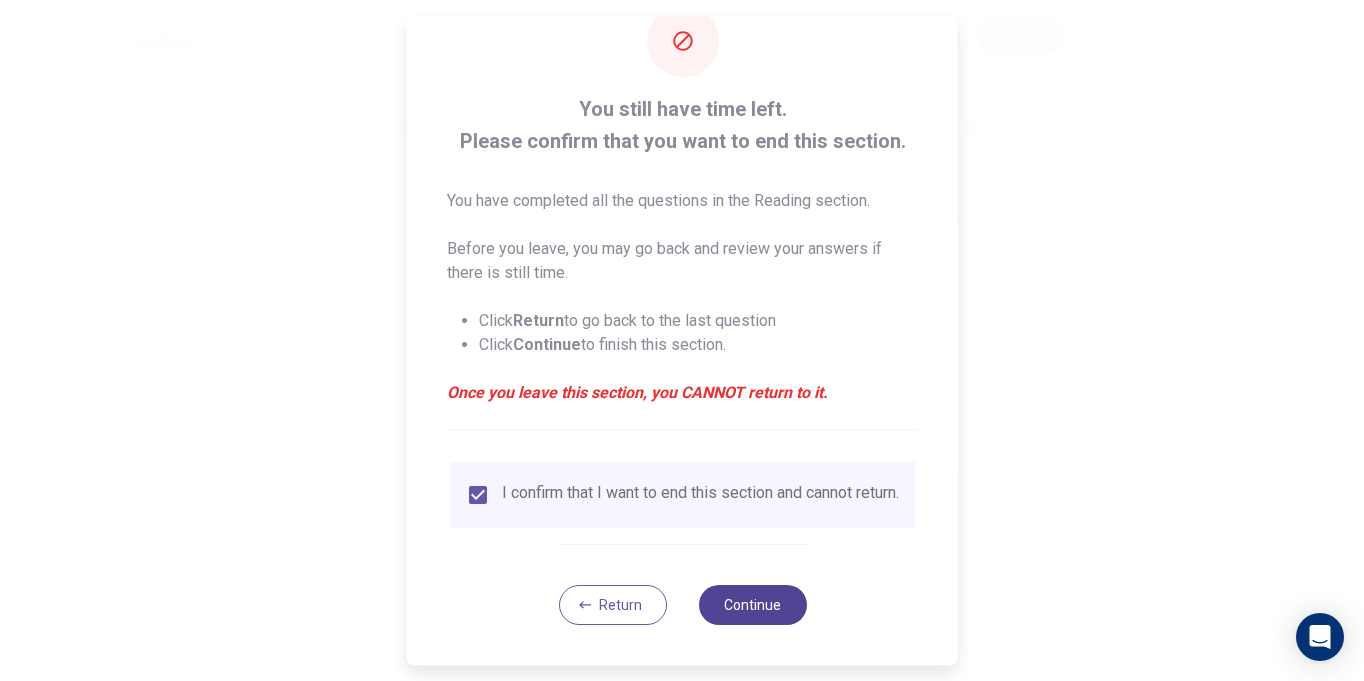click on "Continue" at bounding box center [752, 605] 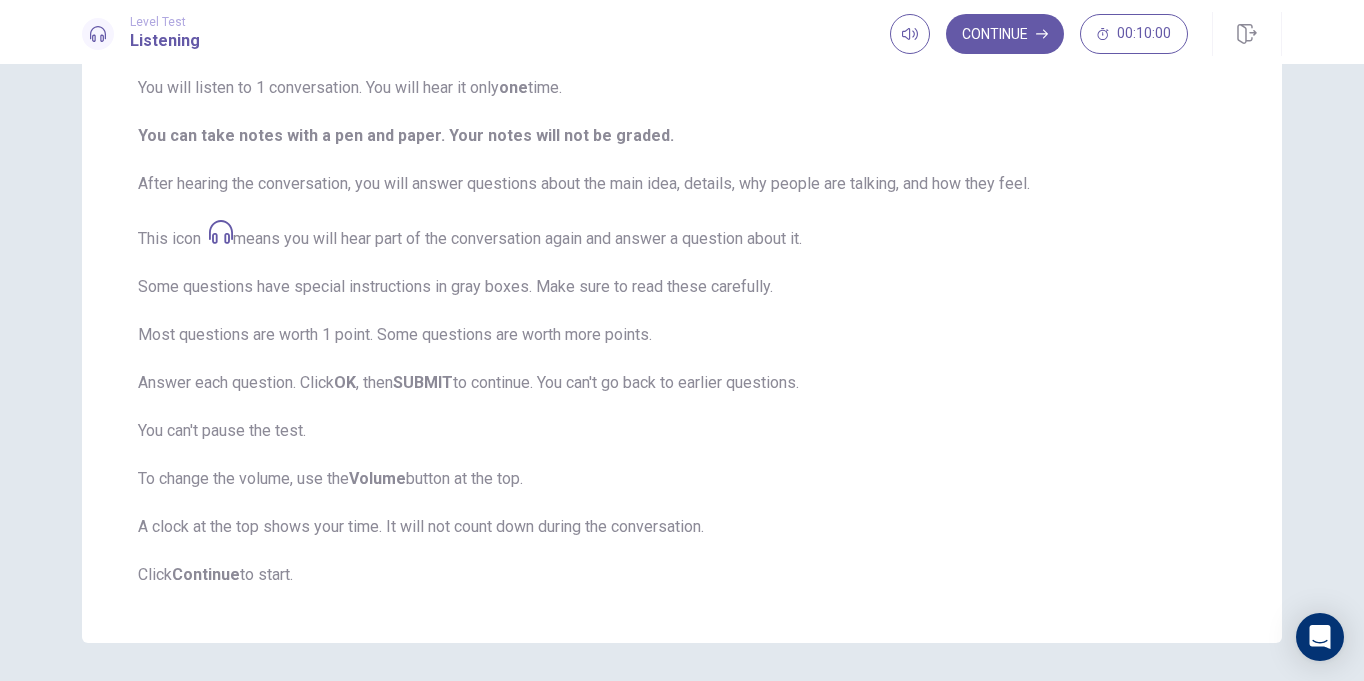 scroll, scrollTop: 250, scrollLeft: 0, axis: vertical 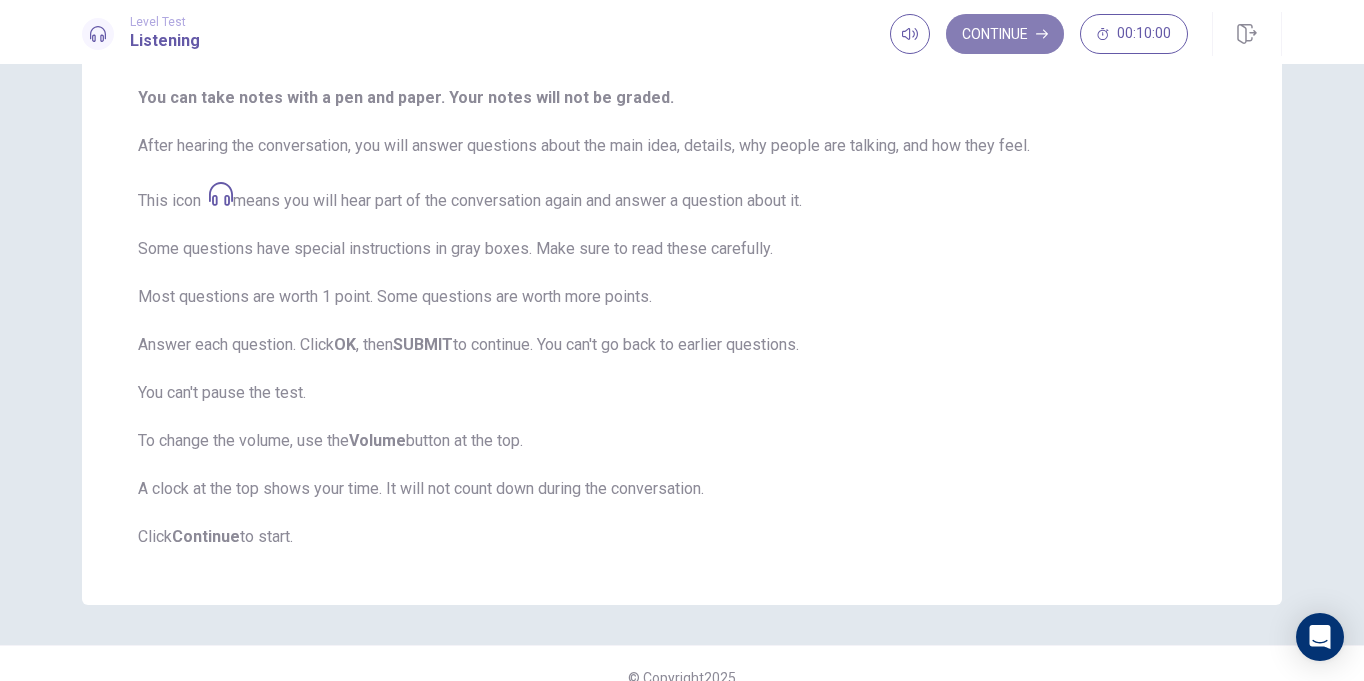 click on "Continue" at bounding box center [1005, 34] 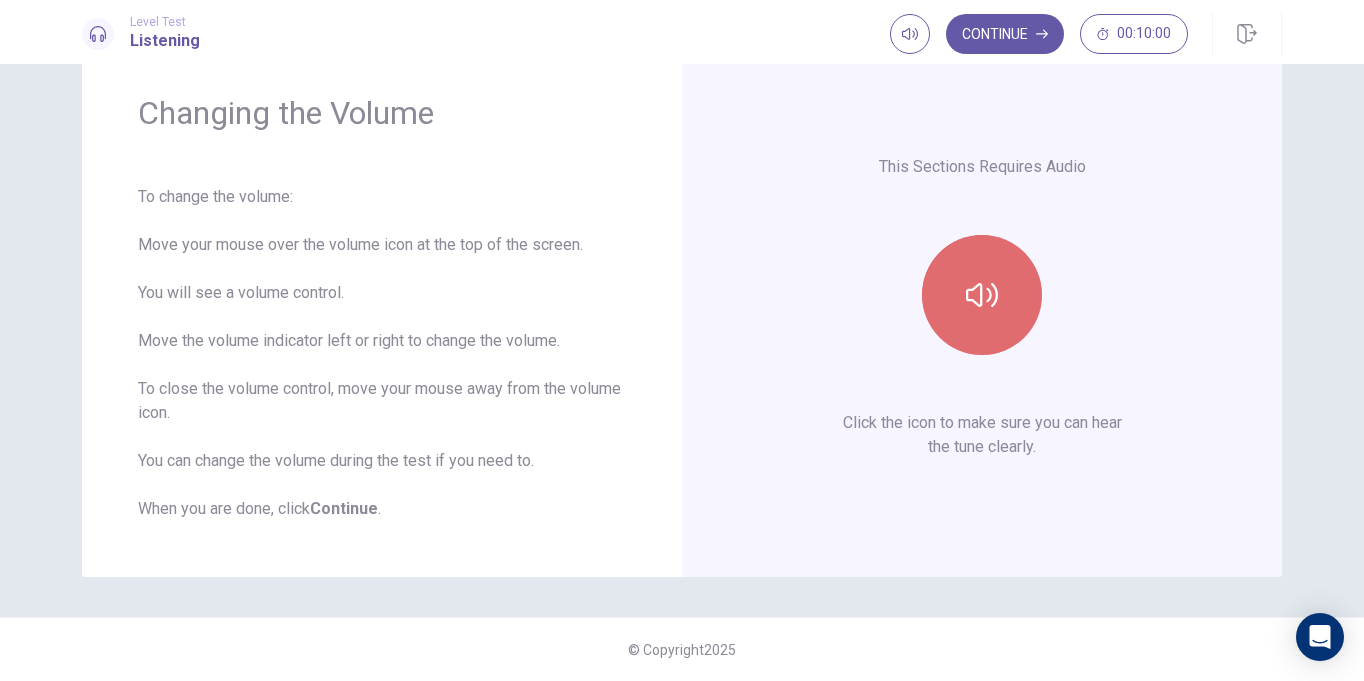 click at bounding box center [982, 295] 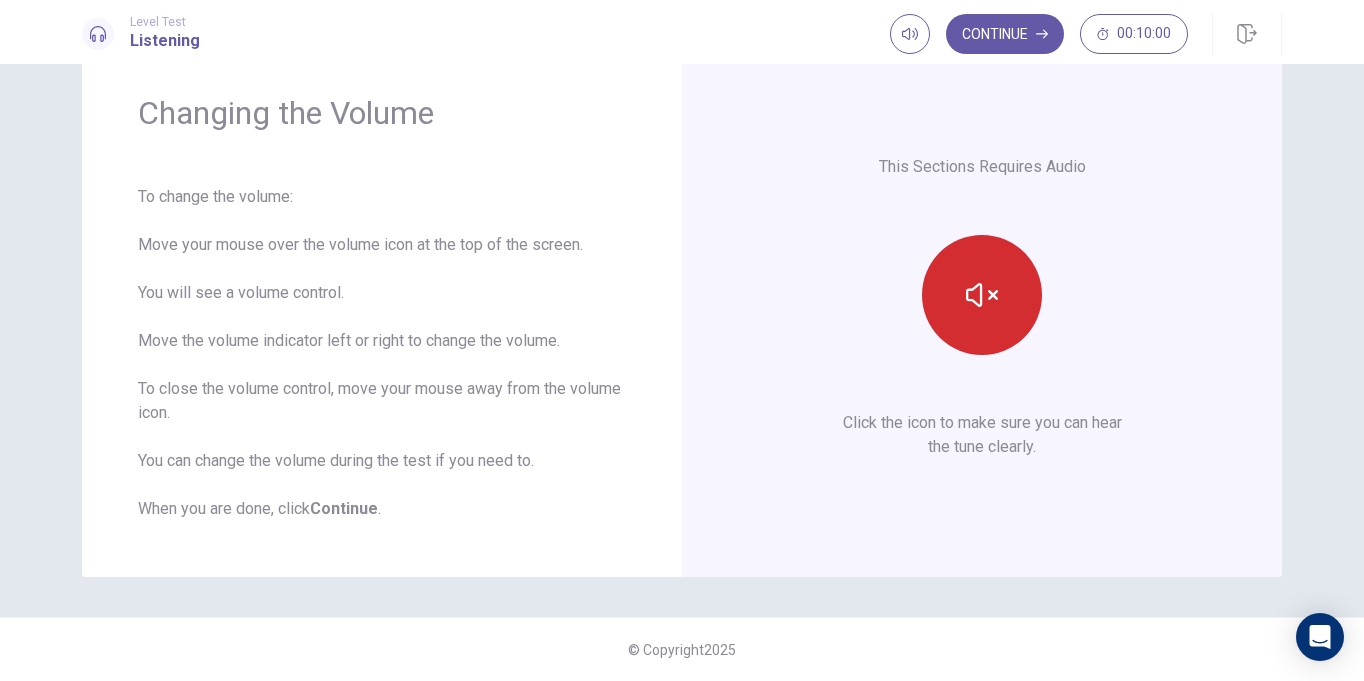 type 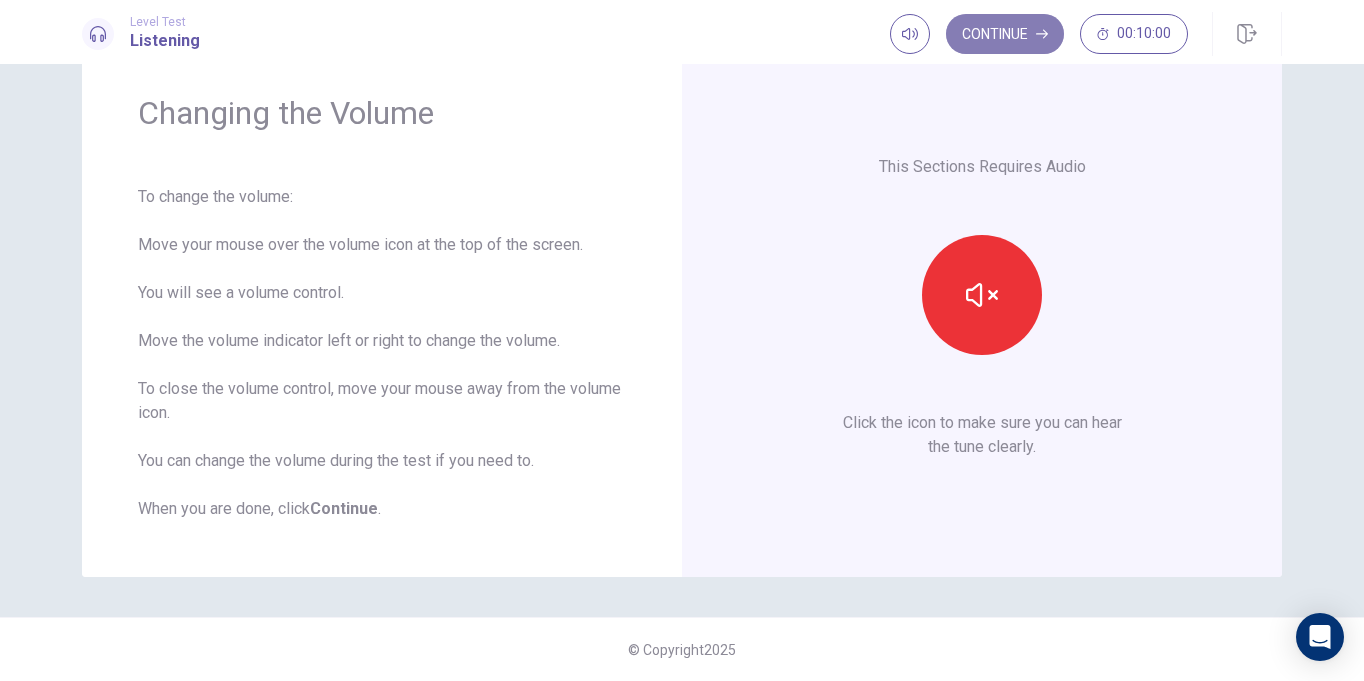 click on "Continue" at bounding box center [1005, 34] 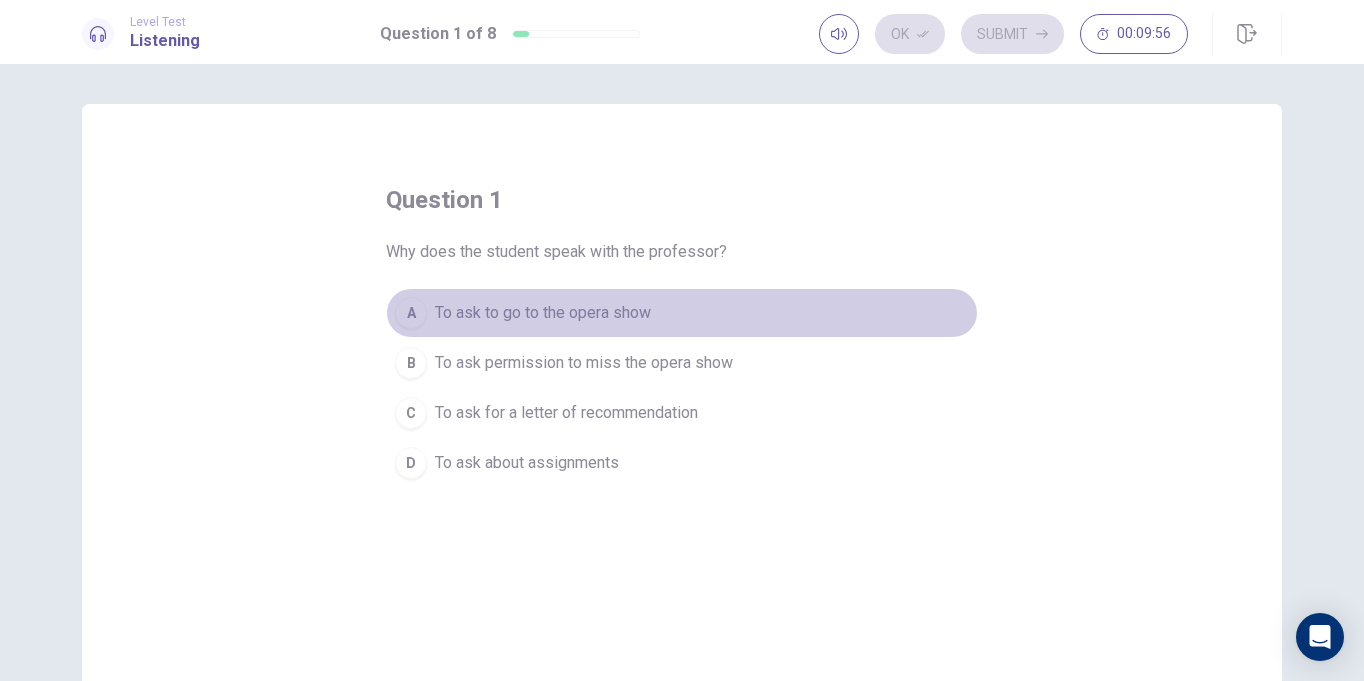 click on "A" at bounding box center (411, 313) 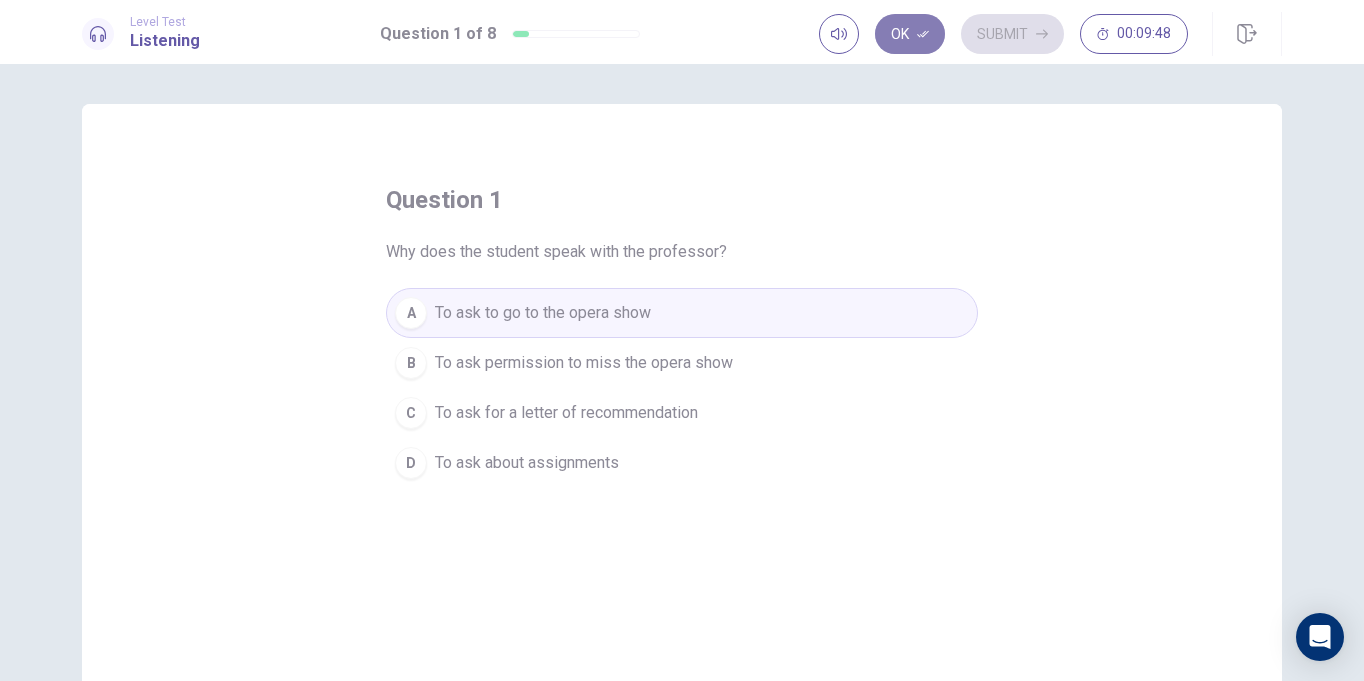 click 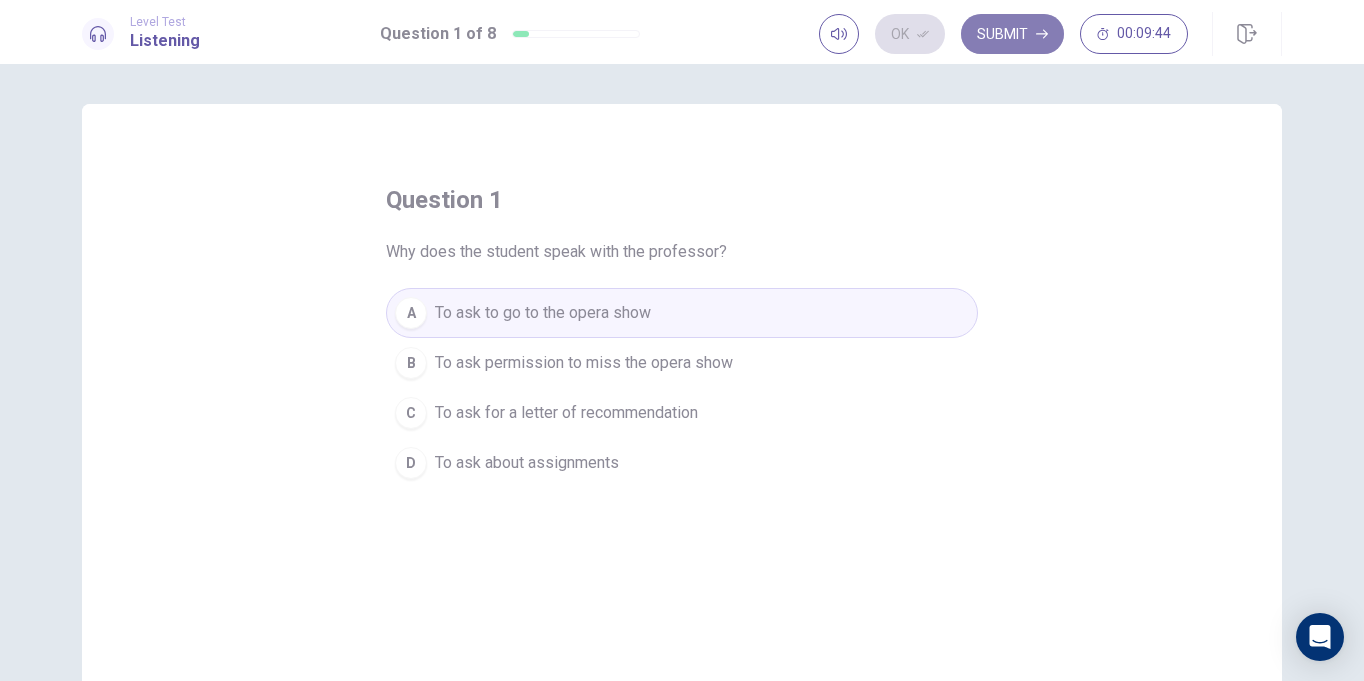 click 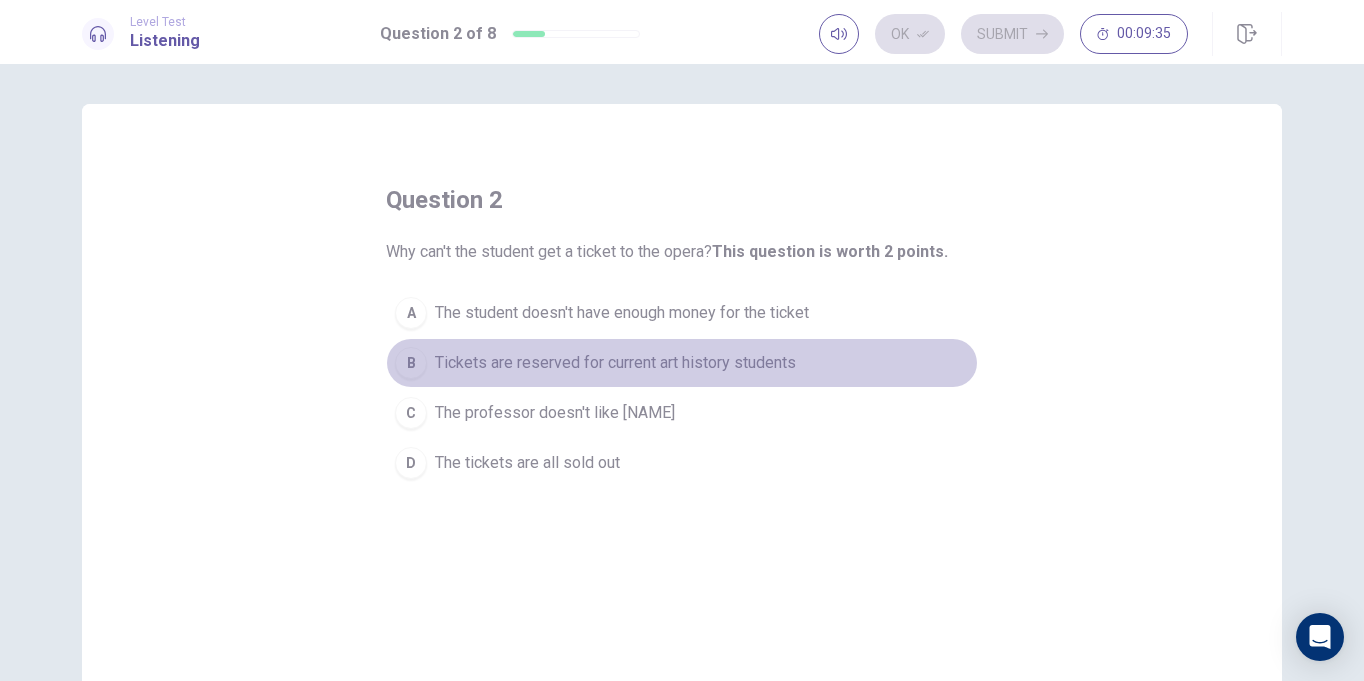 click on "B" at bounding box center (411, 363) 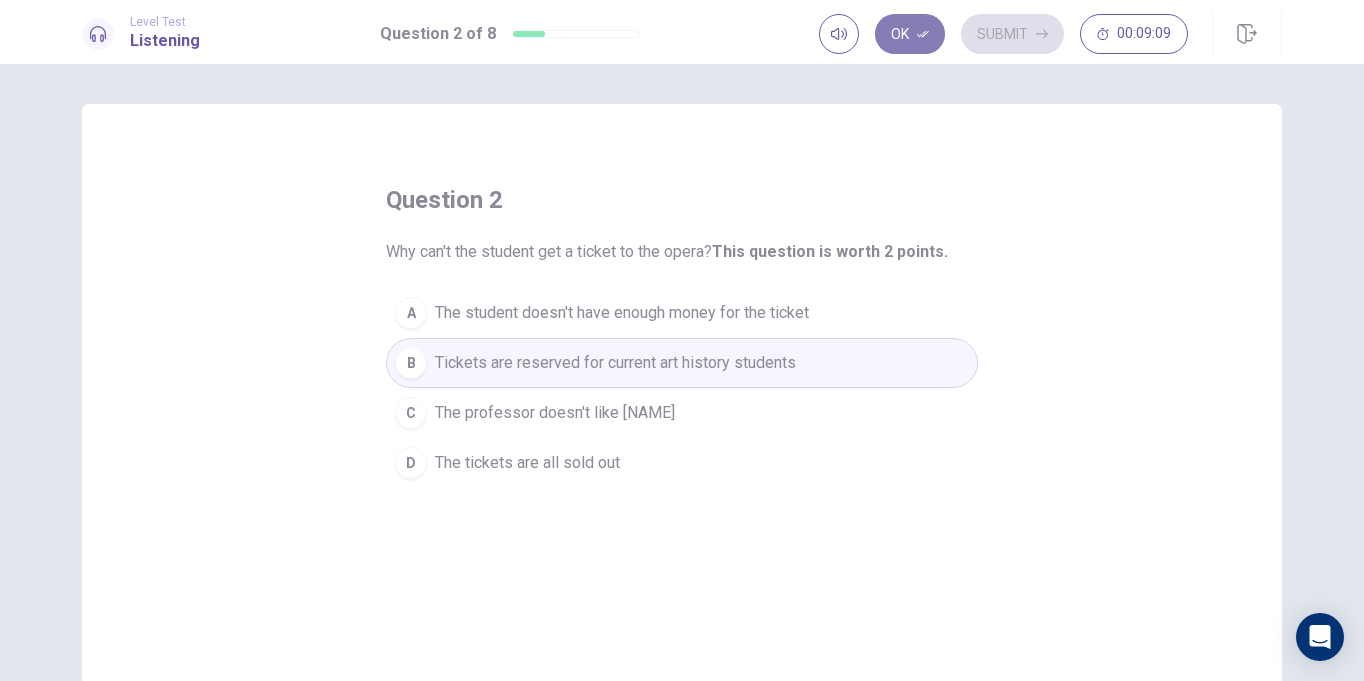 click on "Ok" at bounding box center [910, 34] 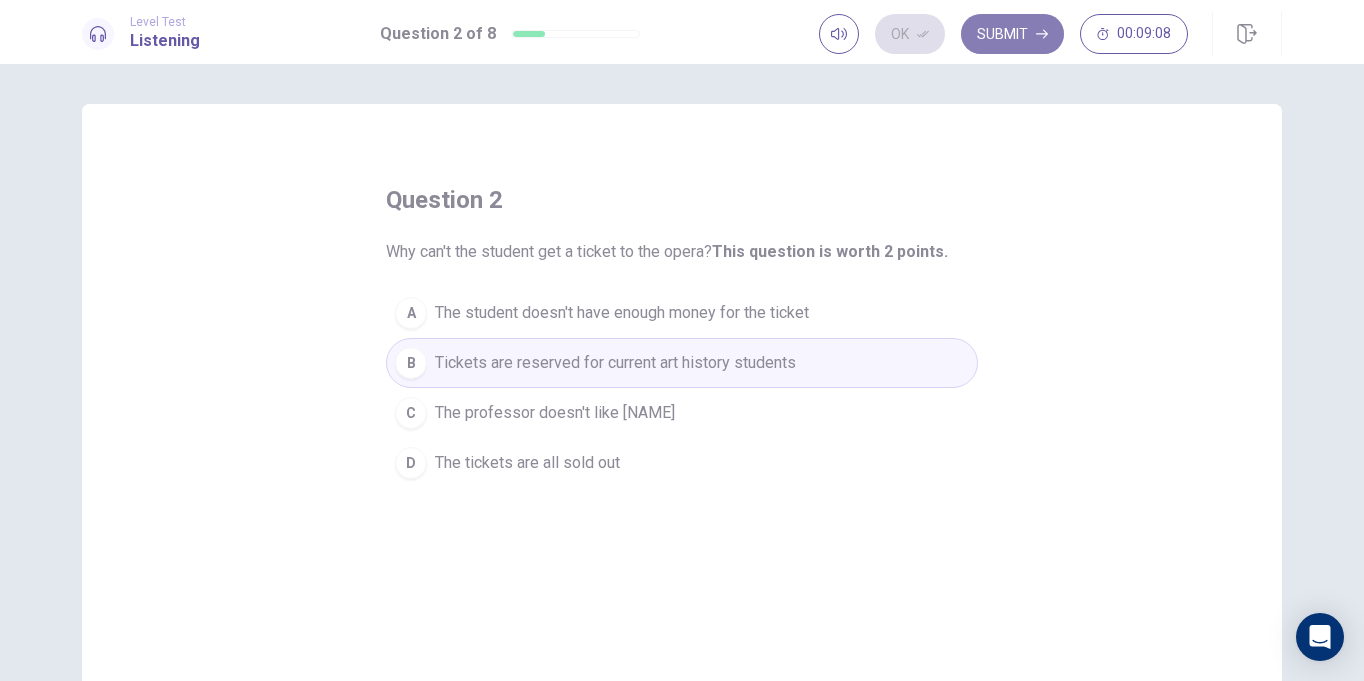 click on "Submit" at bounding box center (1012, 34) 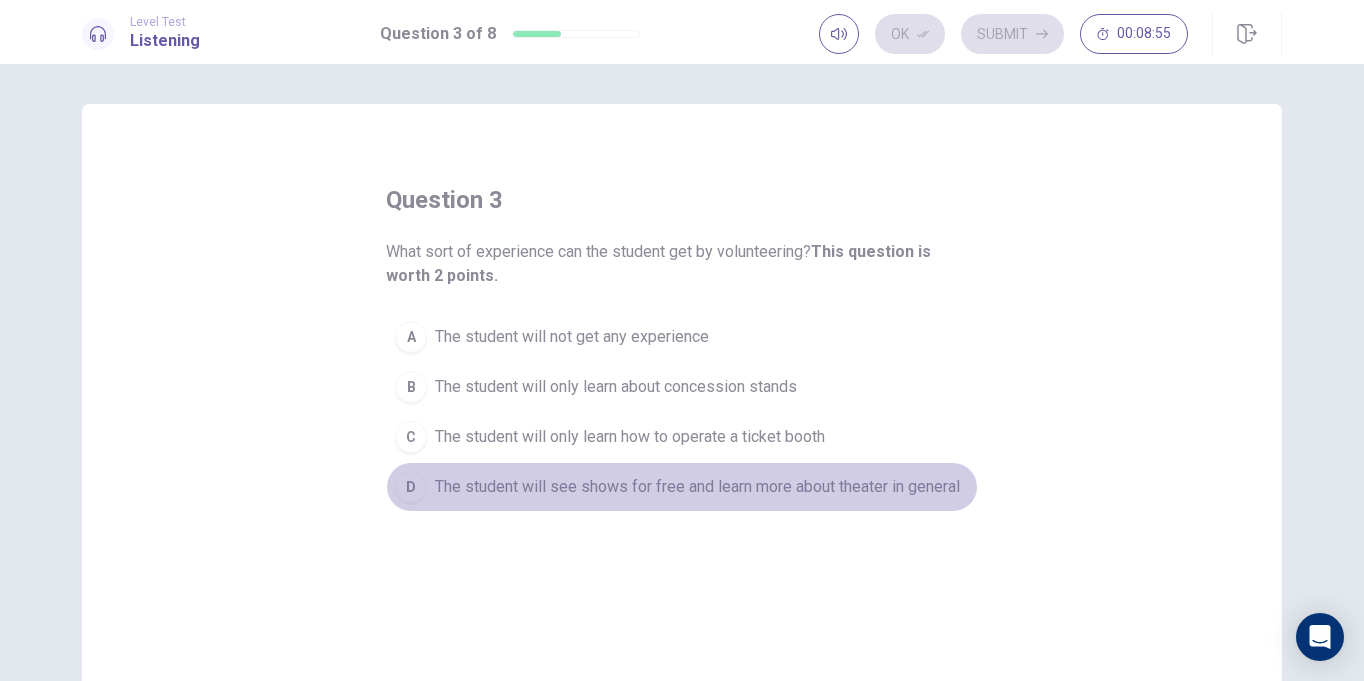 click on "The student will see shows for free and learn more about theater in general" at bounding box center (697, 487) 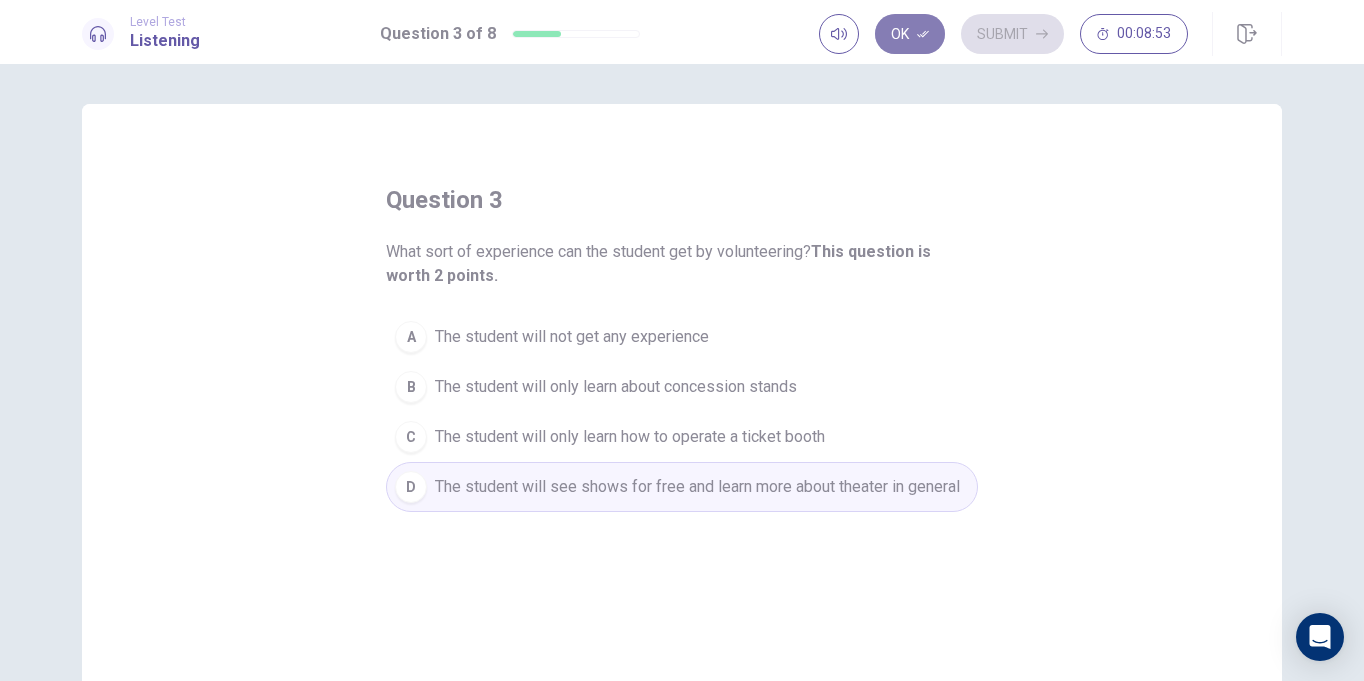 click on "Ok" at bounding box center [910, 34] 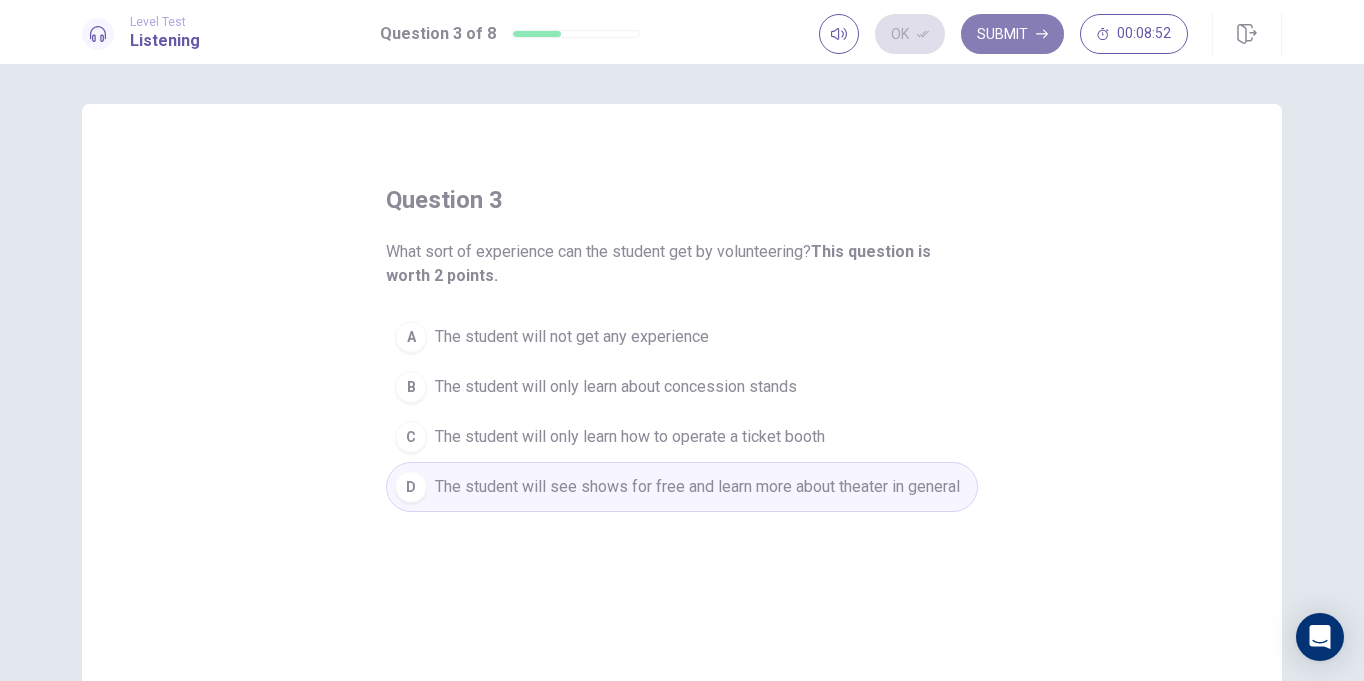 click on "Submit" at bounding box center (1012, 34) 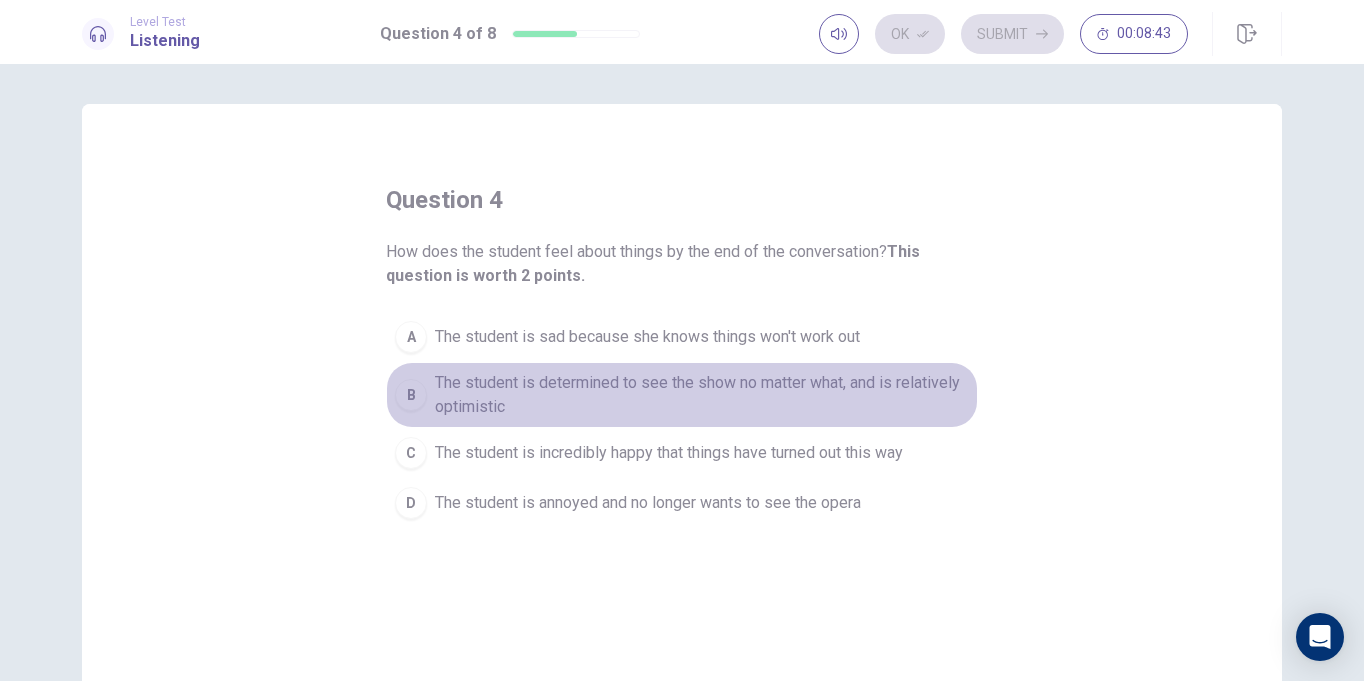 click on "B The student is determined to see the show no matter what, and is relatively optimistic" at bounding box center [682, 395] 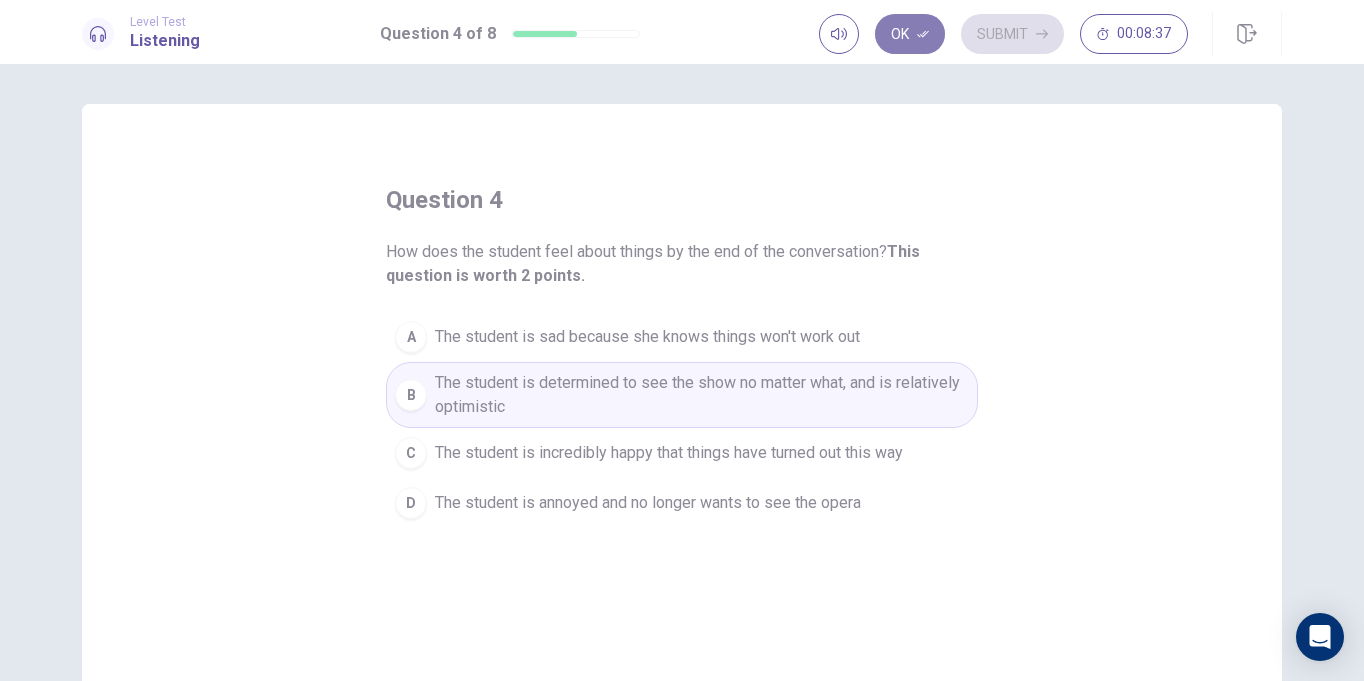 click on "Ok" at bounding box center (910, 34) 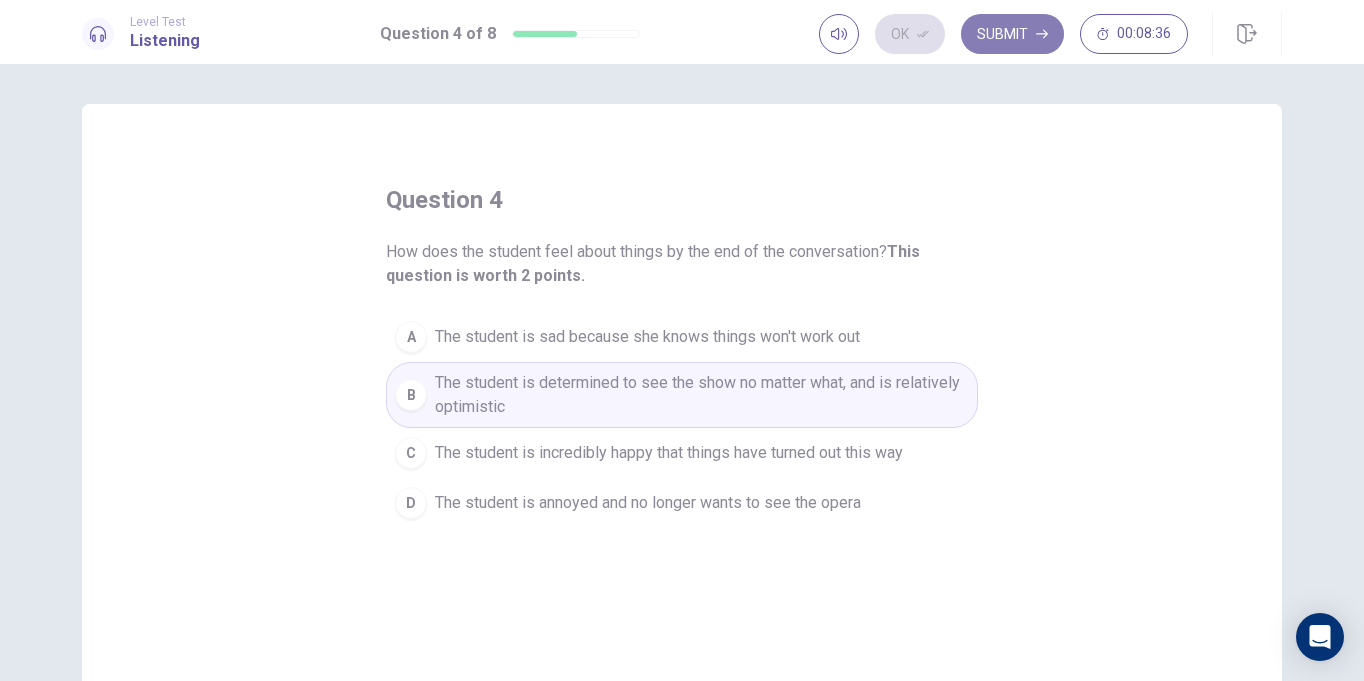 click on "Submit" at bounding box center (1012, 34) 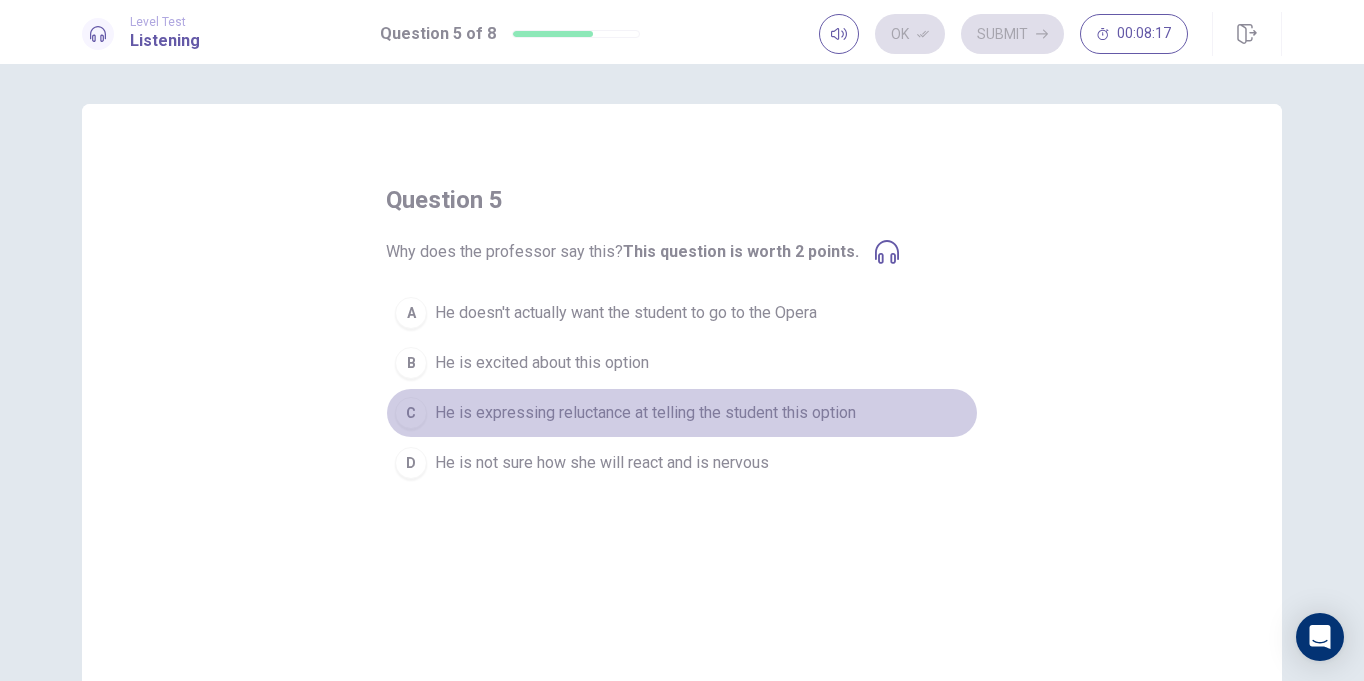 click on "He is expressing reluctance at telling the student this option" at bounding box center [645, 413] 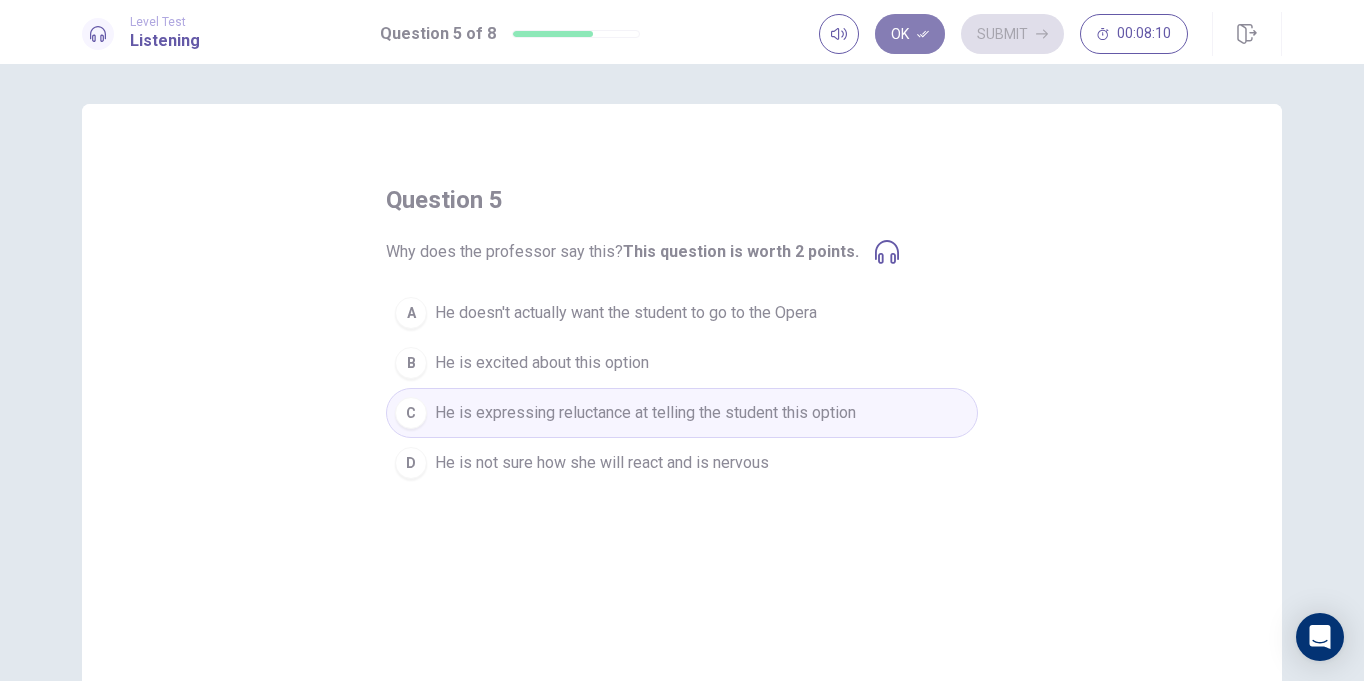click on "Ok" at bounding box center (910, 34) 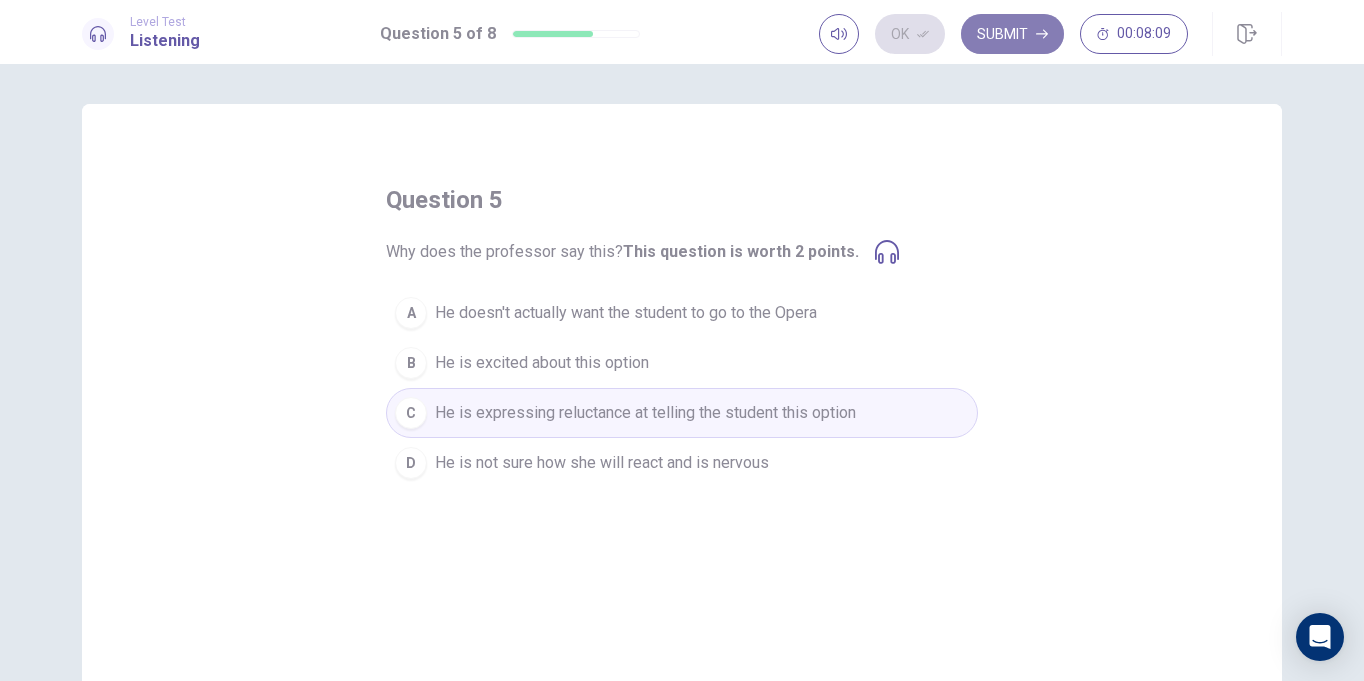 click on "Submit" at bounding box center (1012, 34) 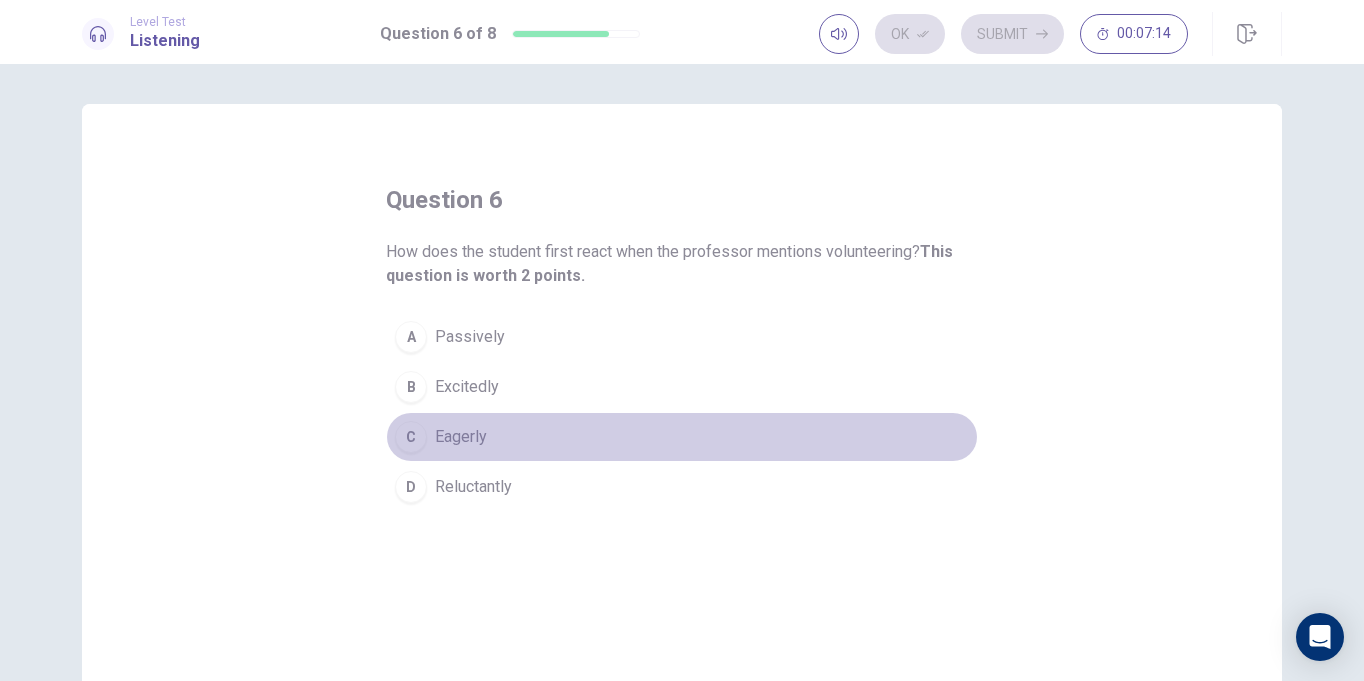 click on "Eagerly" at bounding box center (461, 437) 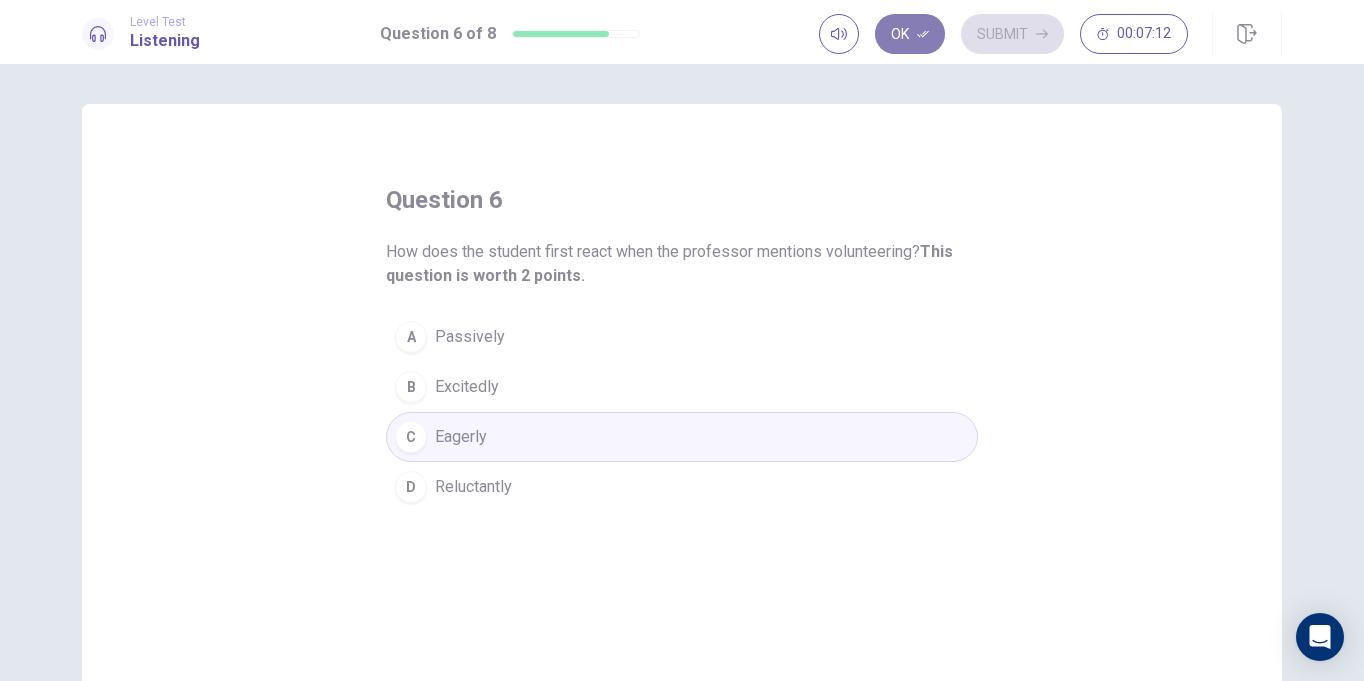 click on "Ok" at bounding box center (910, 34) 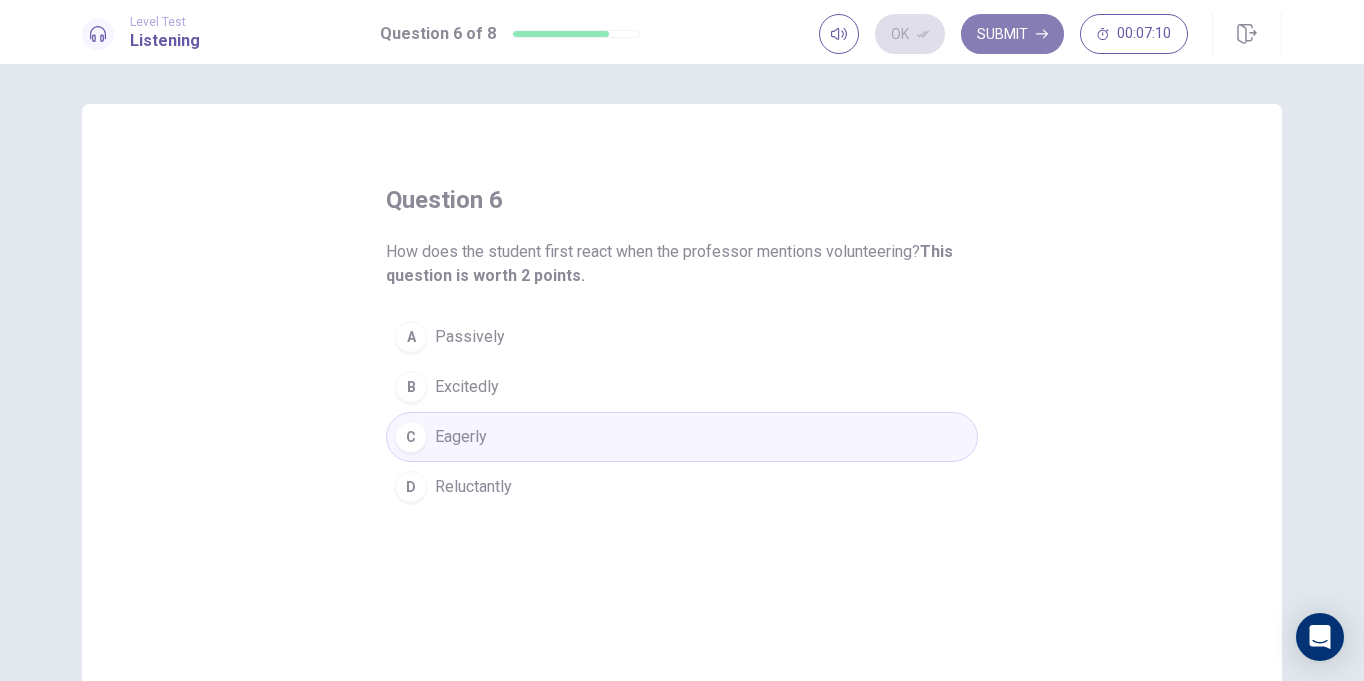 click on "Submit" at bounding box center (1012, 34) 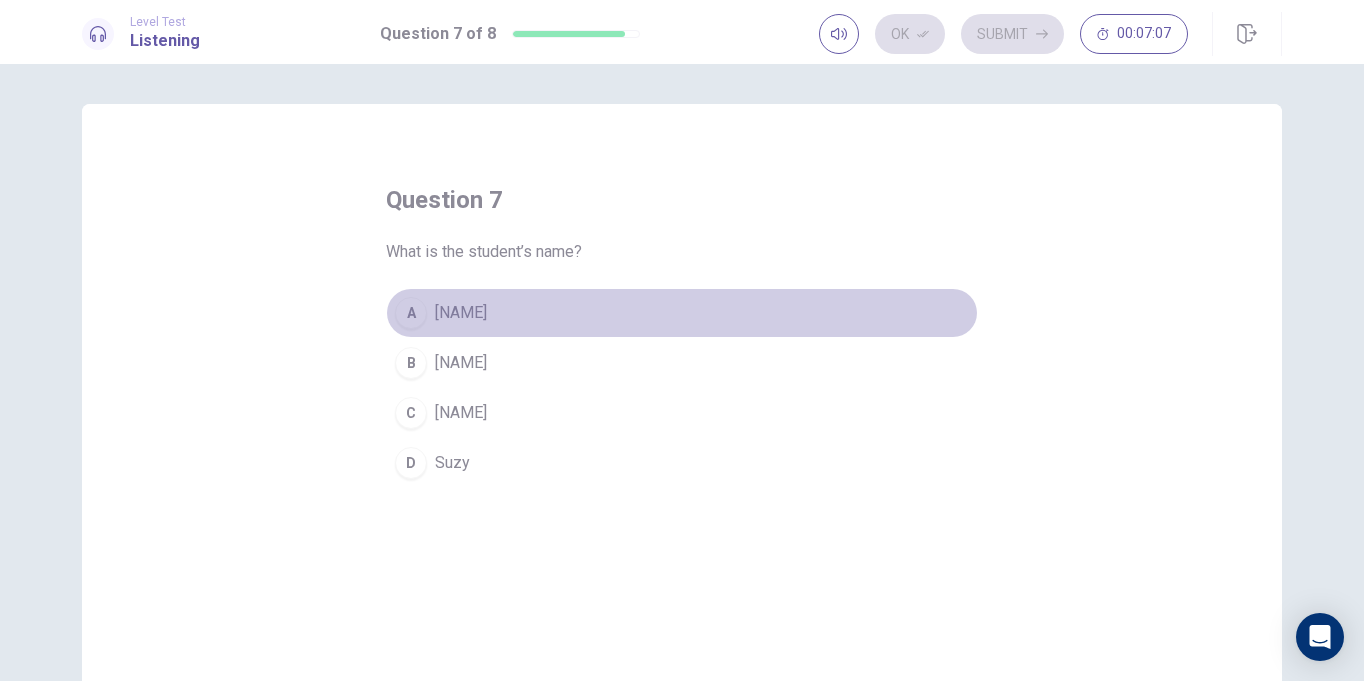 click on "[NAME]" at bounding box center [461, 313] 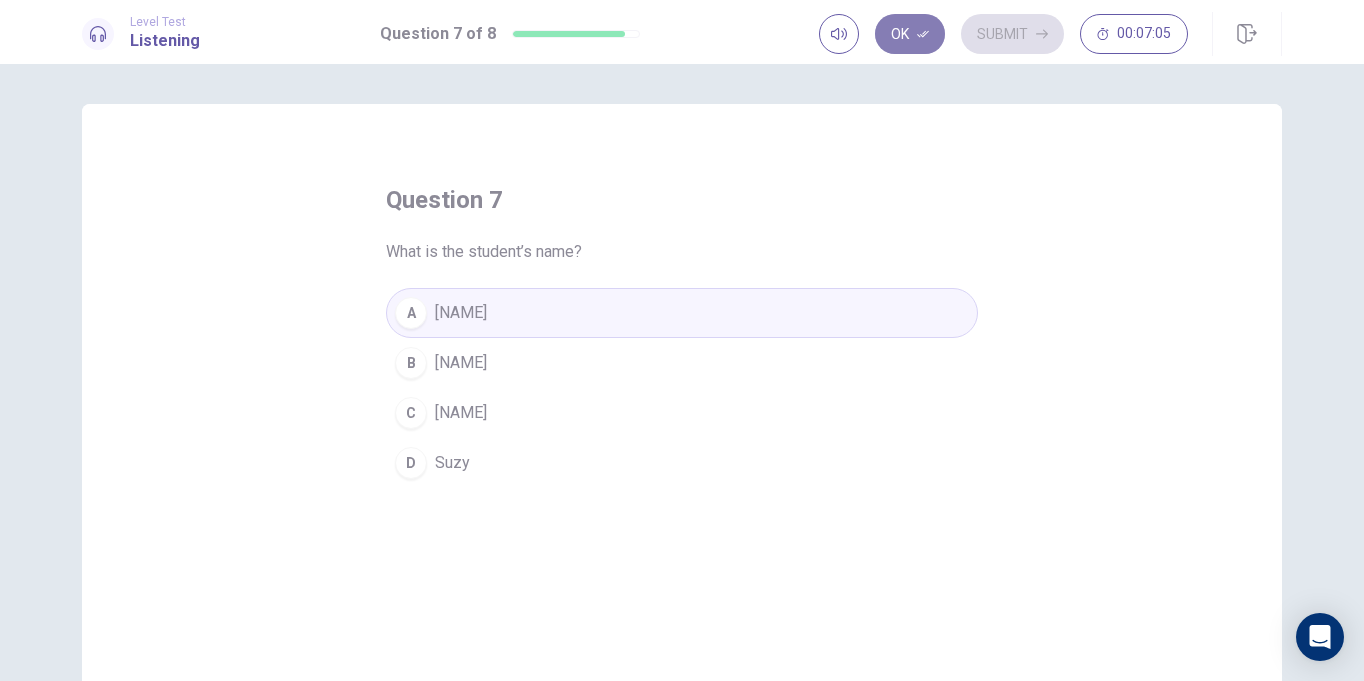 click 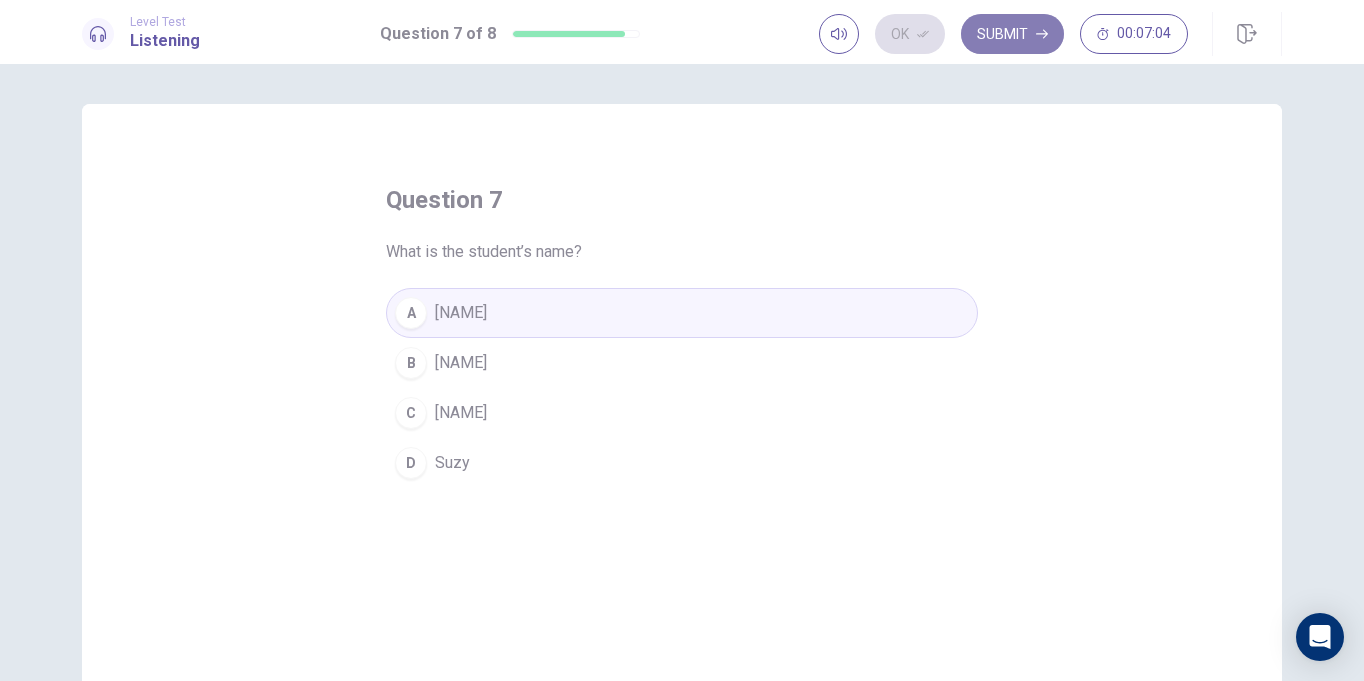 click on "Submit" at bounding box center [1012, 34] 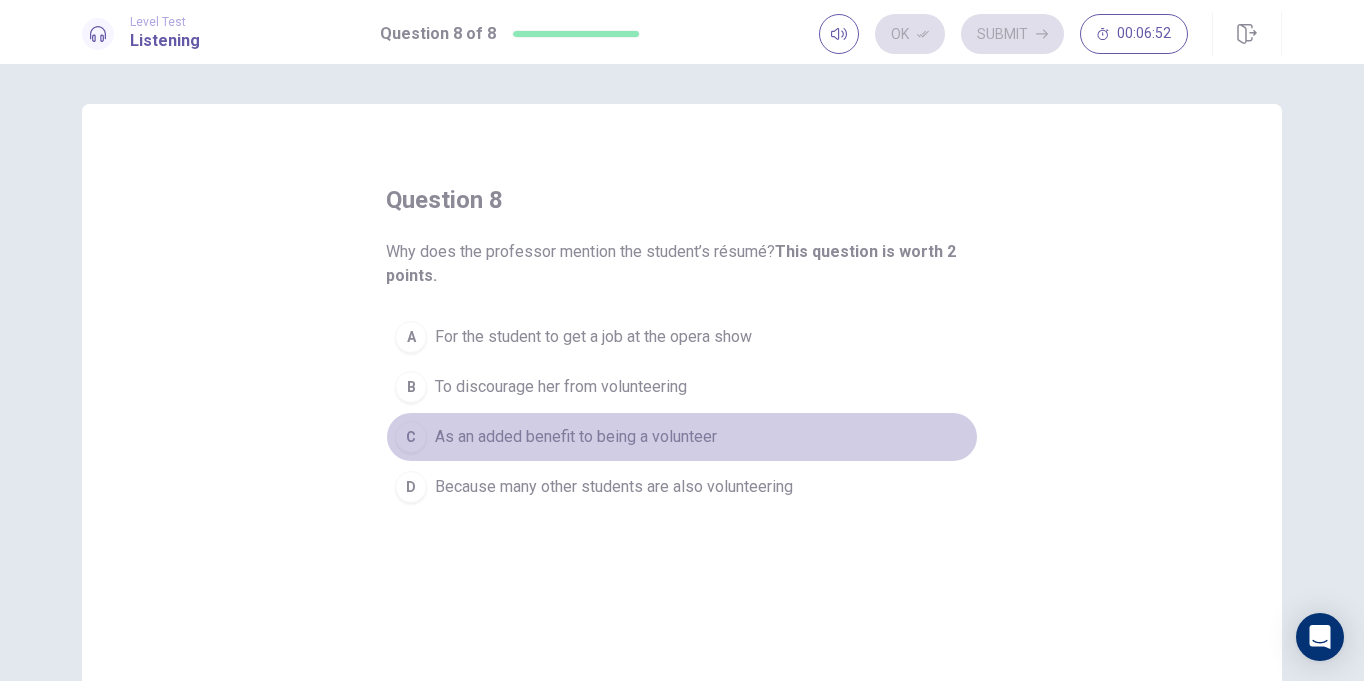 click on "As an added benefit to being a volunteer" at bounding box center [576, 437] 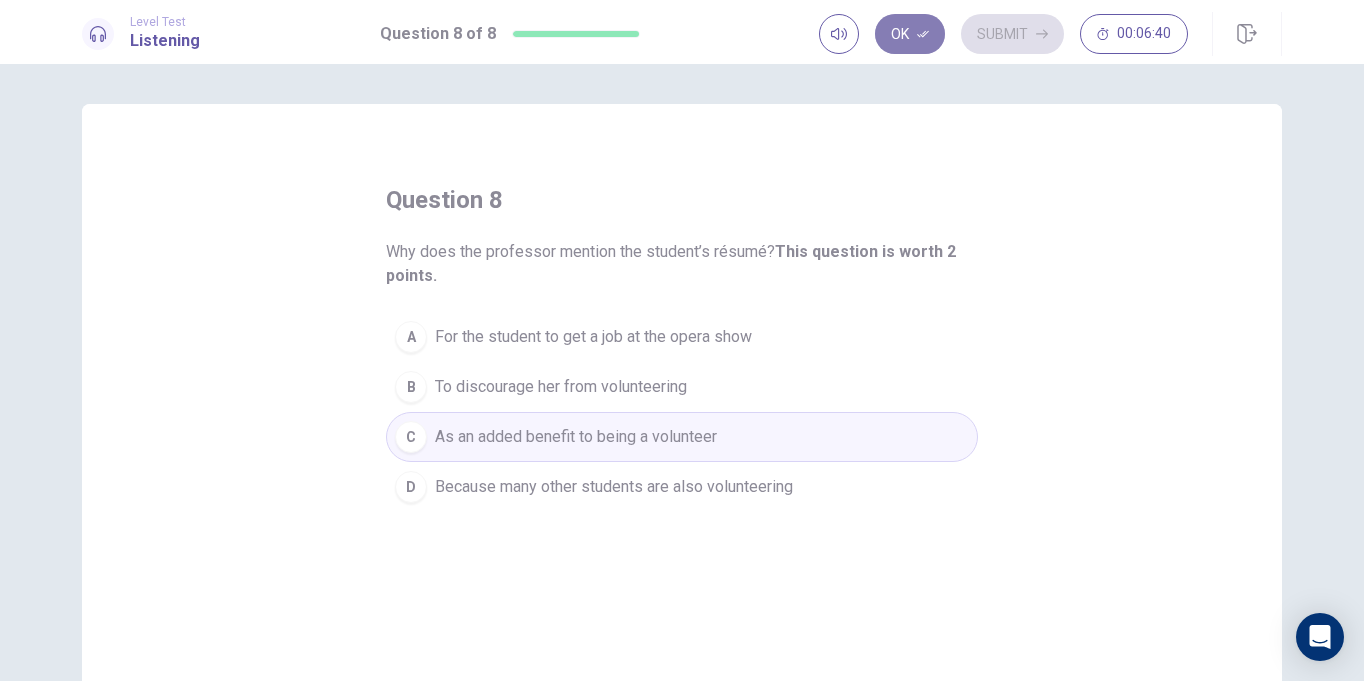 click on "Ok" at bounding box center [910, 34] 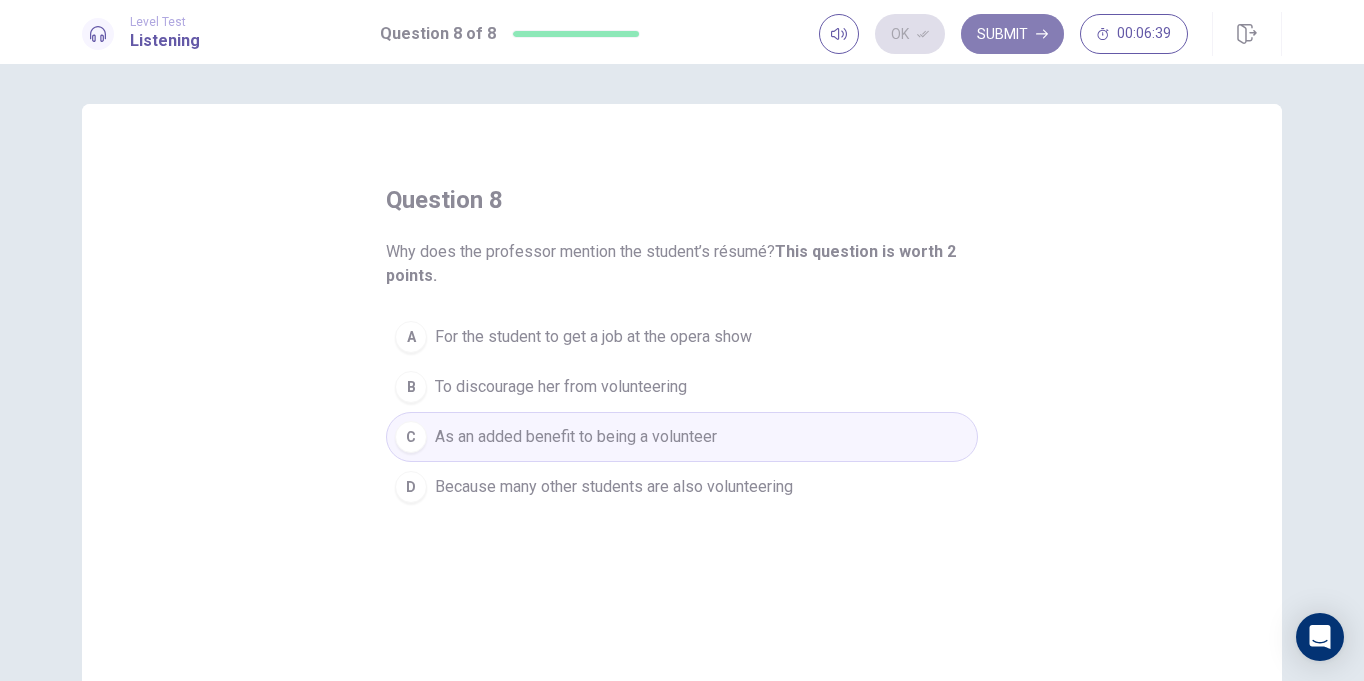 click on "Submit" at bounding box center [1012, 34] 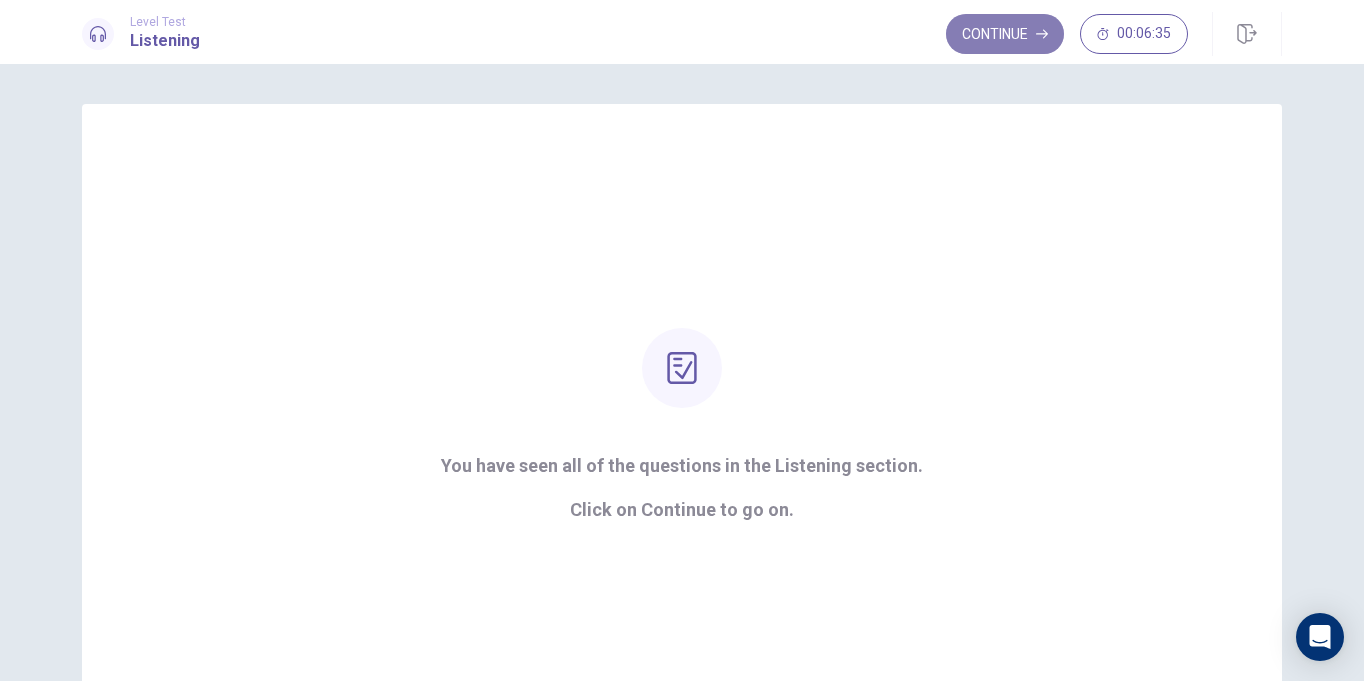 click on "Continue" at bounding box center [1005, 34] 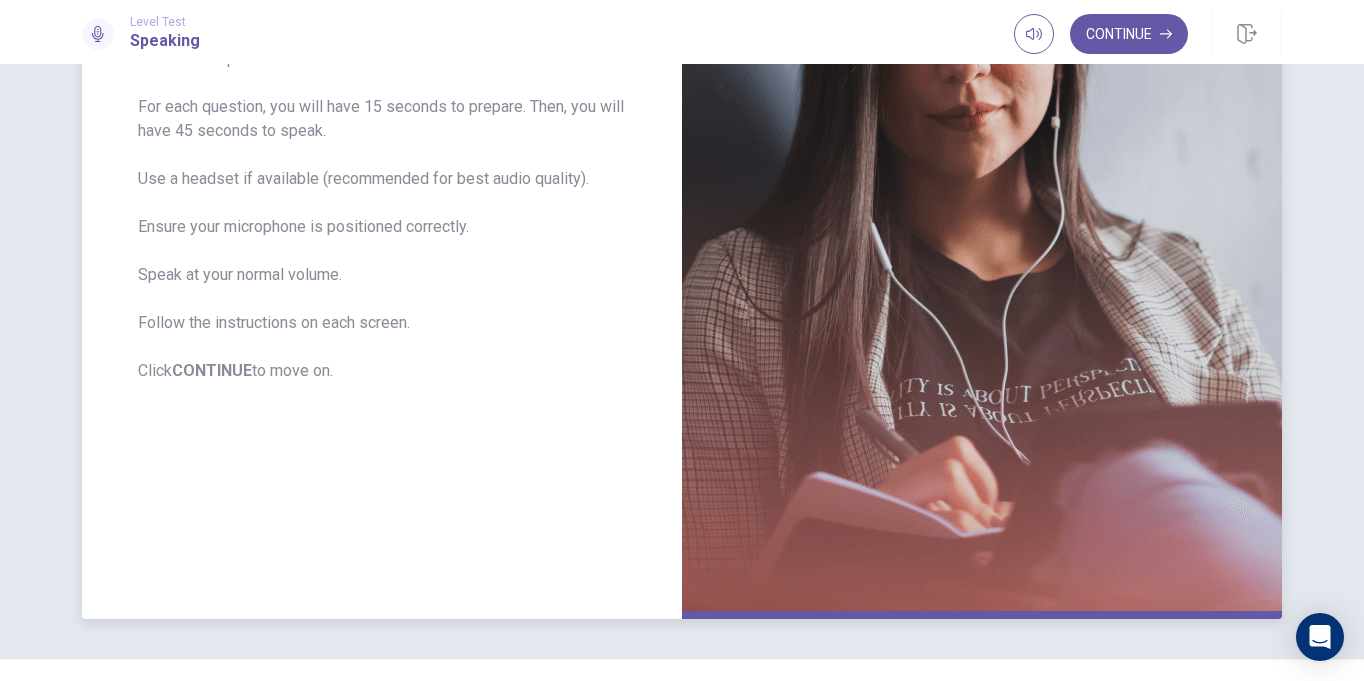 scroll, scrollTop: 0, scrollLeft: 0, axis: both 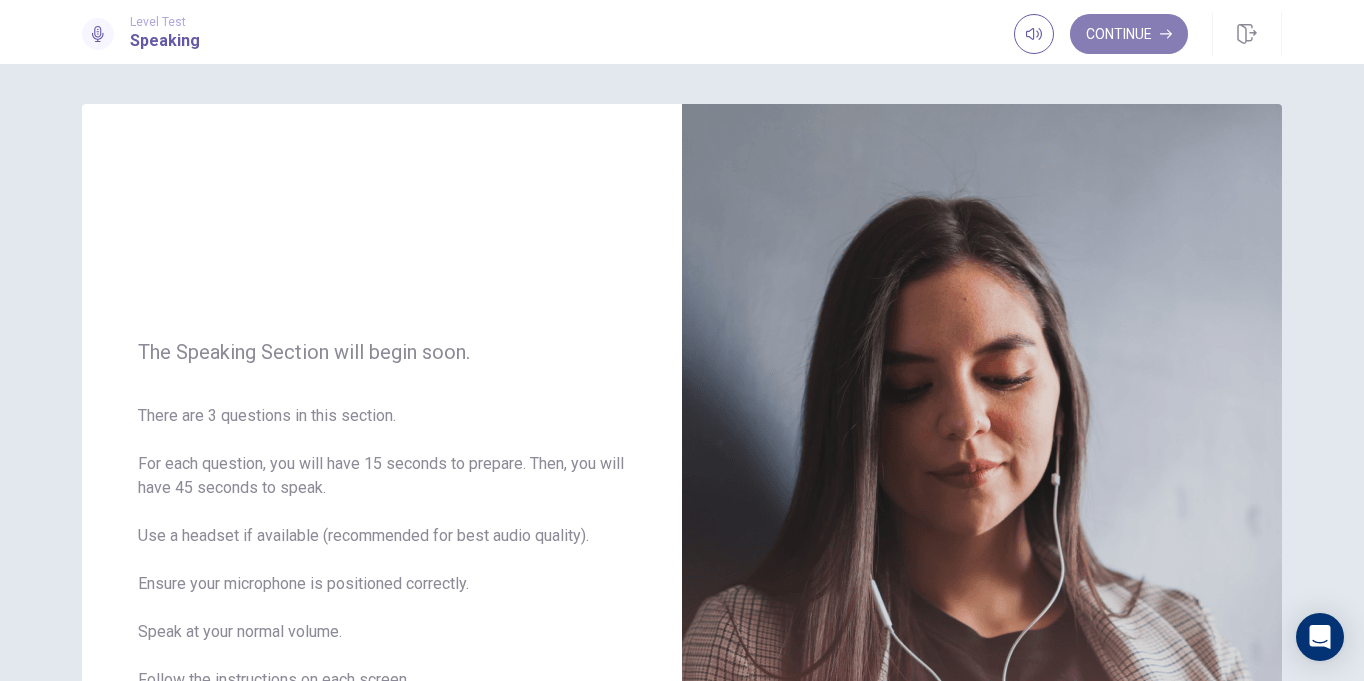click on "Continue" at bounding box center (1129, 34) 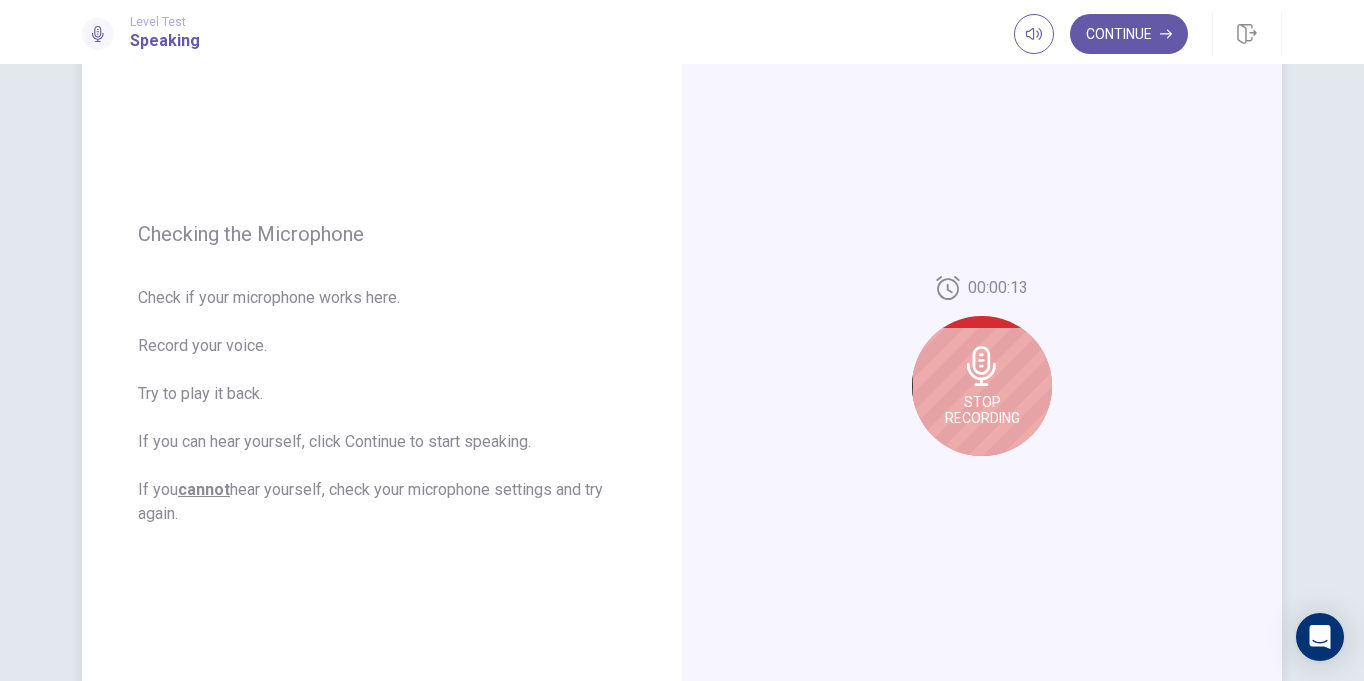 scroll, scrollTop: 167, scrollLeft: 0, axis: vertical 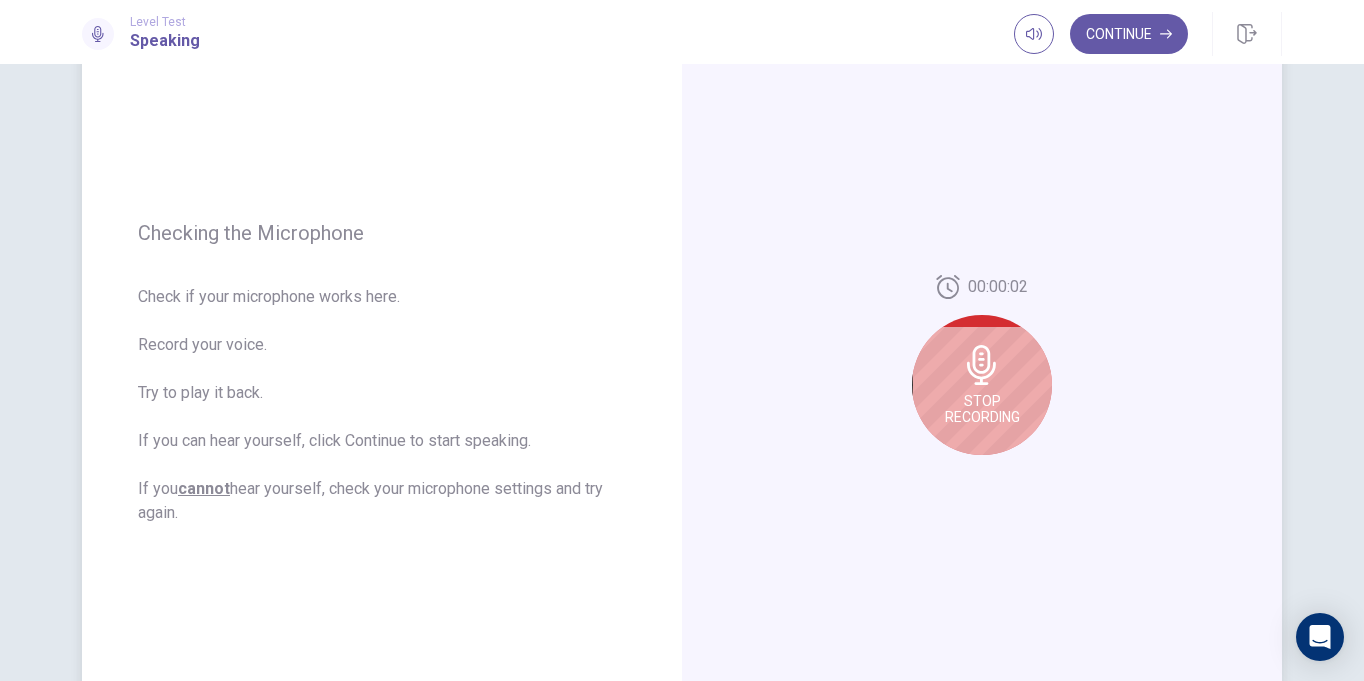 click 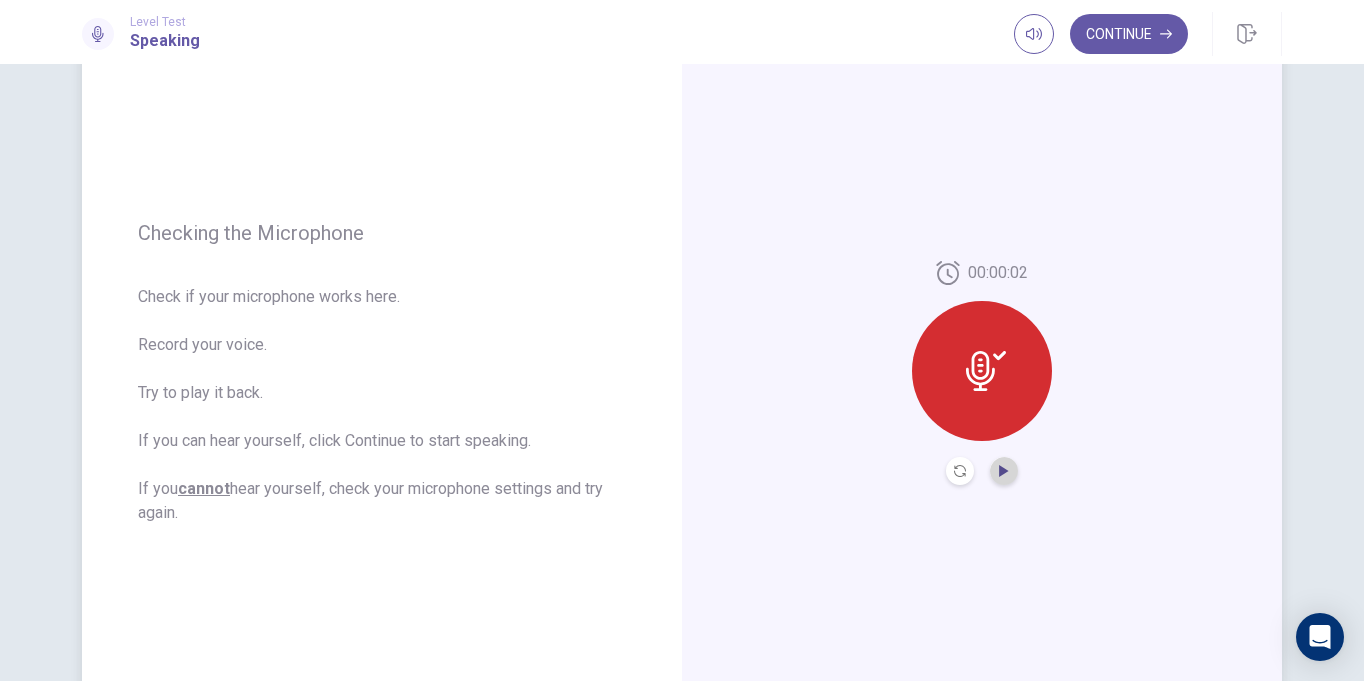 click 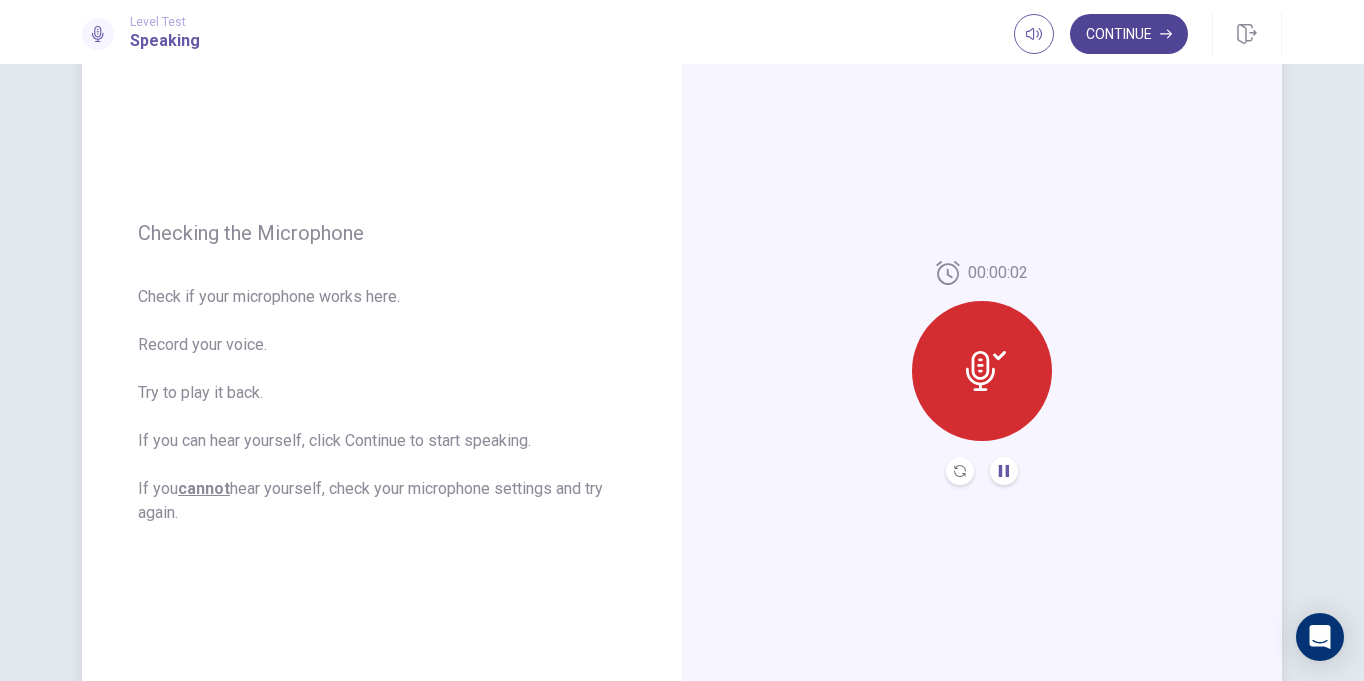 click on "Continue" at bounding box center [1129, 34] 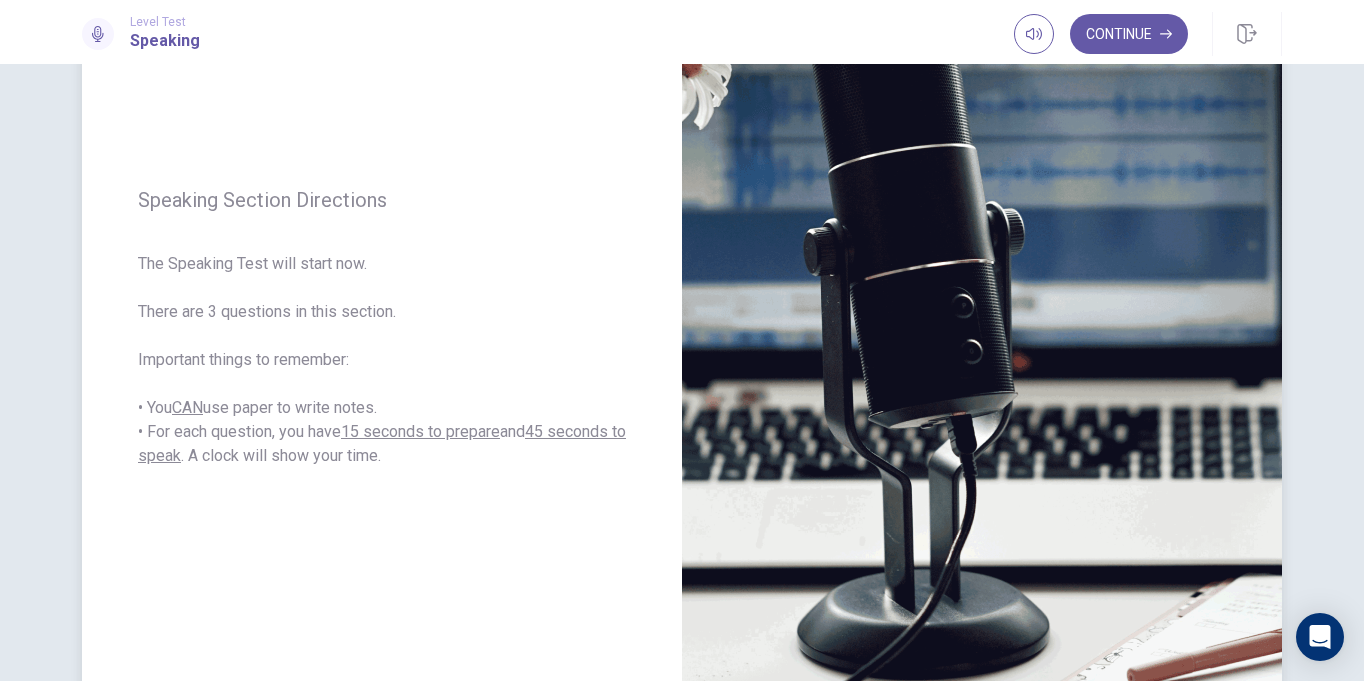 scroll, scrollTop: 215, scrollLeft: 0, axis: vertical 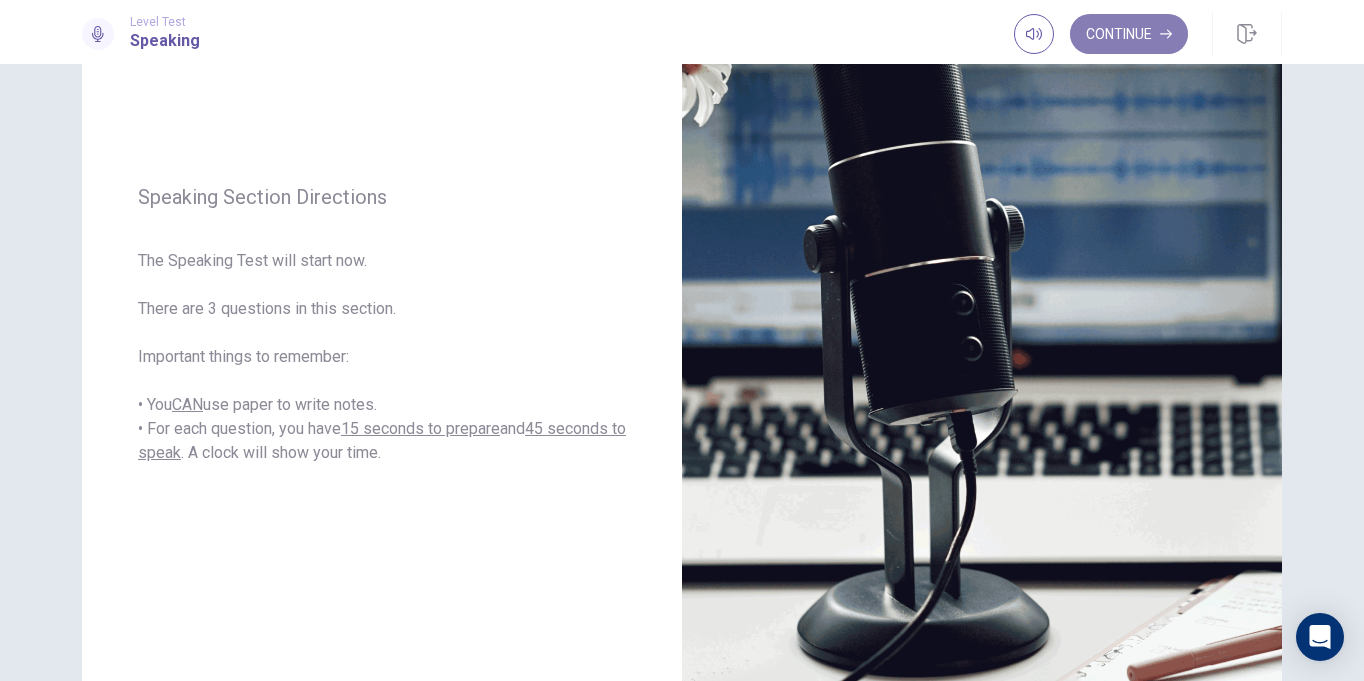 click on "Continue" at bounding box center (1129, 34) 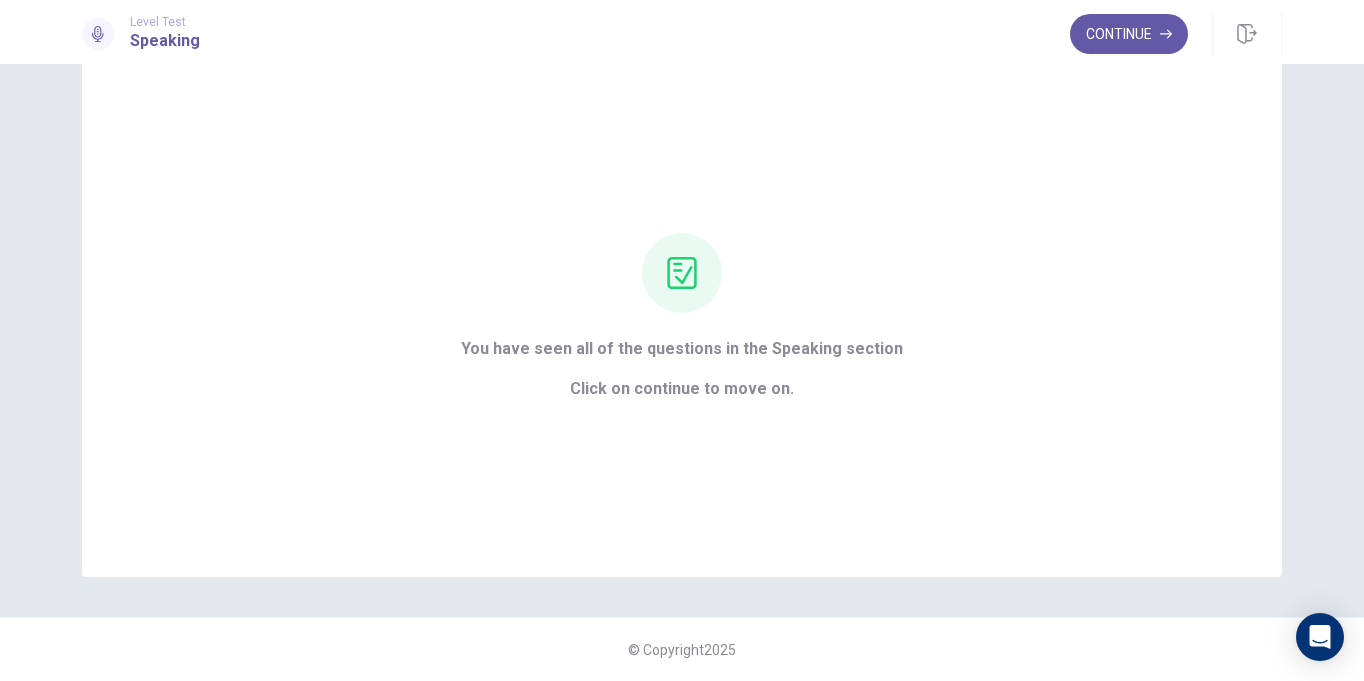 scroll, scrollTop: 47, scrollLeft: 0, axis: vertical 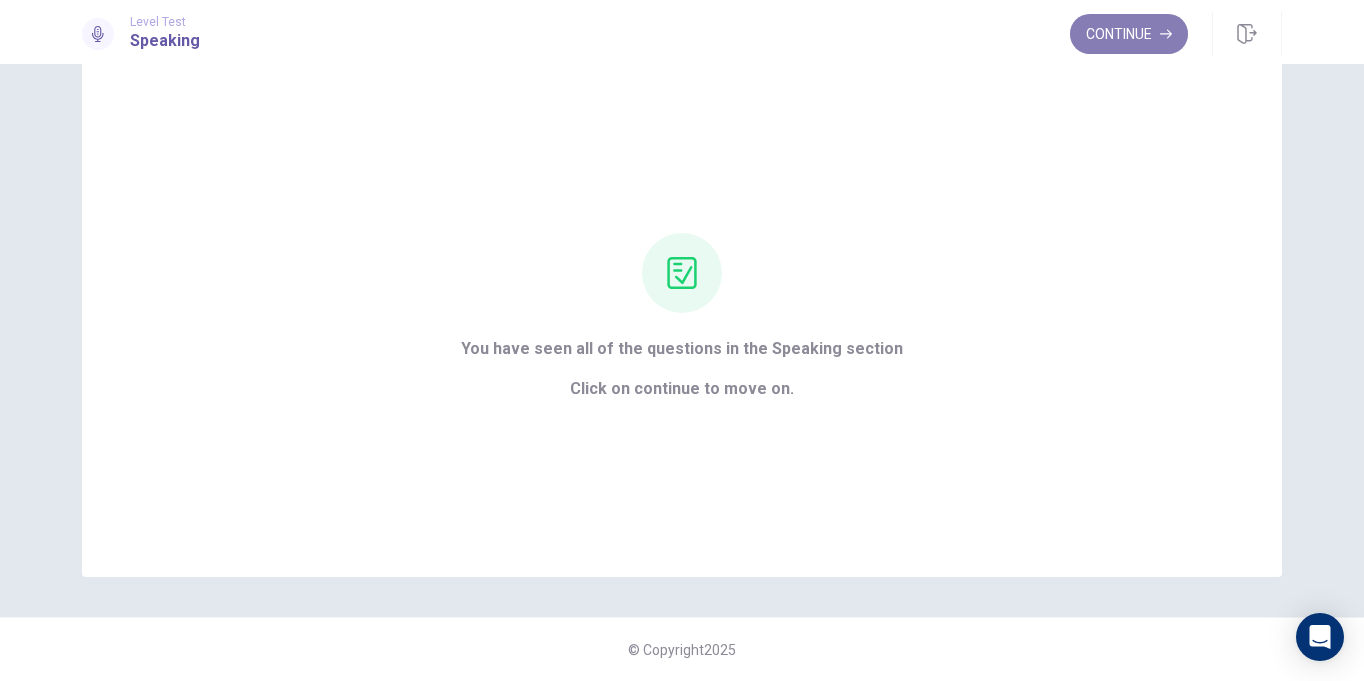 click on "Continue" at bounding box center [1129, 34] 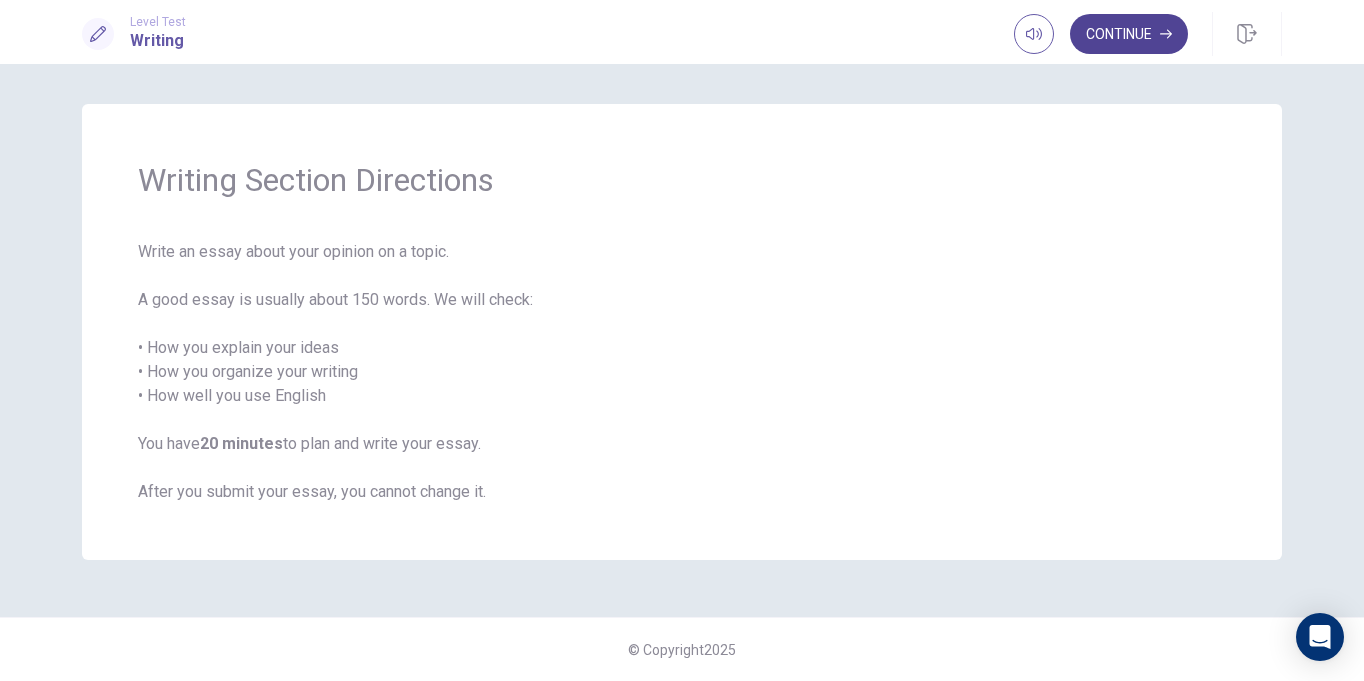 click on "Continue" at bounding box center (1129, 34) 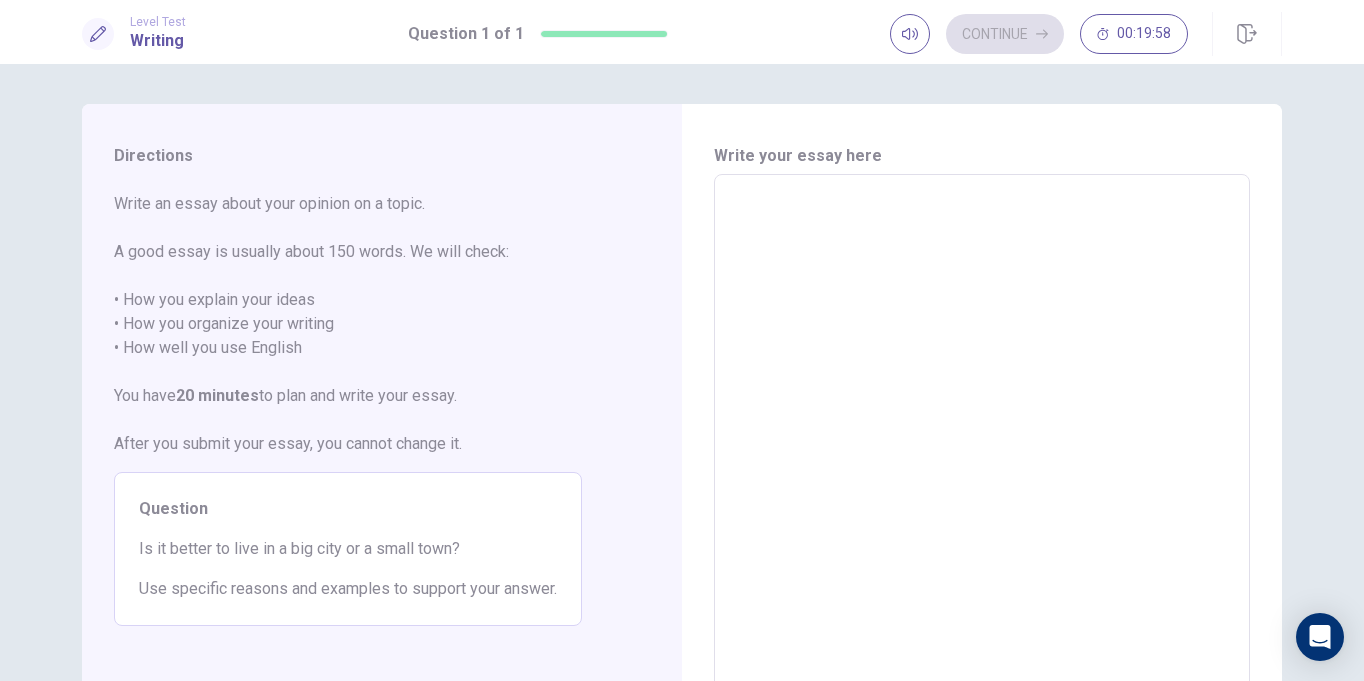 click at bounding box center (982, 451) 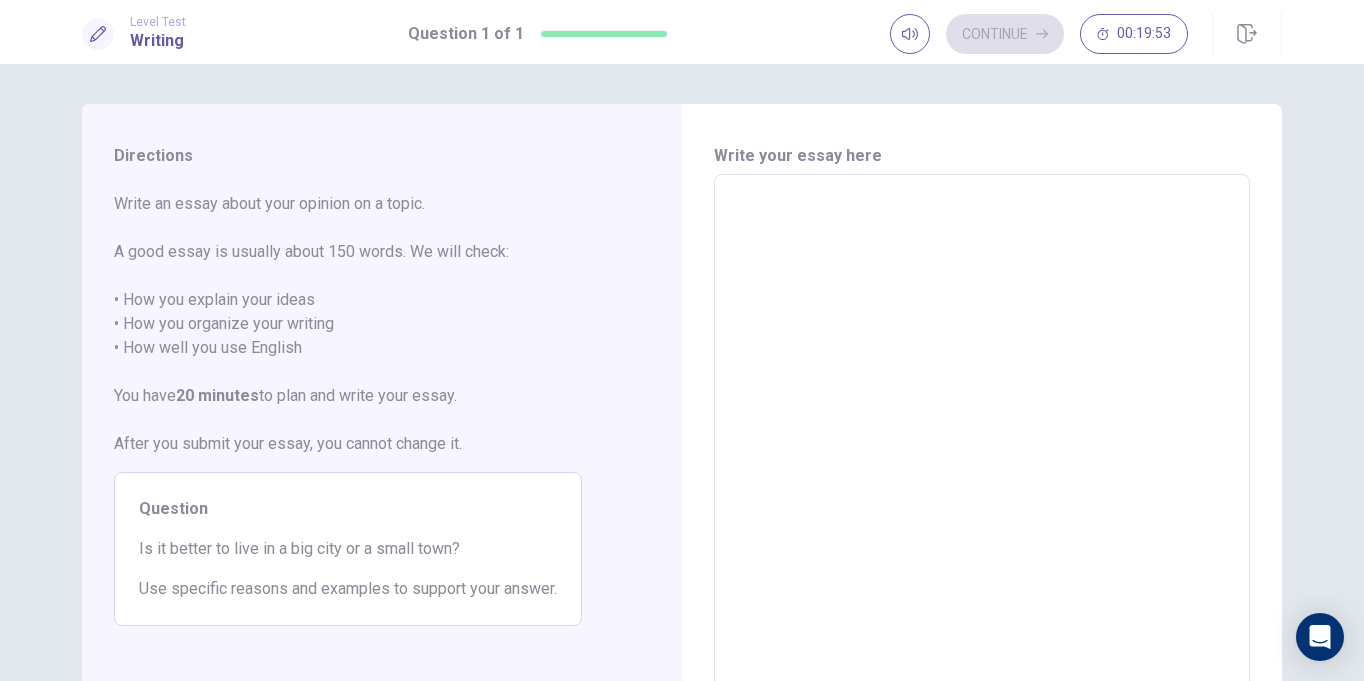 type on "*" 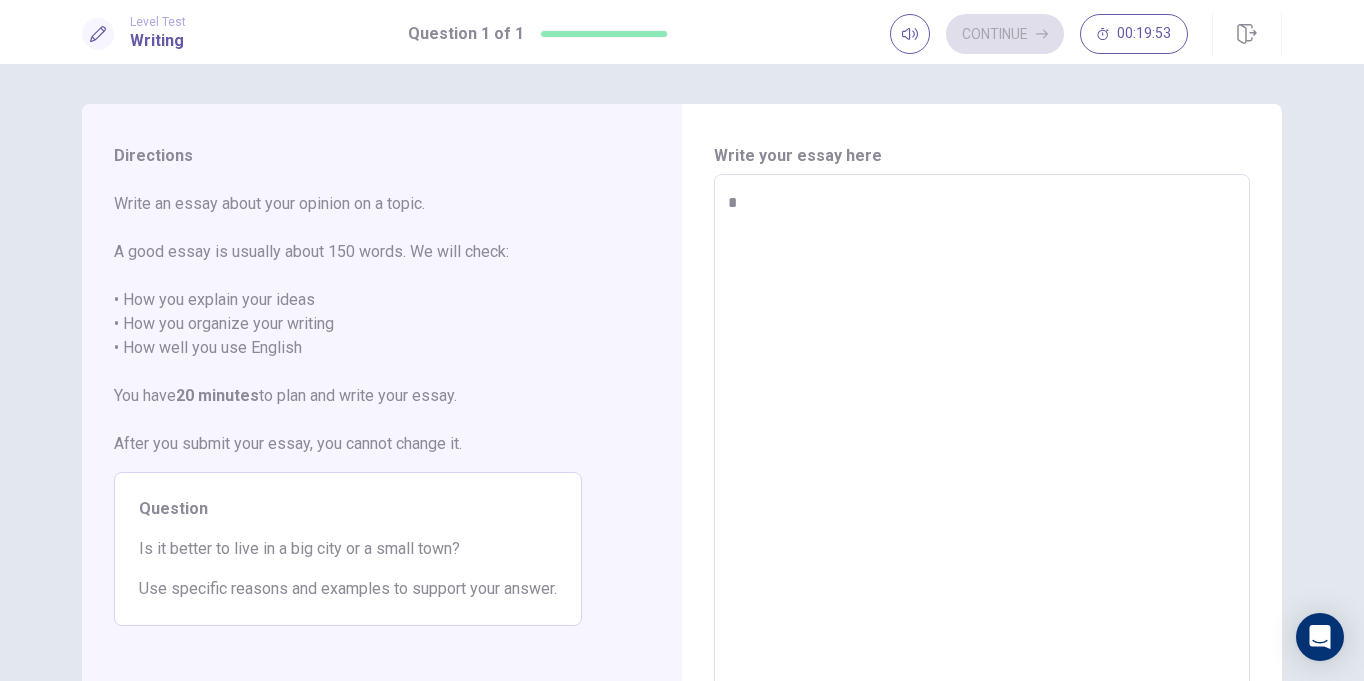 type on "*" 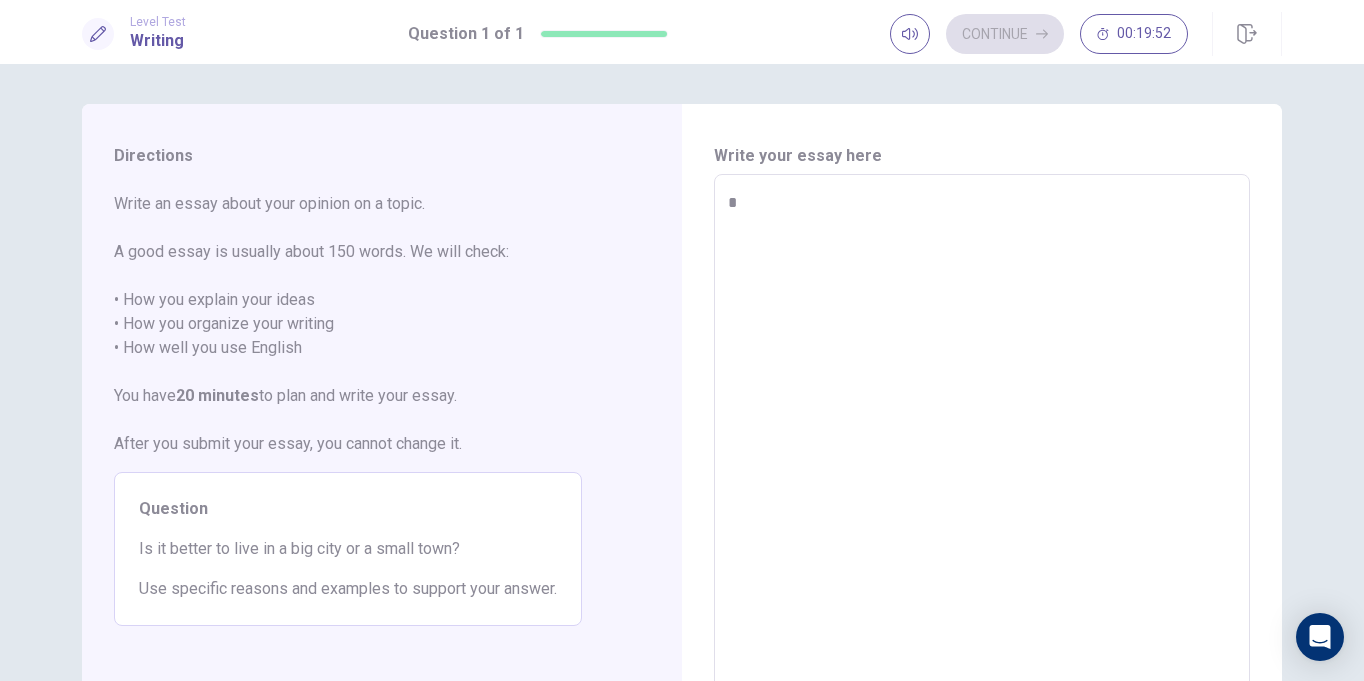 type on "*" 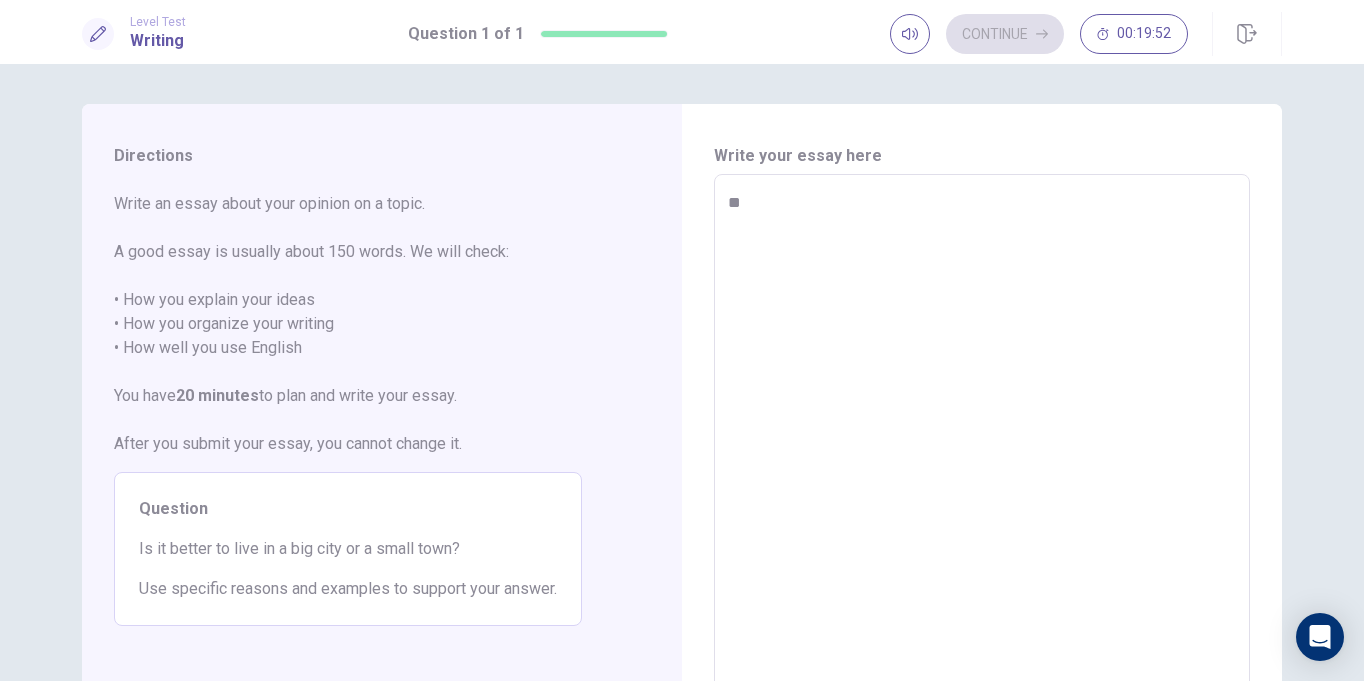 type on "*" 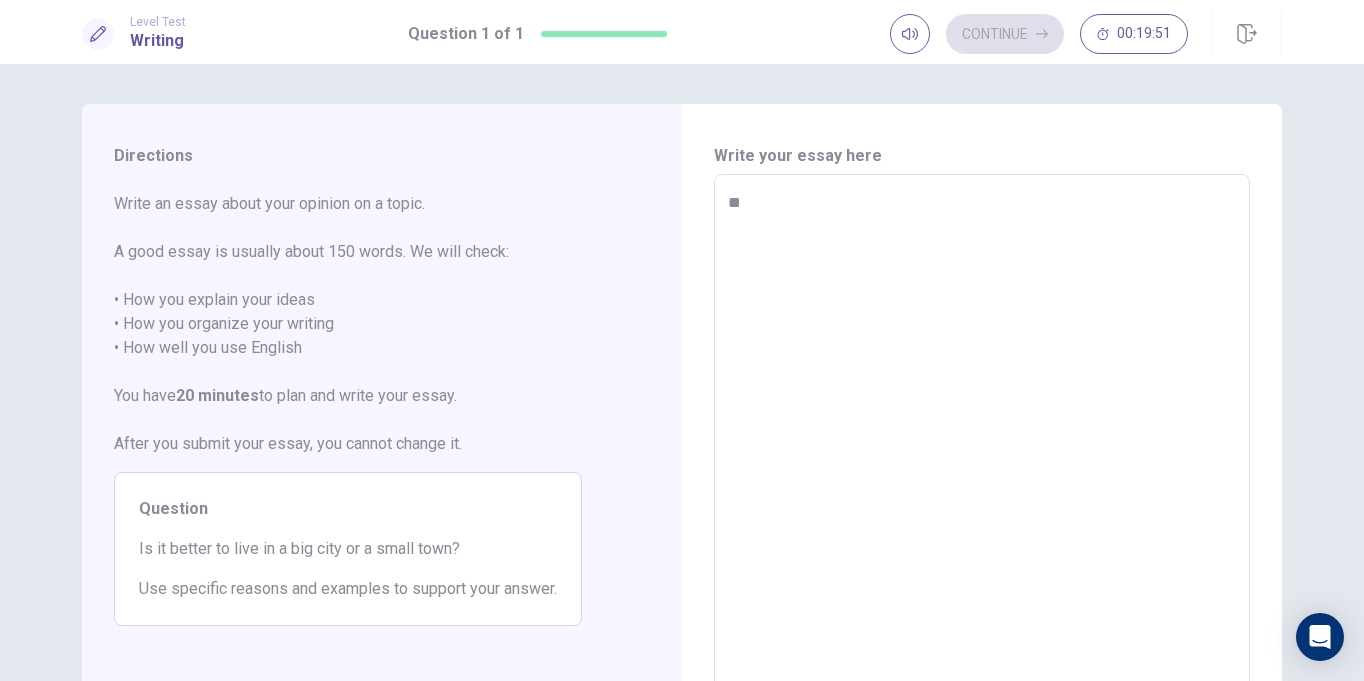 type on "***" 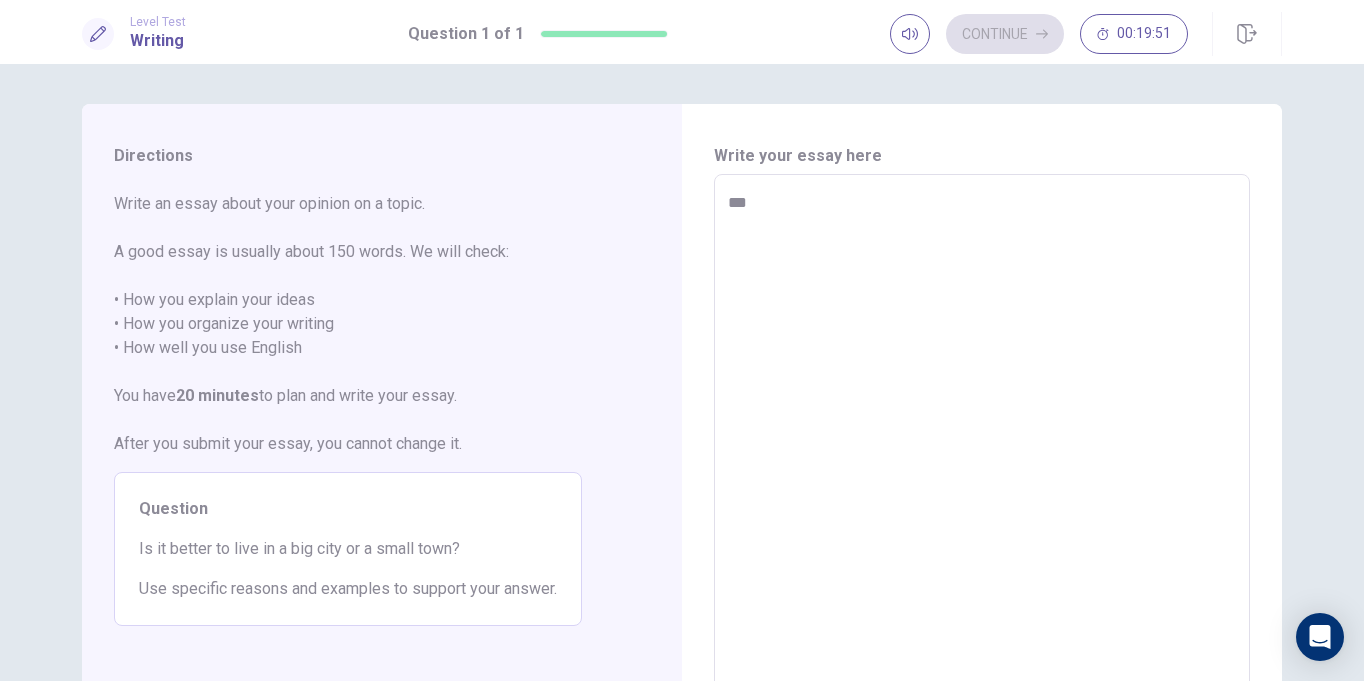 type on "*" 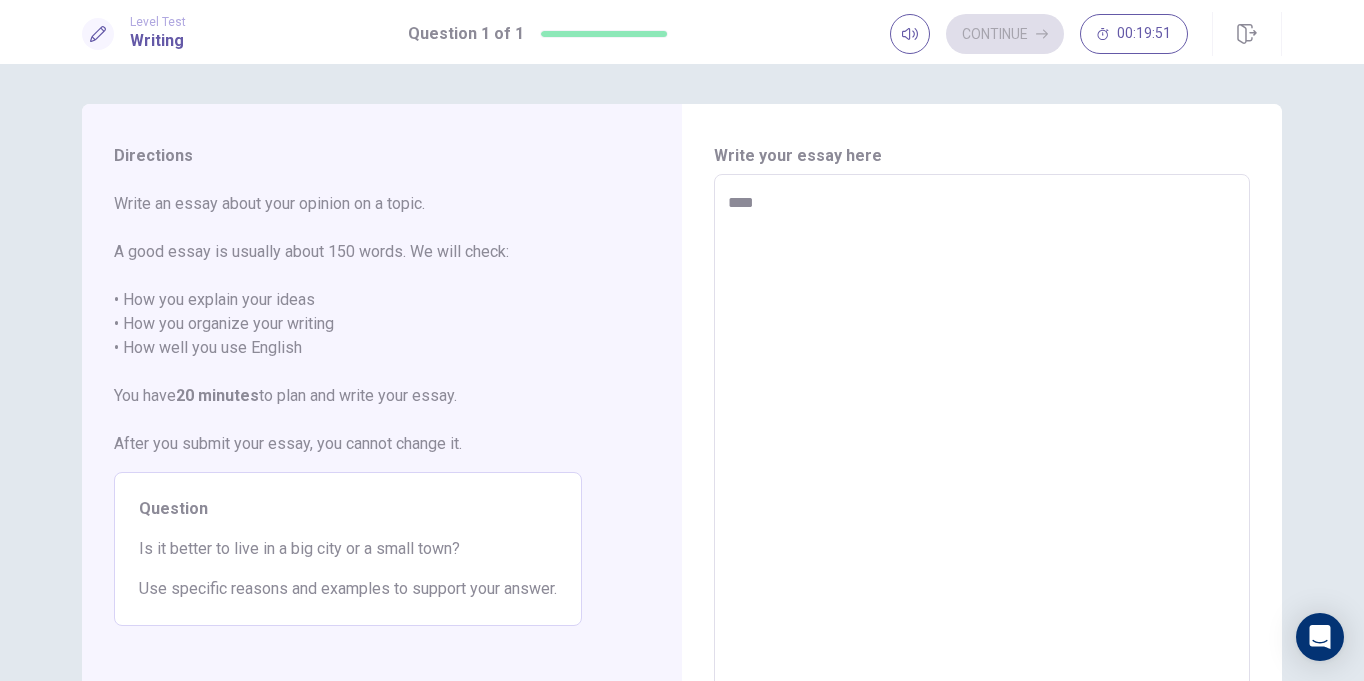 type on "*" 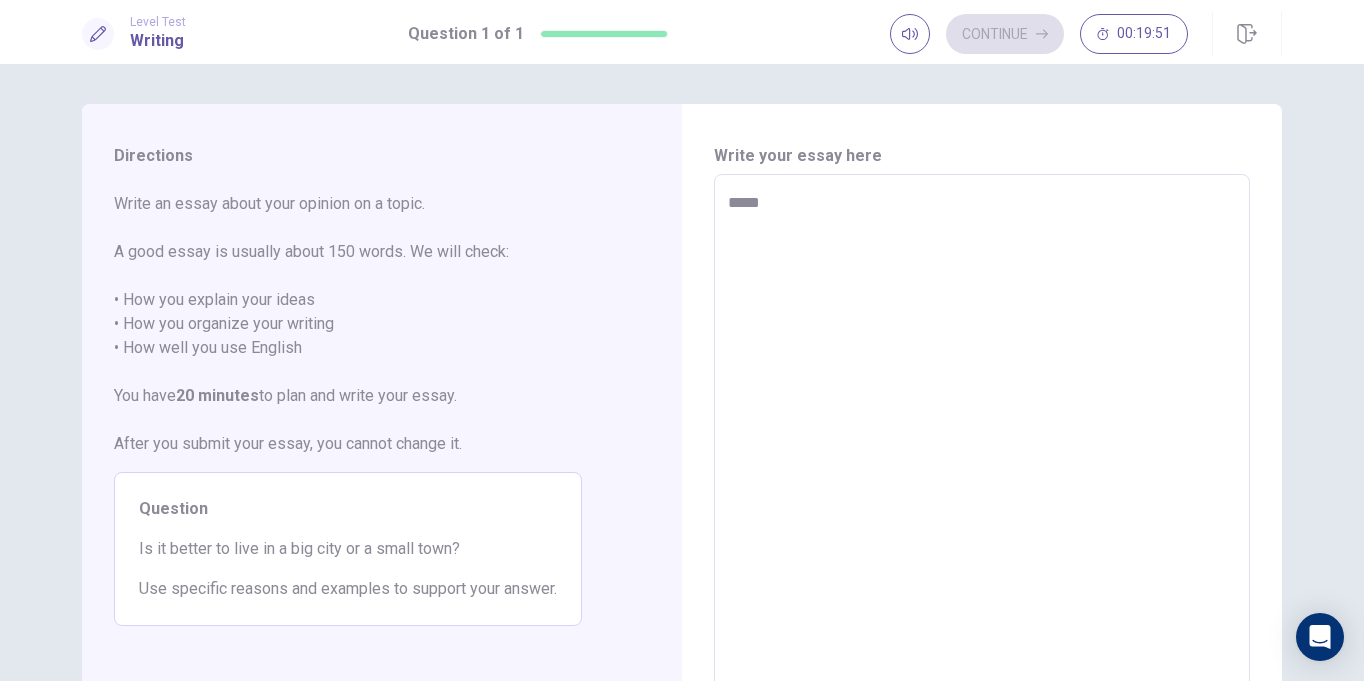 type on "*" 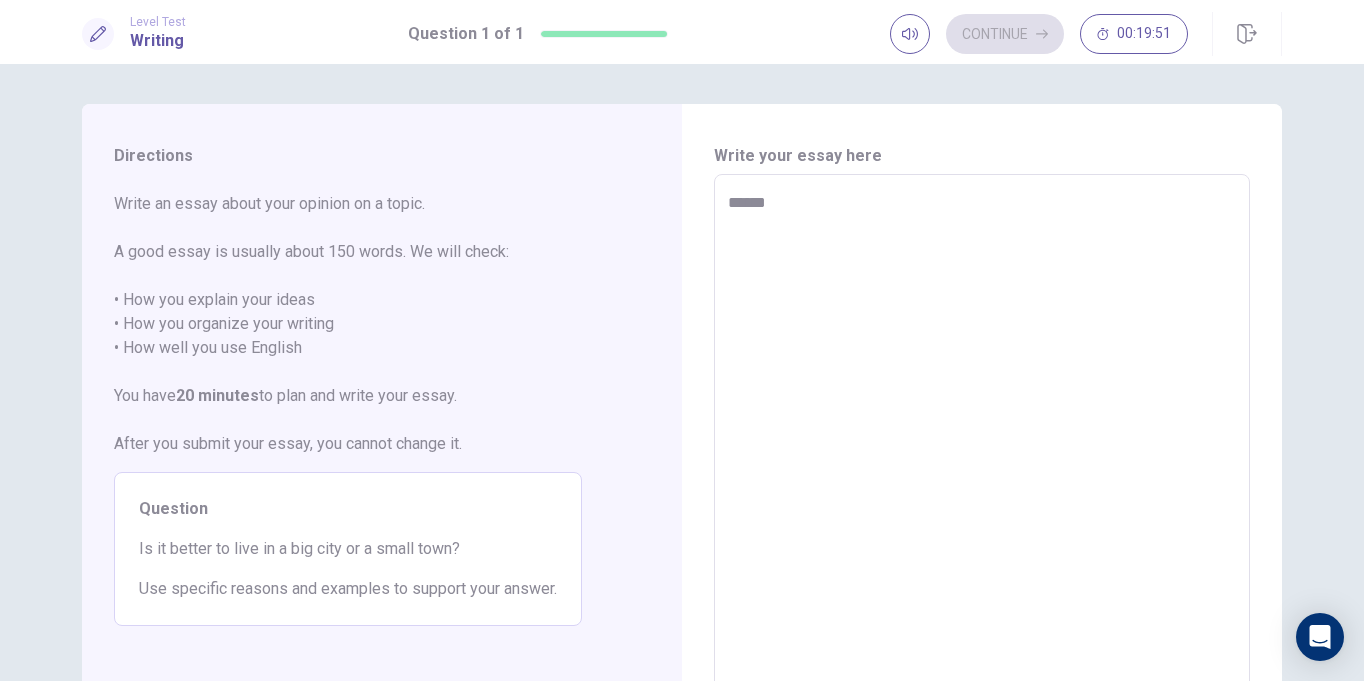 type on "*" 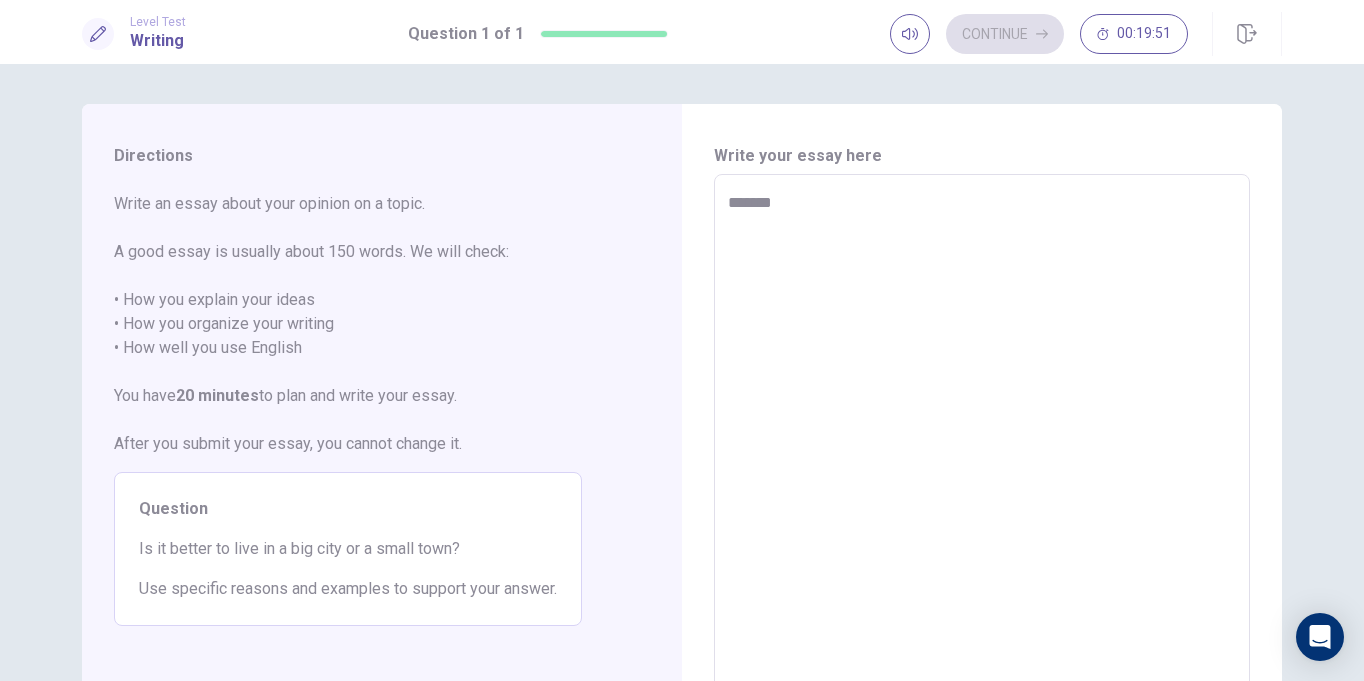 type on "*" 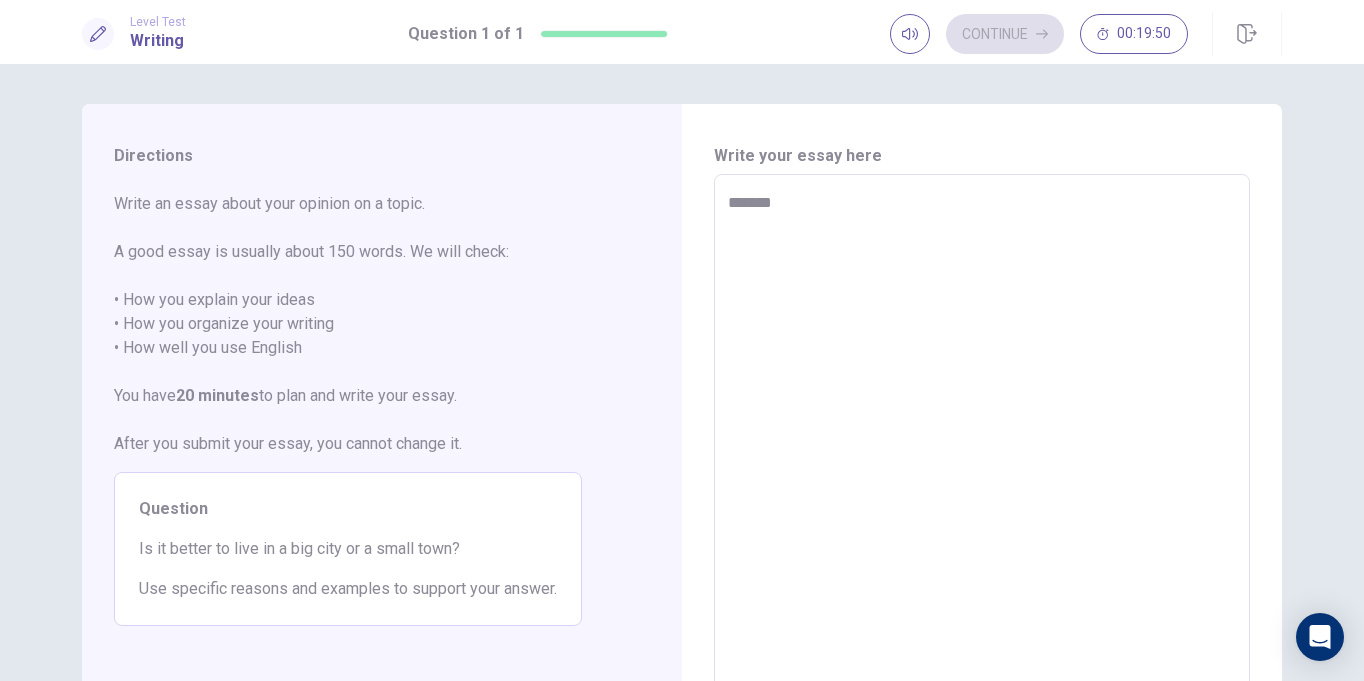 type on "********" 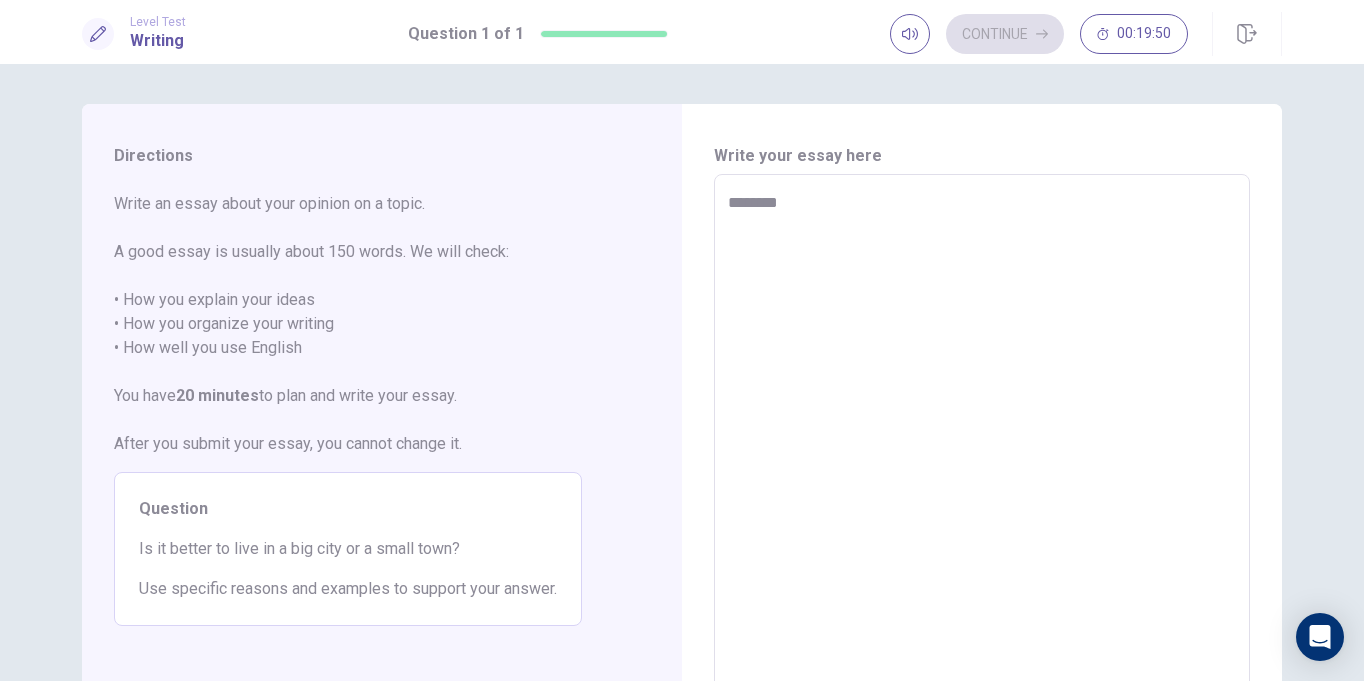 type on "*" 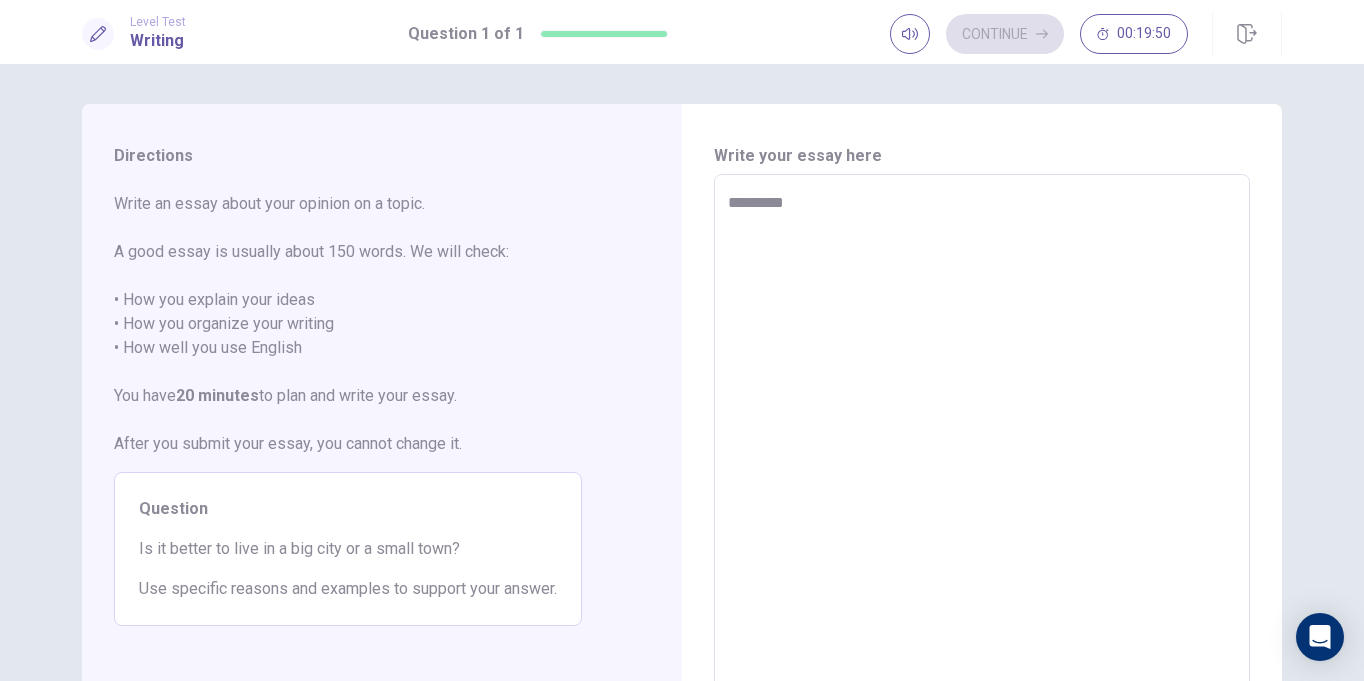 type on "*" 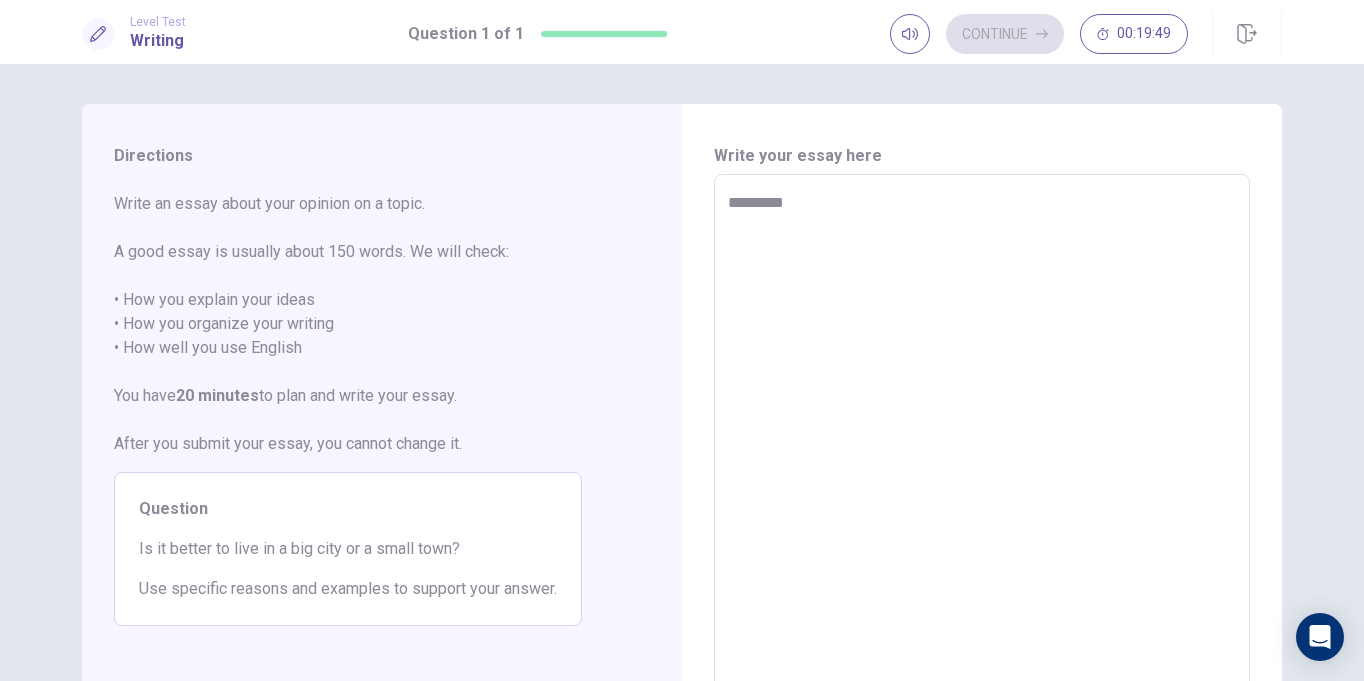 type on "*********" 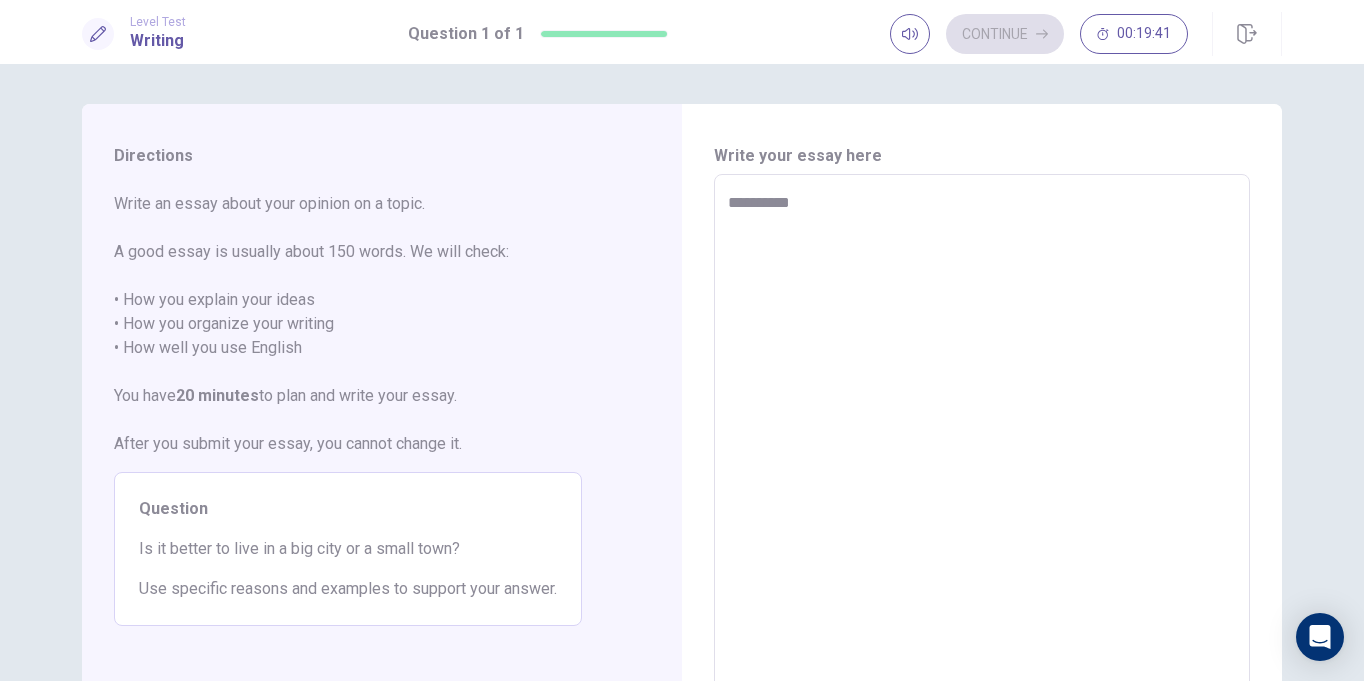 type on "*" 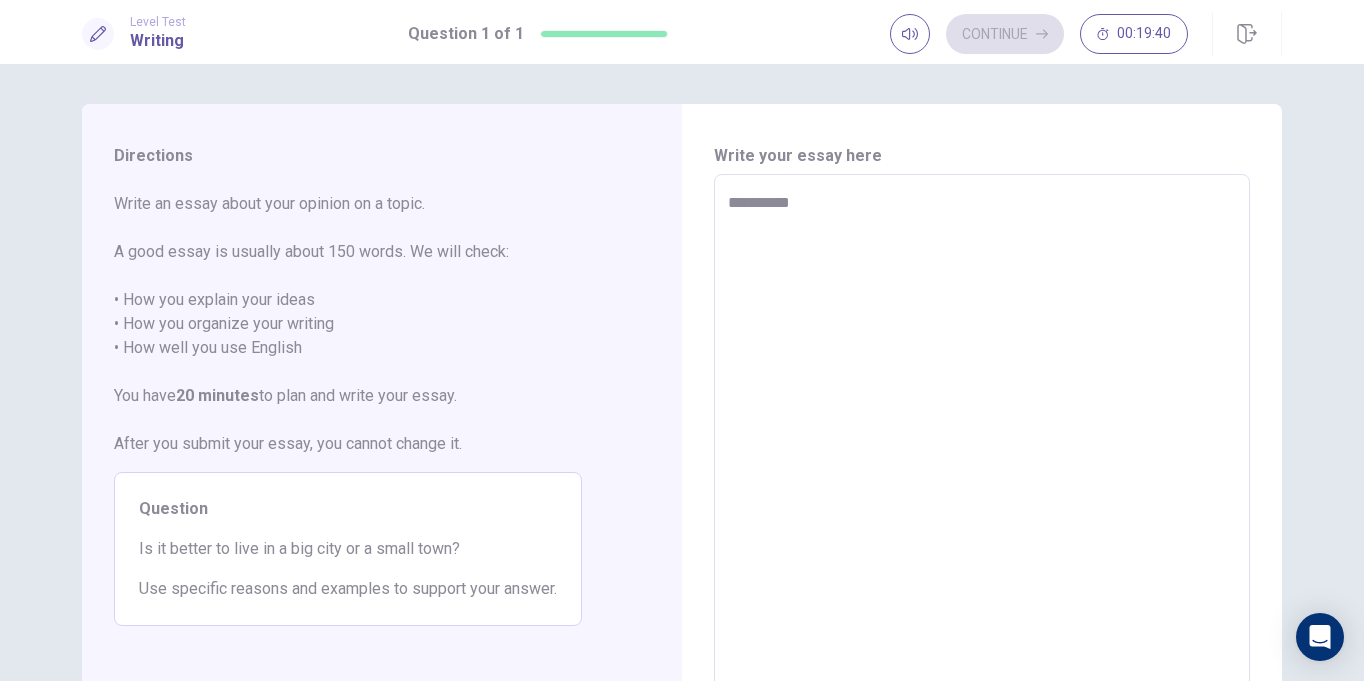 type on "**********" 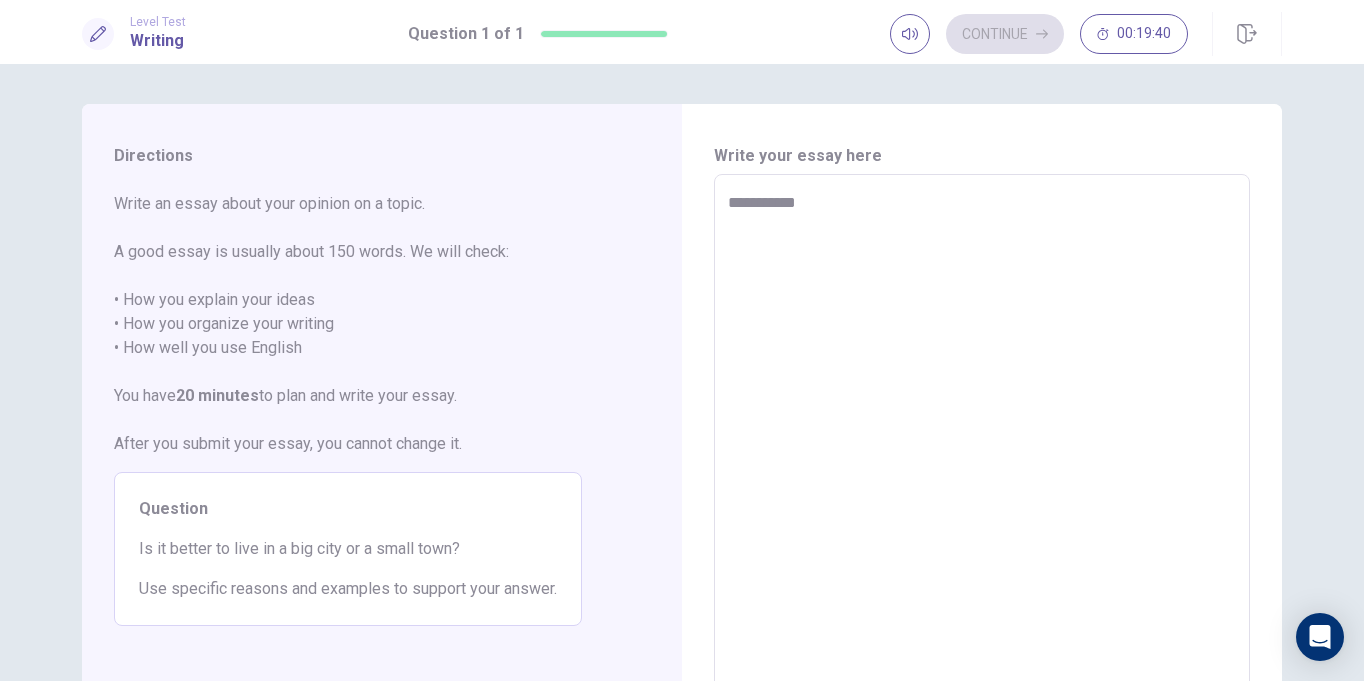 type on "*" 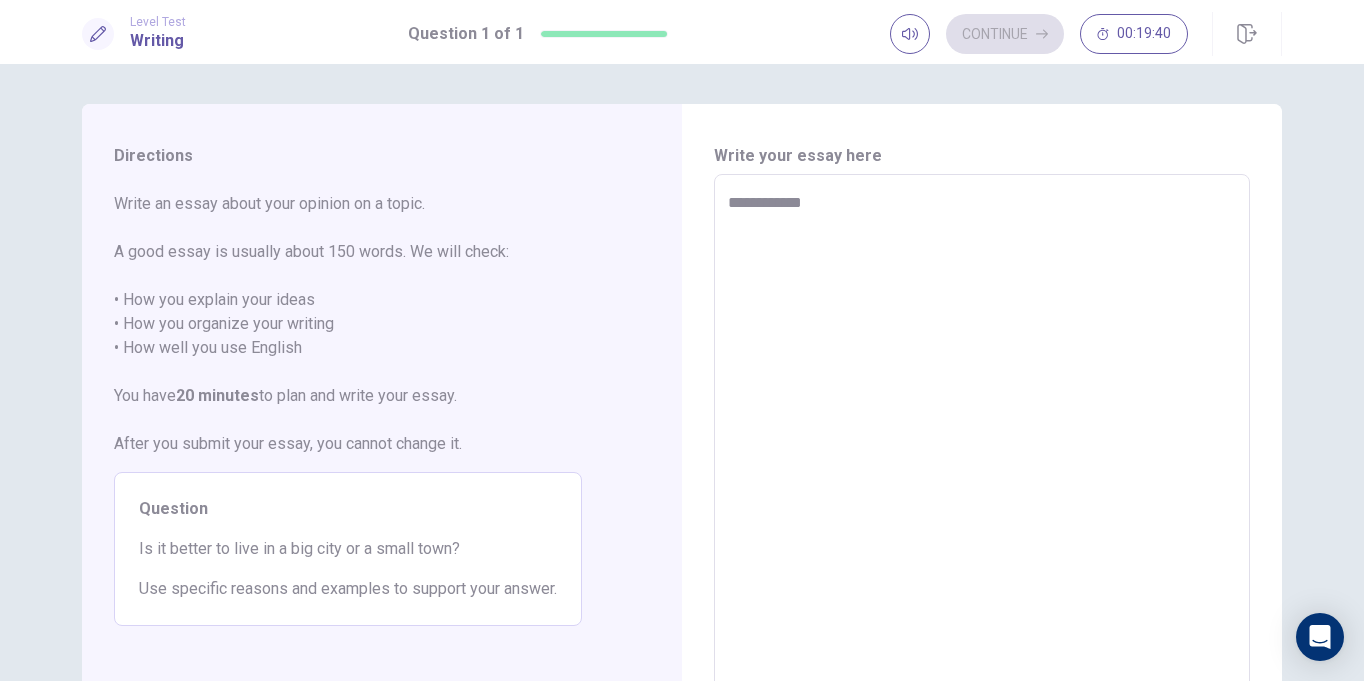 type on "*" 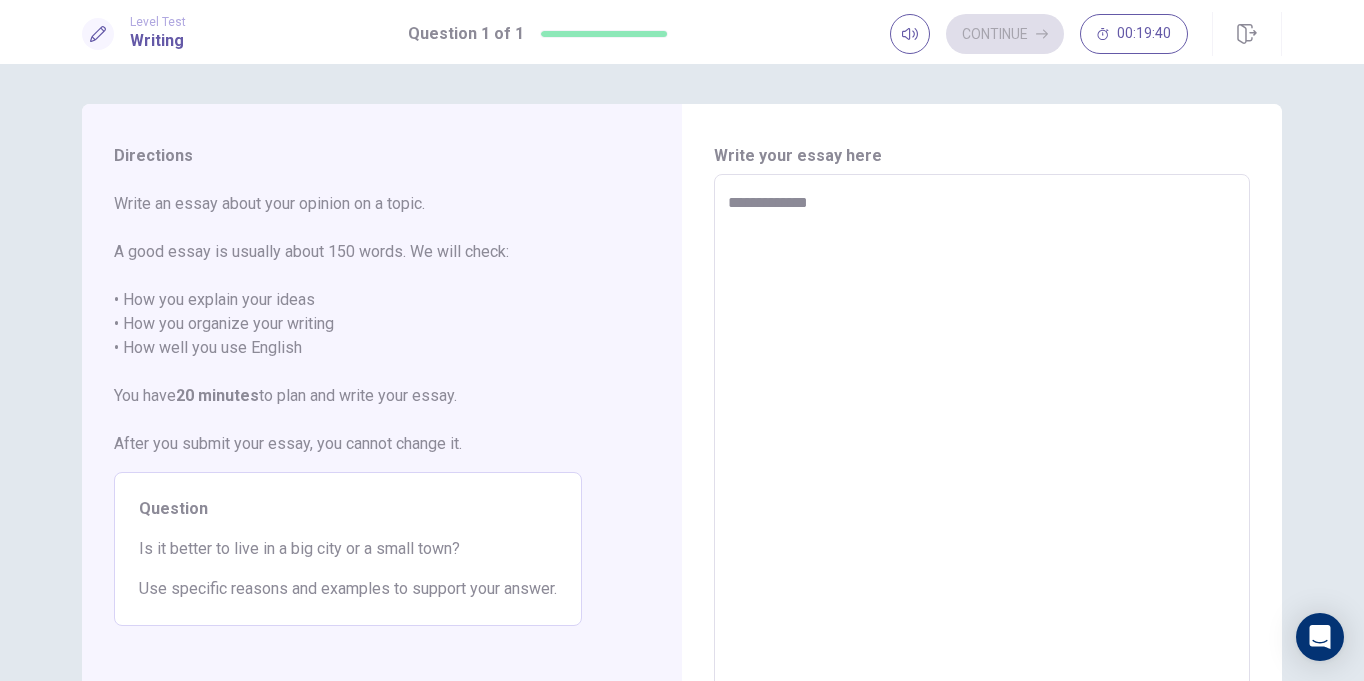 type on "*" 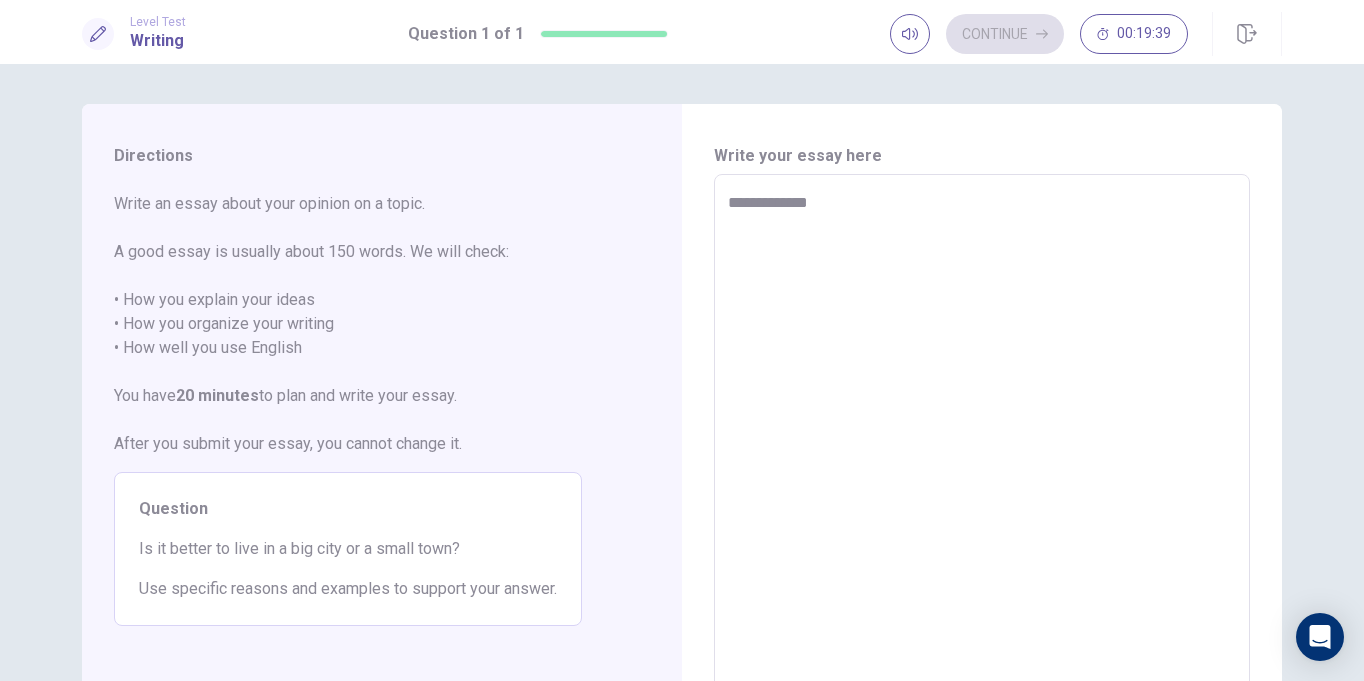 type on "**********" 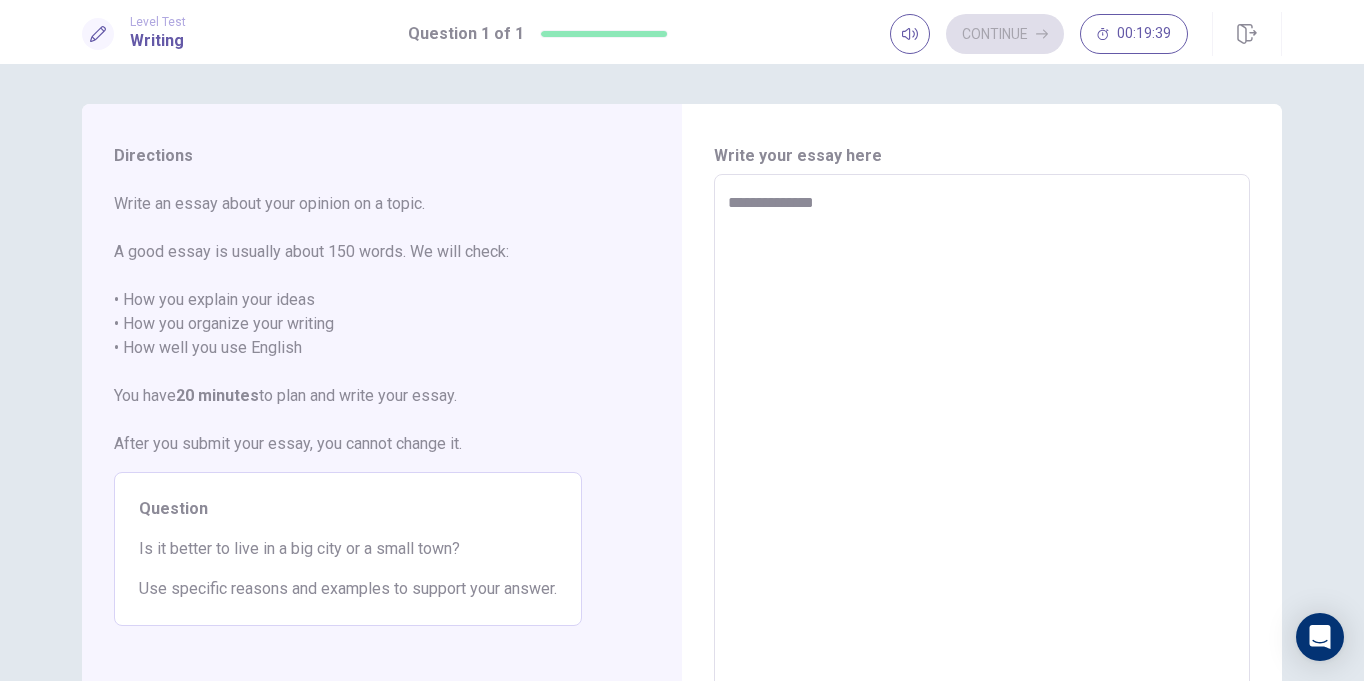 type on "*" 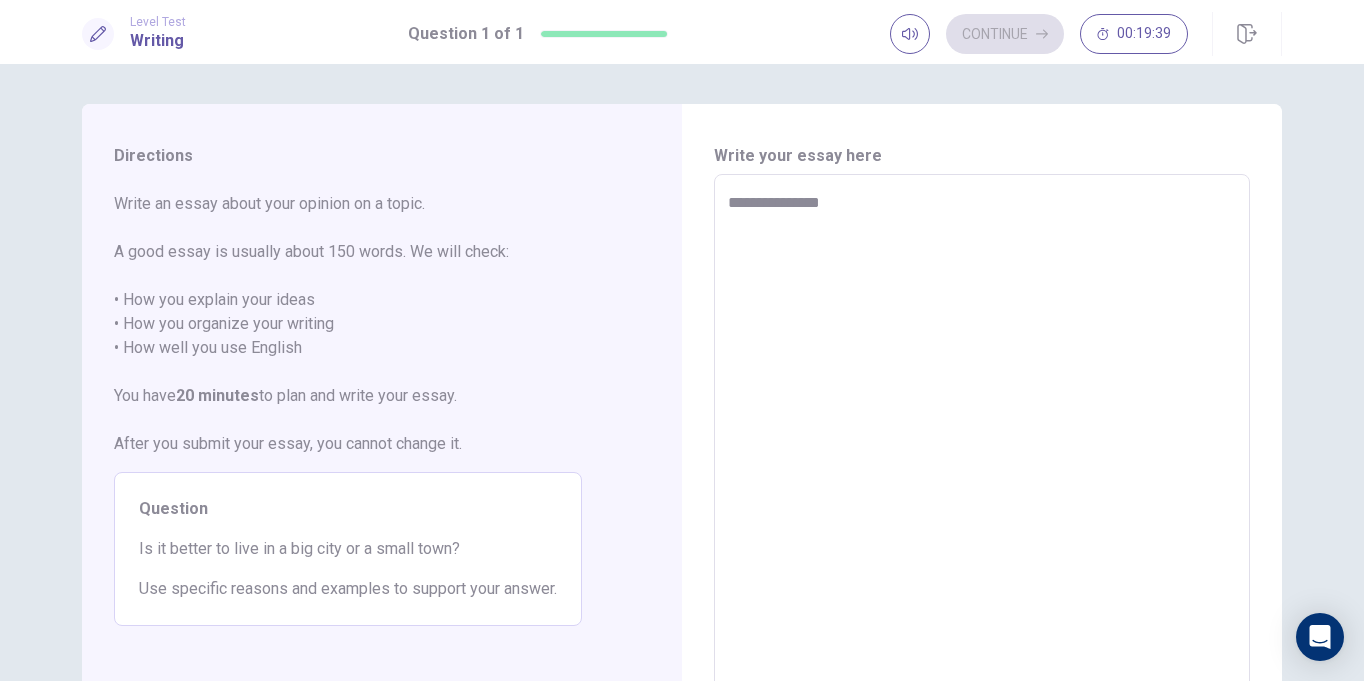 type on "*" 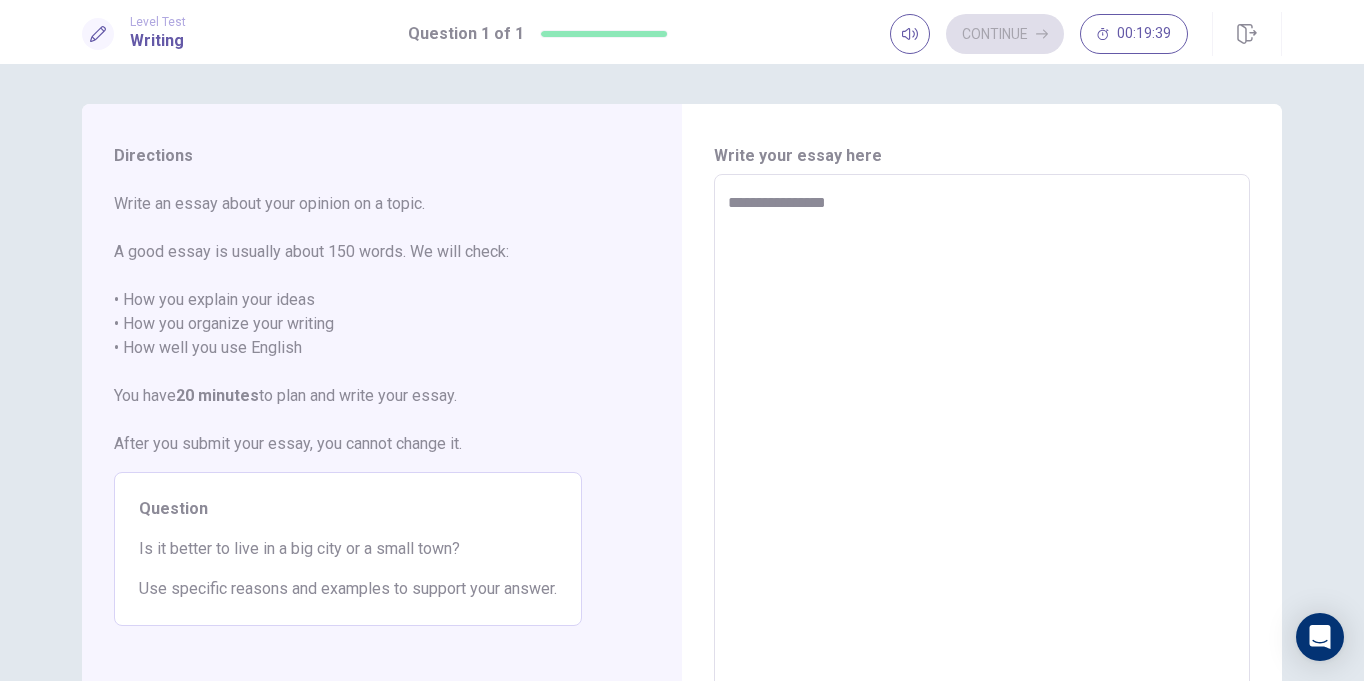 type on "*" 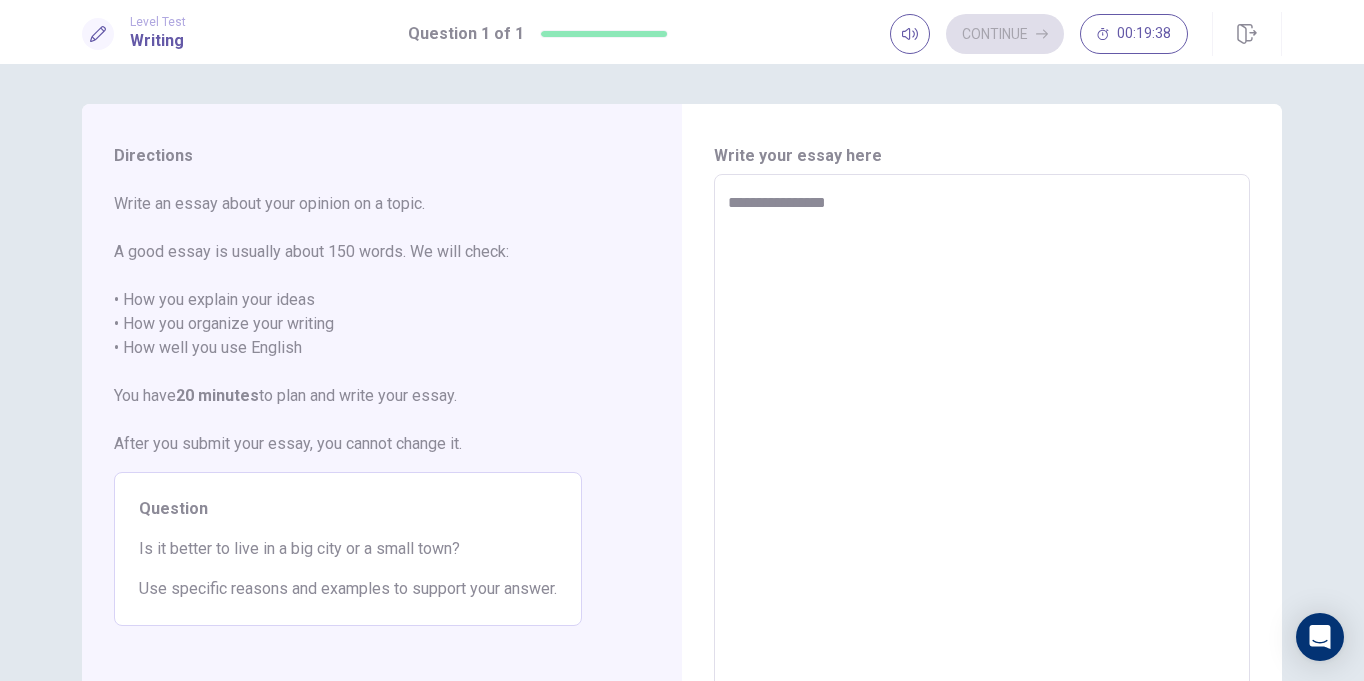 type on "**********" 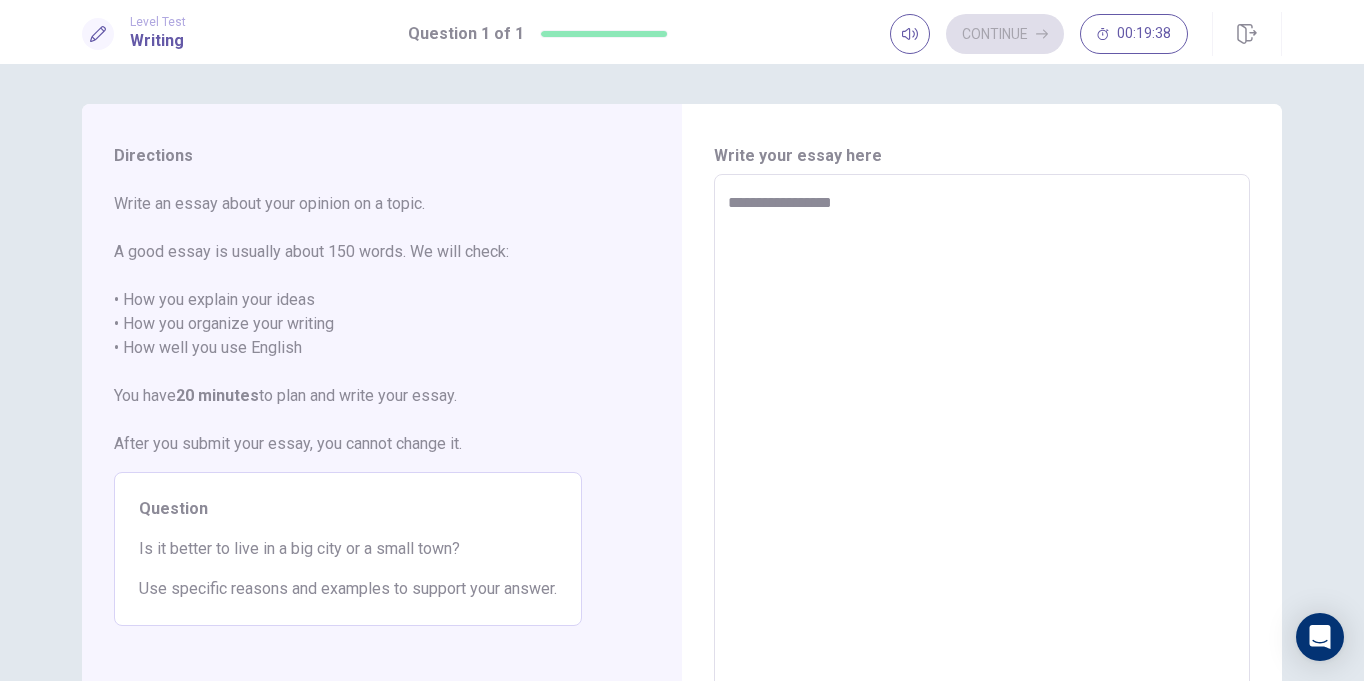 type on "*" 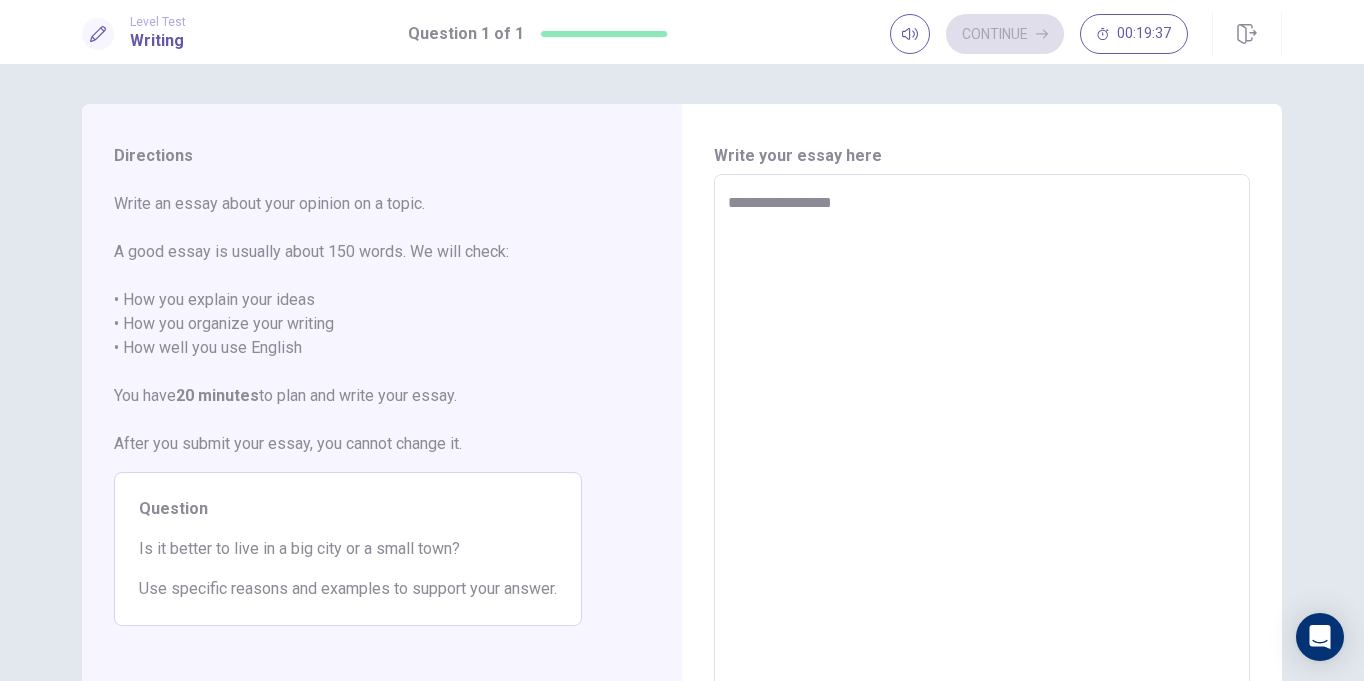 type on "**********" 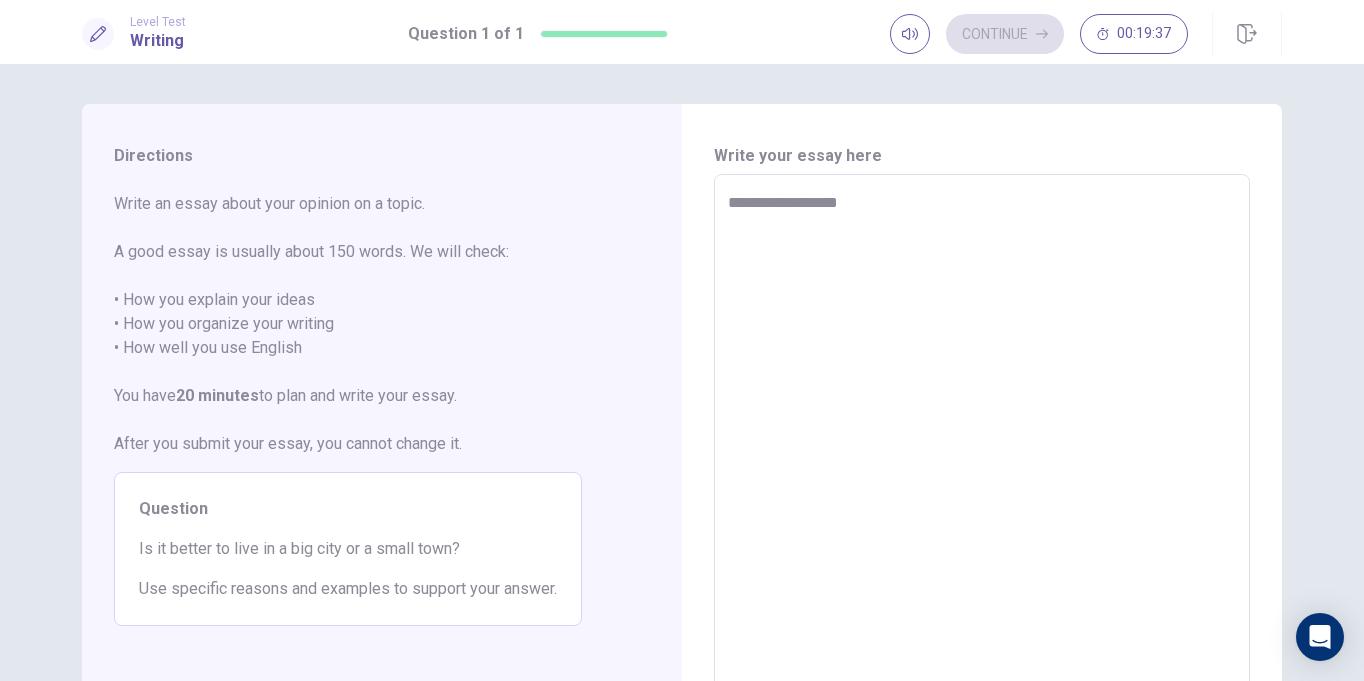 type on "*" 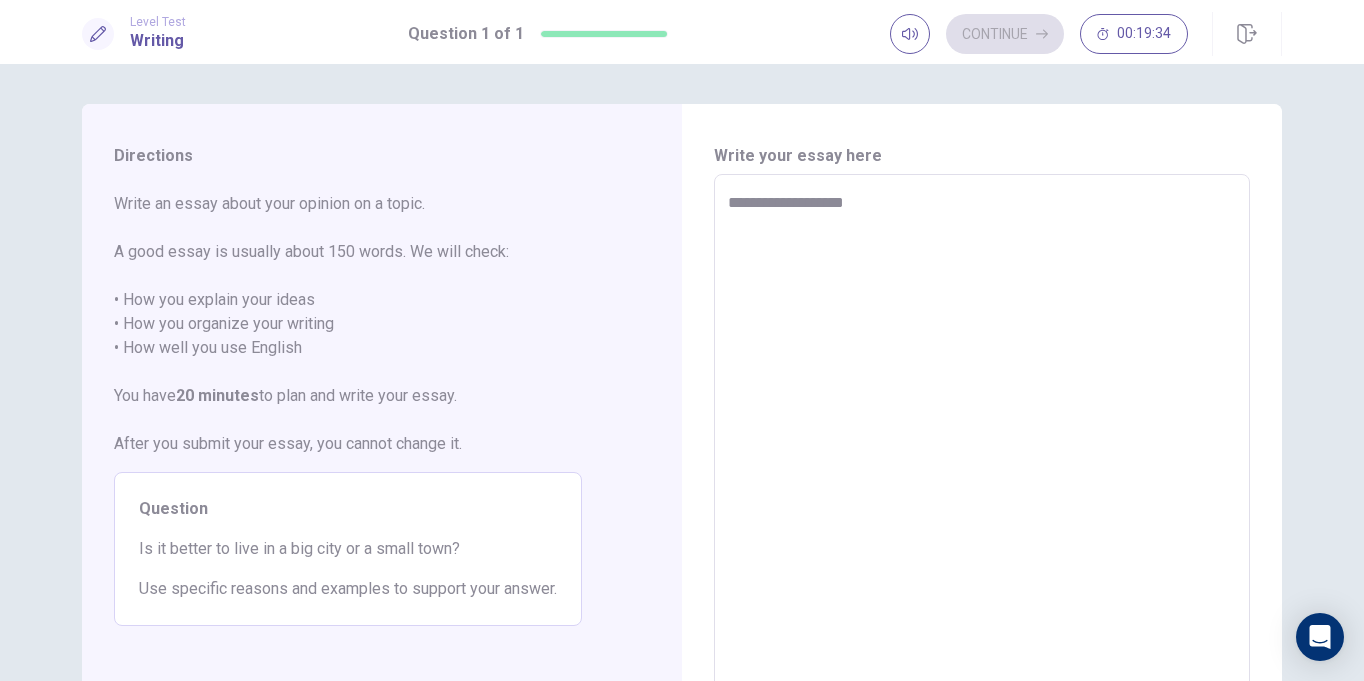 type on "*" 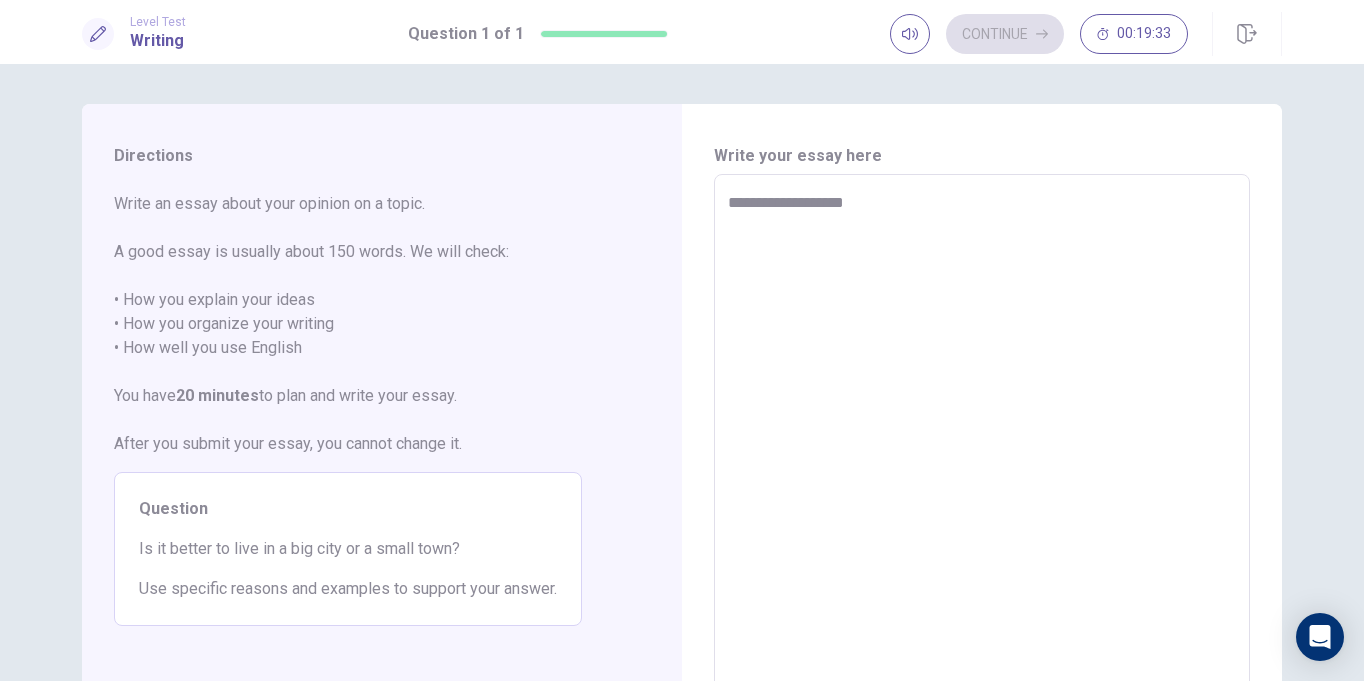 type on "**********" 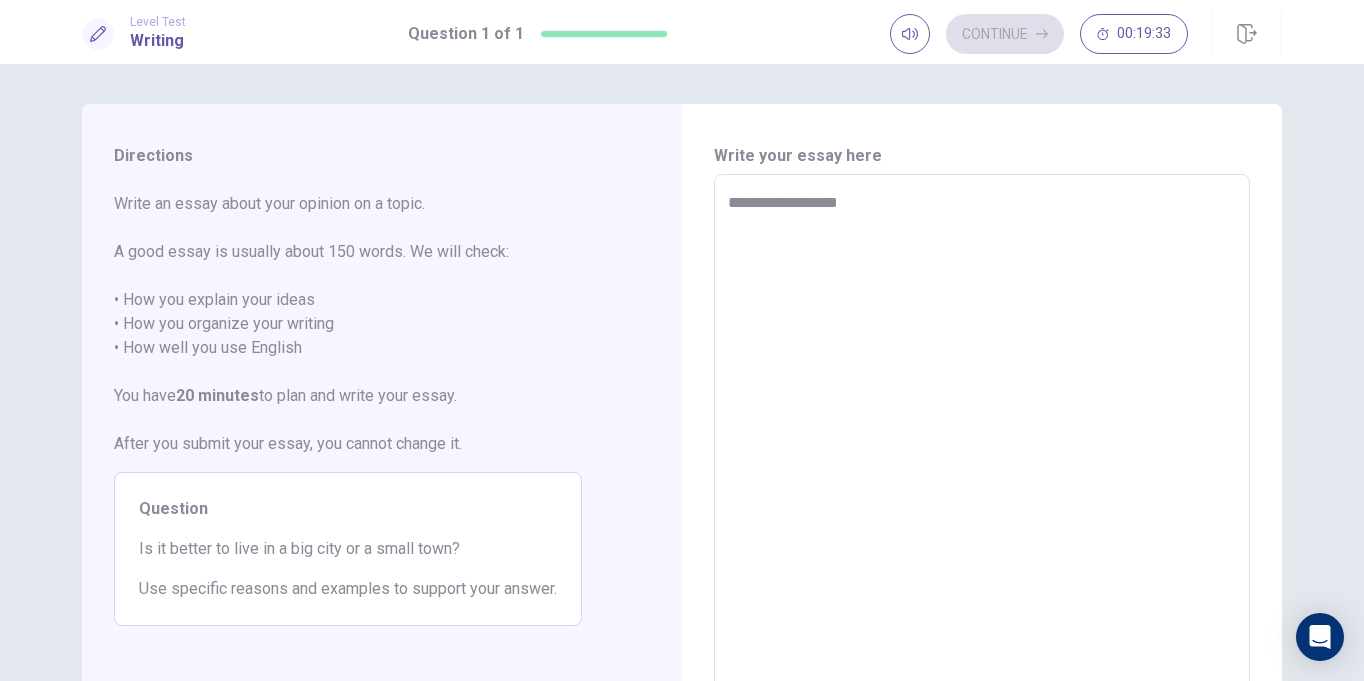 type on "*" 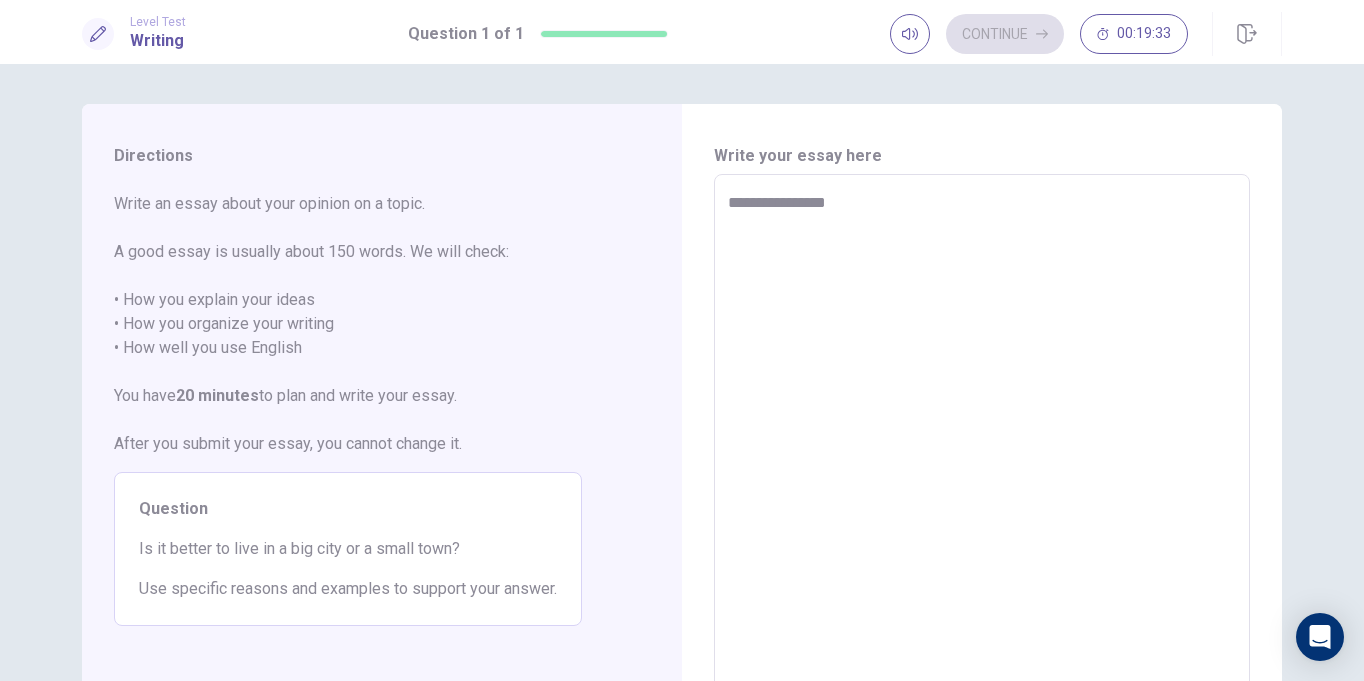 type on "**********" 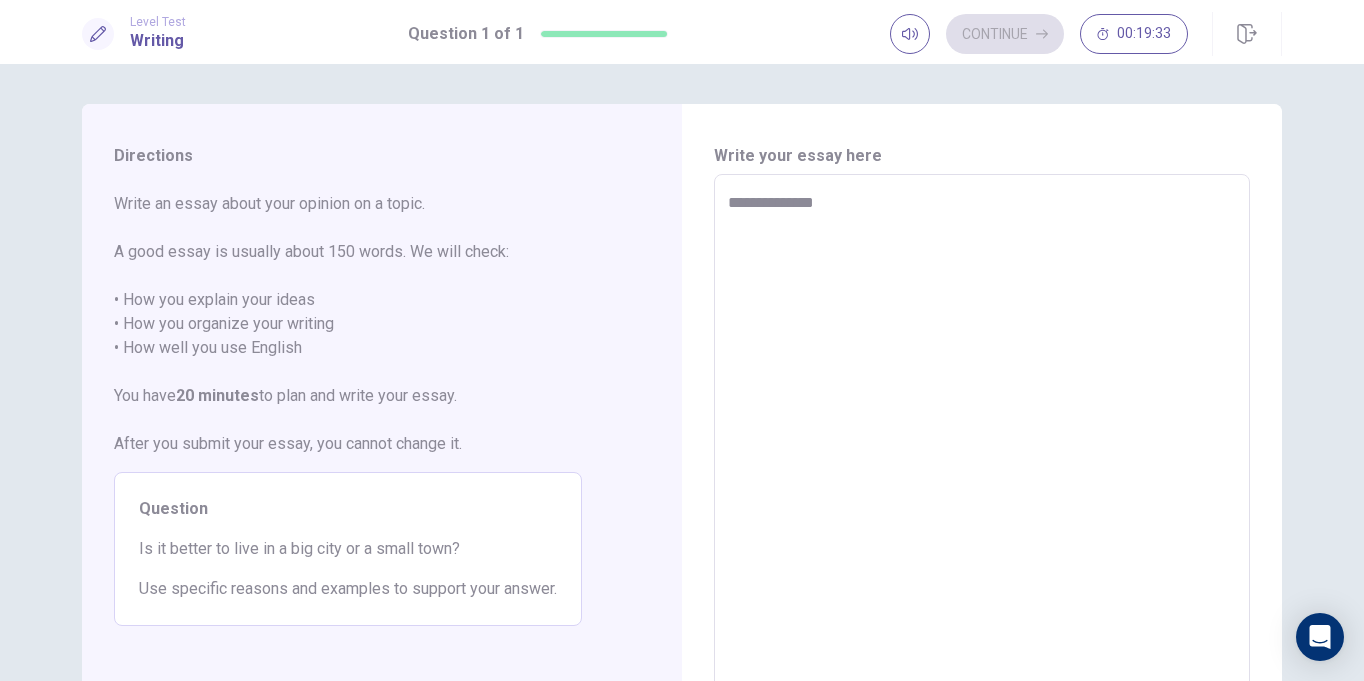 type on "**********" 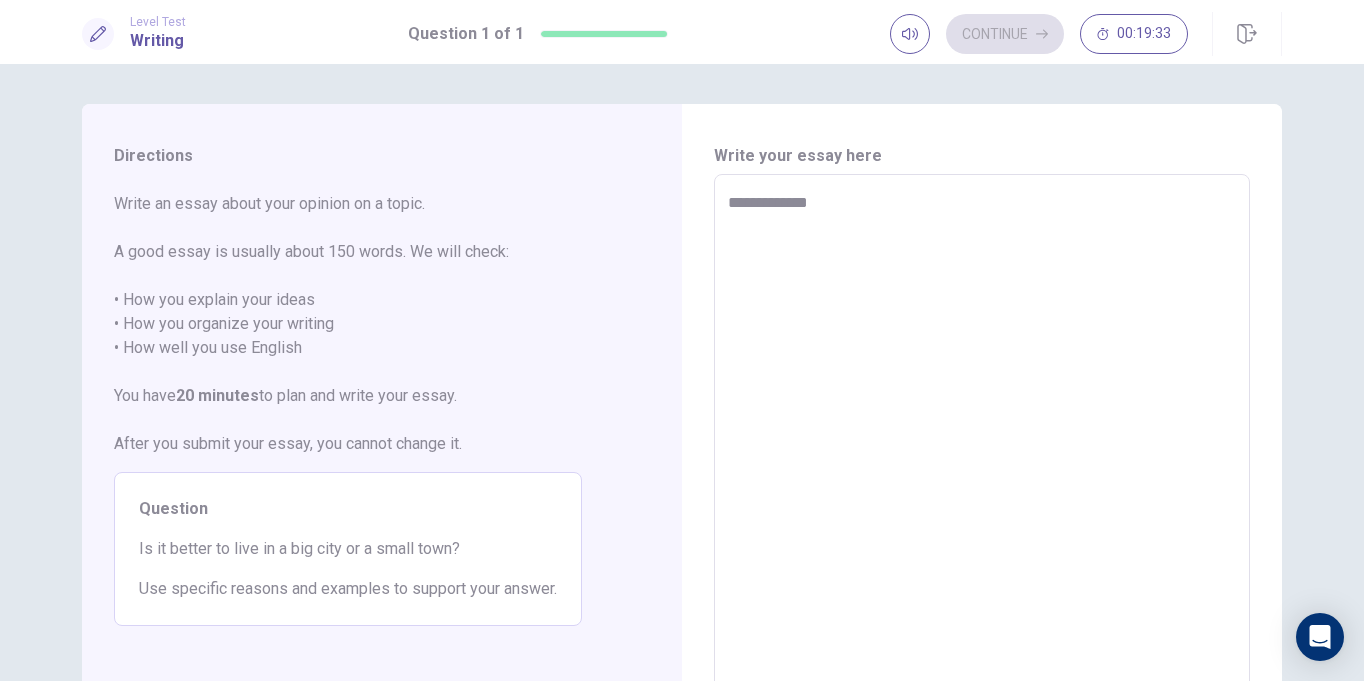 type on "*" 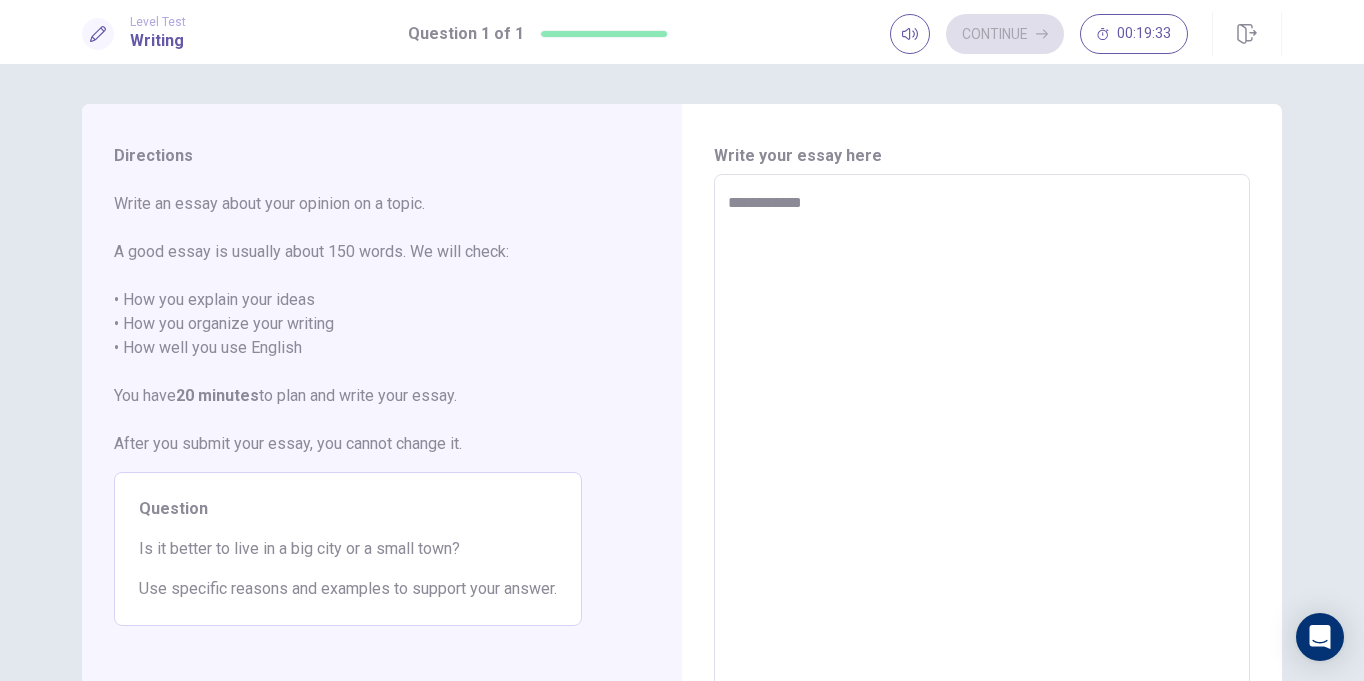 type on "**********" 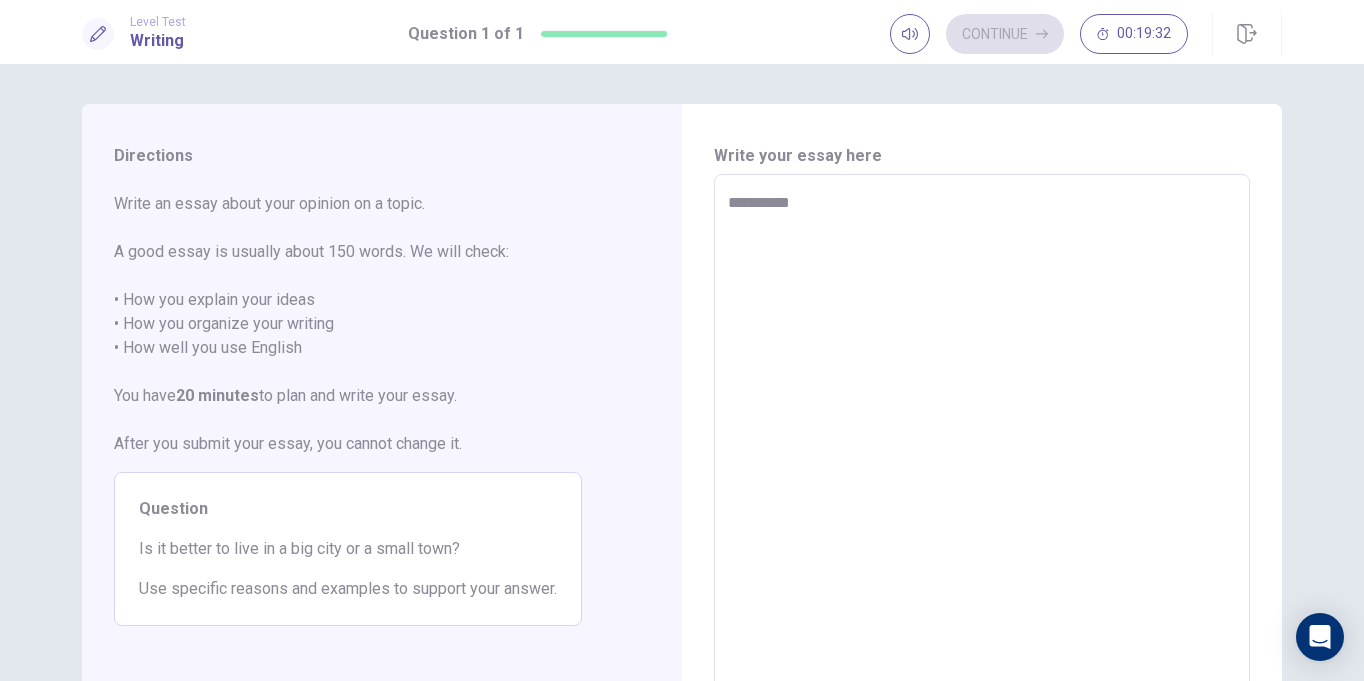 type on "*********" 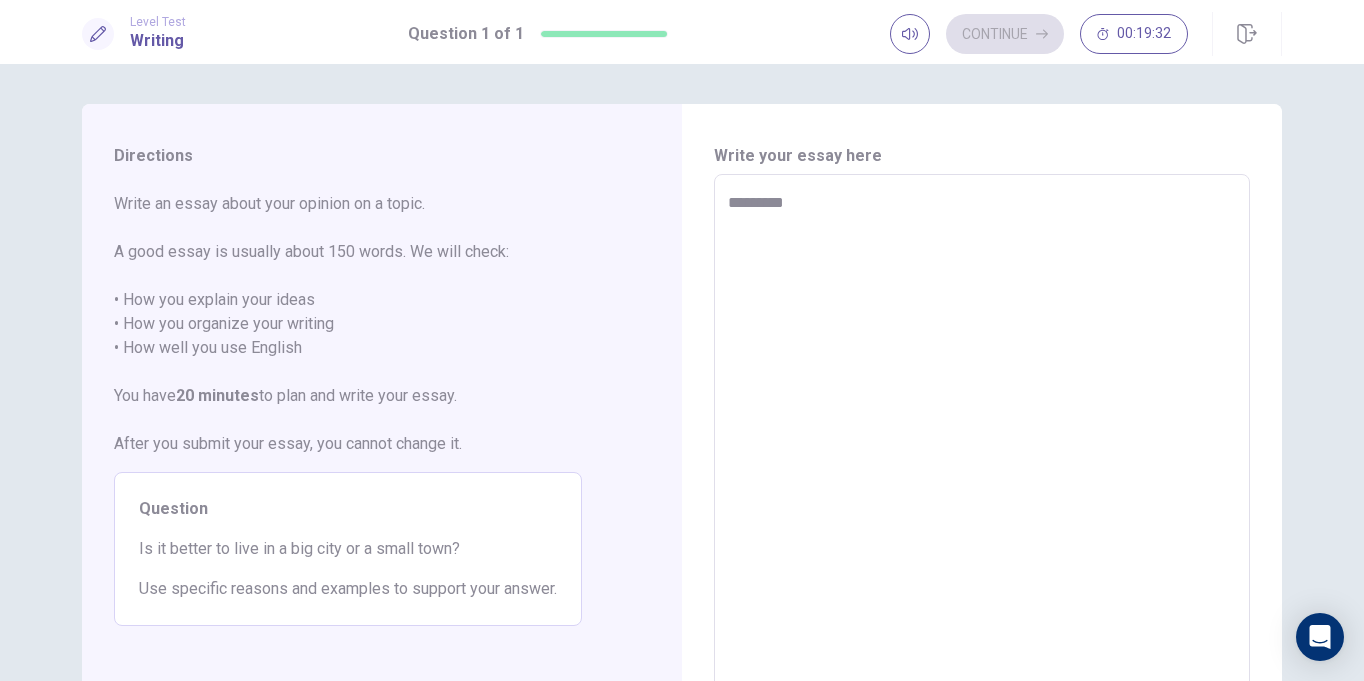 type on "********" 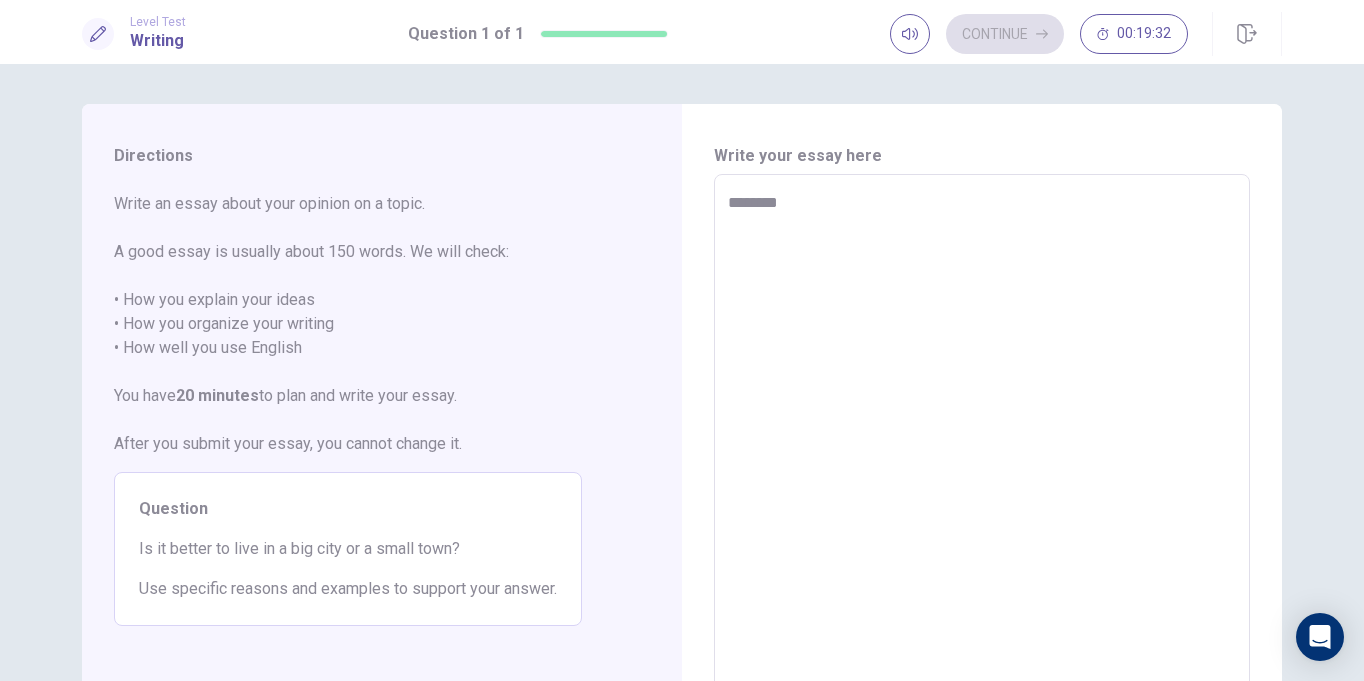 type on "*" 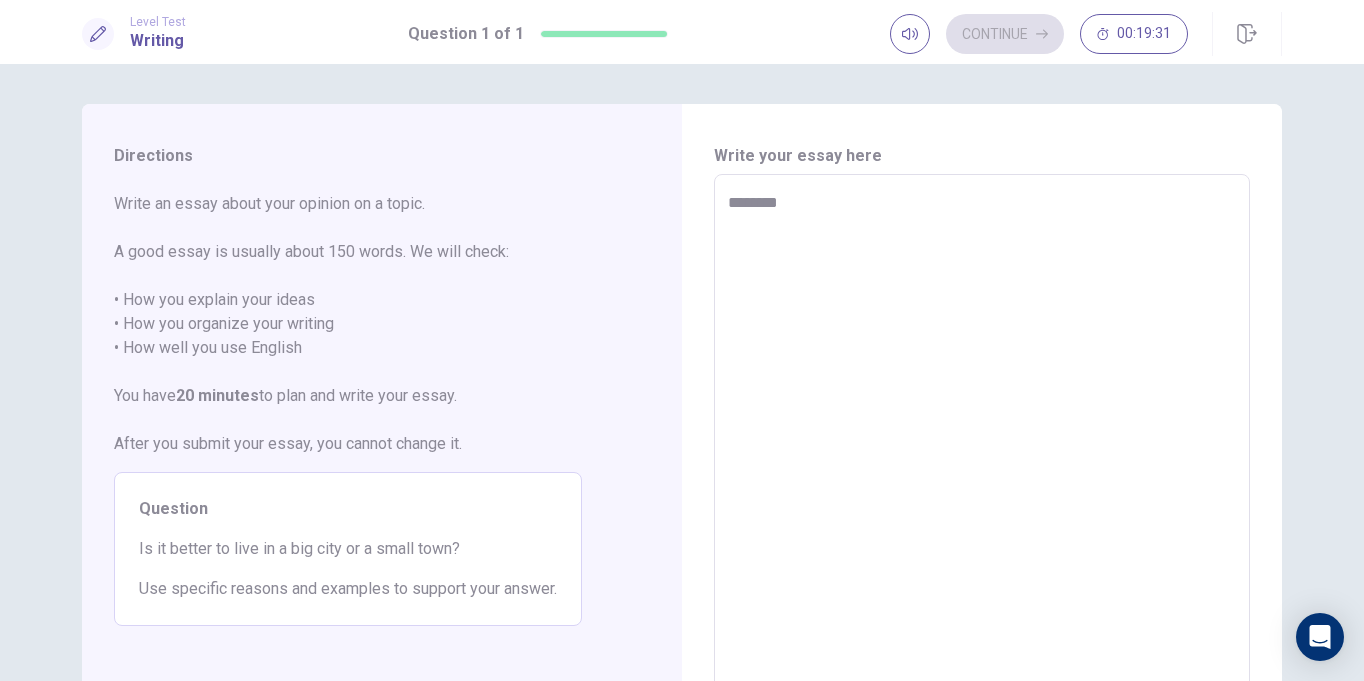 type on "*********" 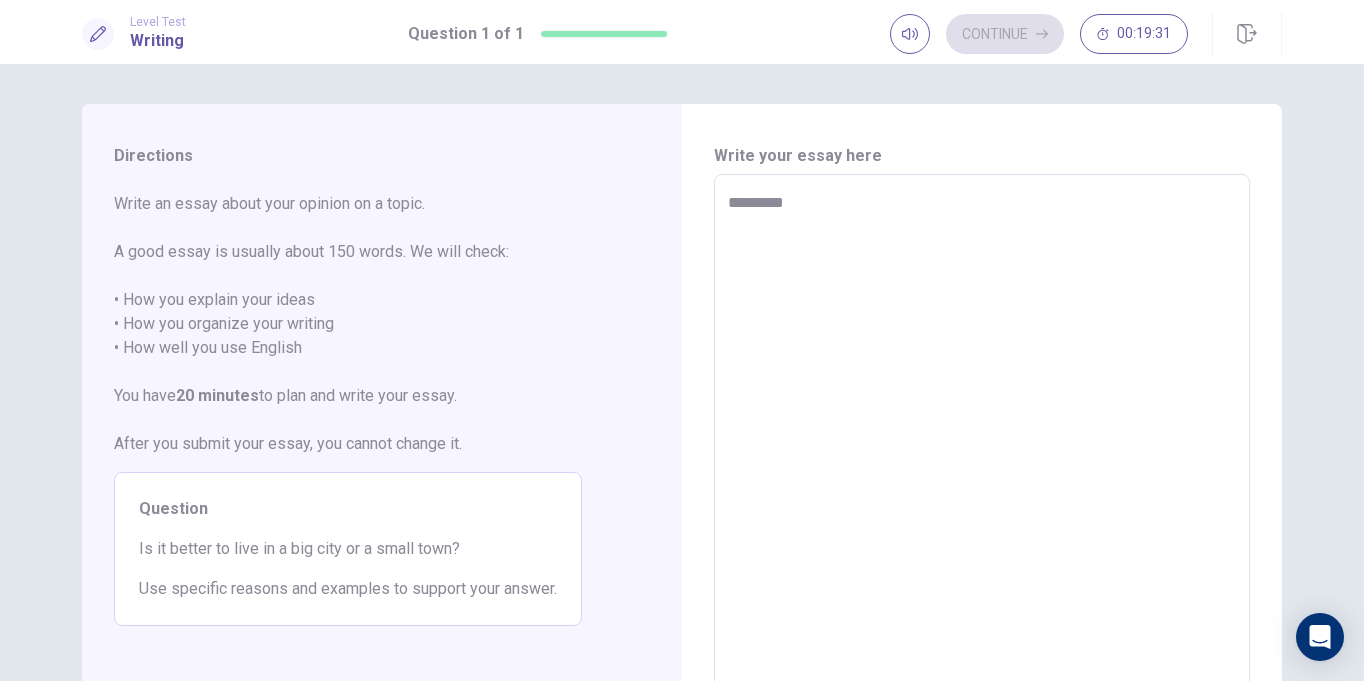 type on "*" 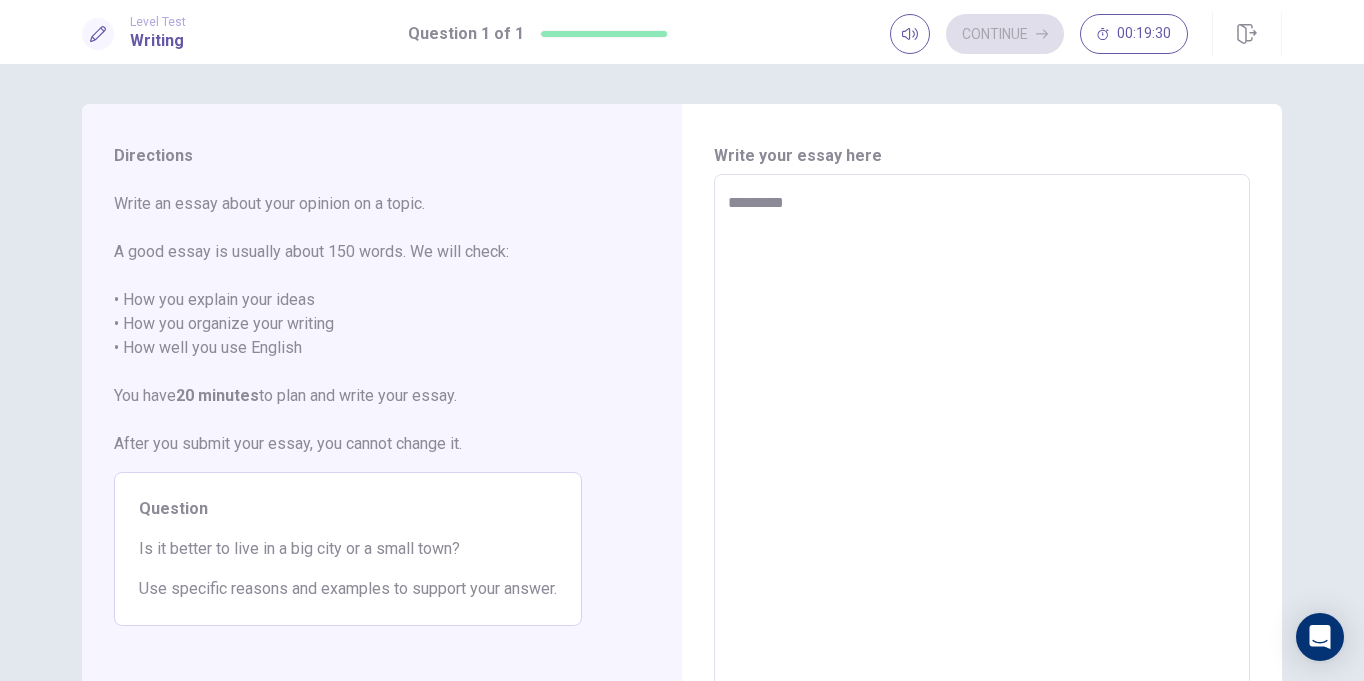 type on "*********" 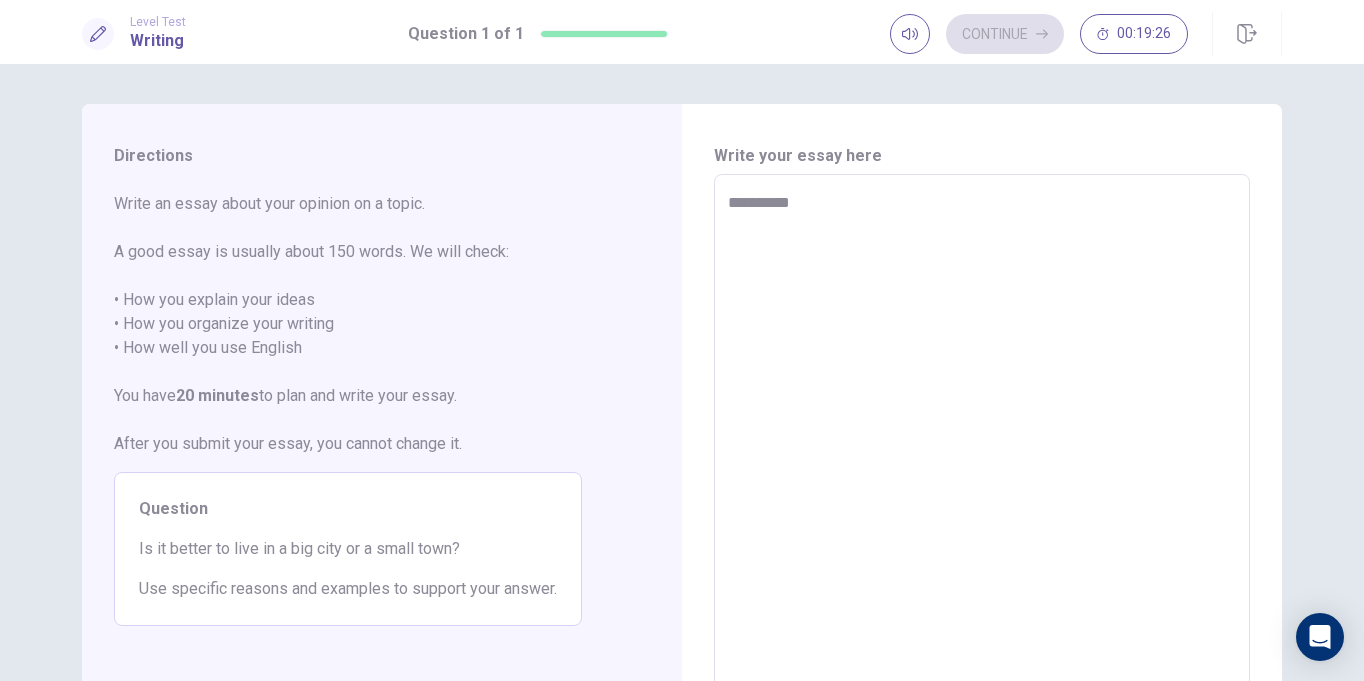 type on "*" 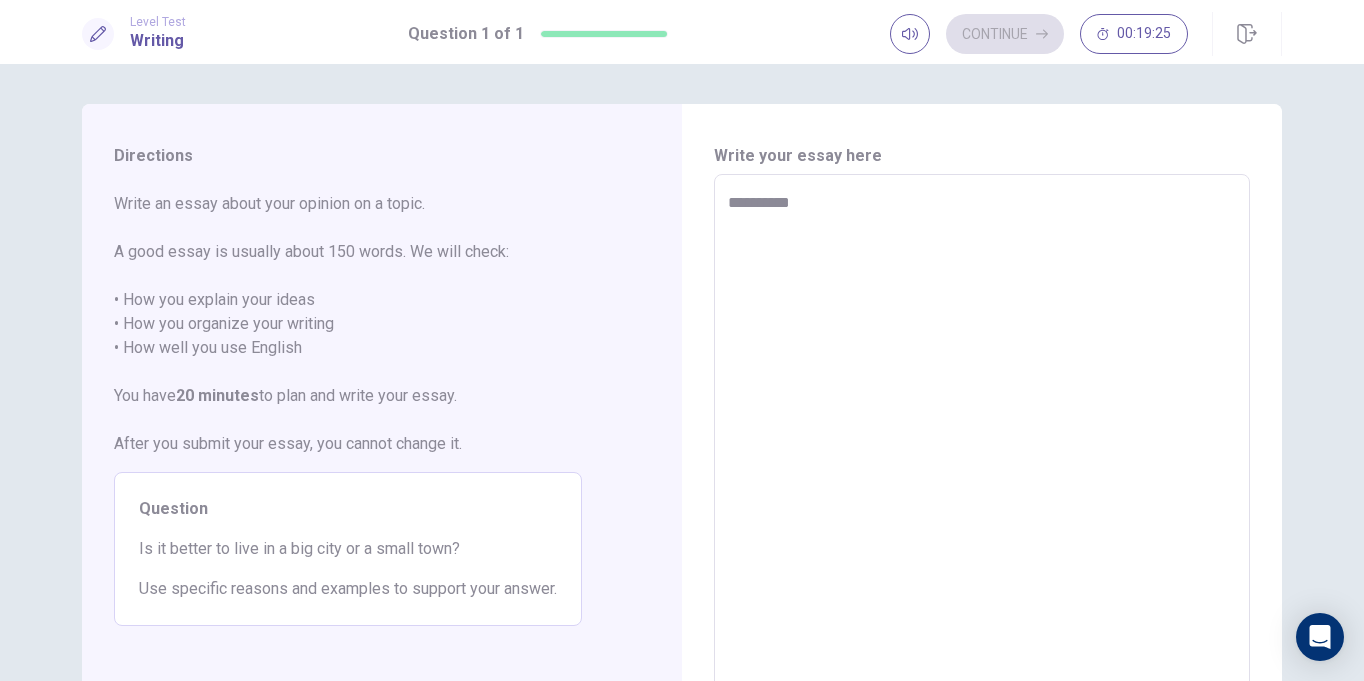 type on "**********" 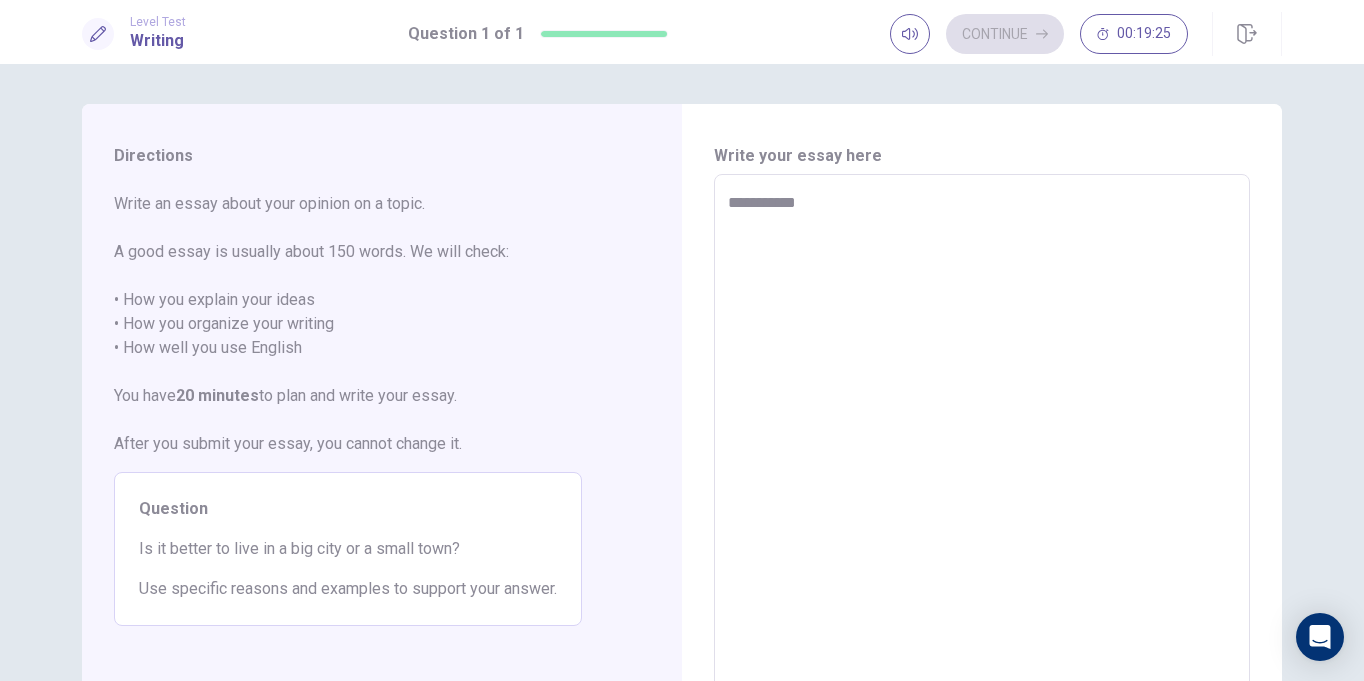 type on "*" 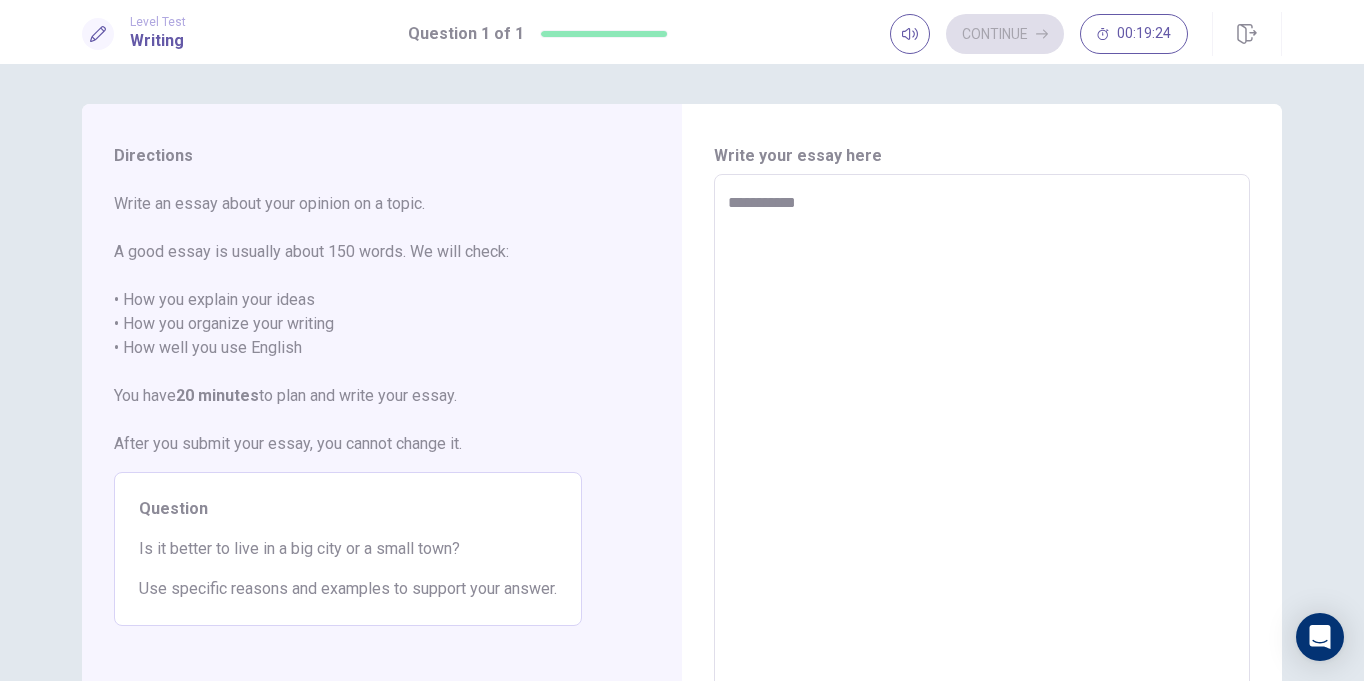 type on "**********" 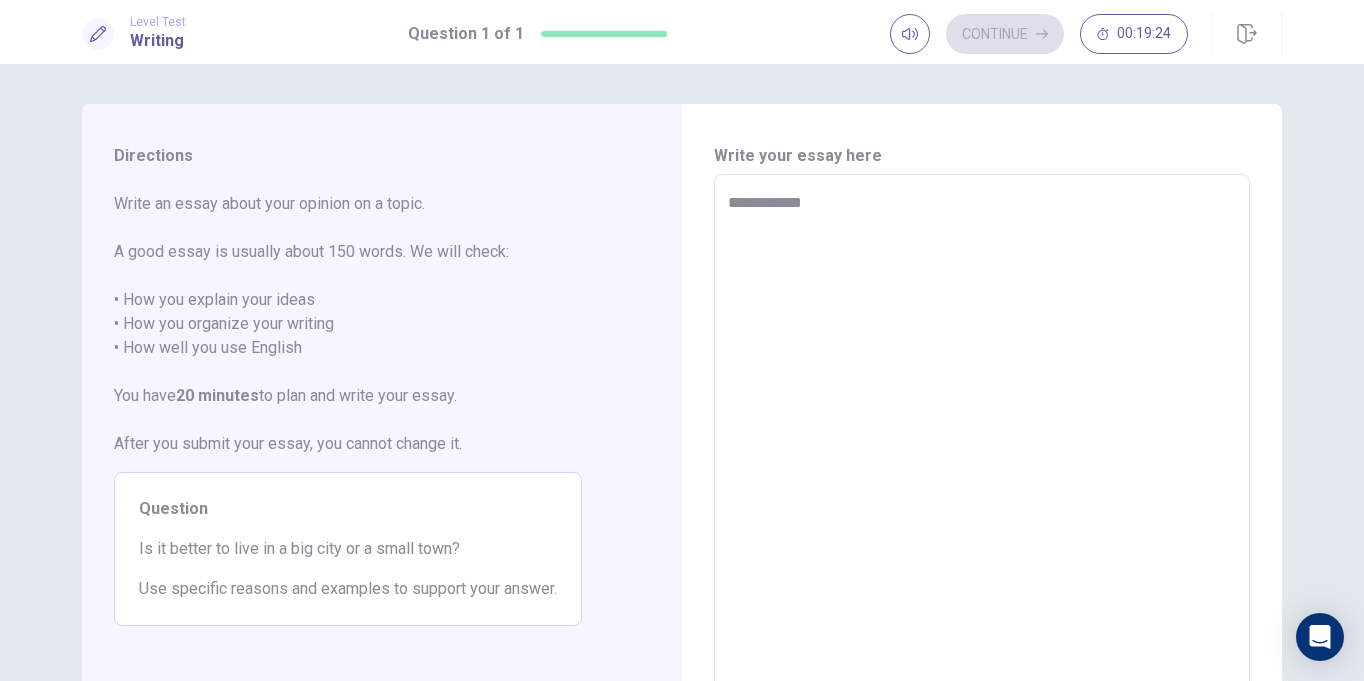 type on "*" 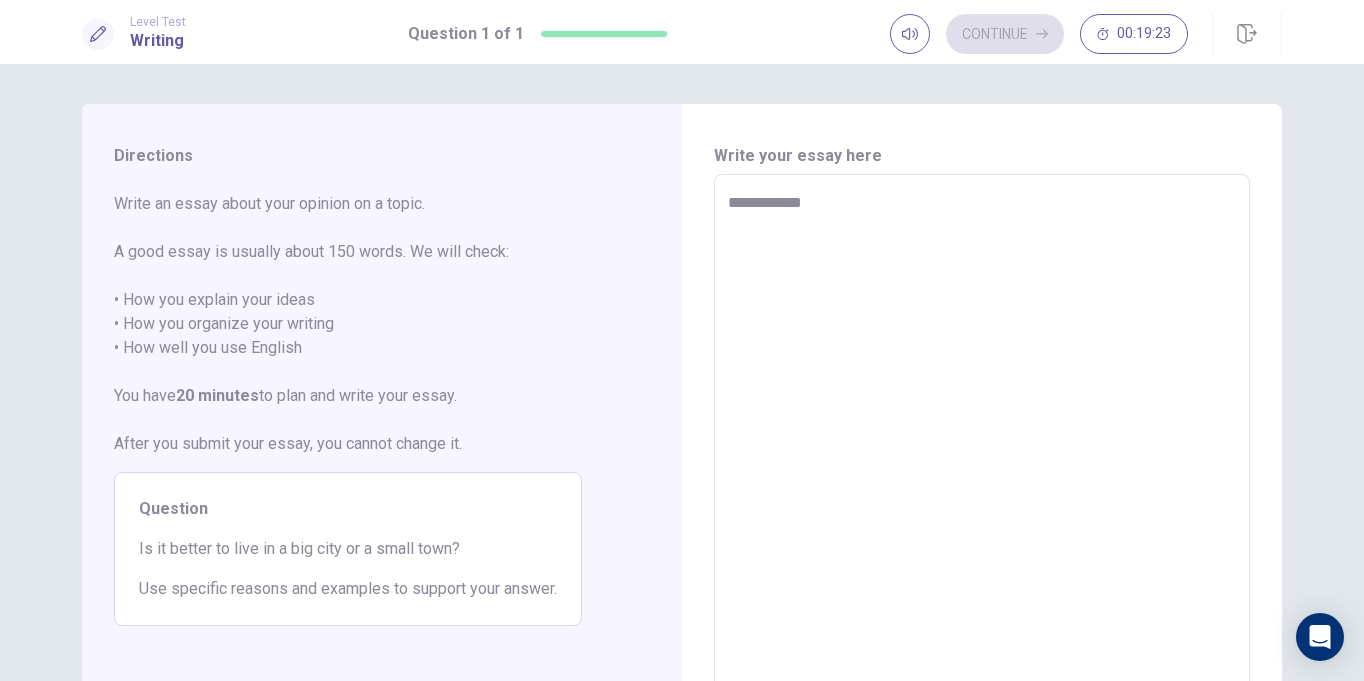 type on "**********" 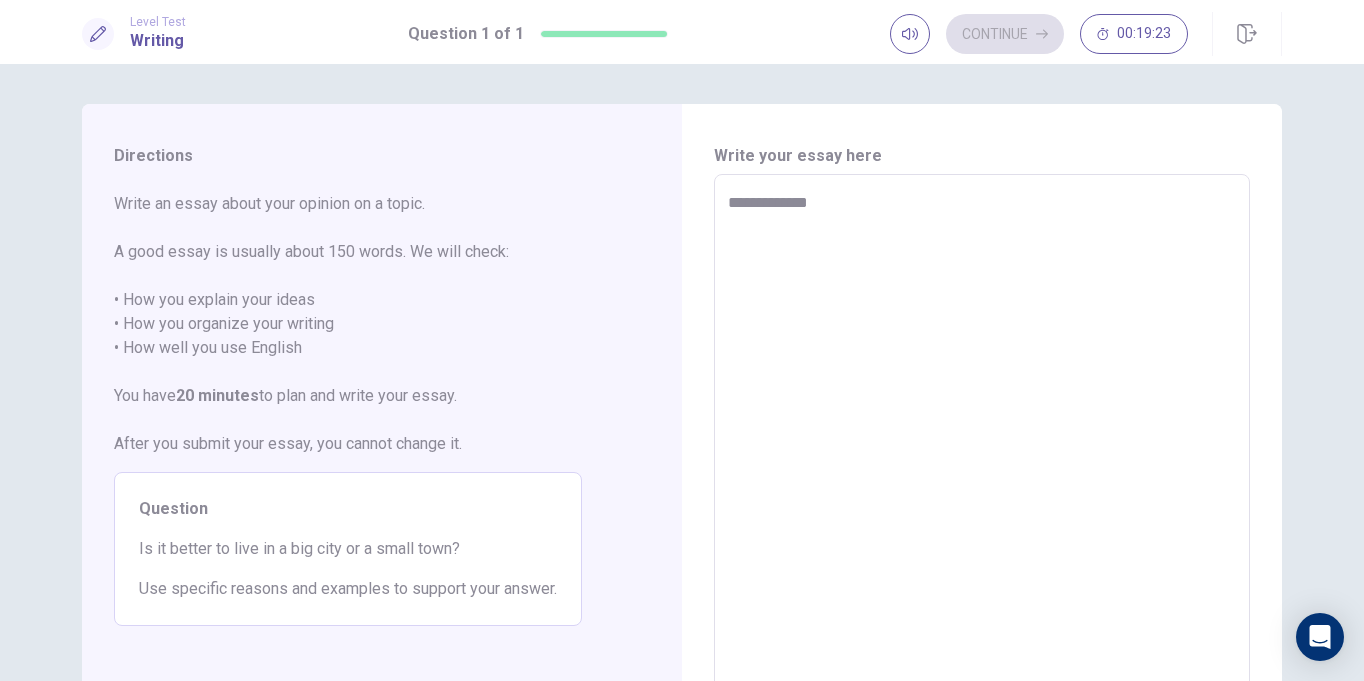 type on "*" 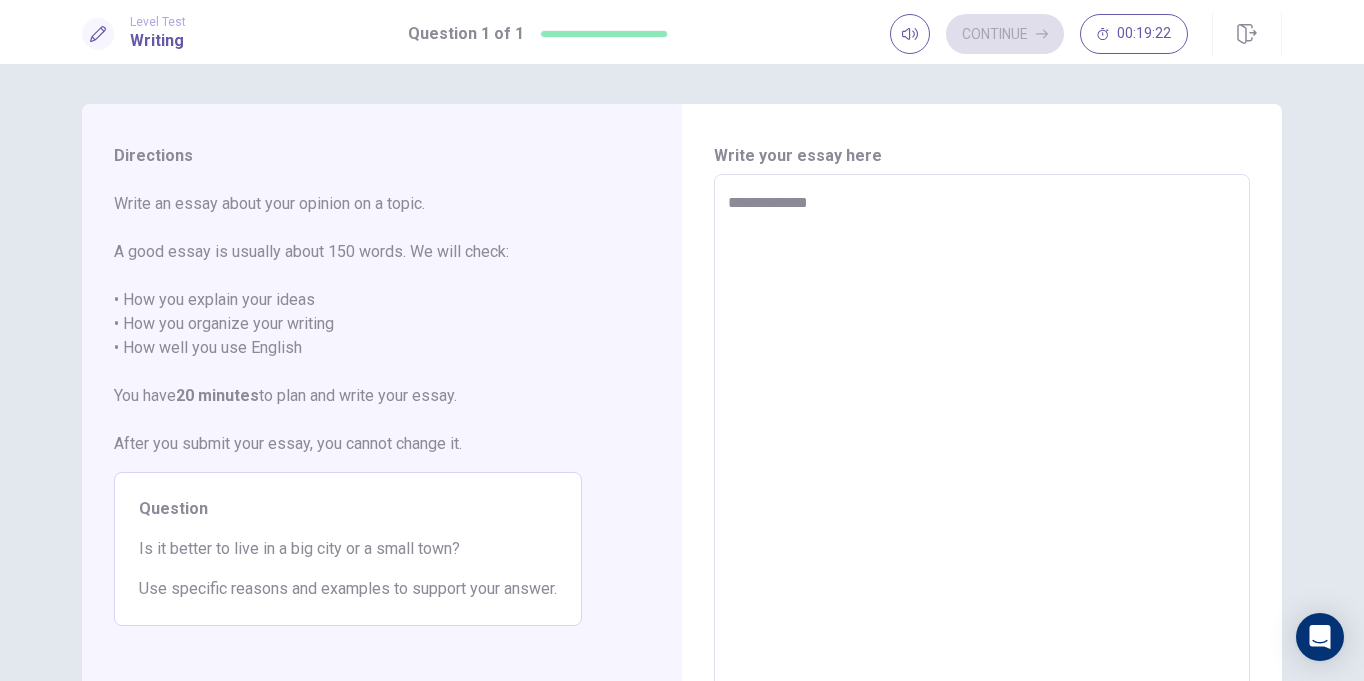 type on "**********" 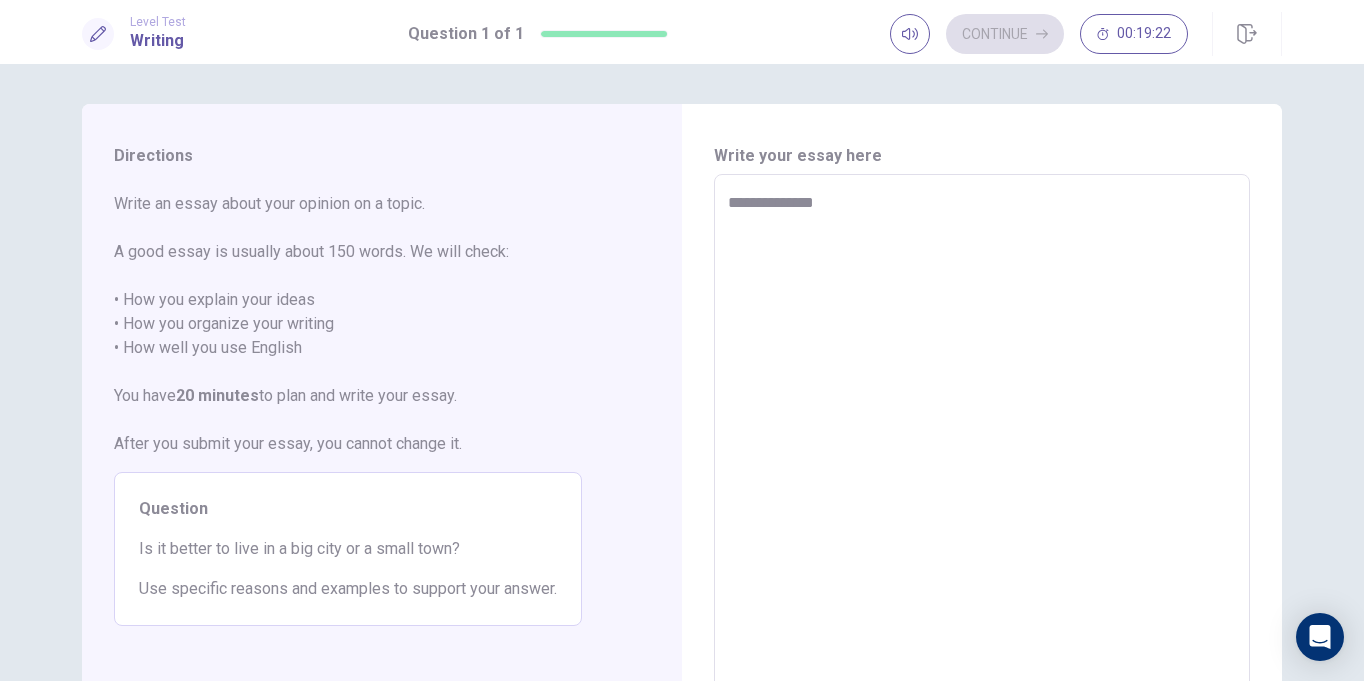 type on "*" 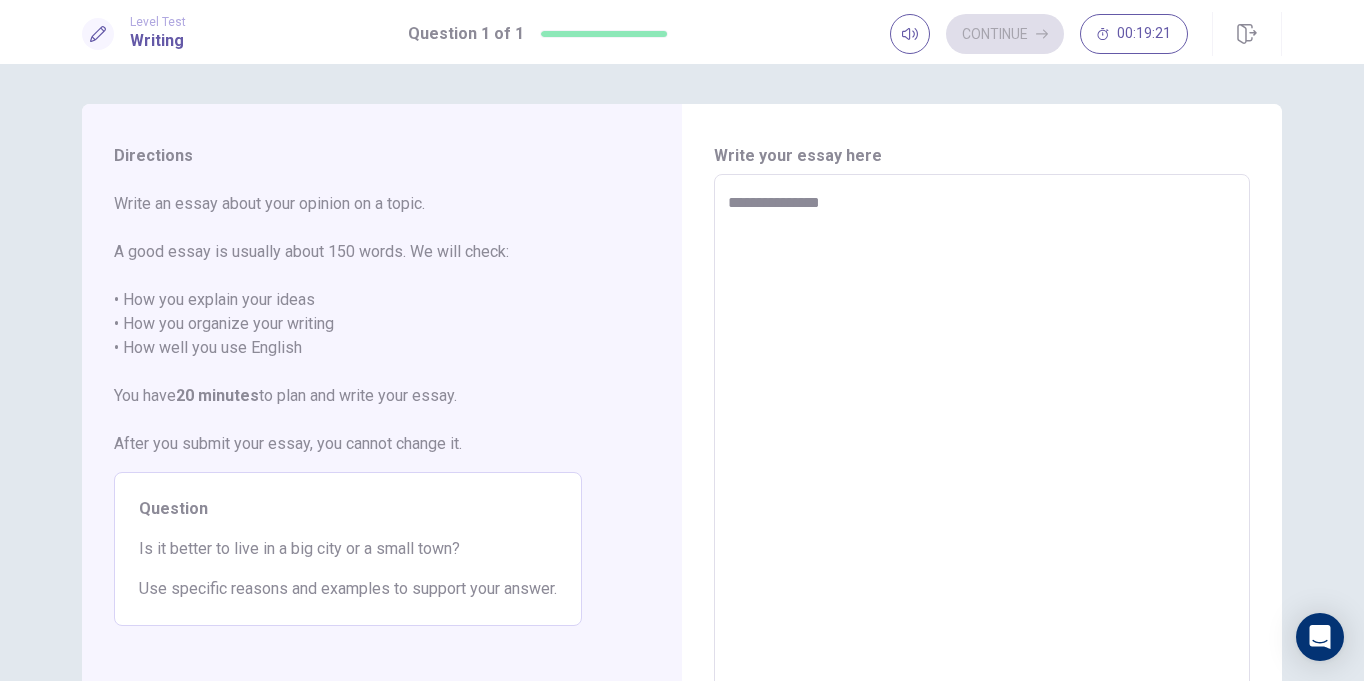 type on "*" 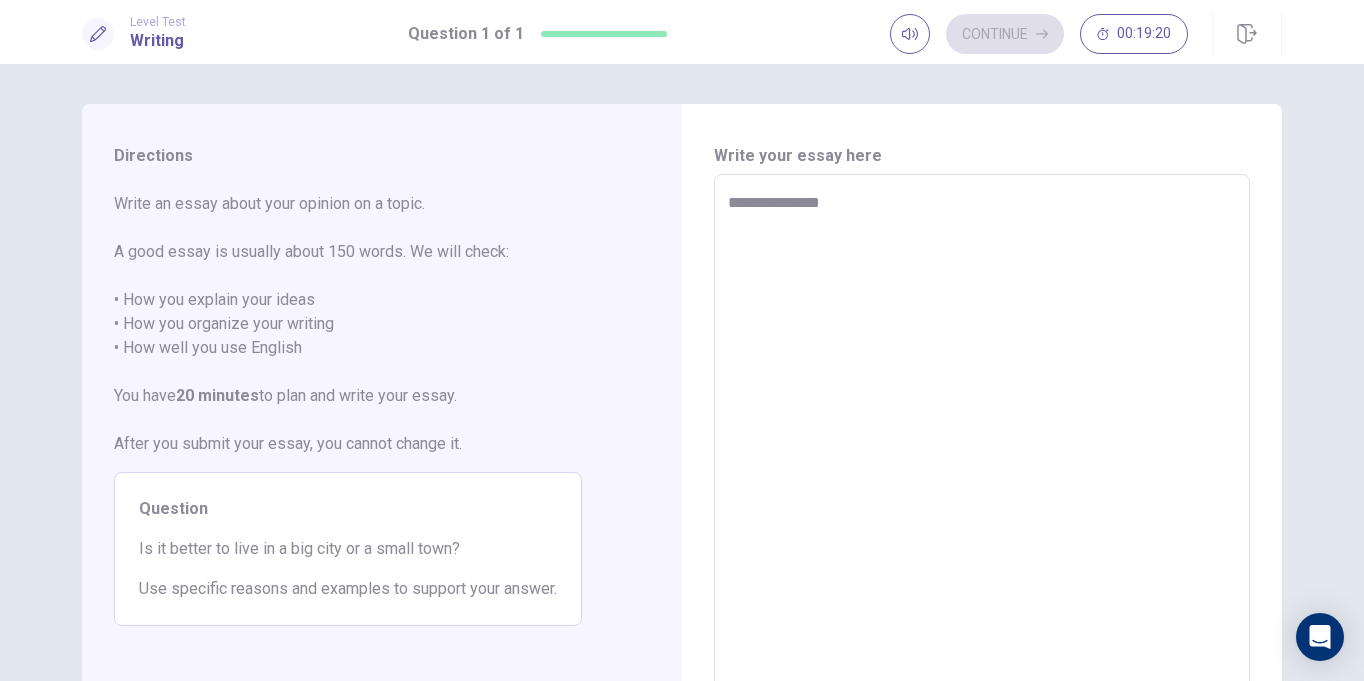 type on "**********" 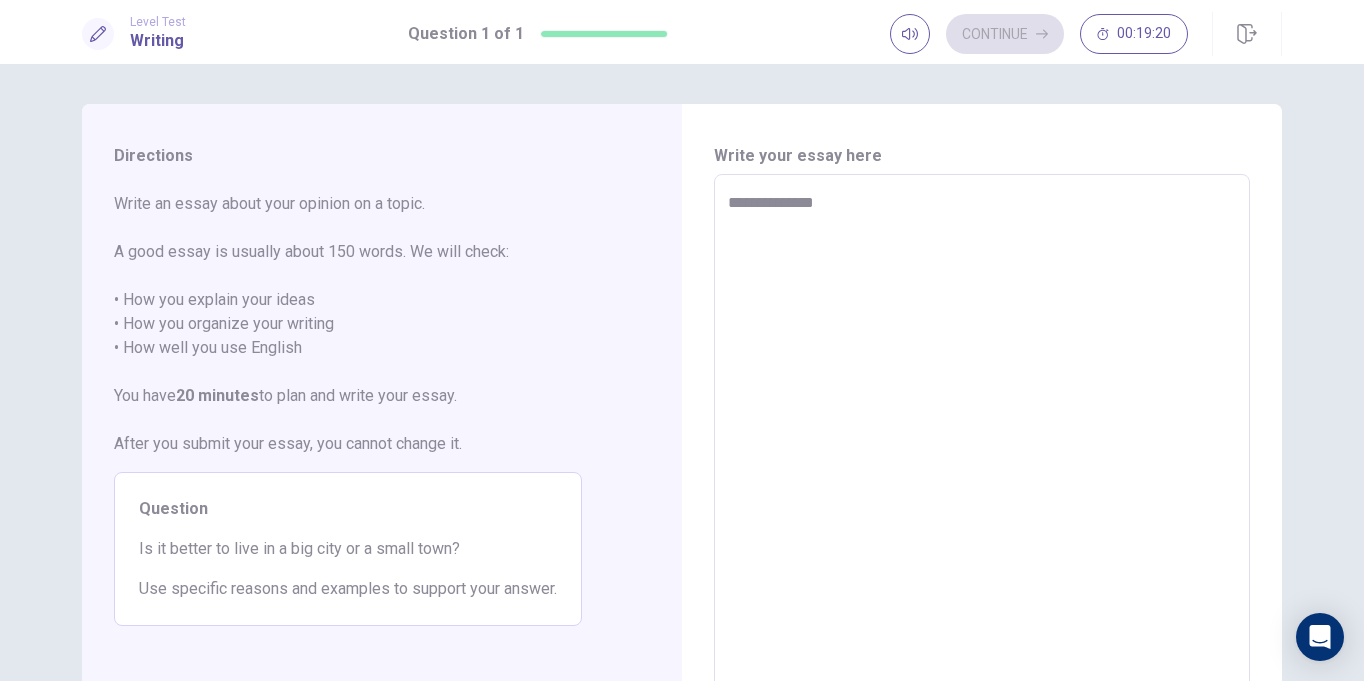 type on "*" 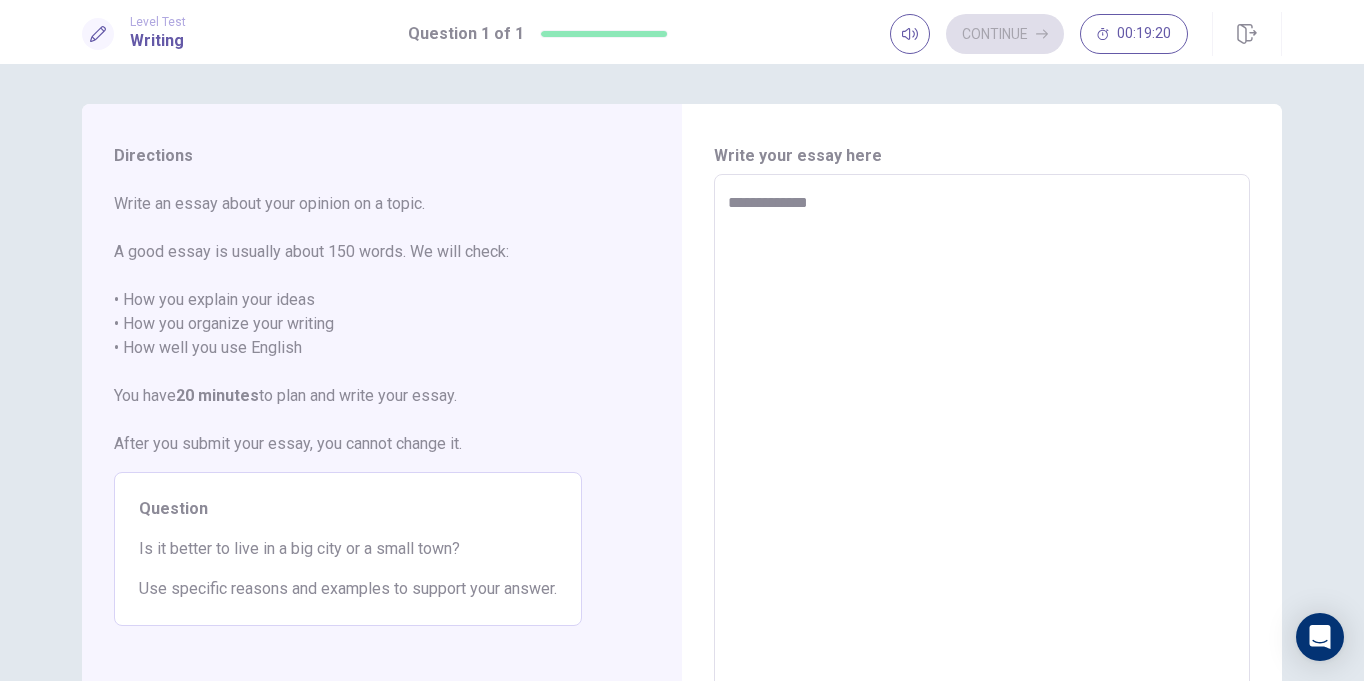 type on "**********" 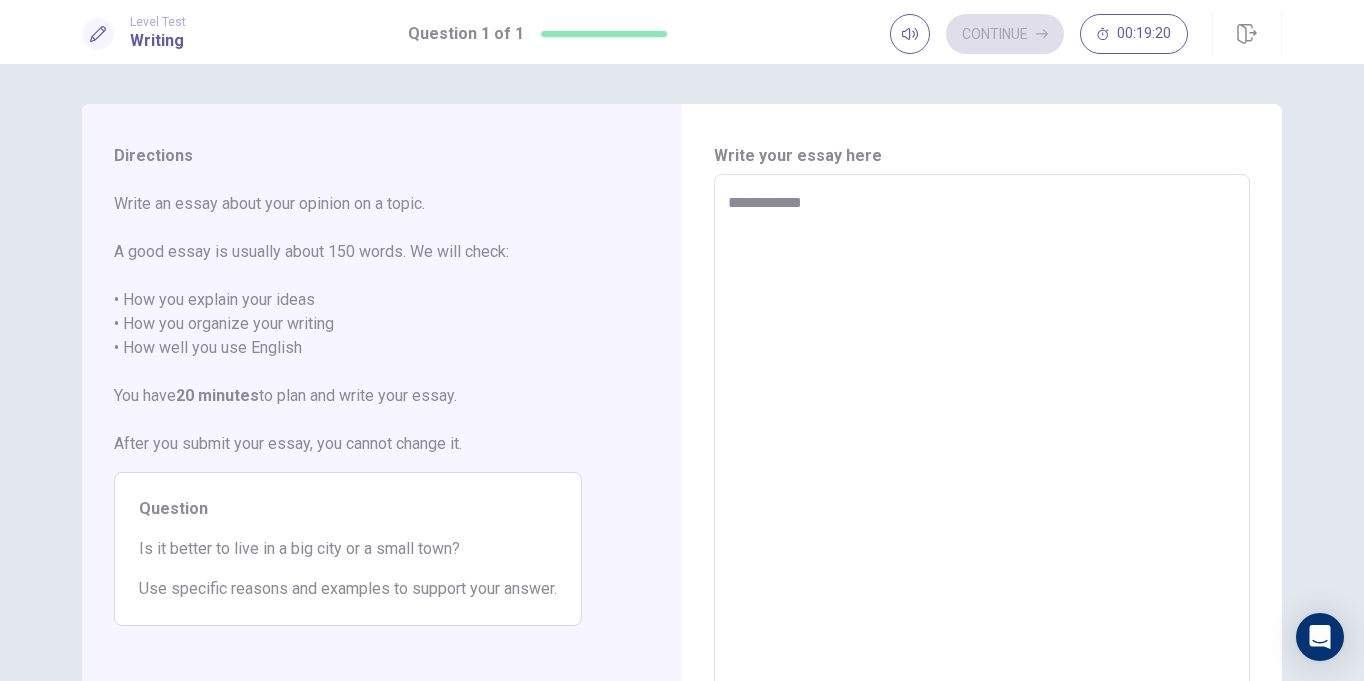 type on "*" 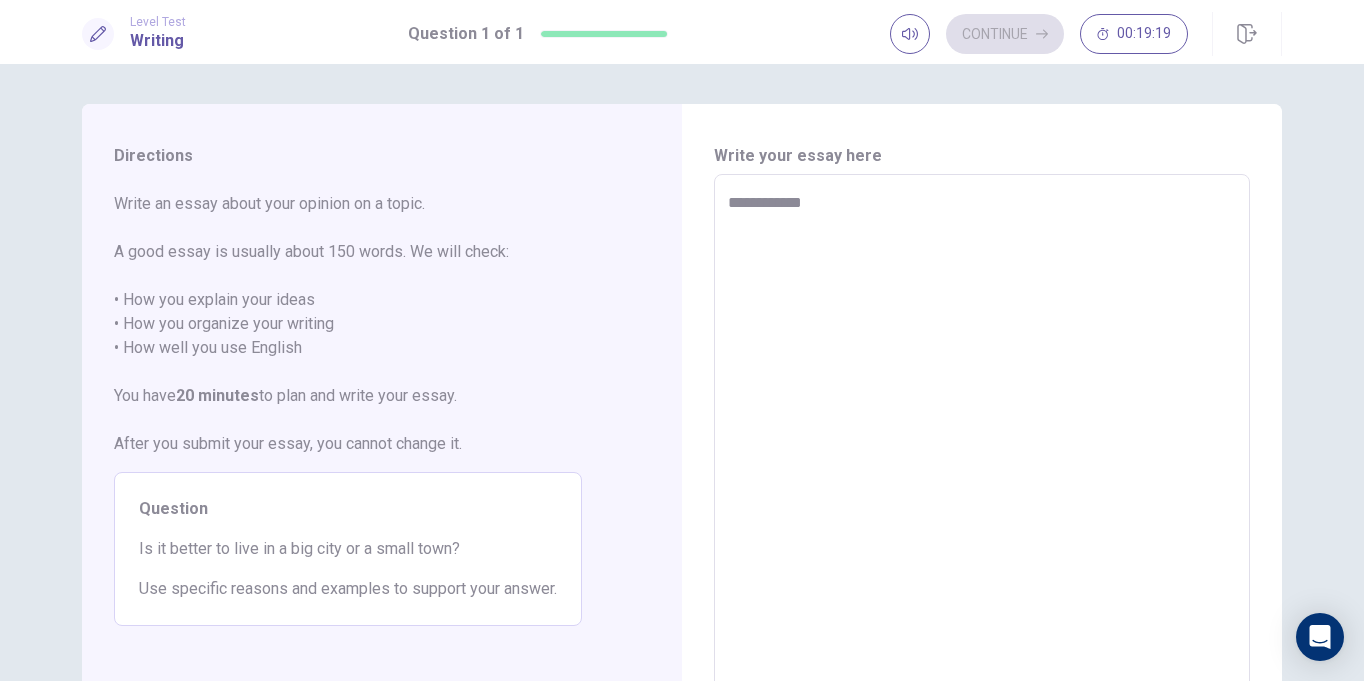 type on "**********" 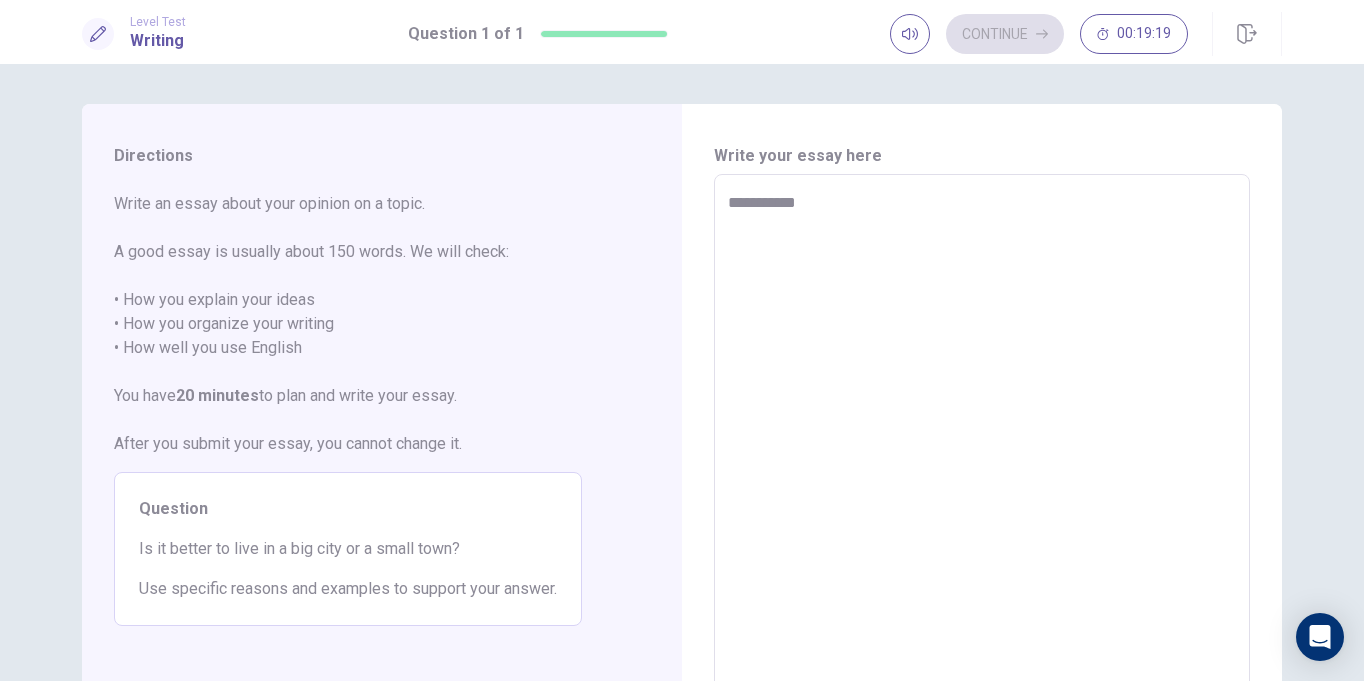 type on "*" 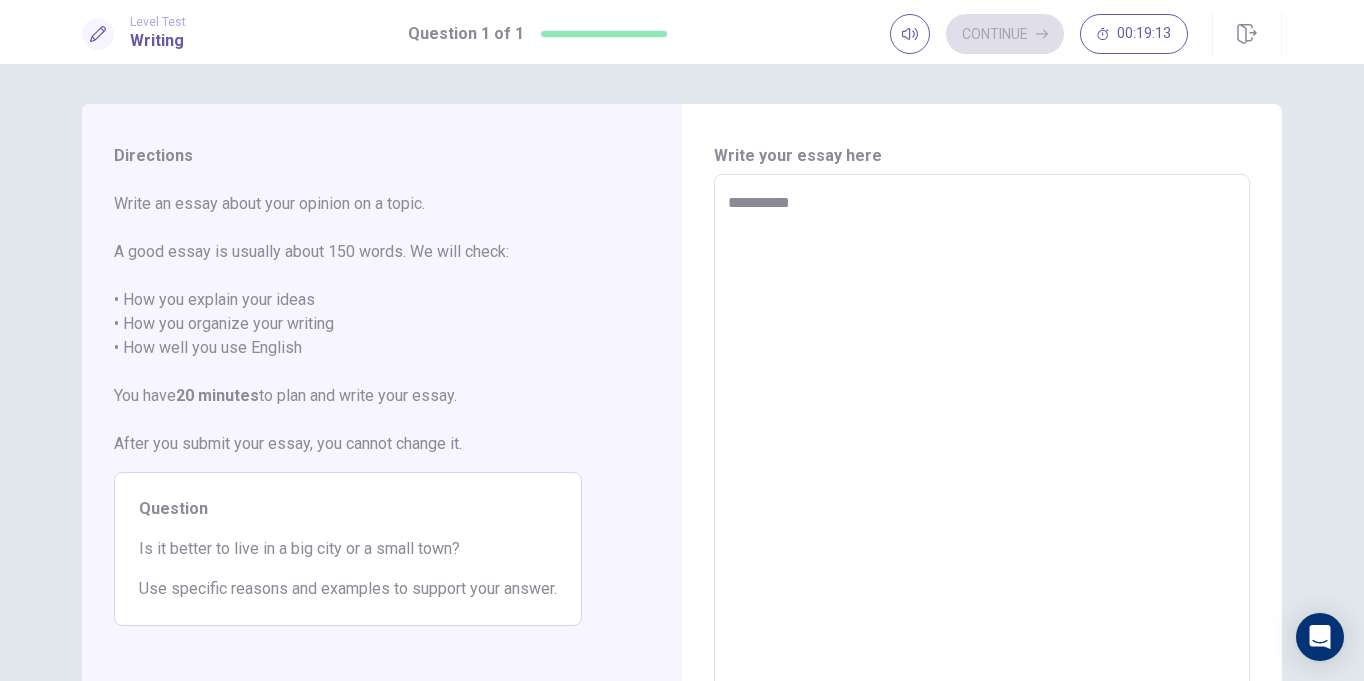type on "*" 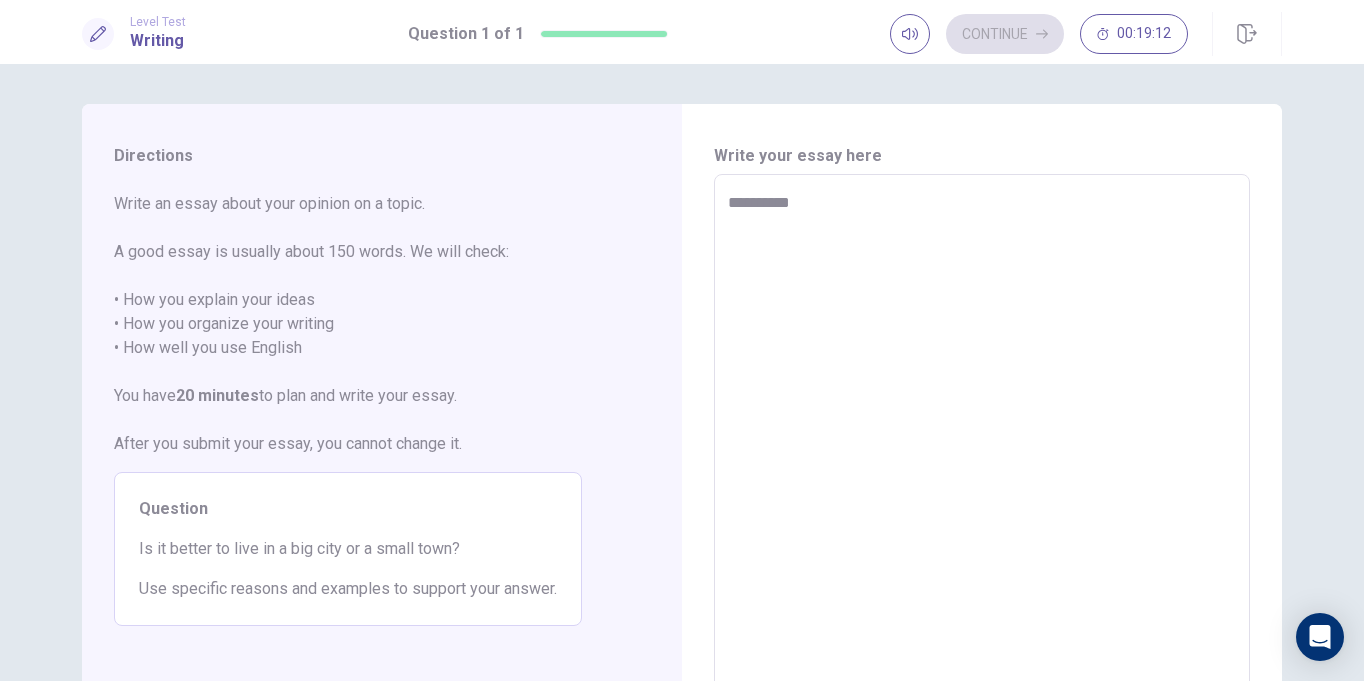 type on "**********" 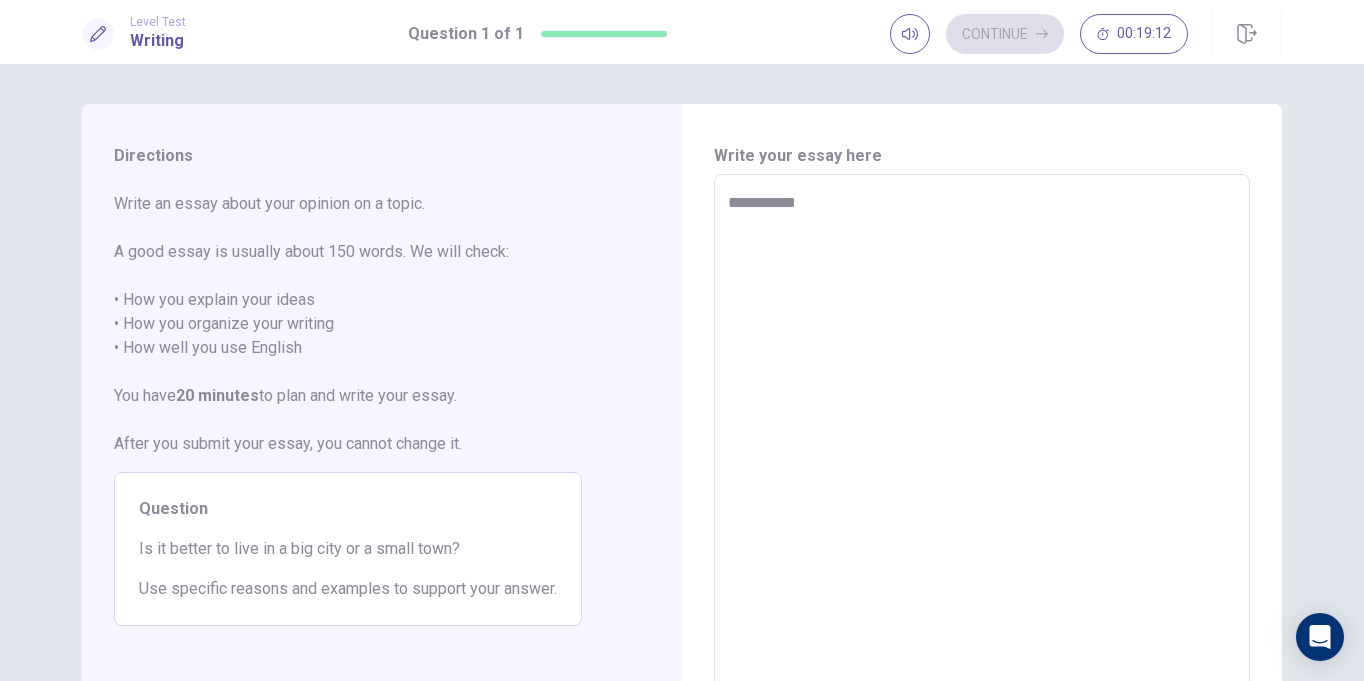 type on "*" 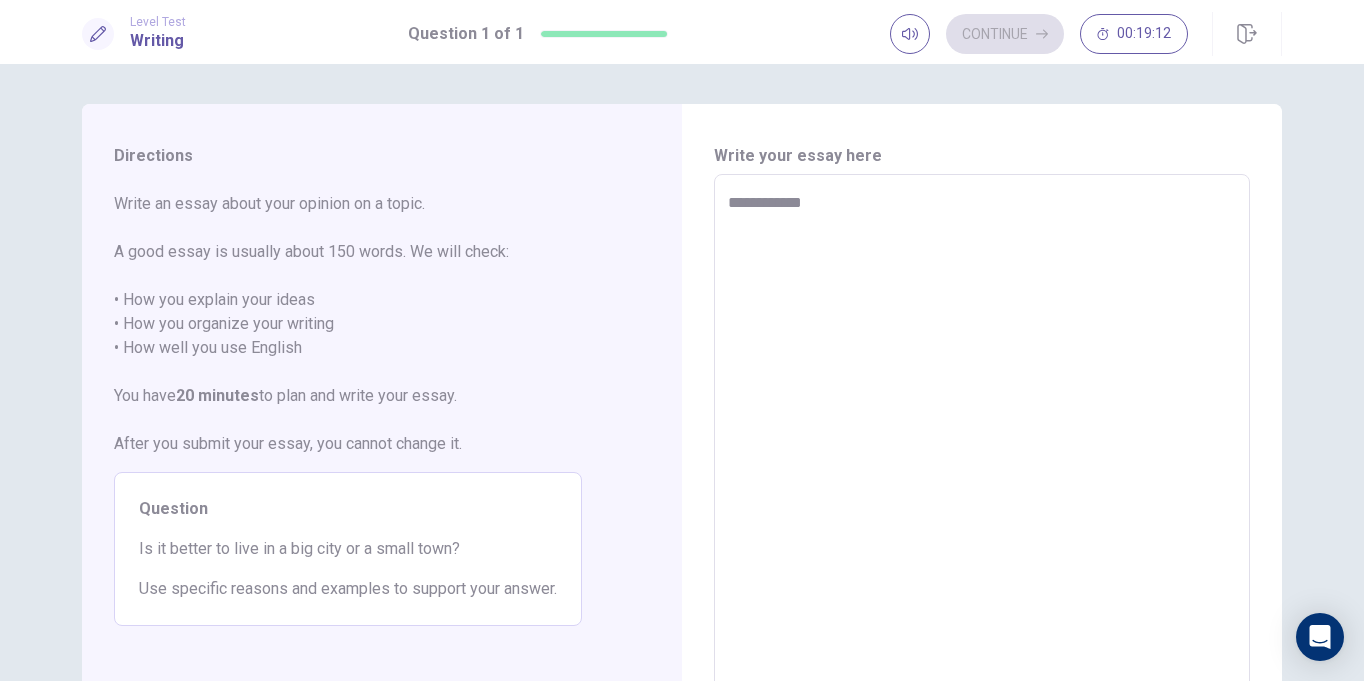type on "*" 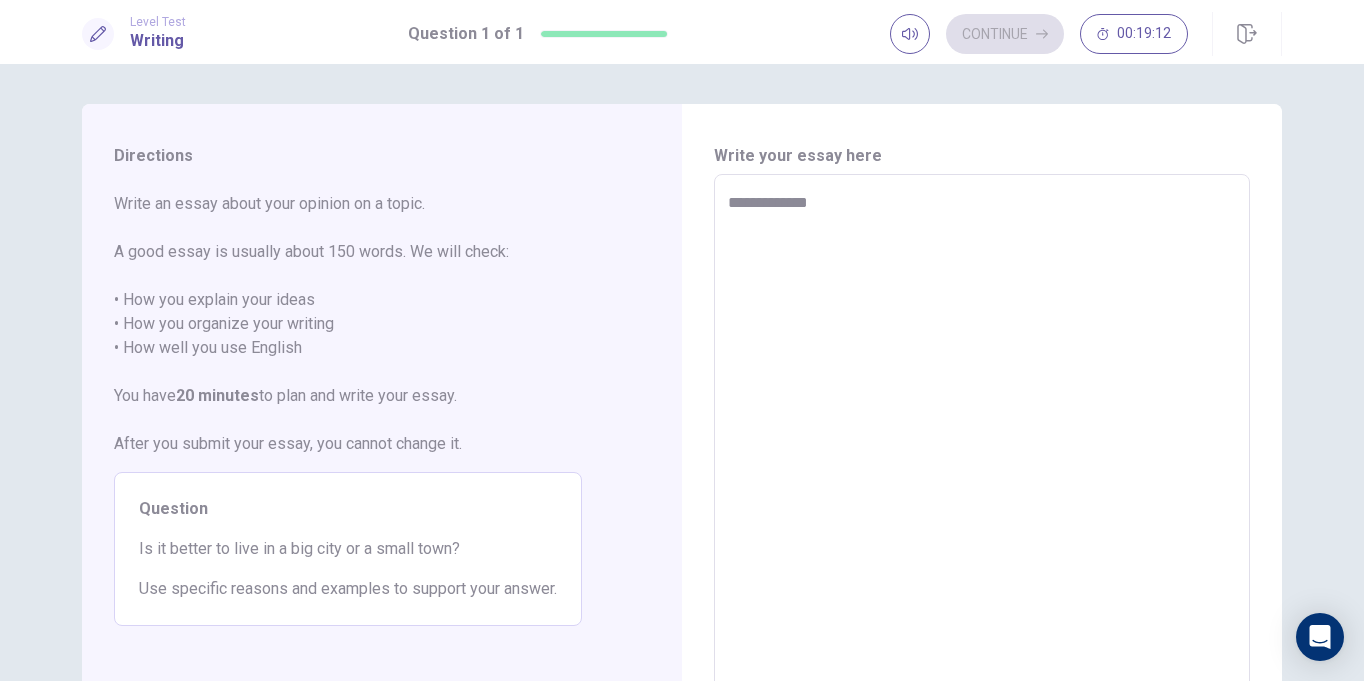 type on "*" 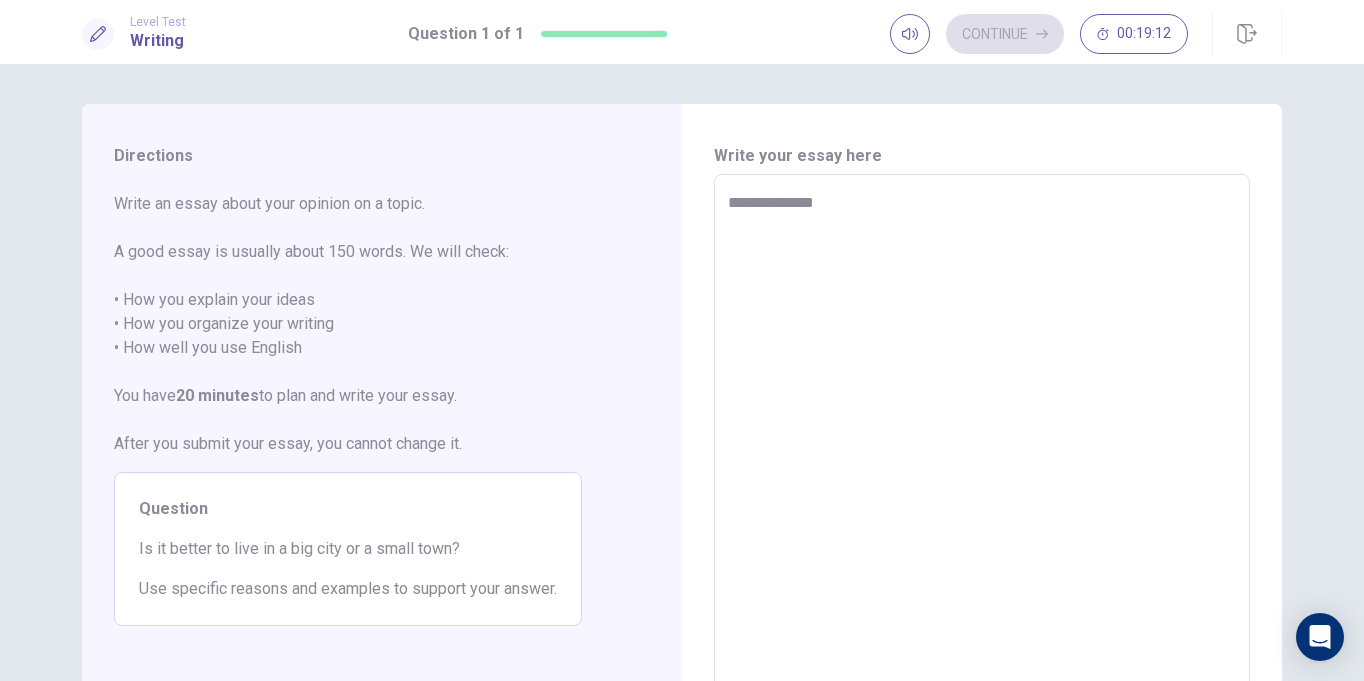type on "*" 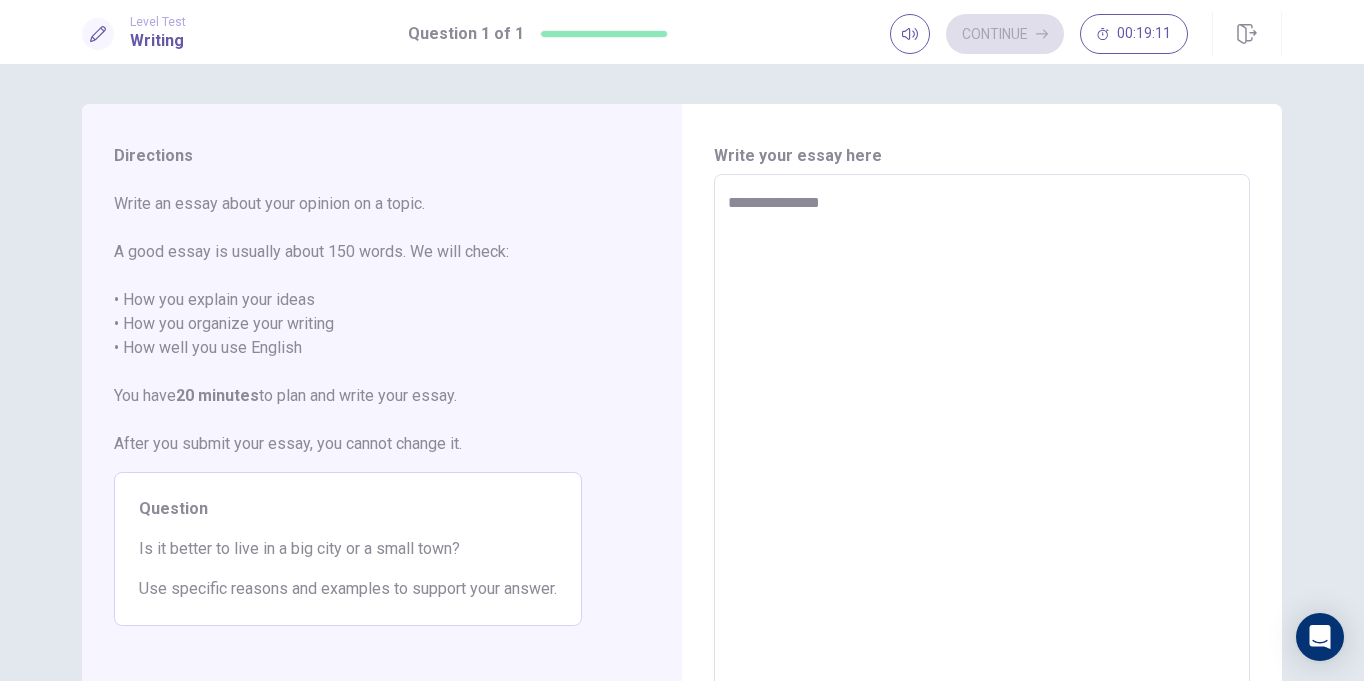 type on "*" 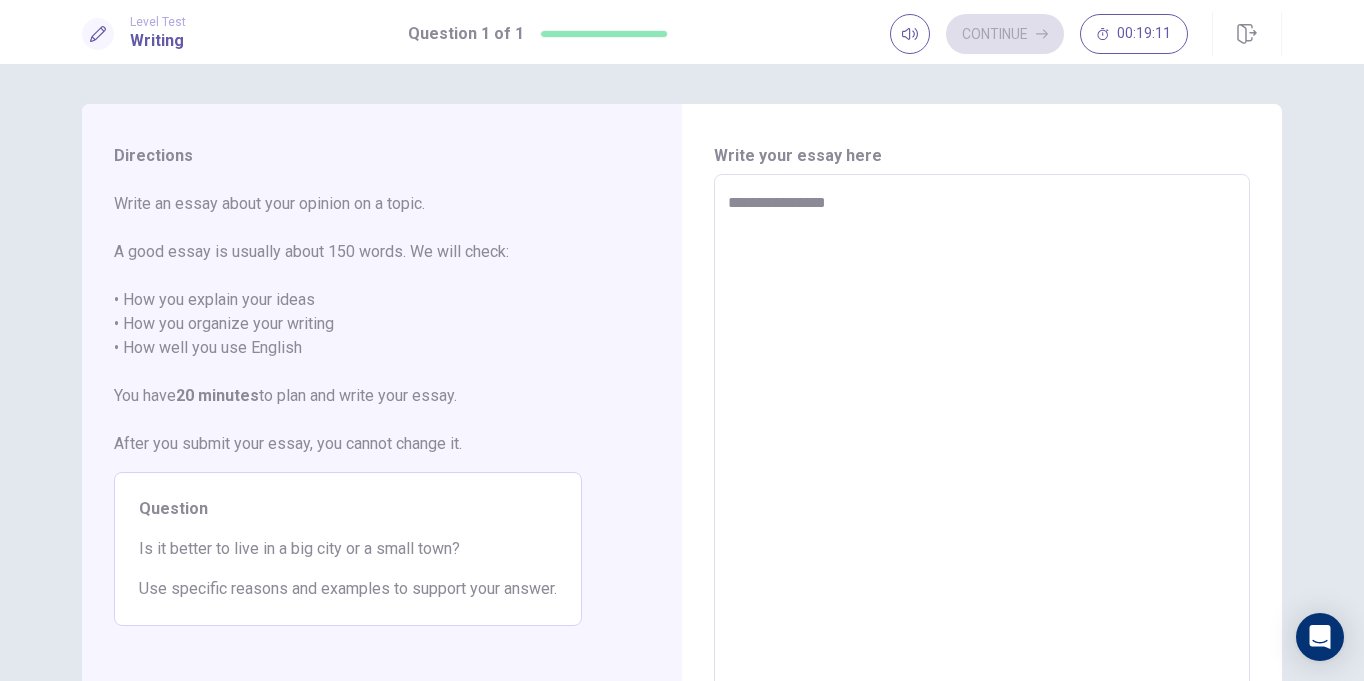type on "*" 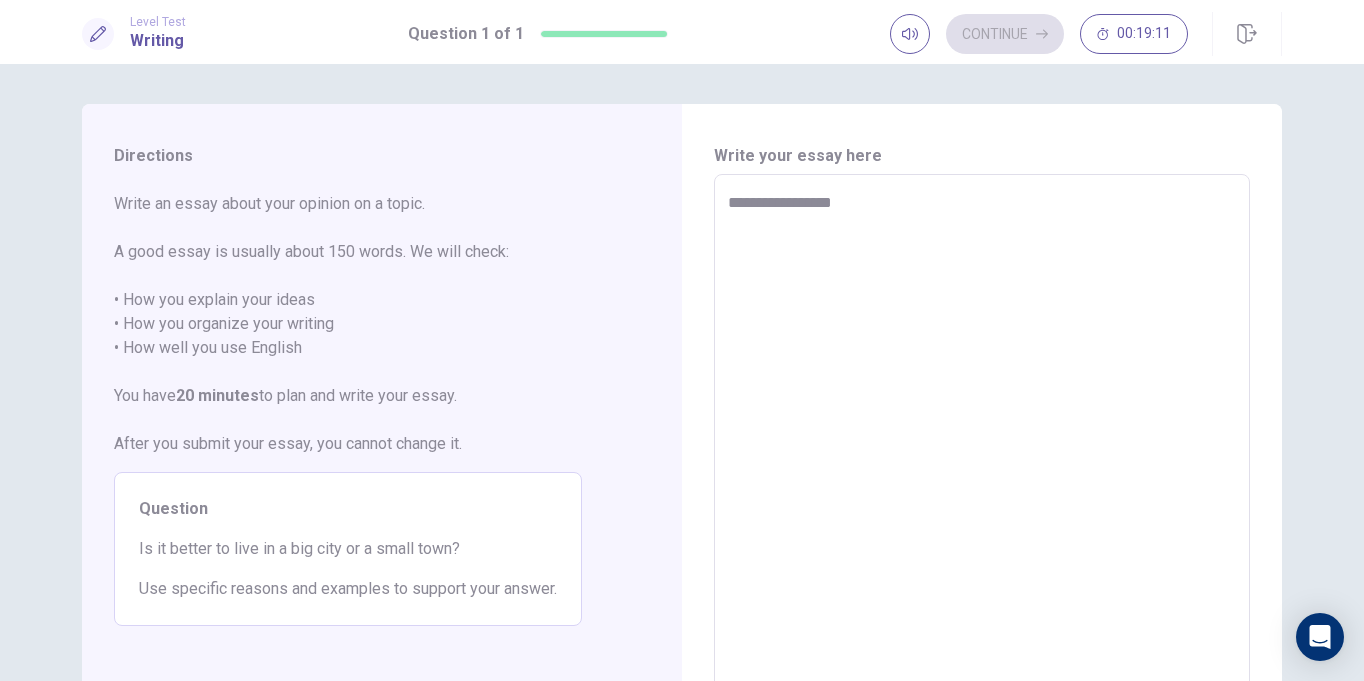 type on "*" 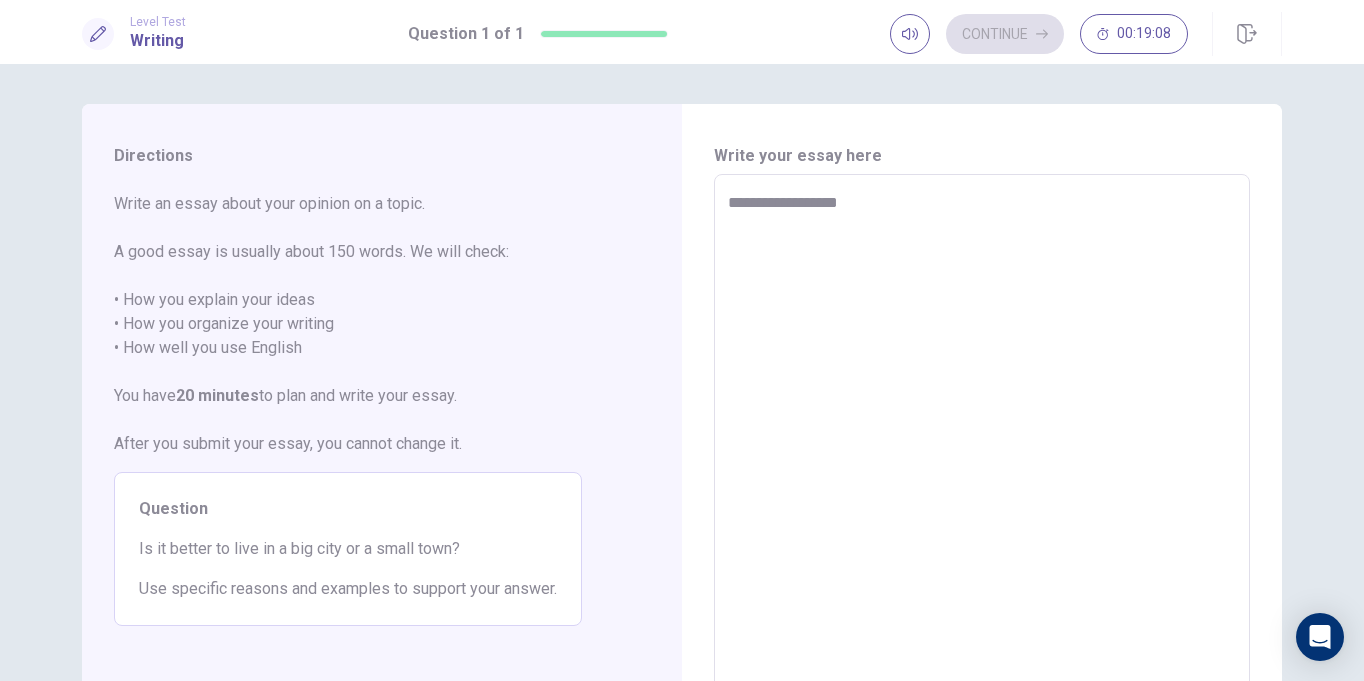 type on "*" 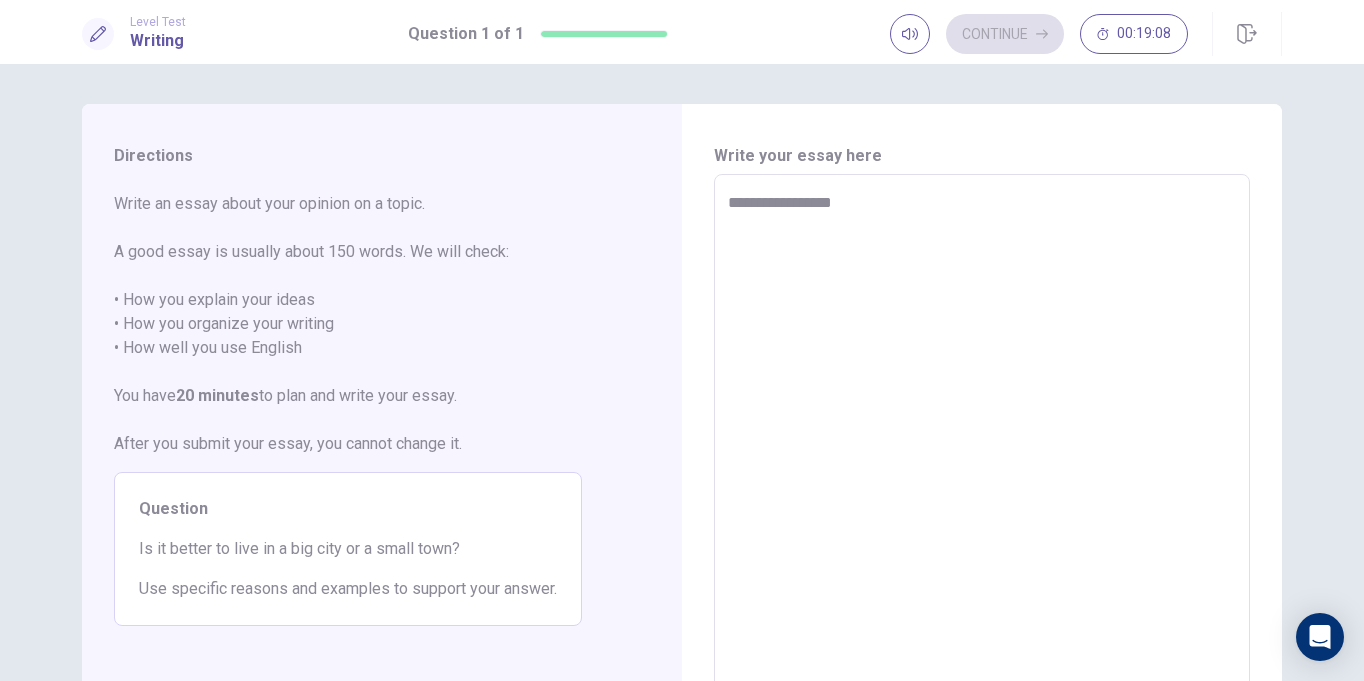 type on "*" 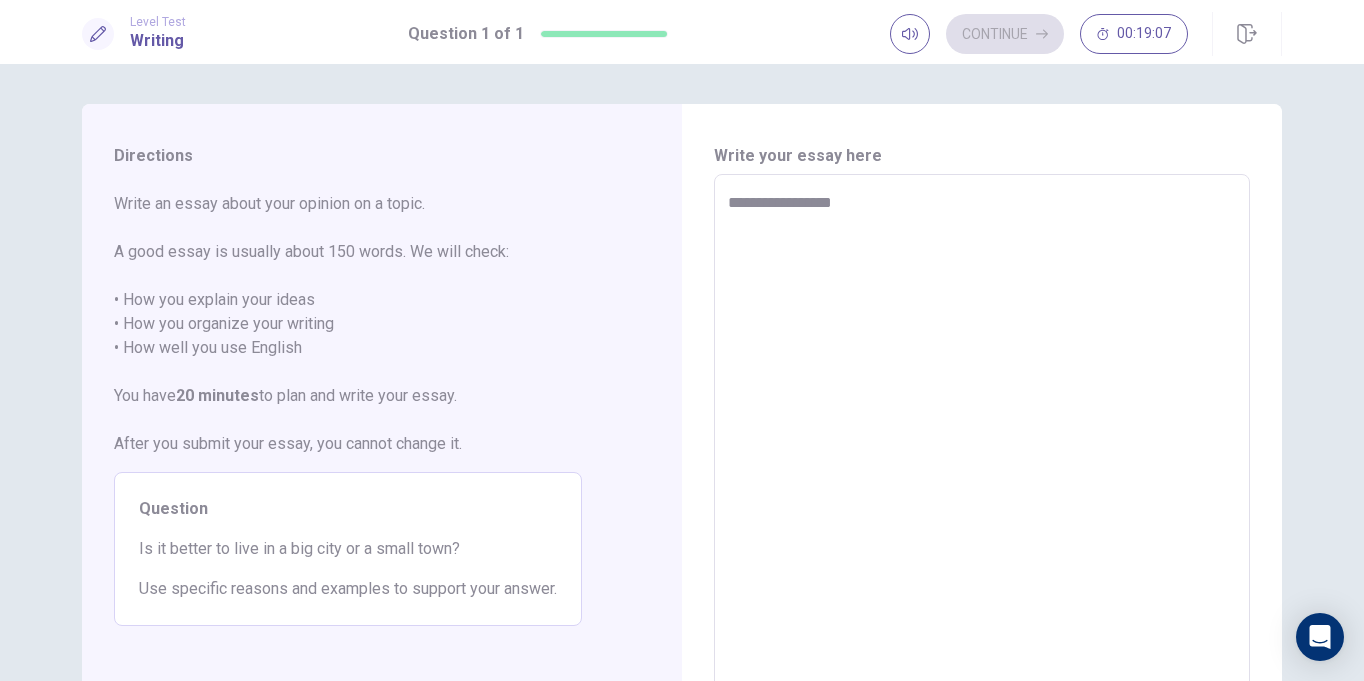 type on "**********" 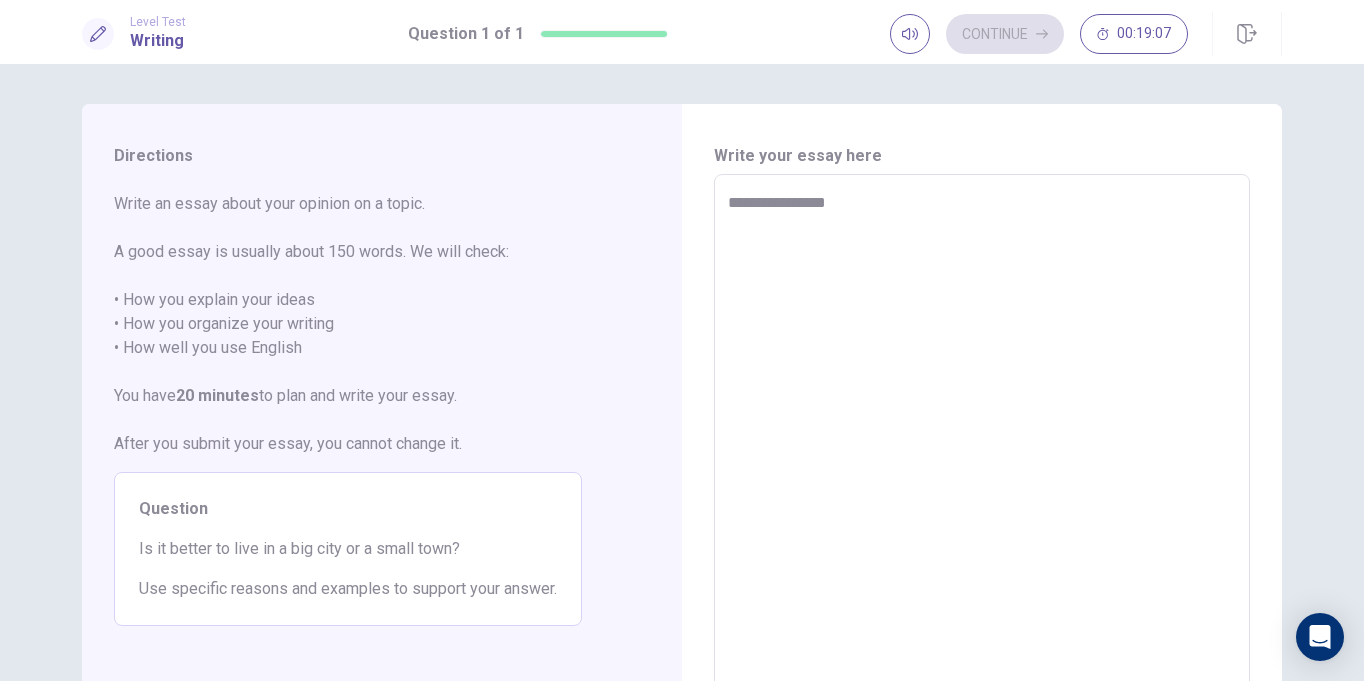 type on "**********" 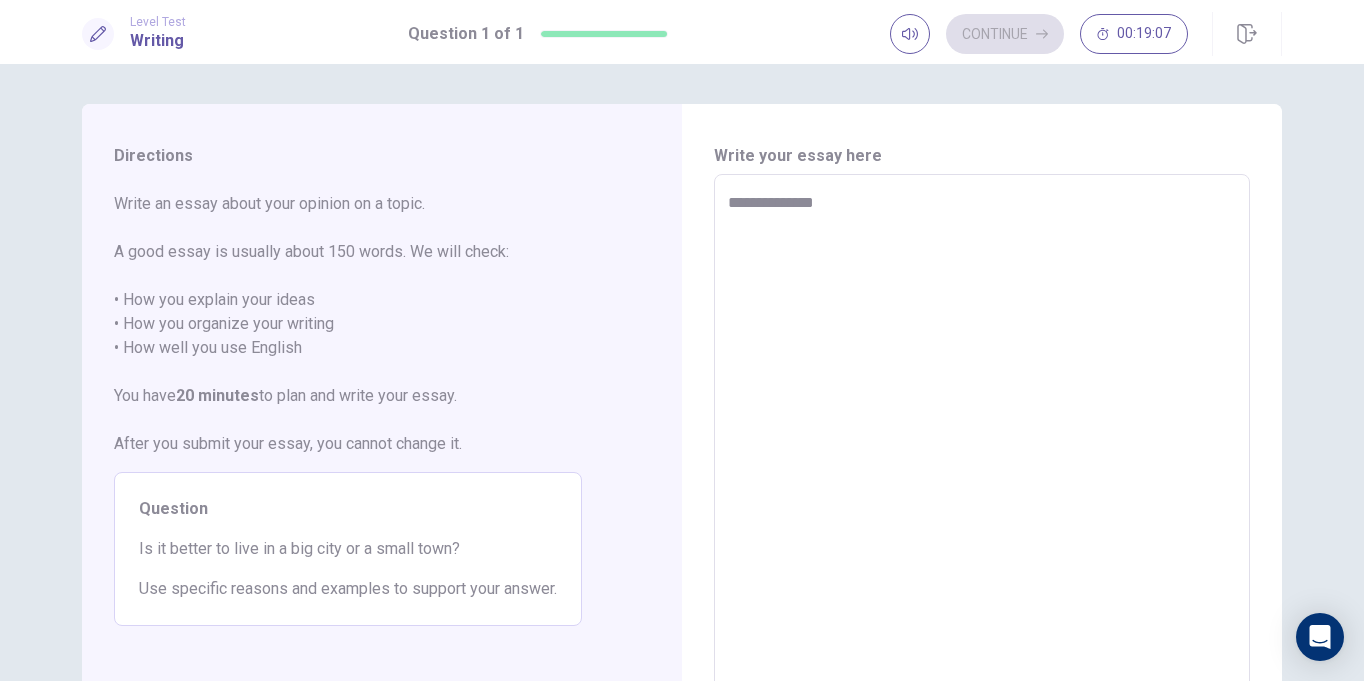 type on "**********" 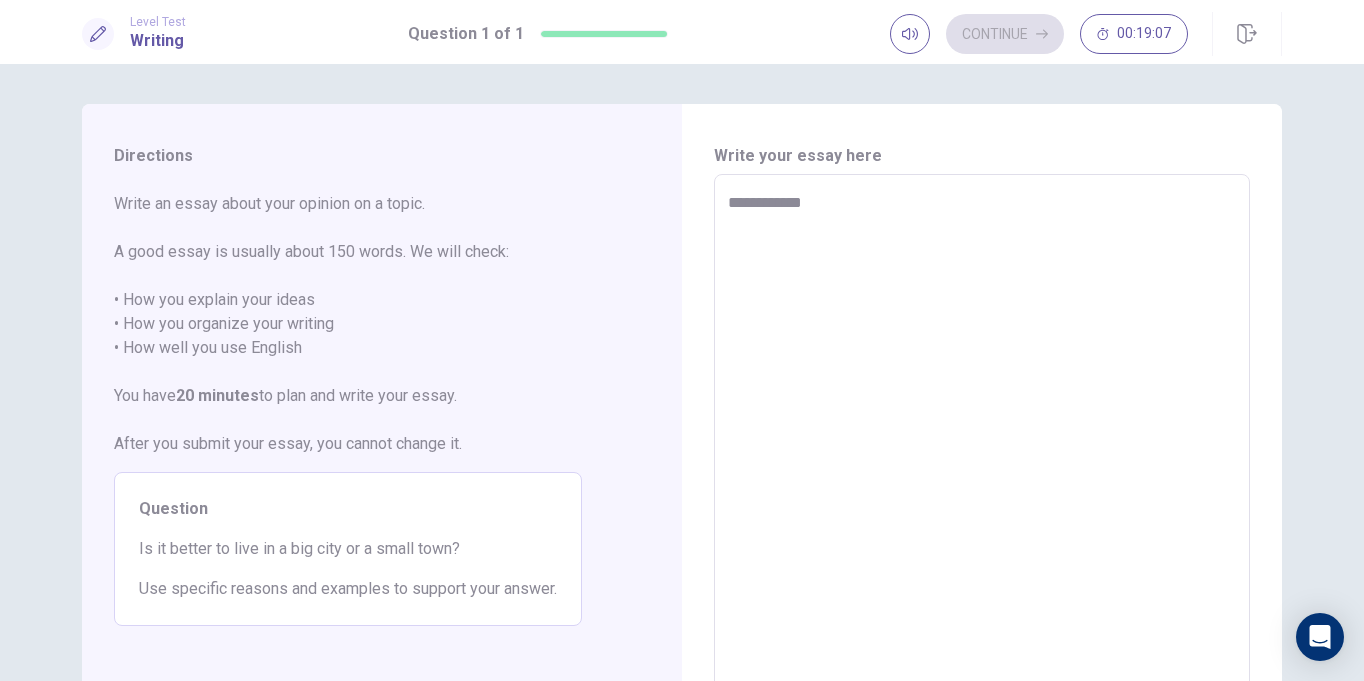 type on "**********" 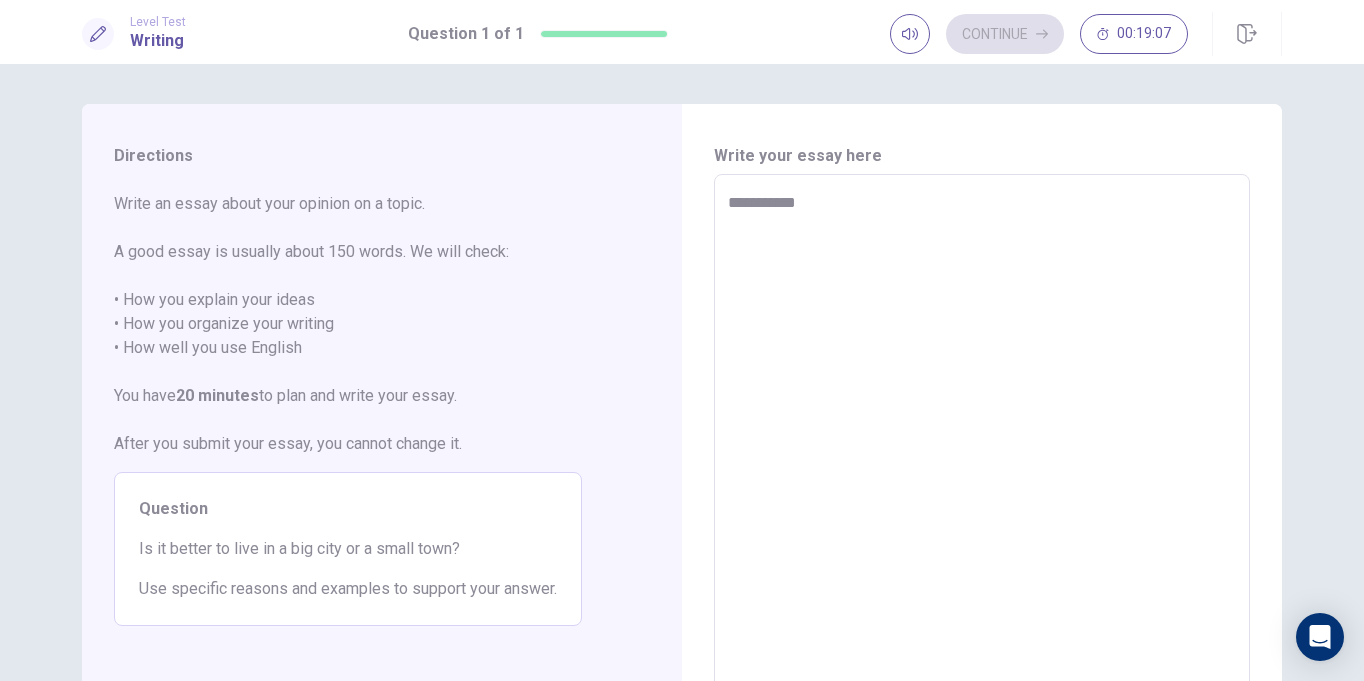 type on "*********" 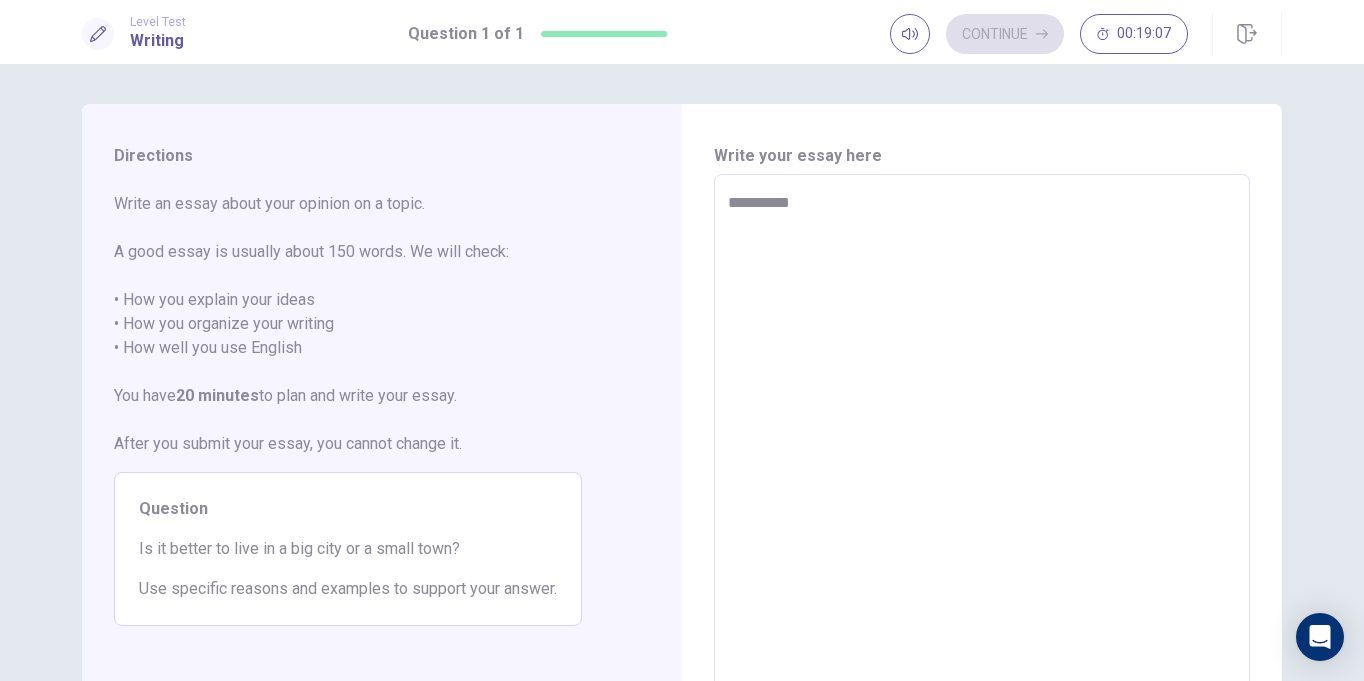 type on "*" 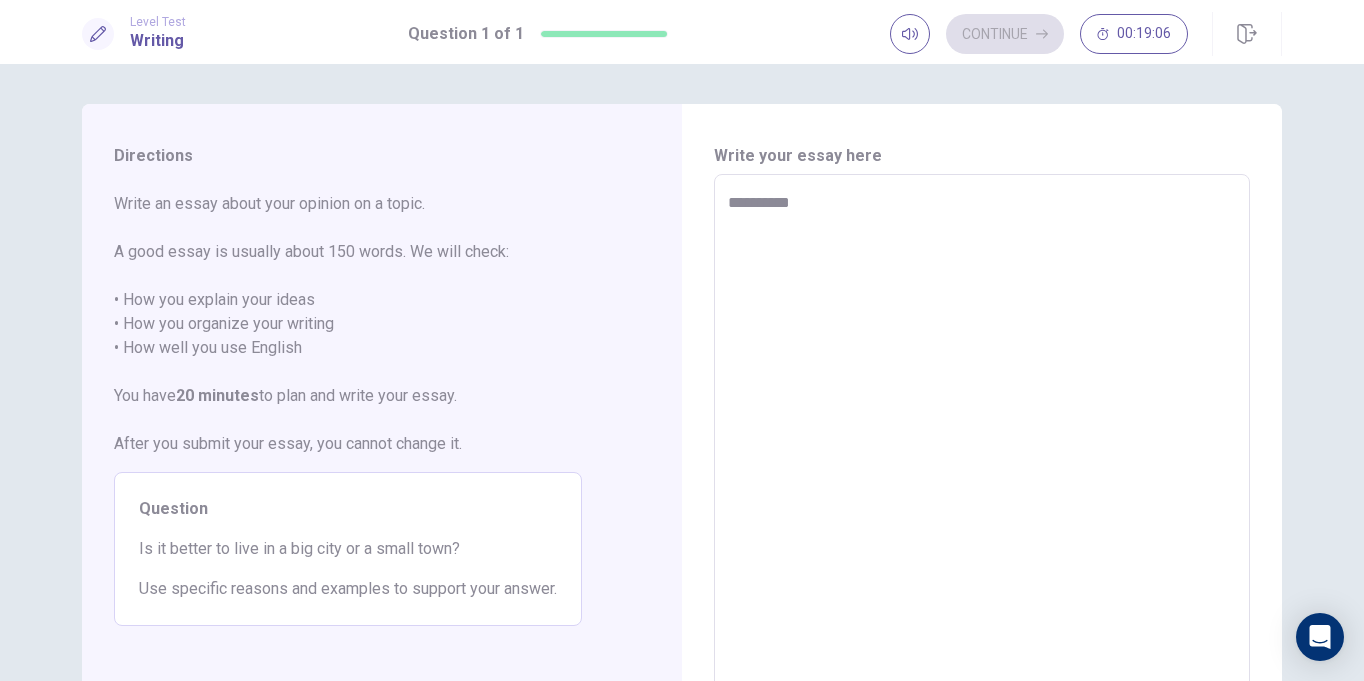 type on "*********" 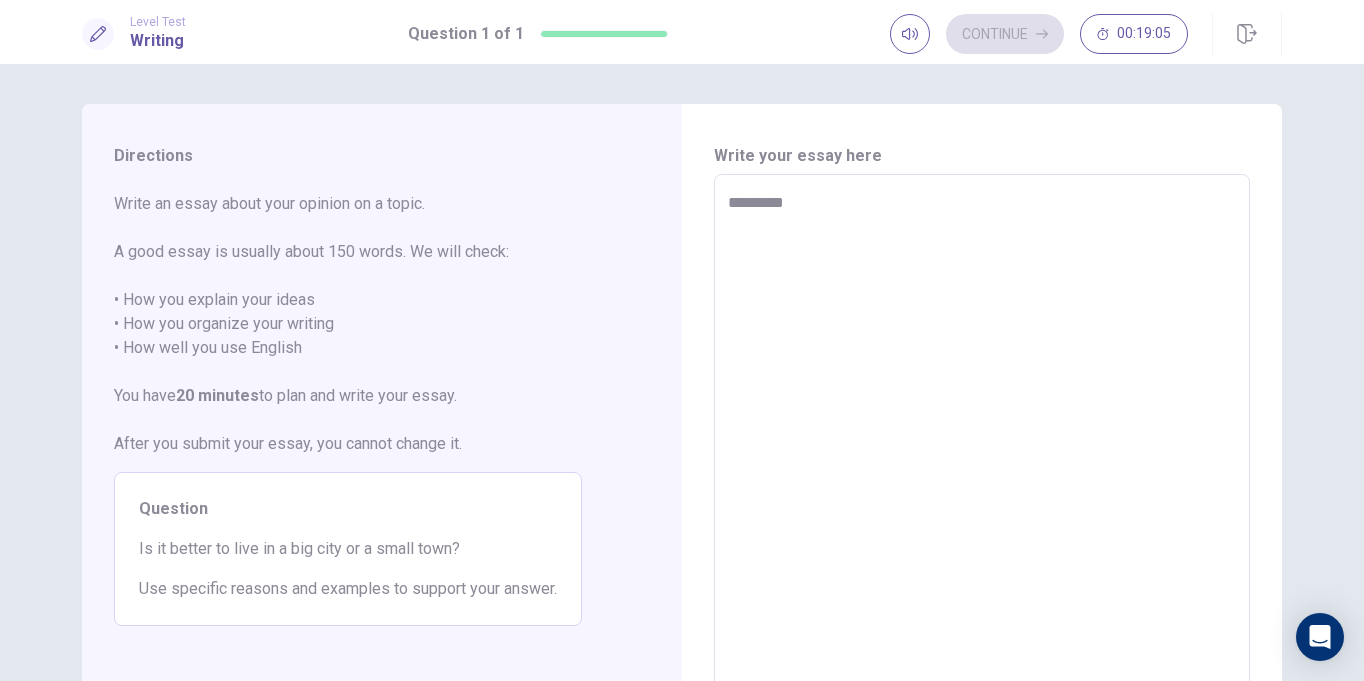 type on "*" 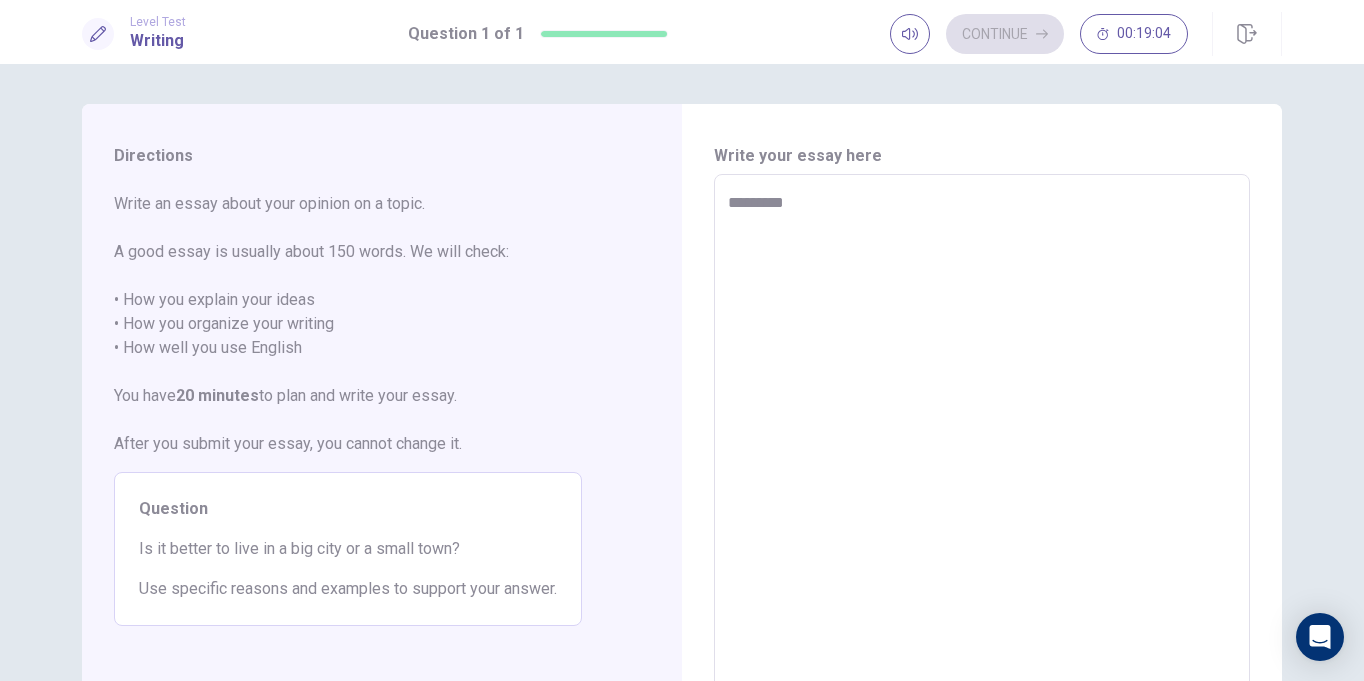 type on "*********" 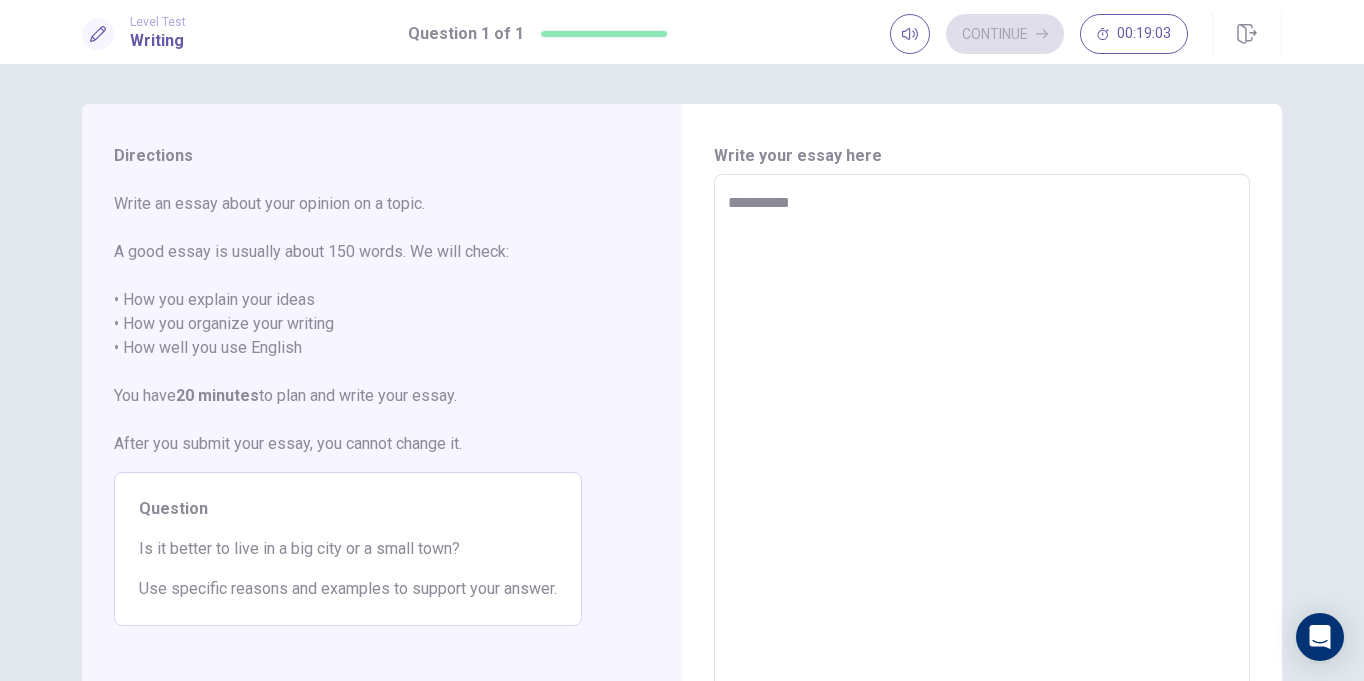 type on "*" 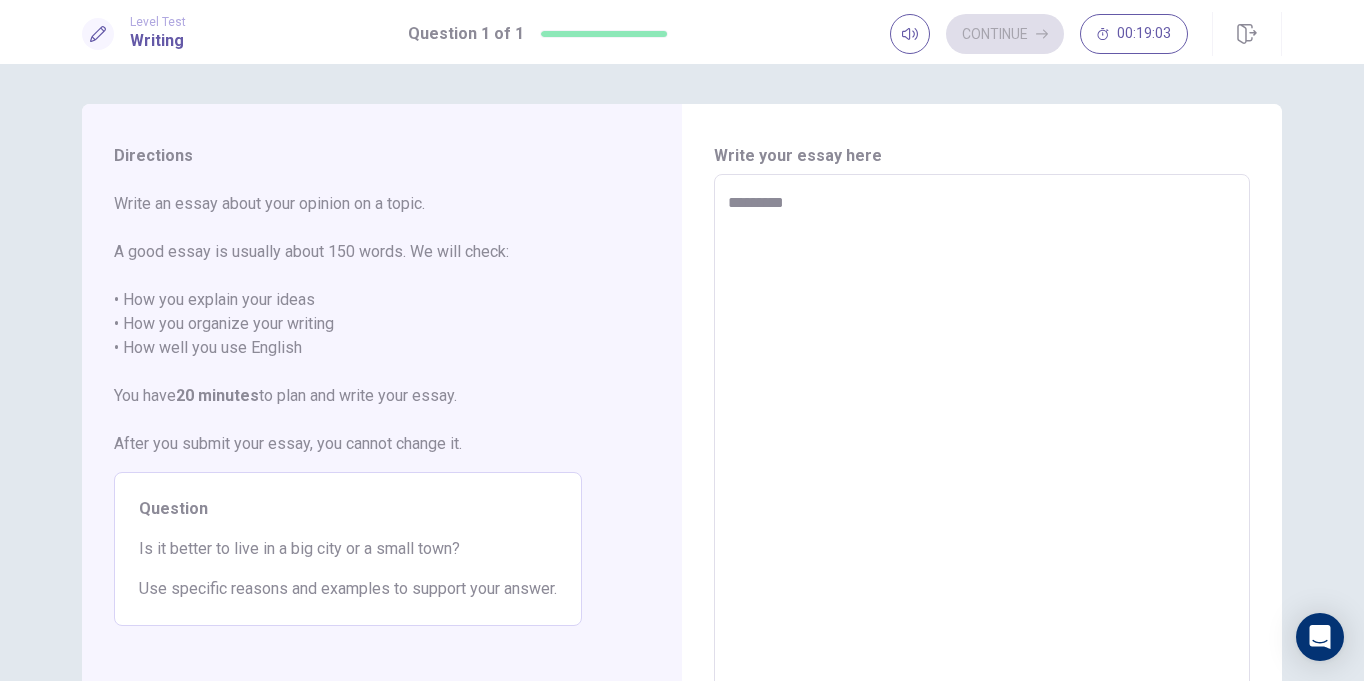 type on "*" 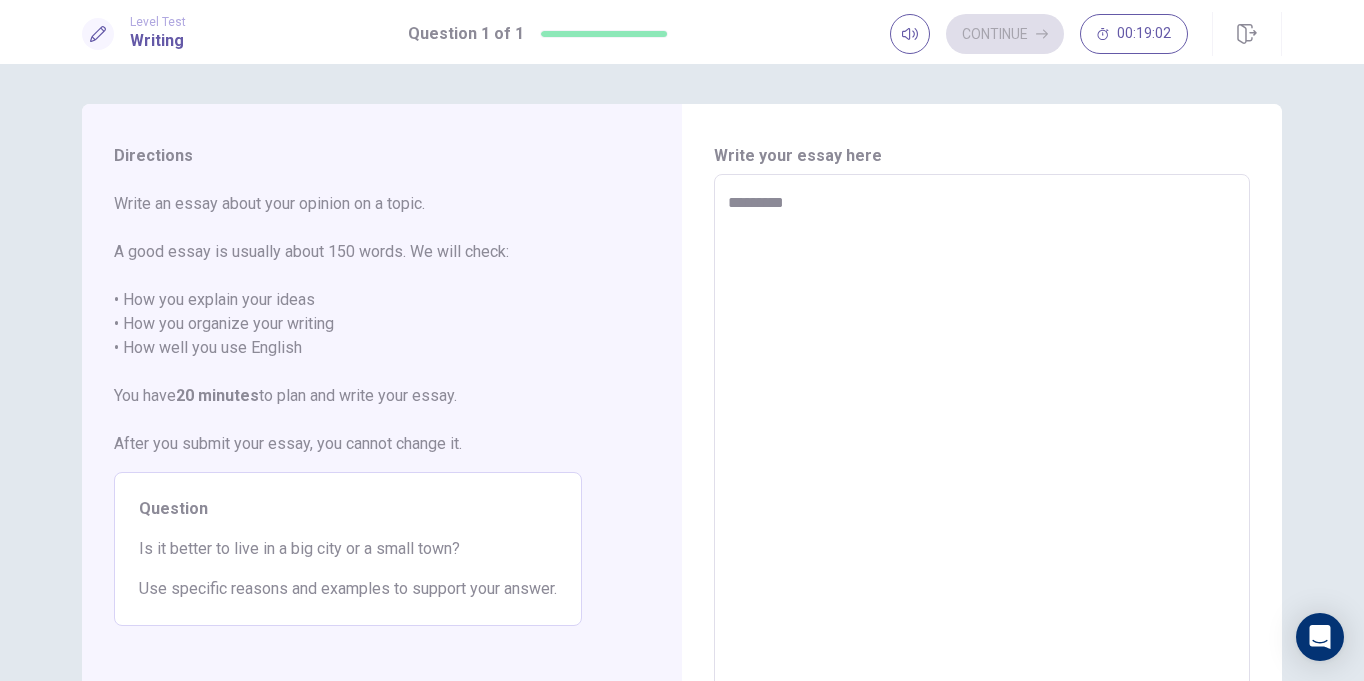 type on "********" 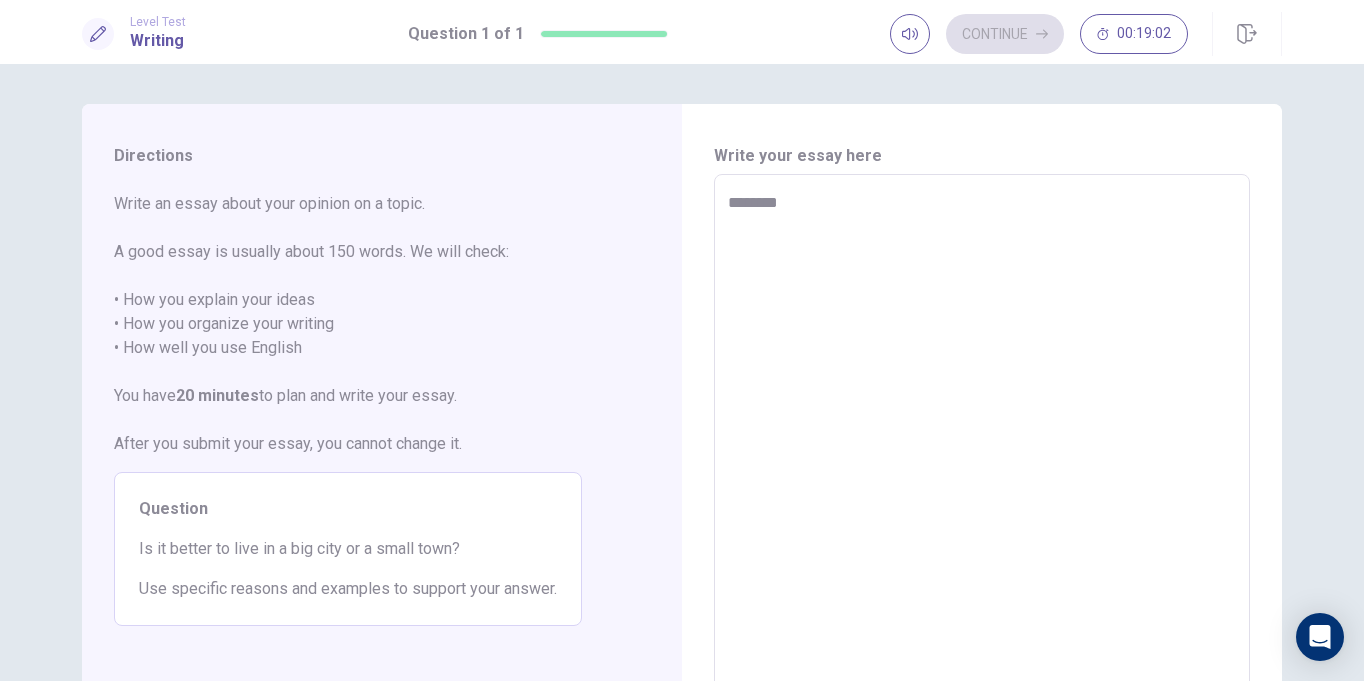 type on "*" 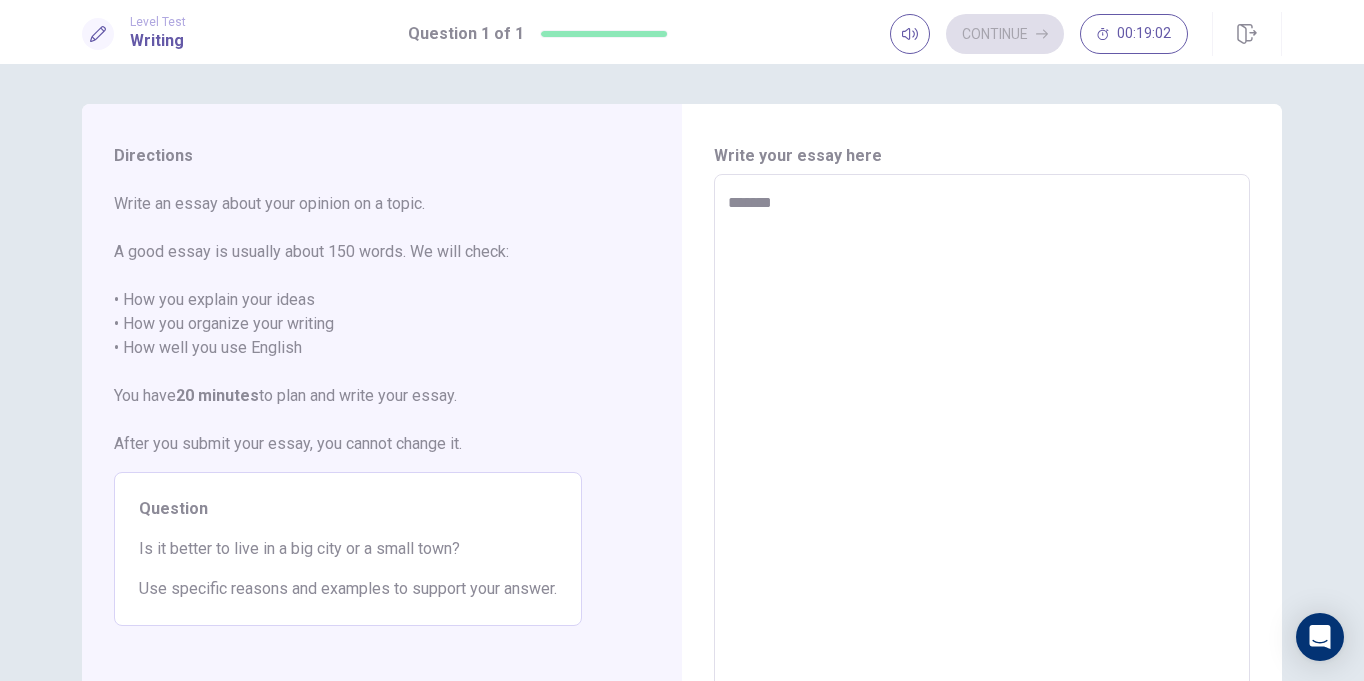 type on "*" 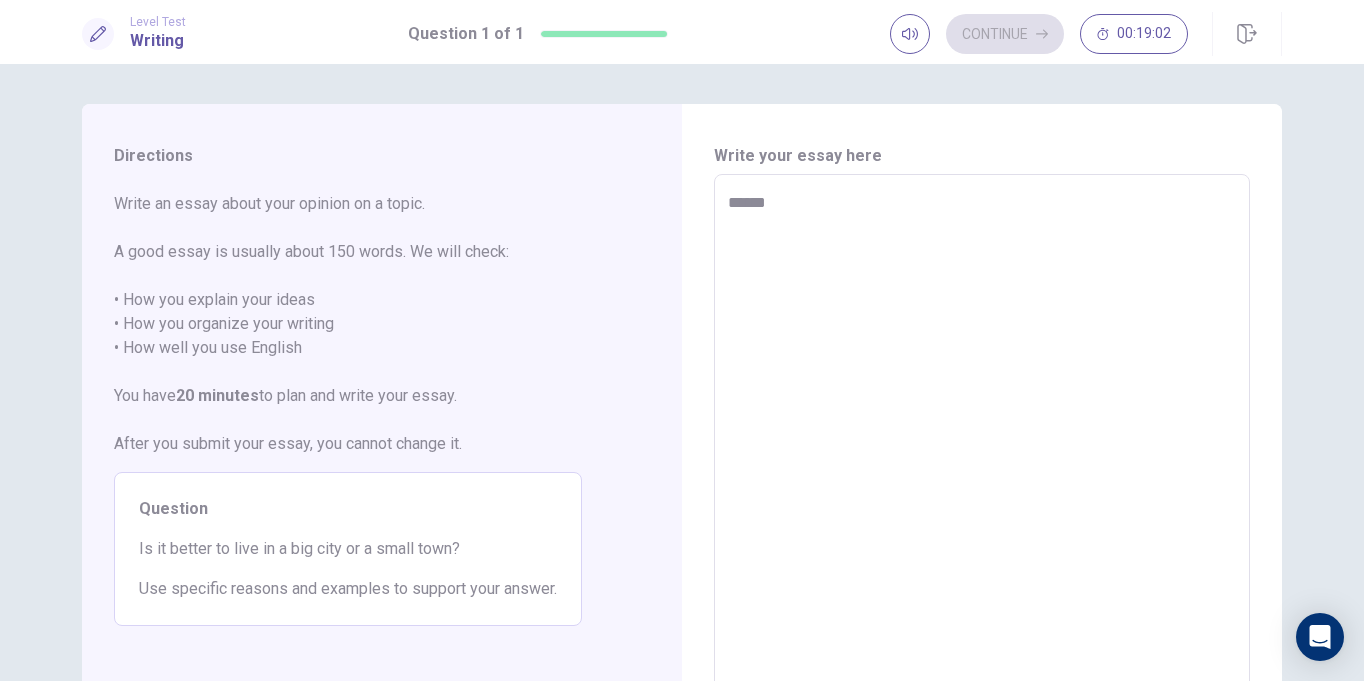 type on "*" 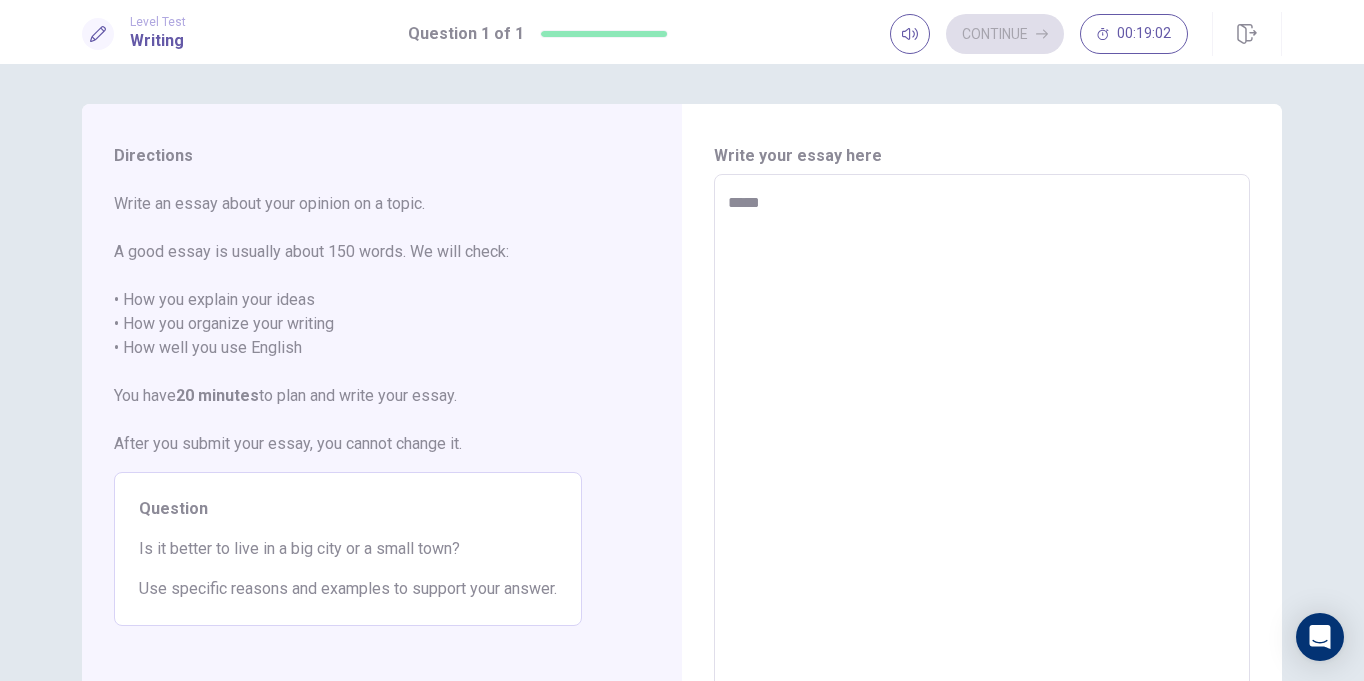 type on "*" 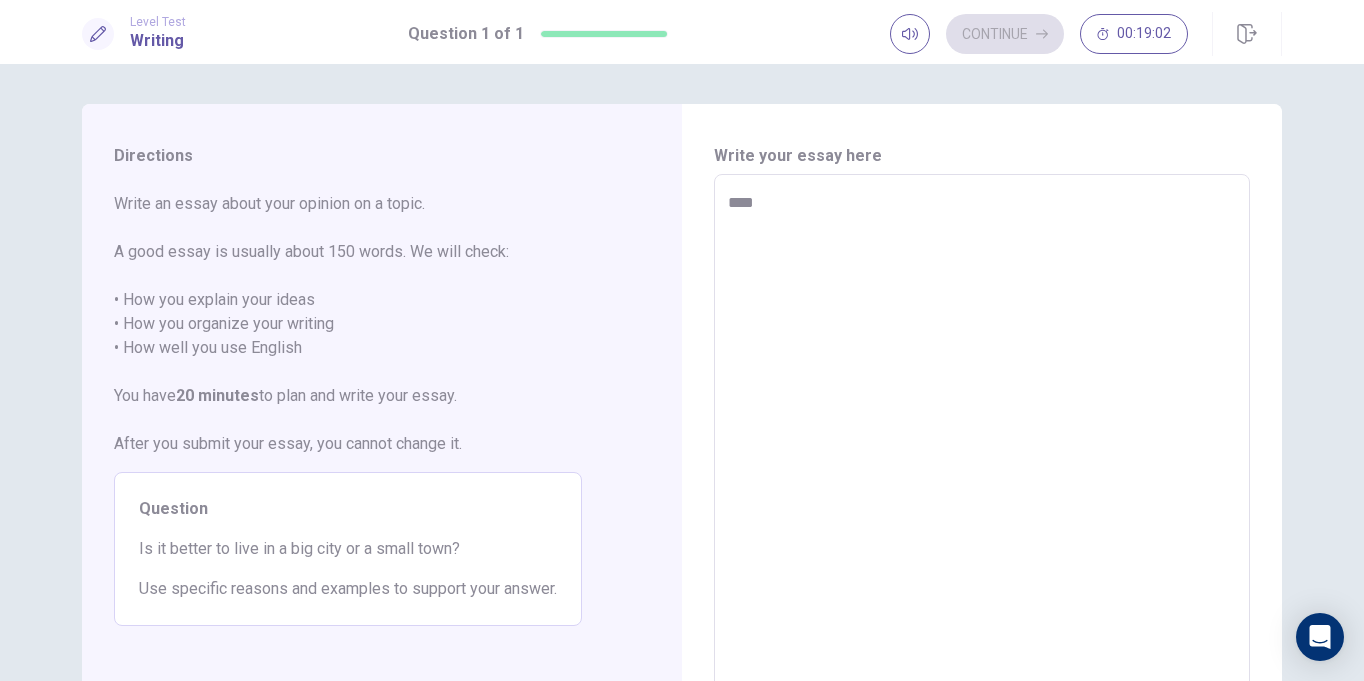 type on "*" 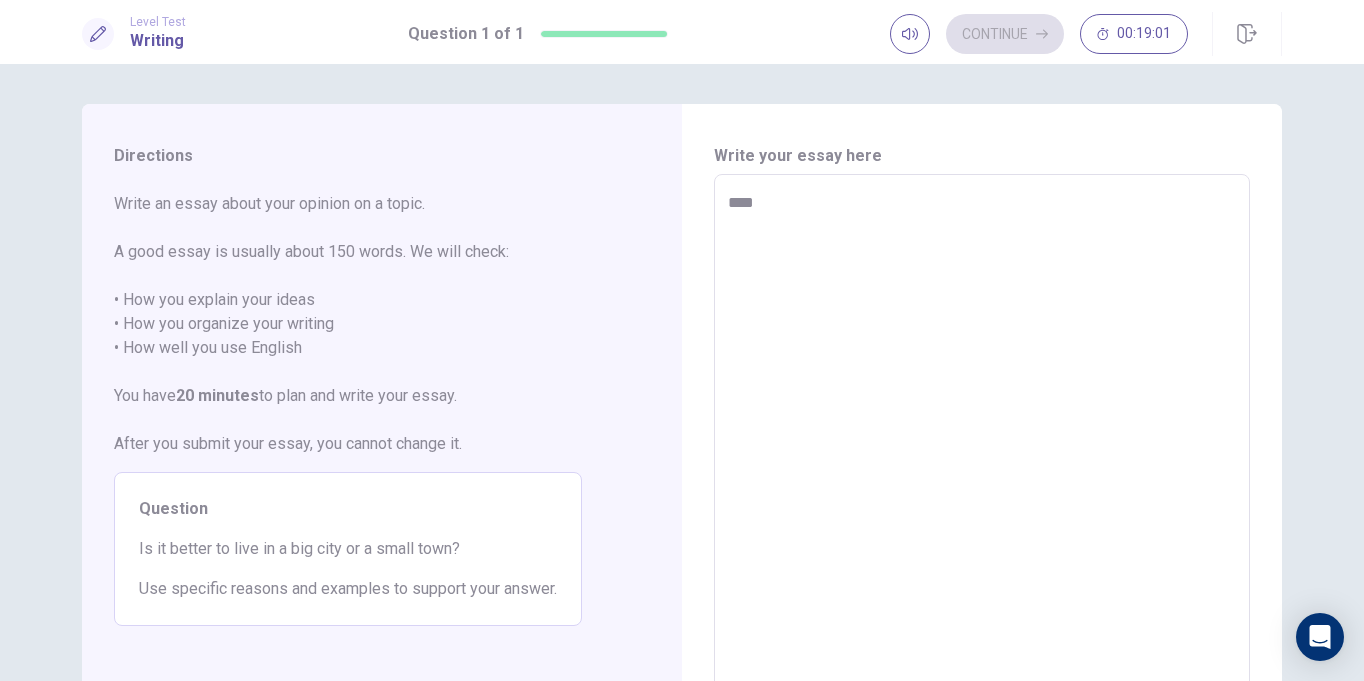 type on "***" 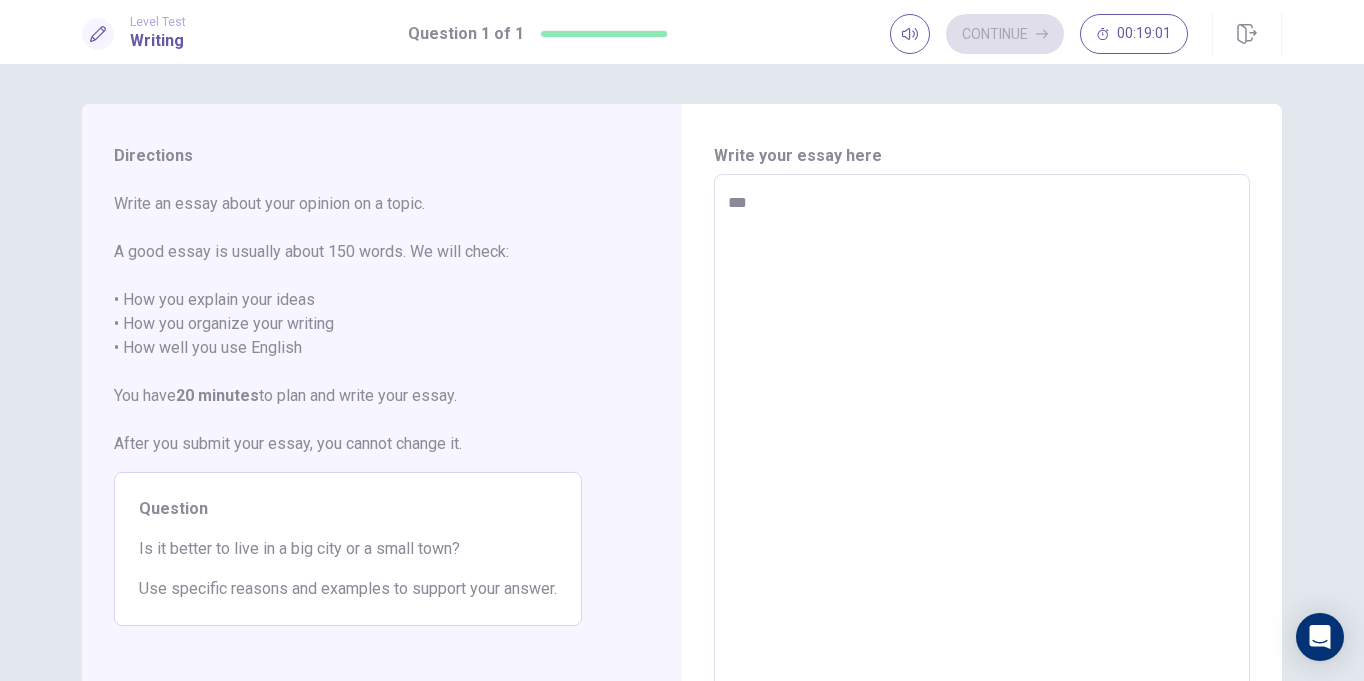 type on "*" 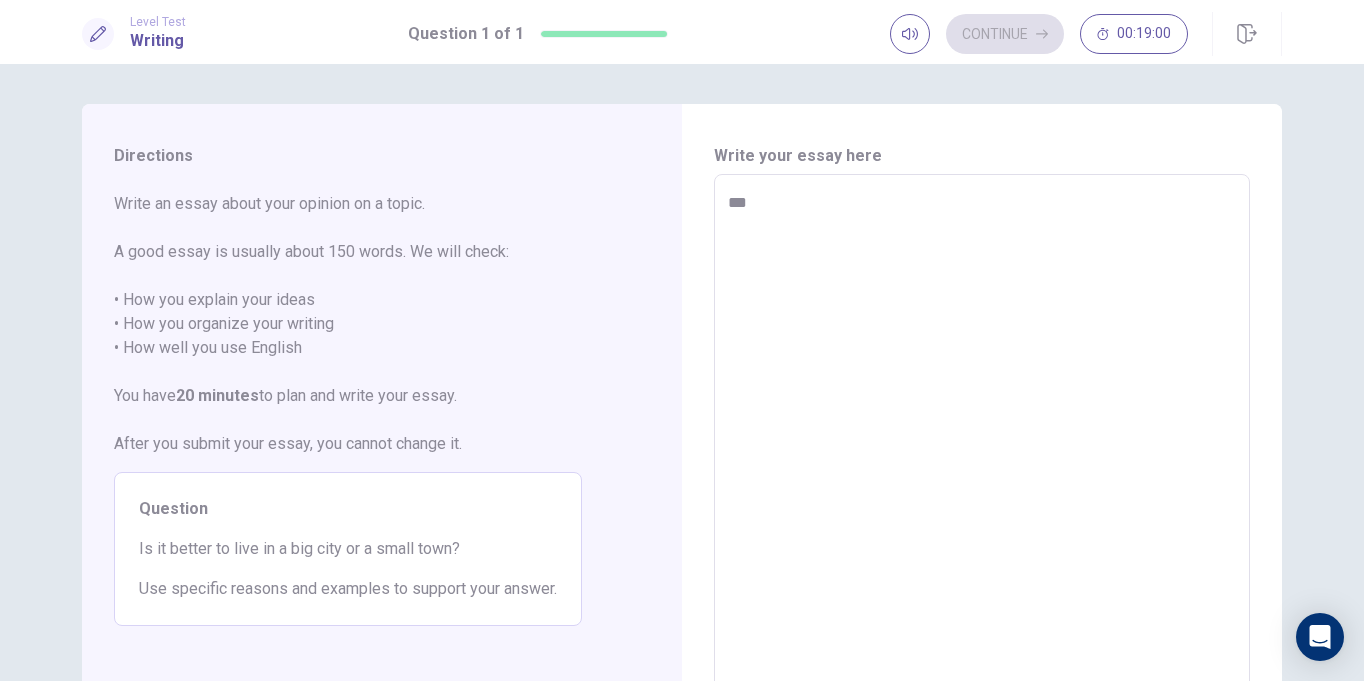 type on "****" 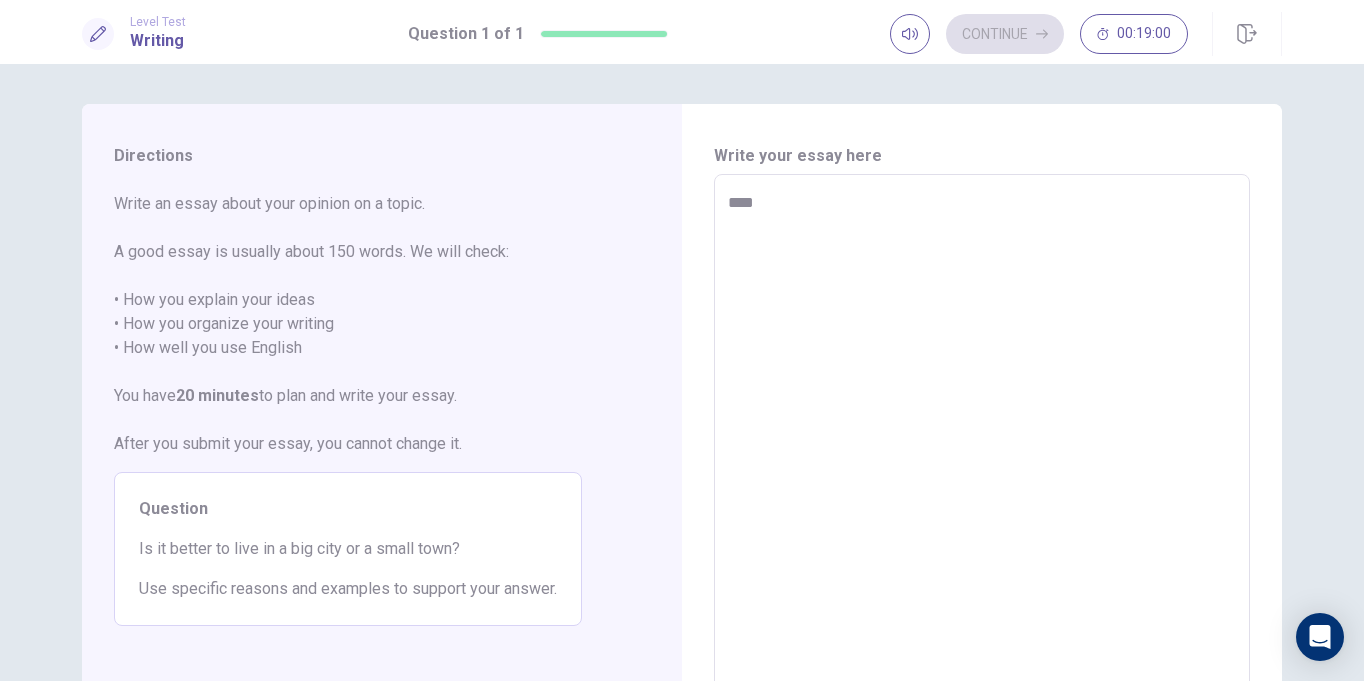 type on "*" 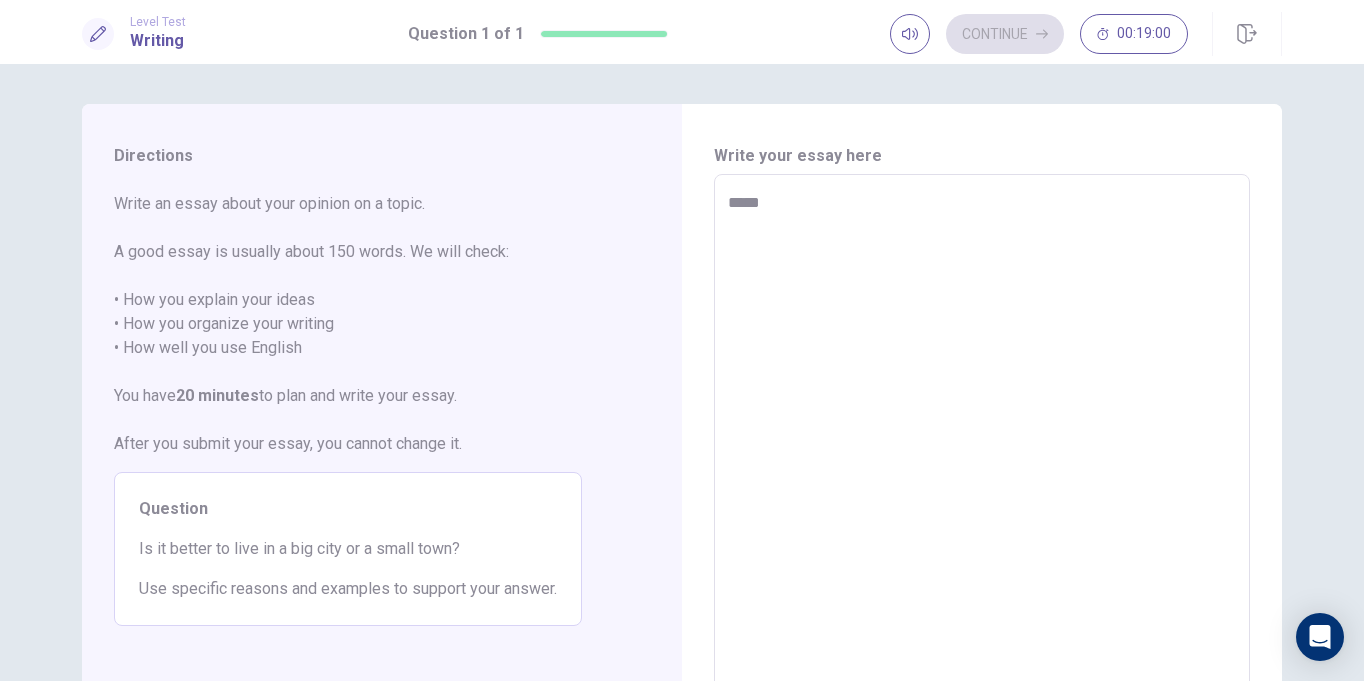 type on "*" 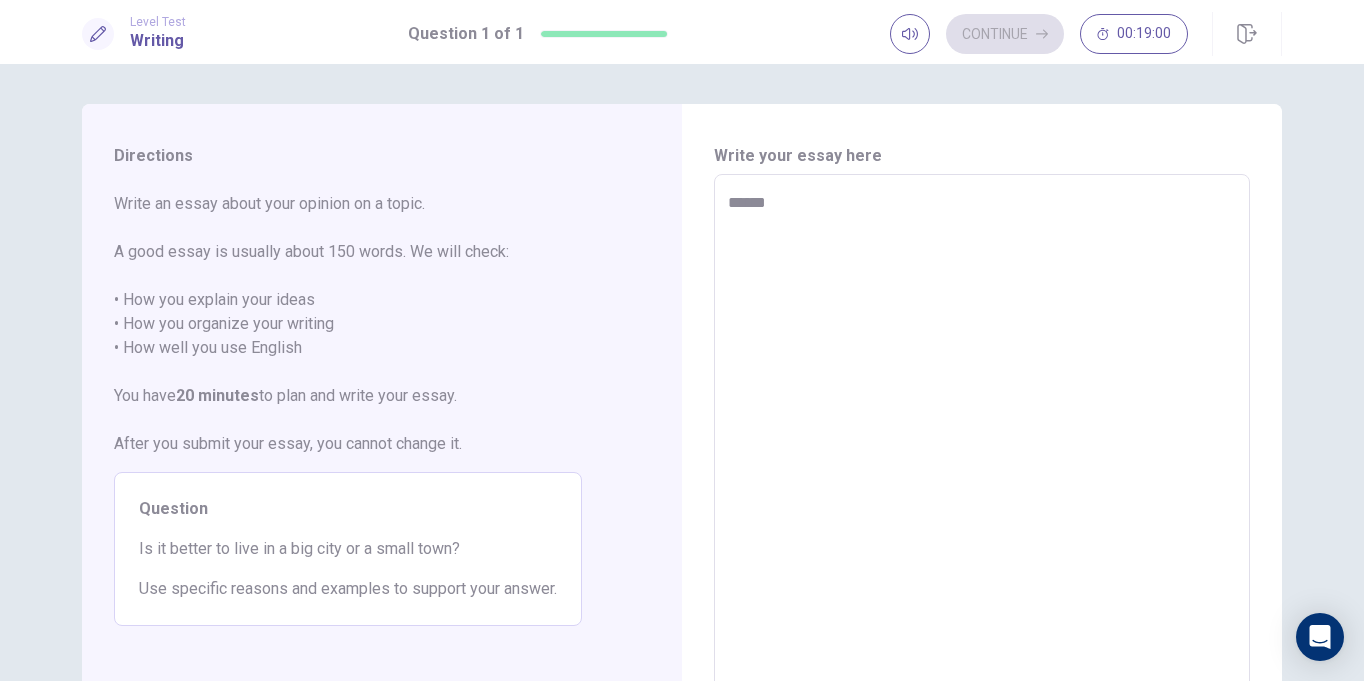 type on "*" 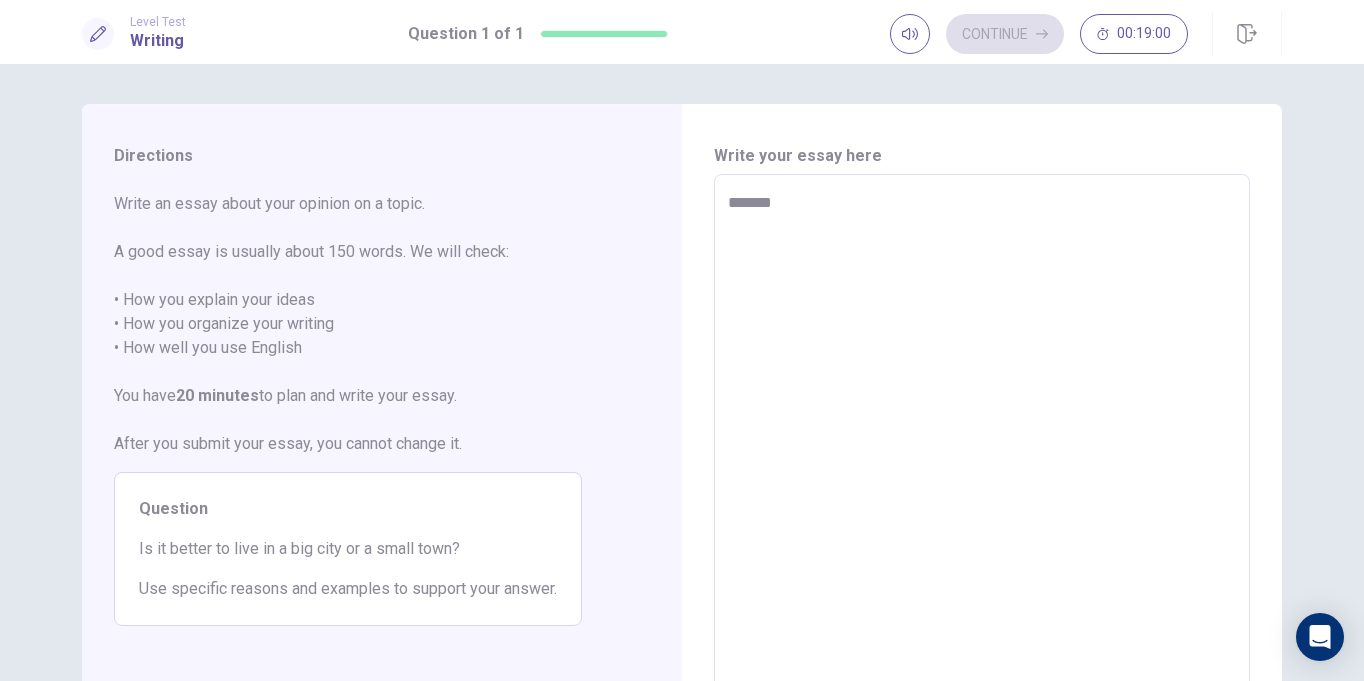 type on "*" 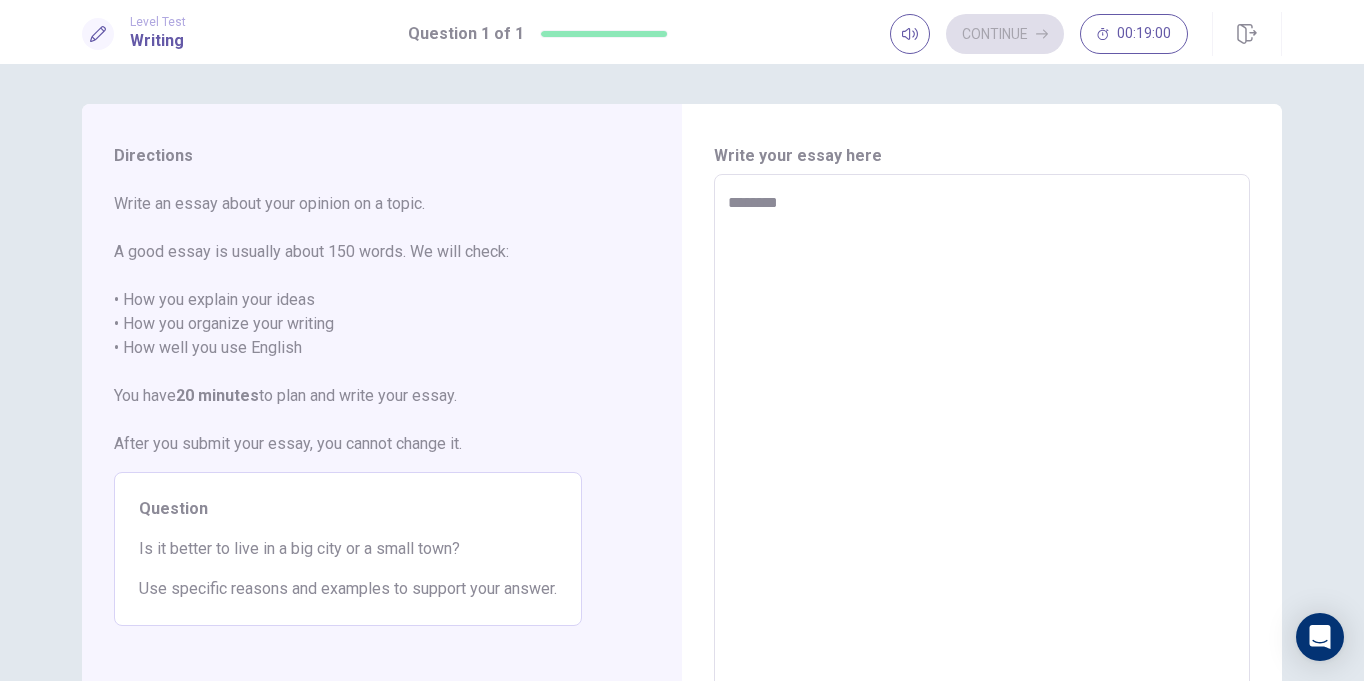 type on "*" 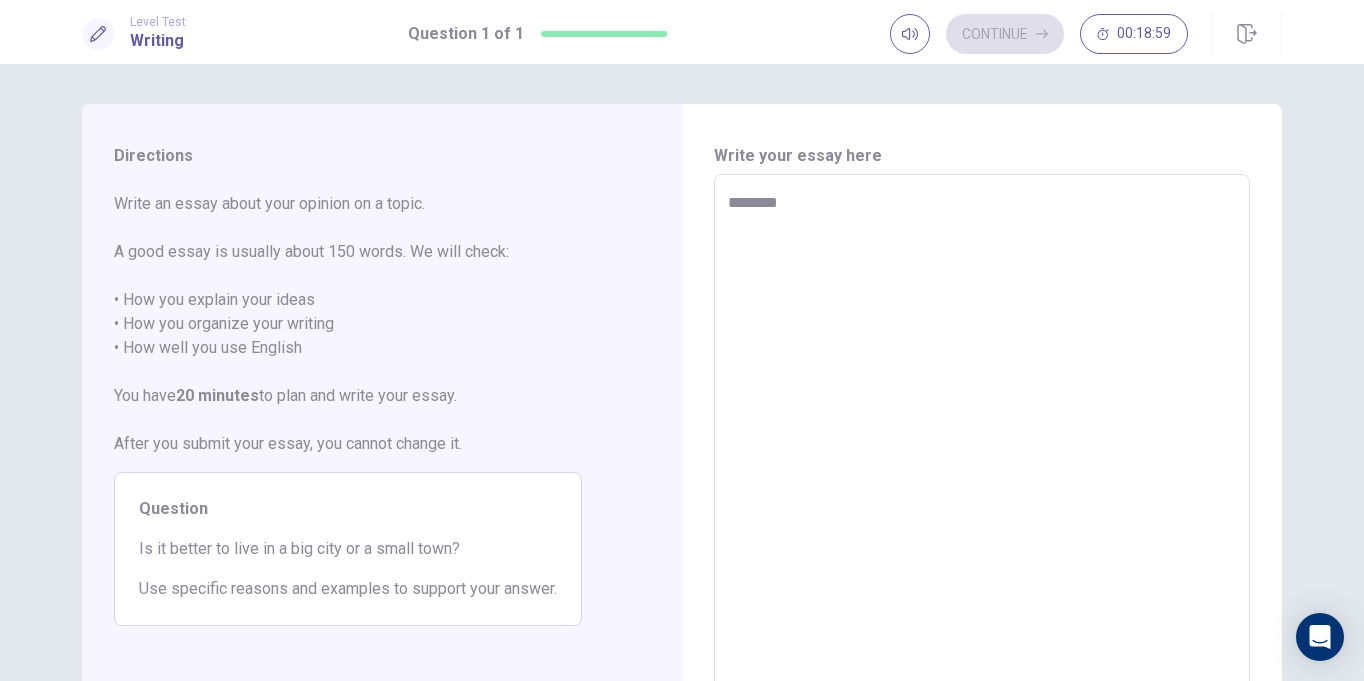 type on "*********" 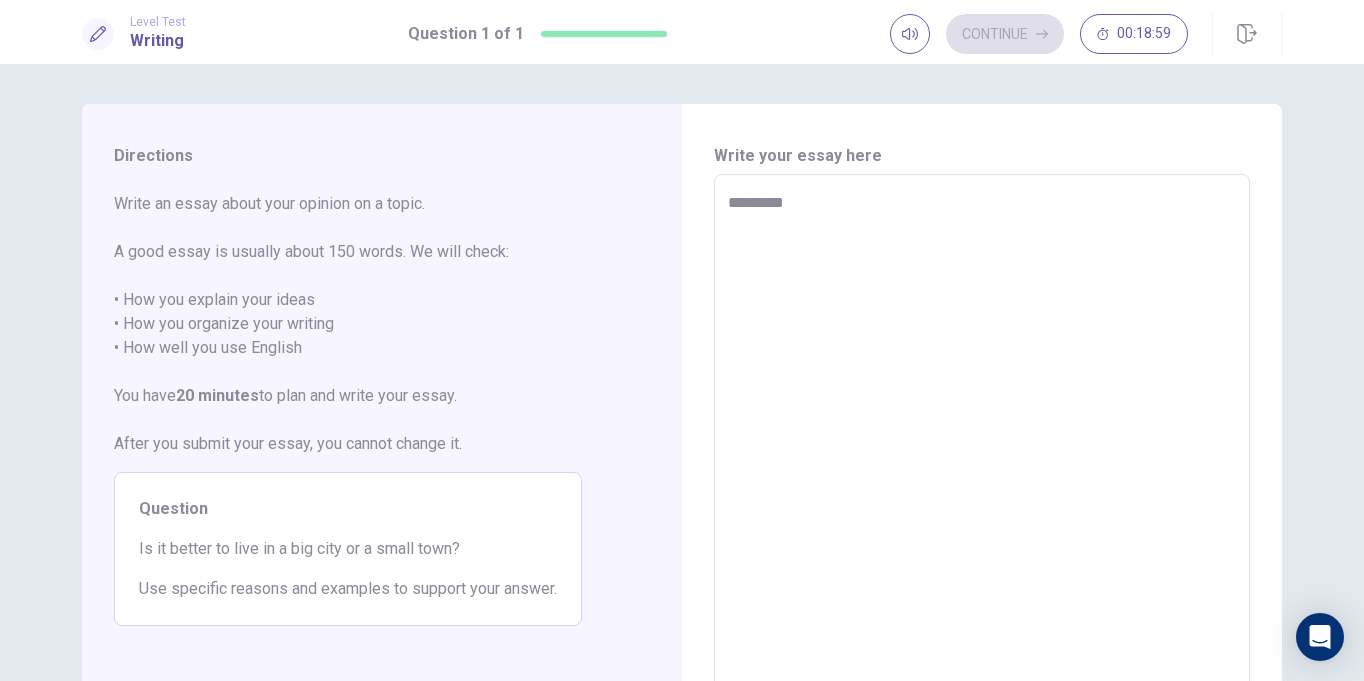 type on "*" 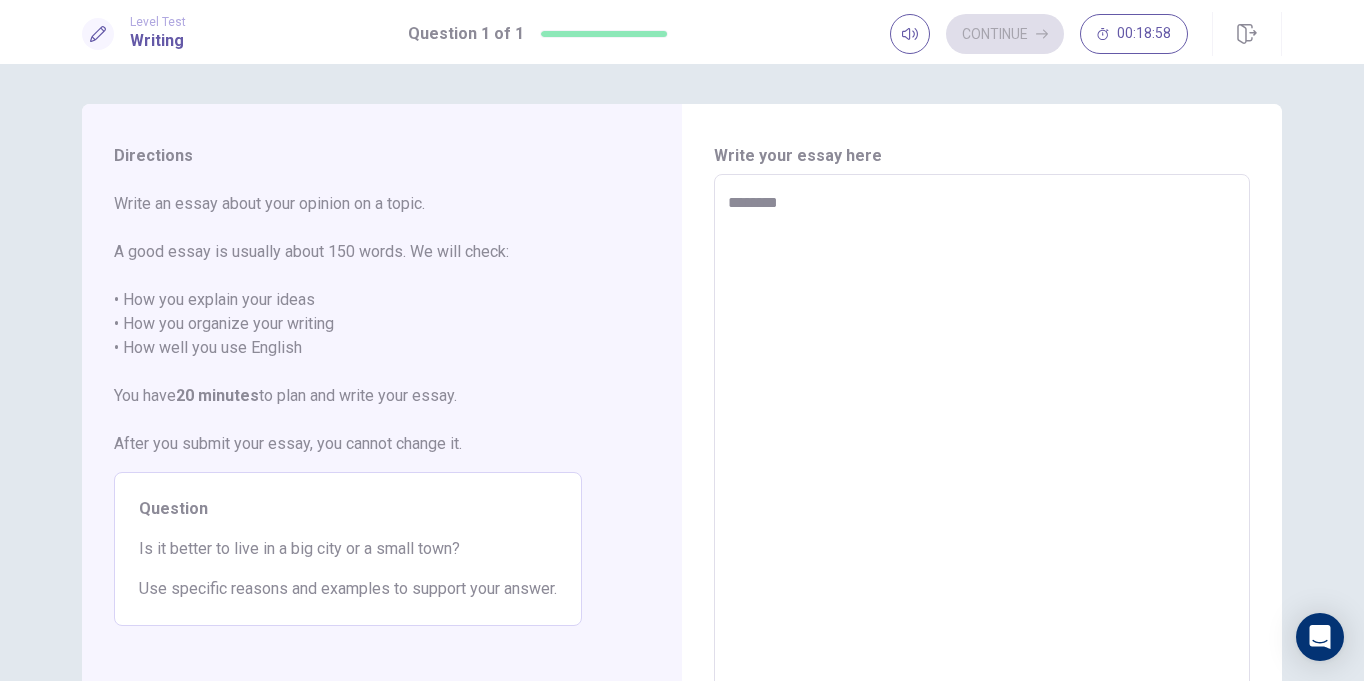 type on "*" 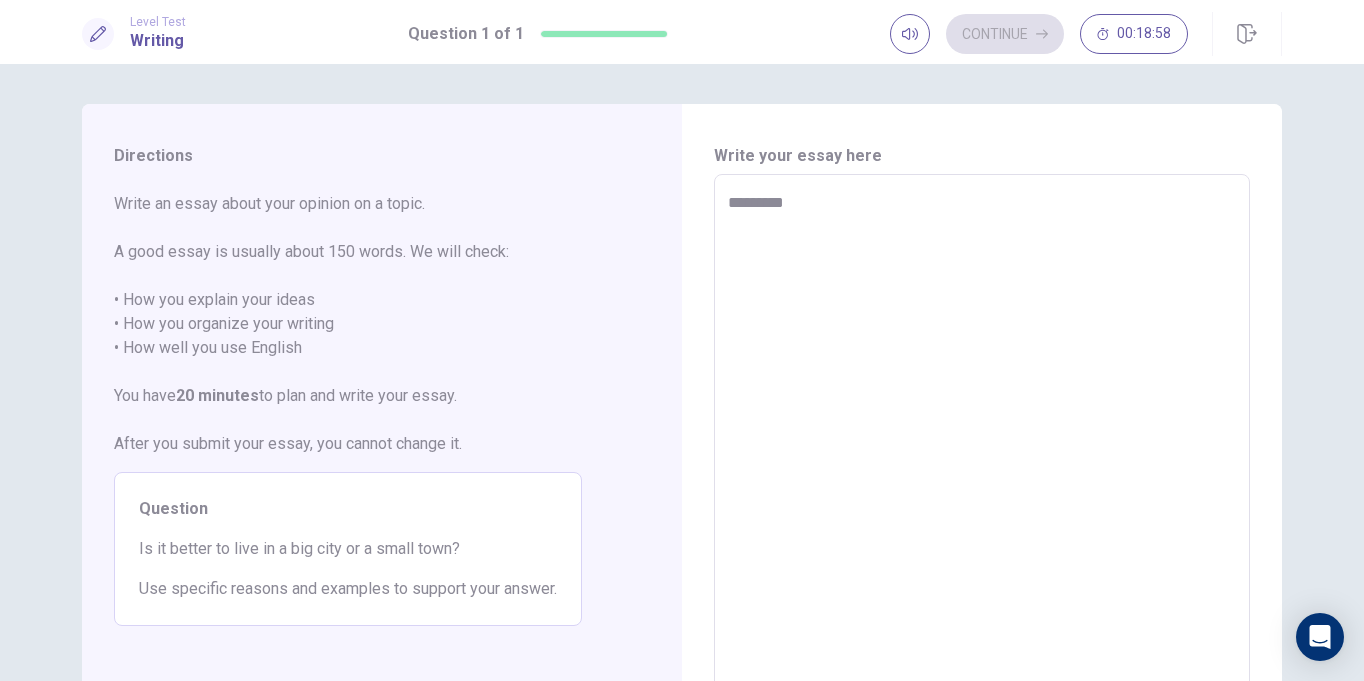 type on "*" 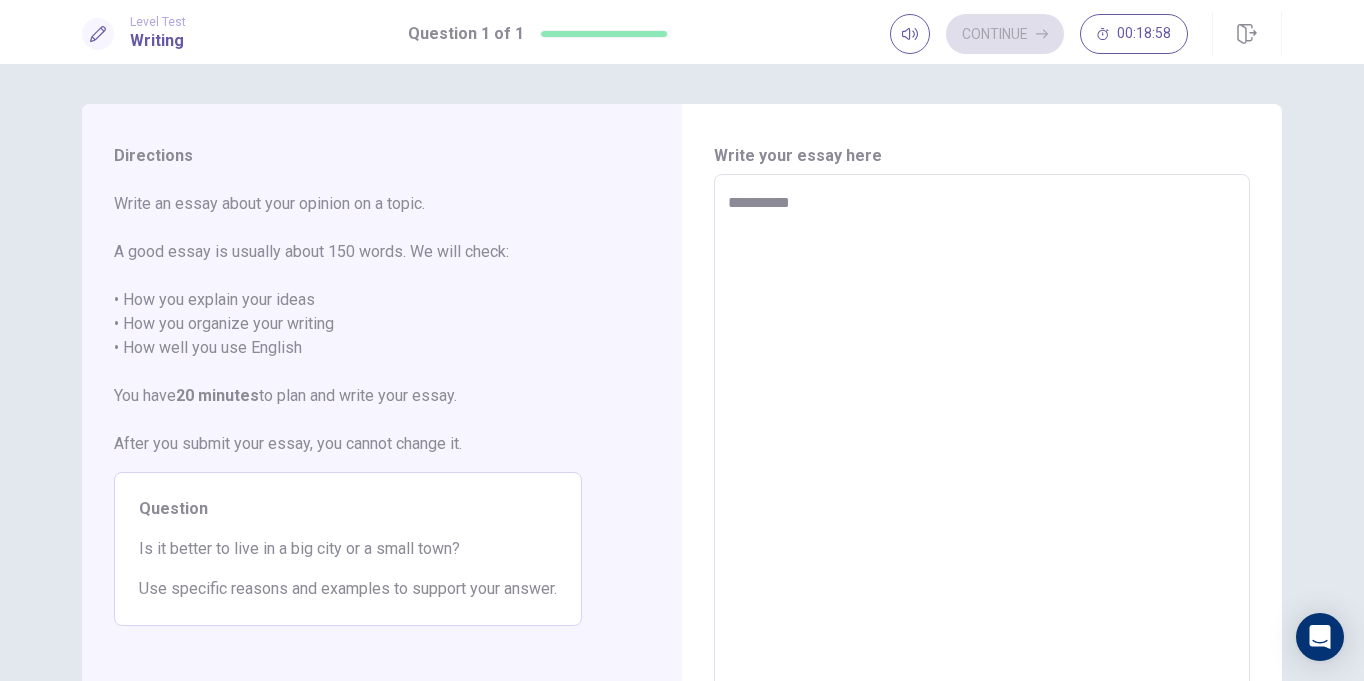 type on "*" 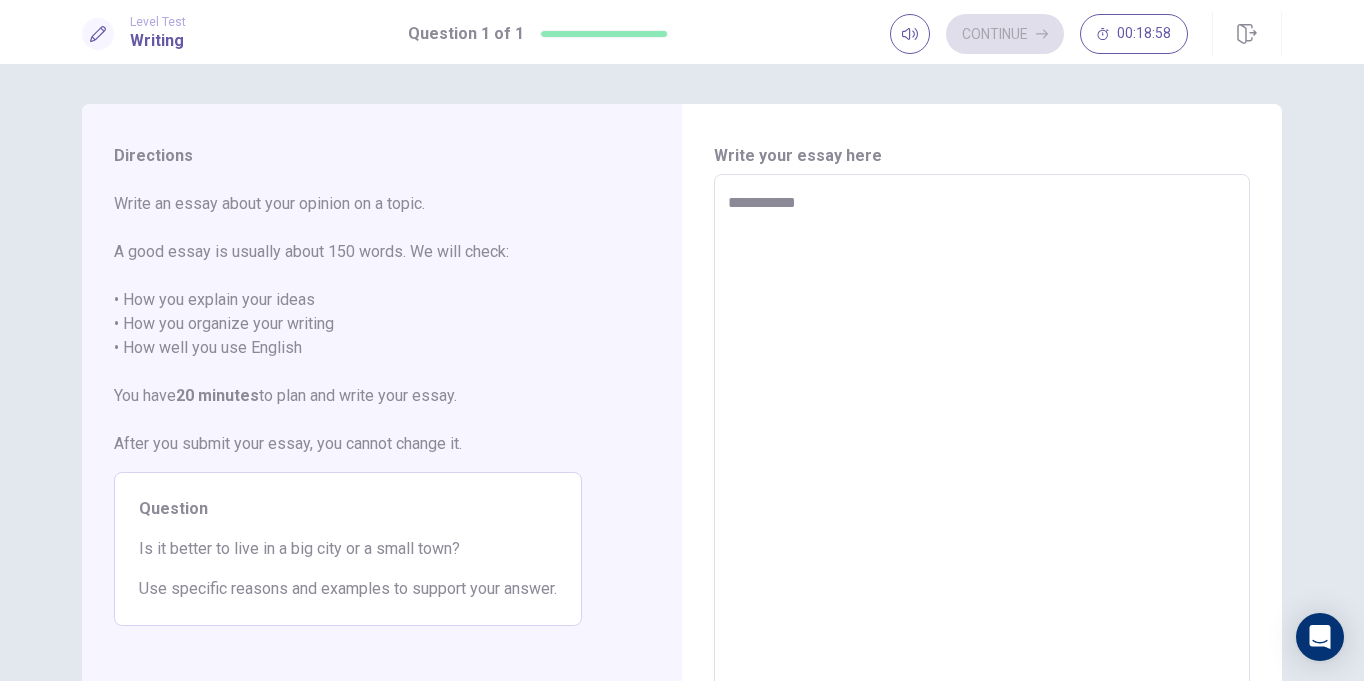 type on "*" 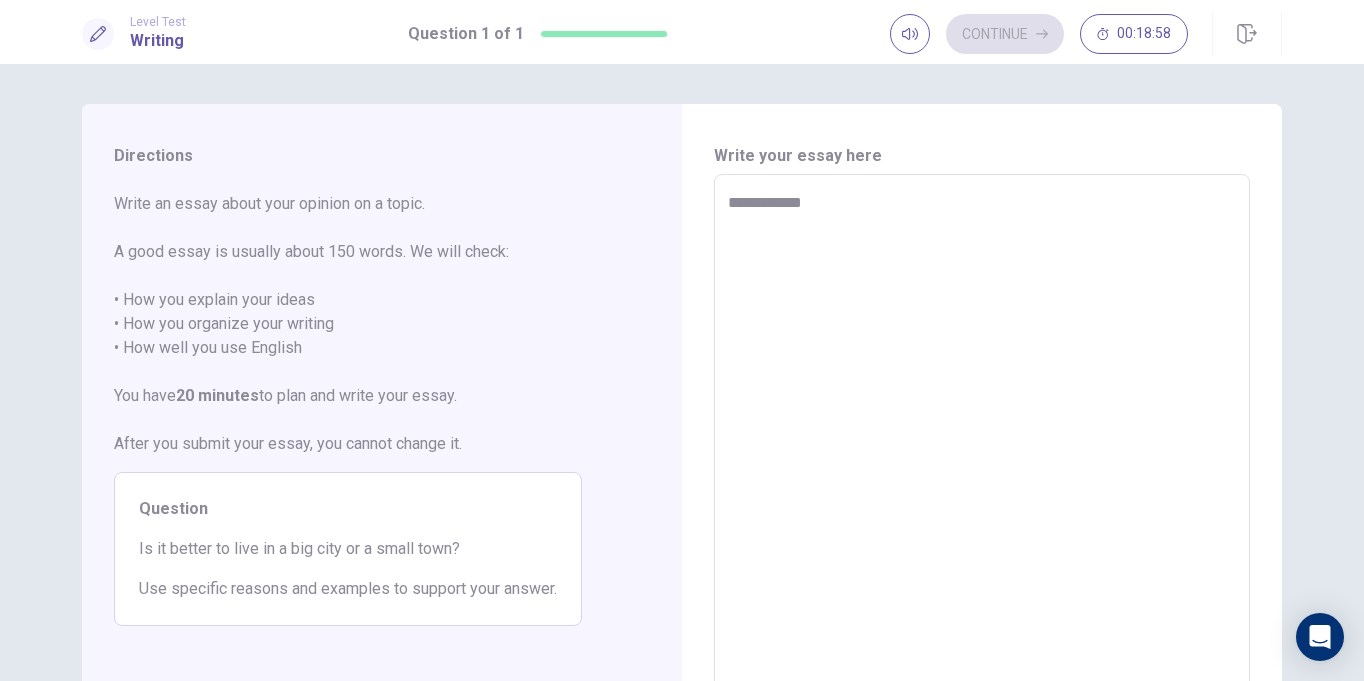 type on "*" 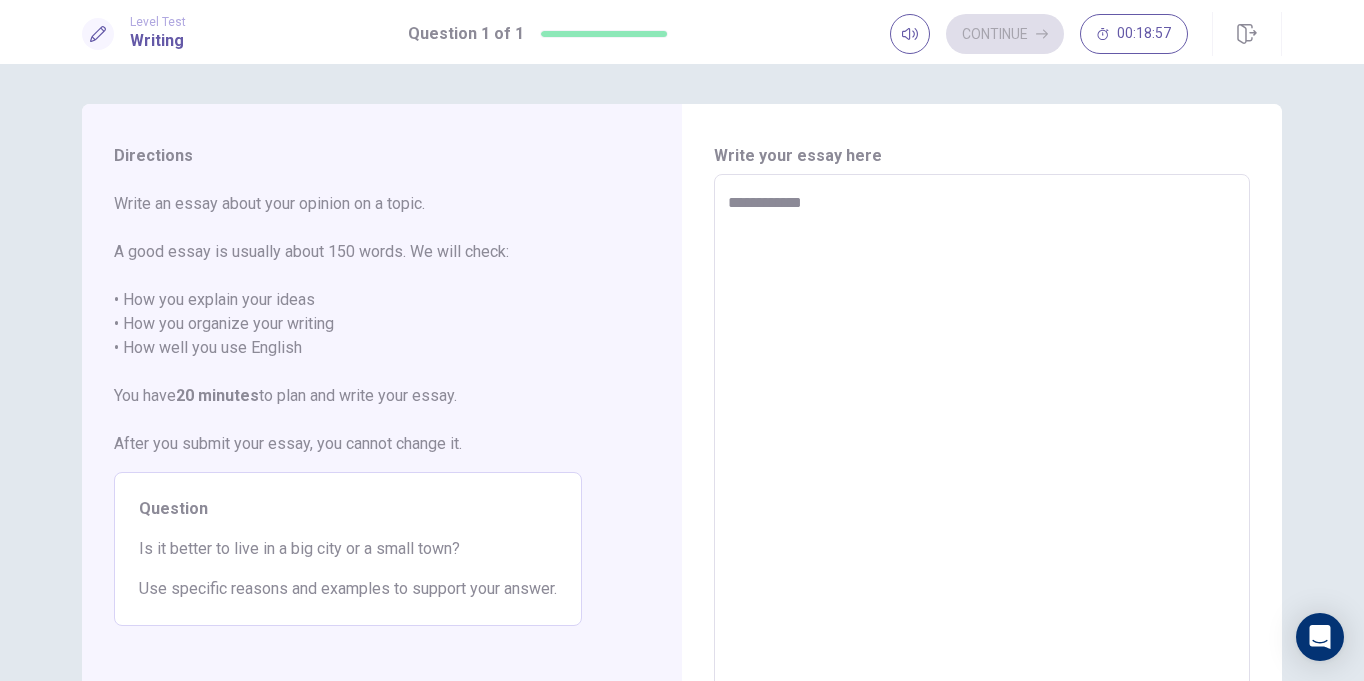 type on "**********" 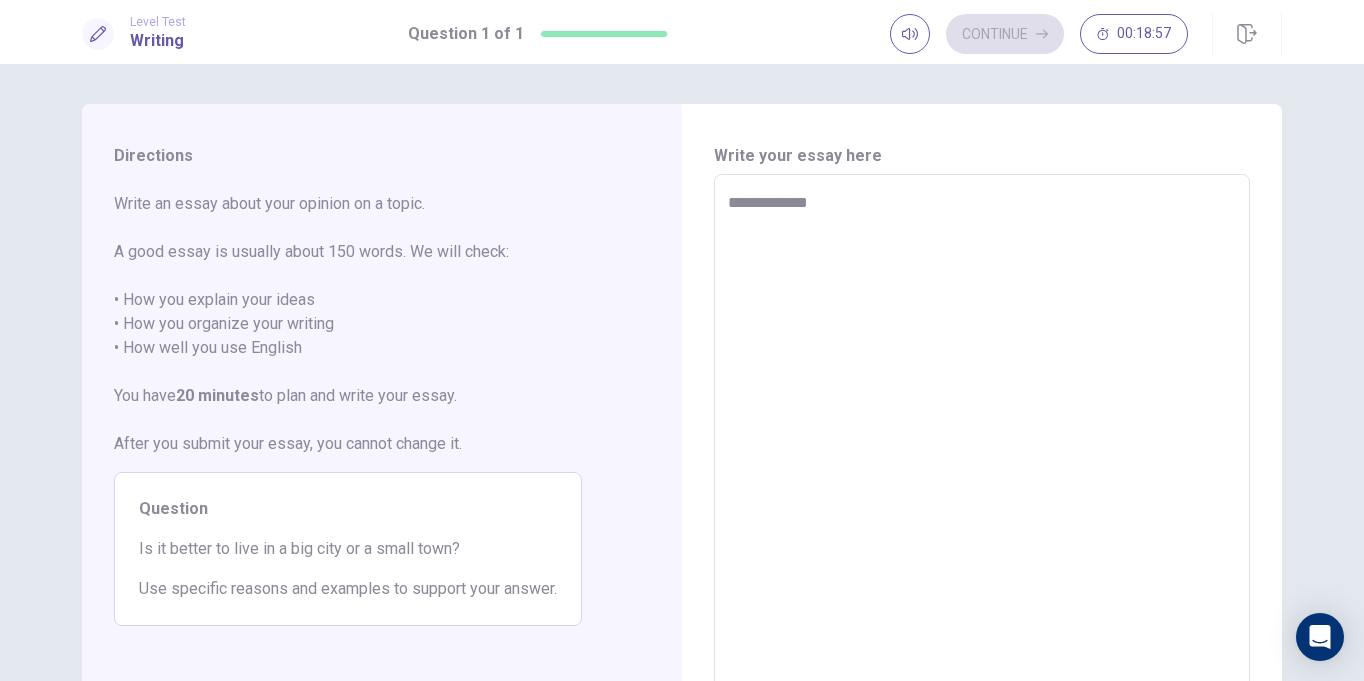 type on "*" 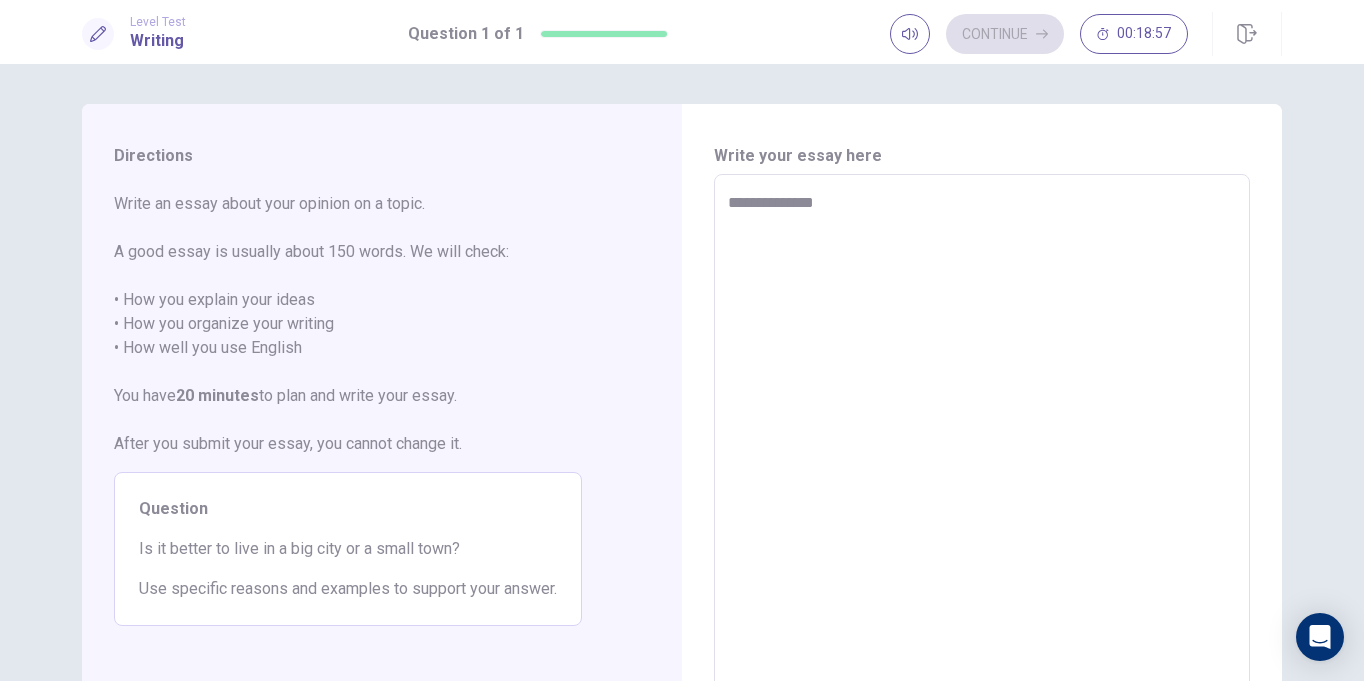 type on "*" 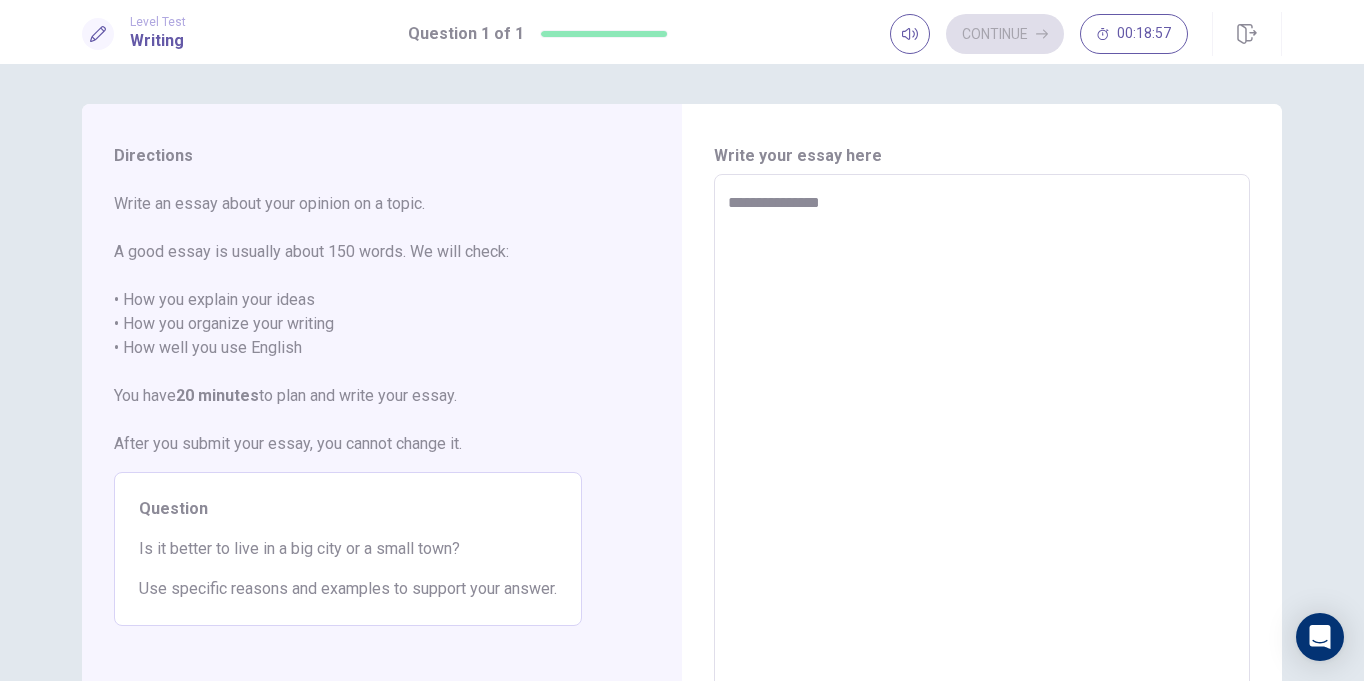 type on "**********" 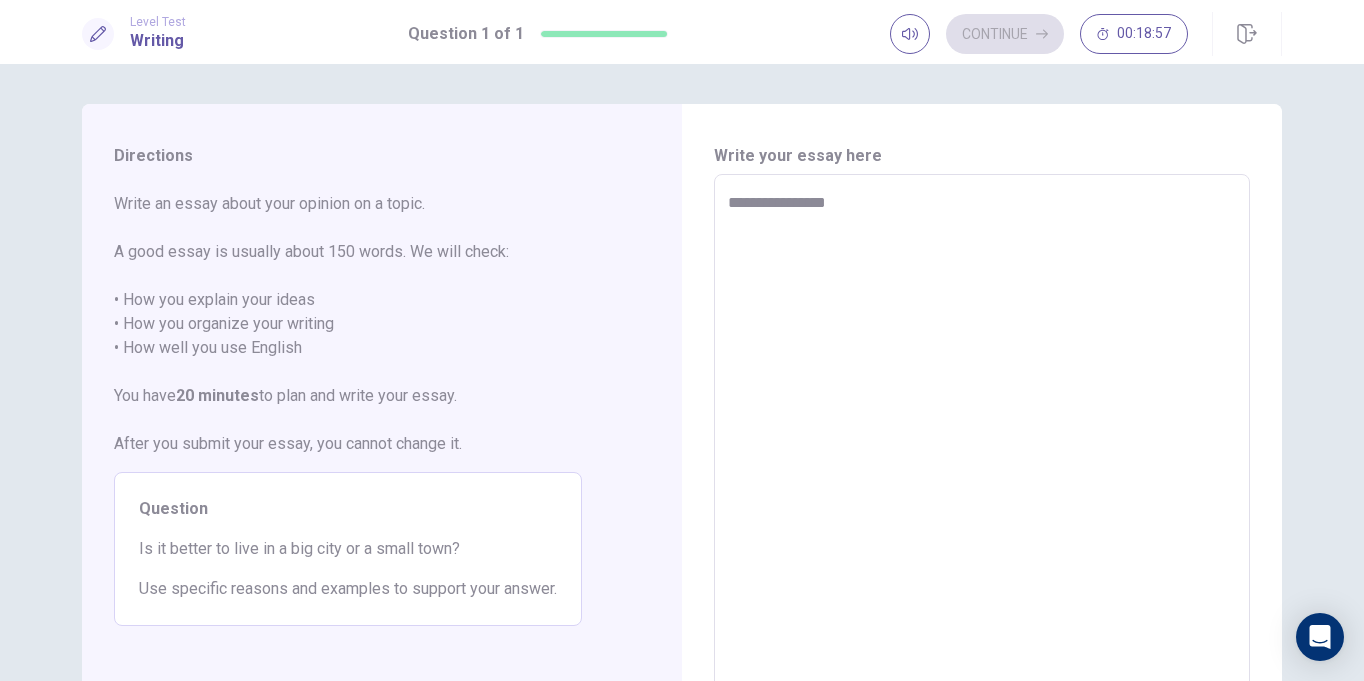 type on "*" 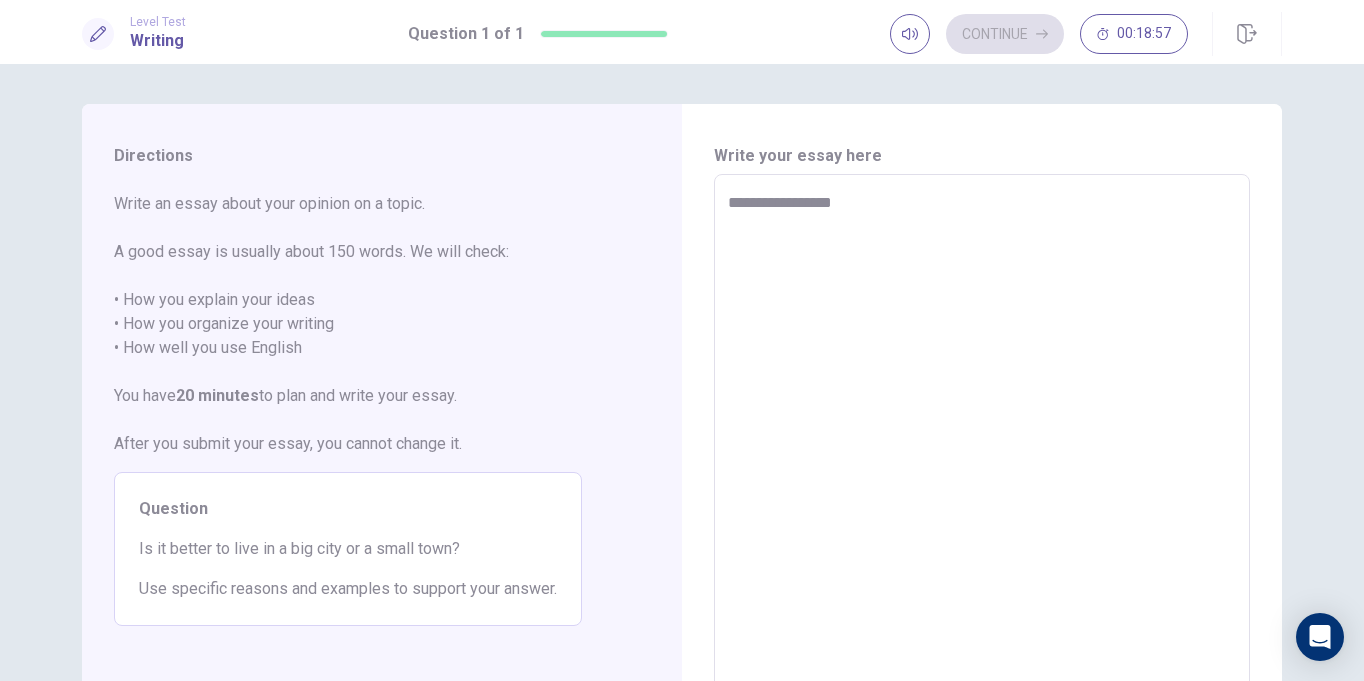 type on "*" 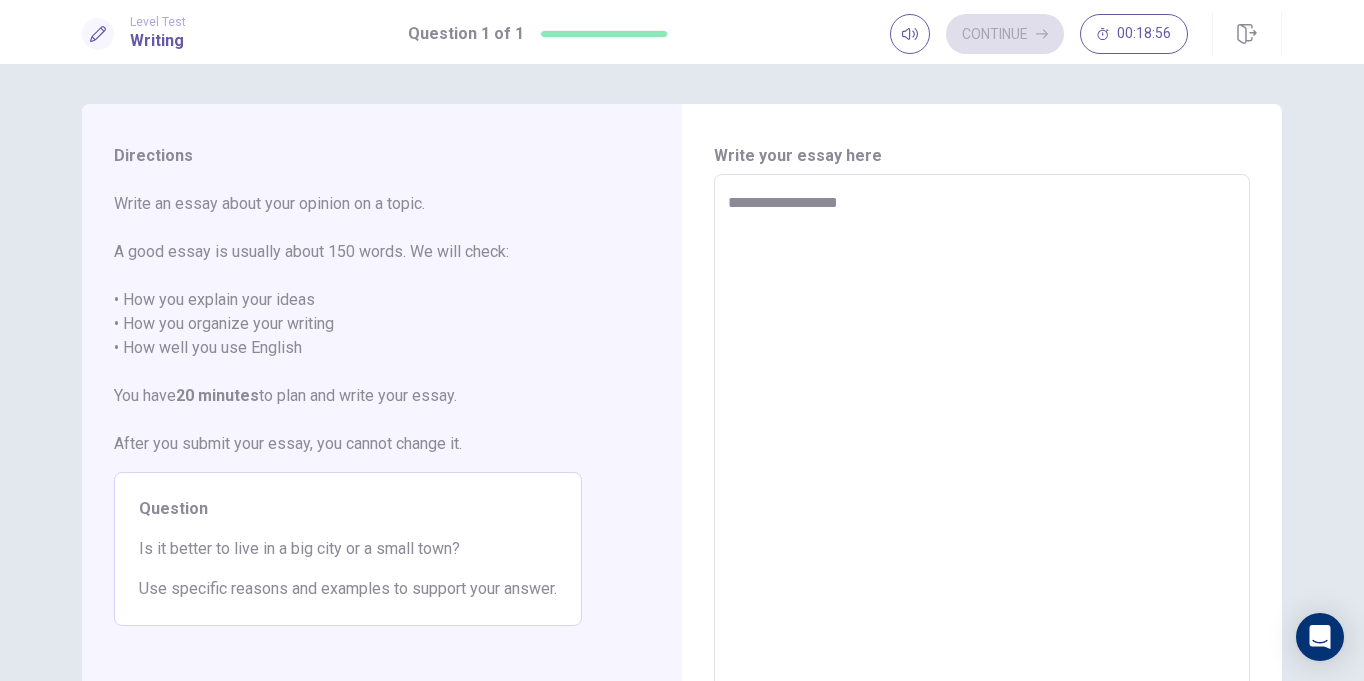 type on "**********" 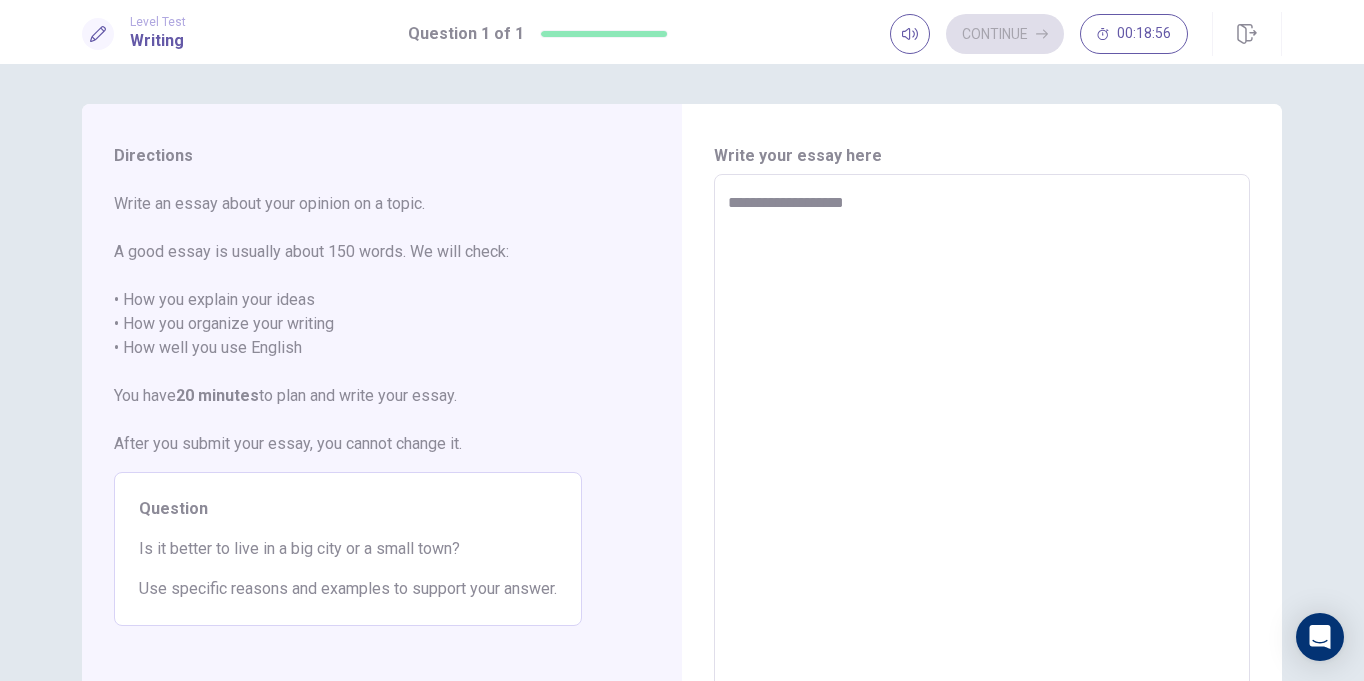 type on "**********" 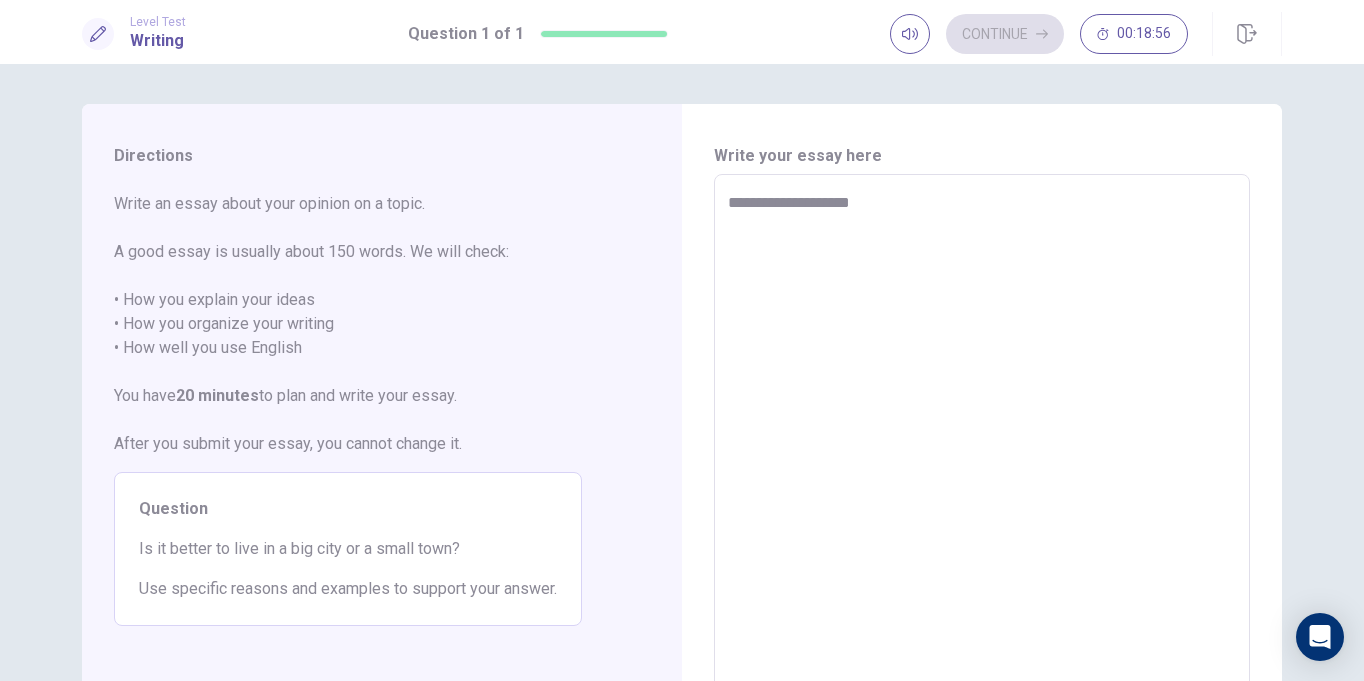 type on "*" 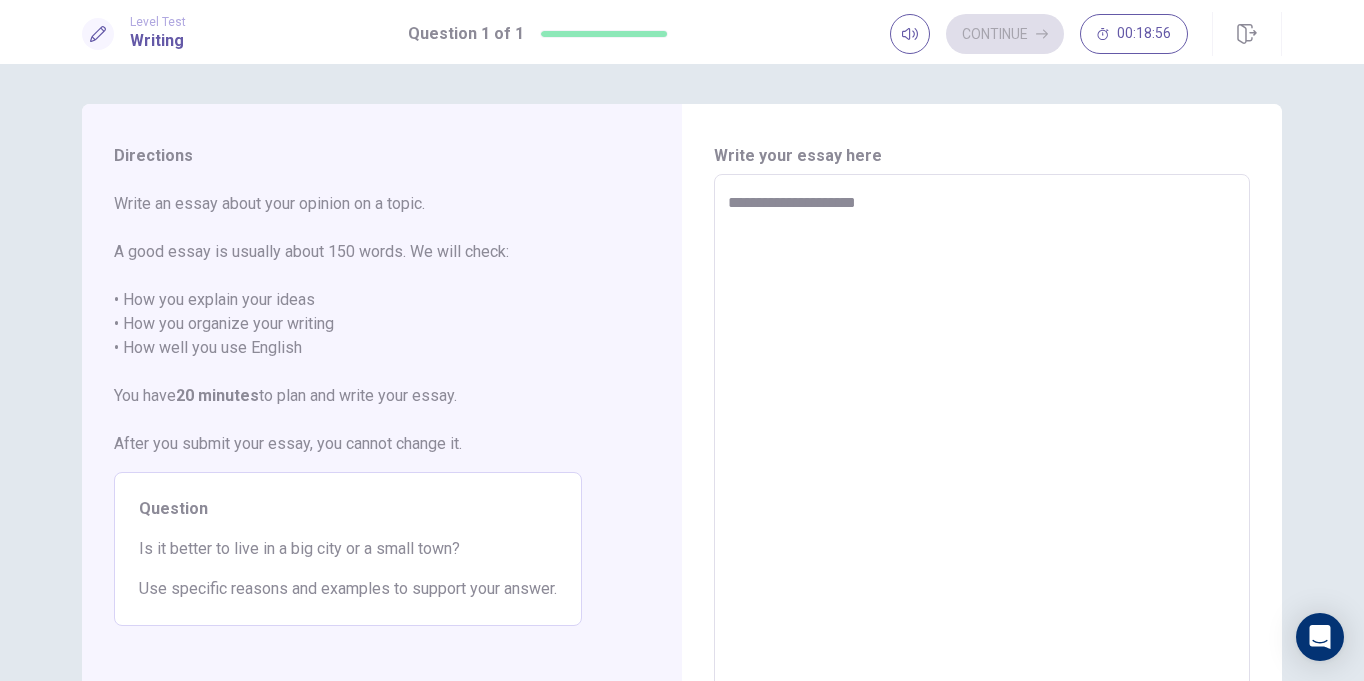 type on "*" 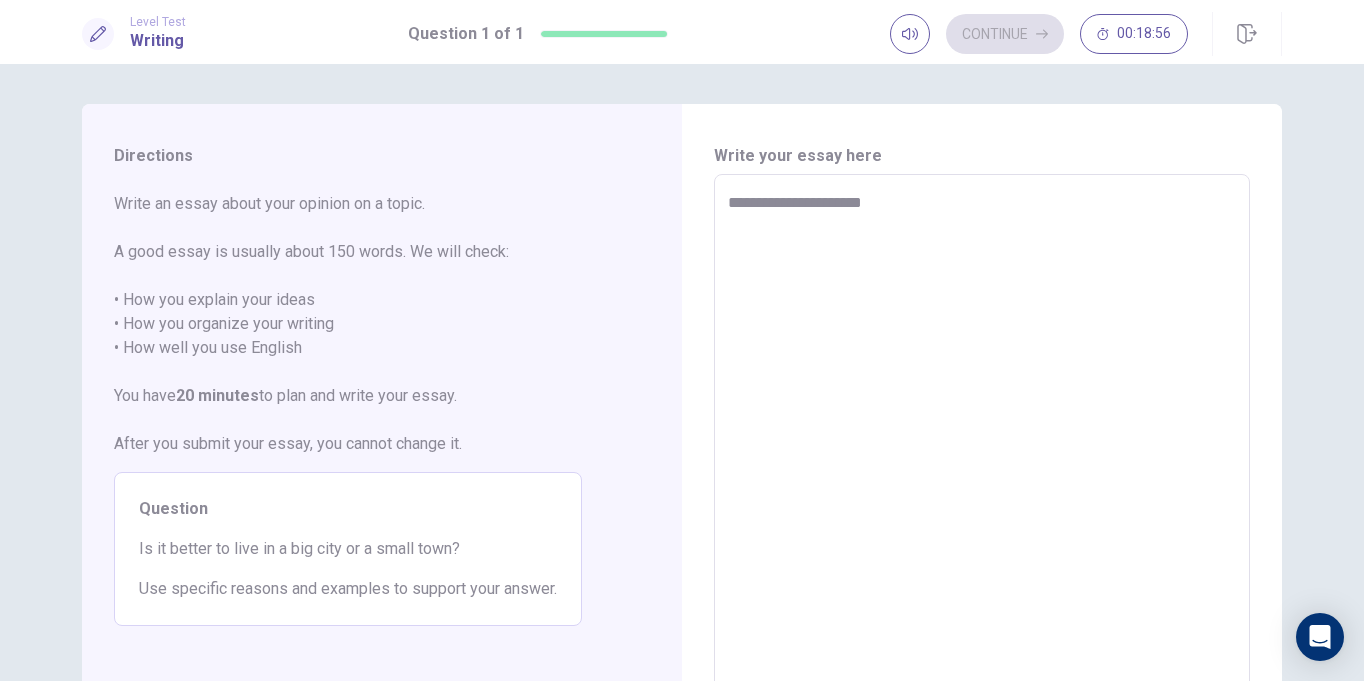 type on "*" 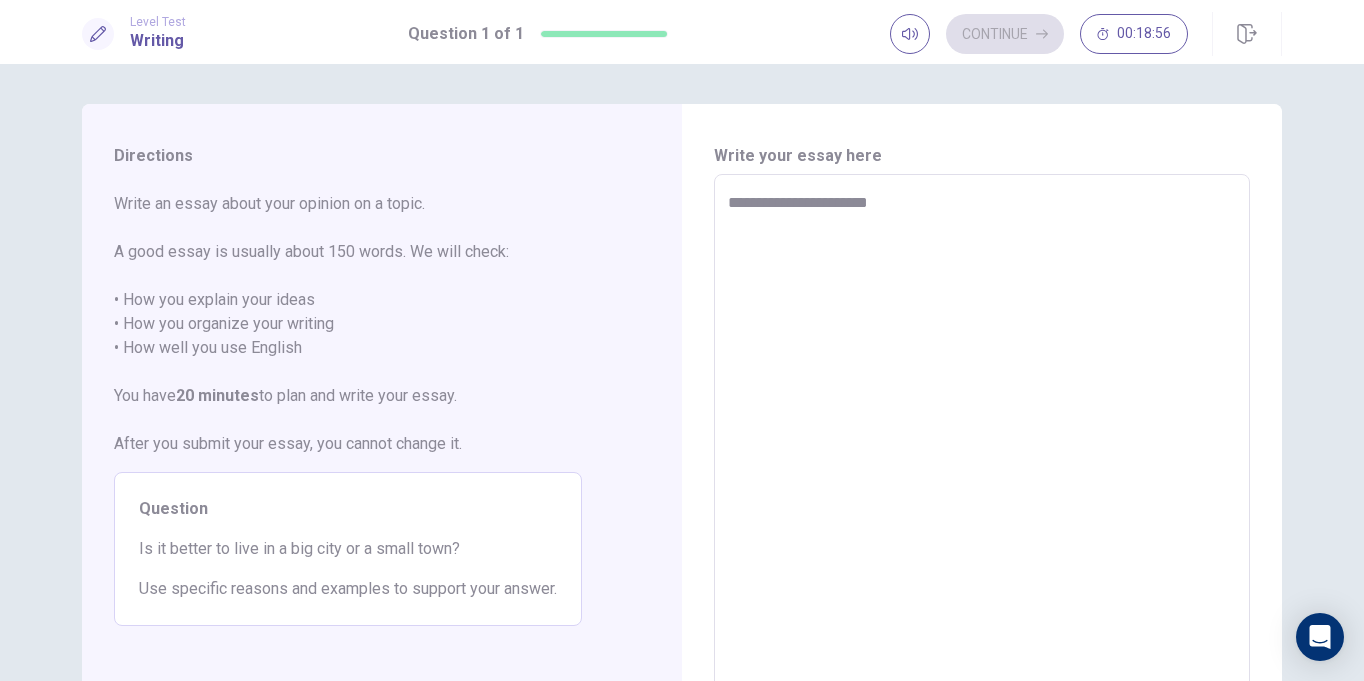 type on "*" 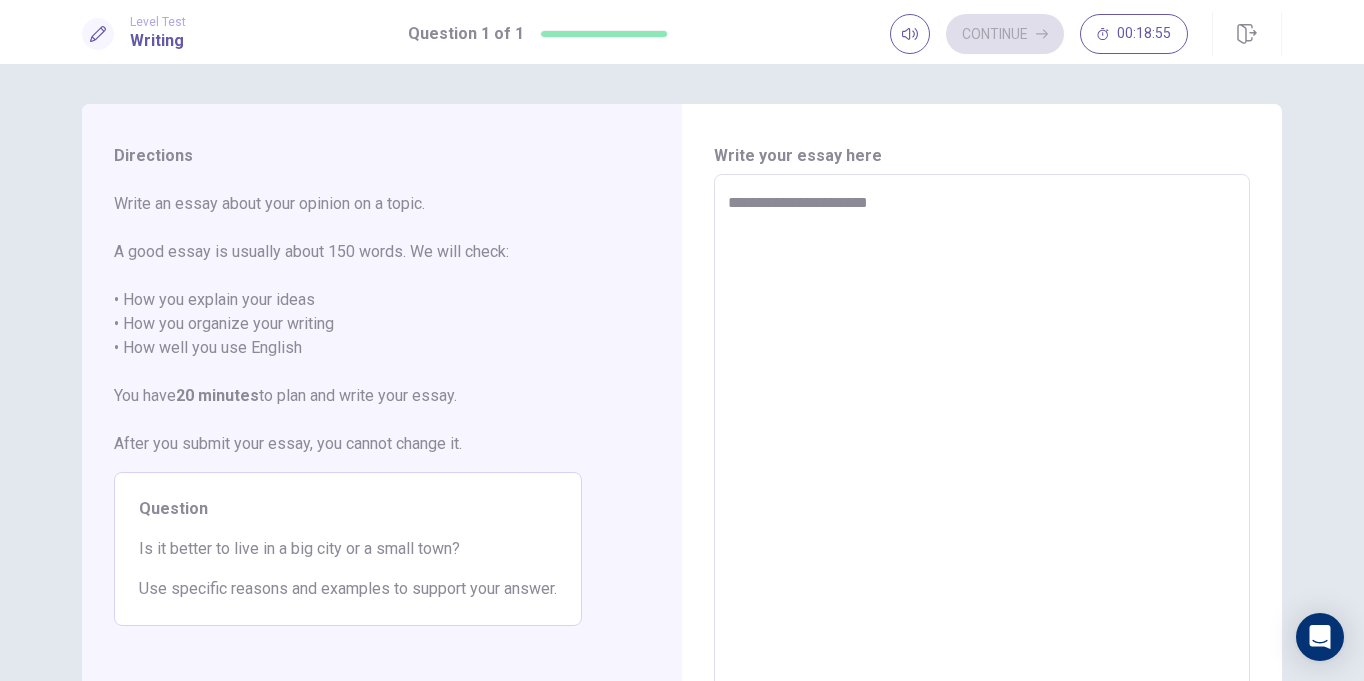 type on "**********" 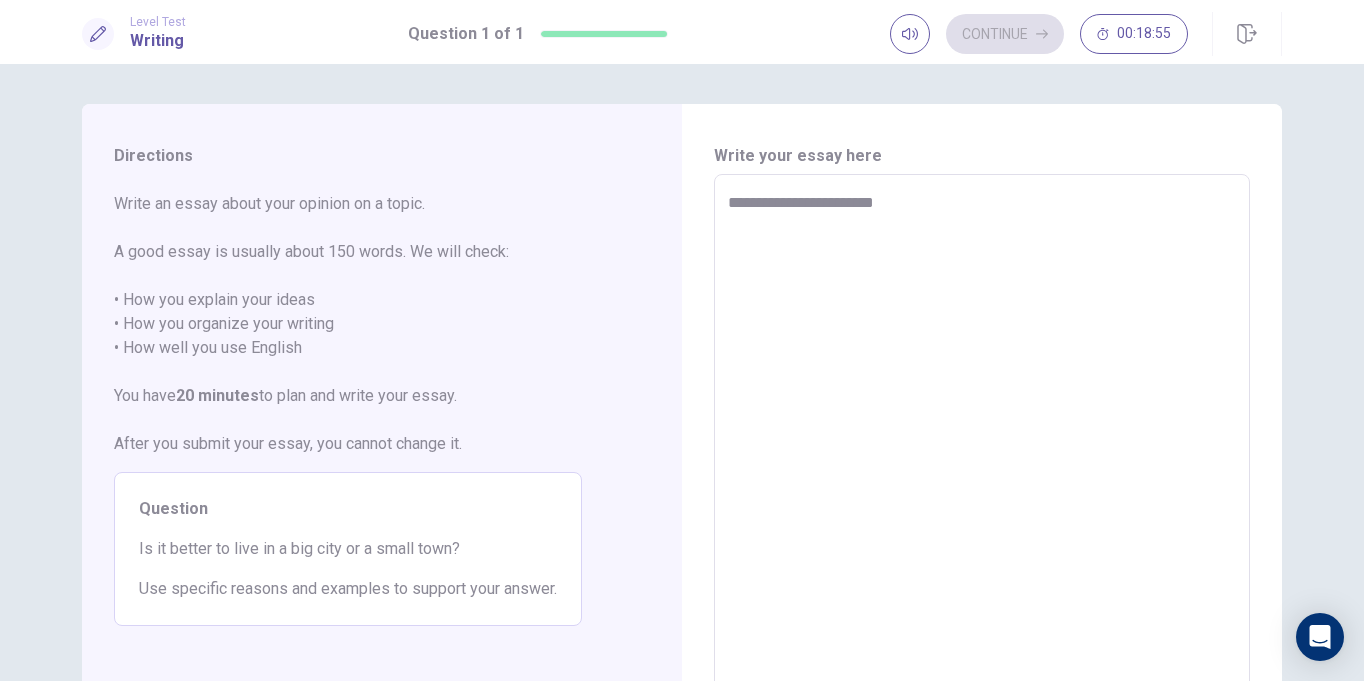 type on "*" 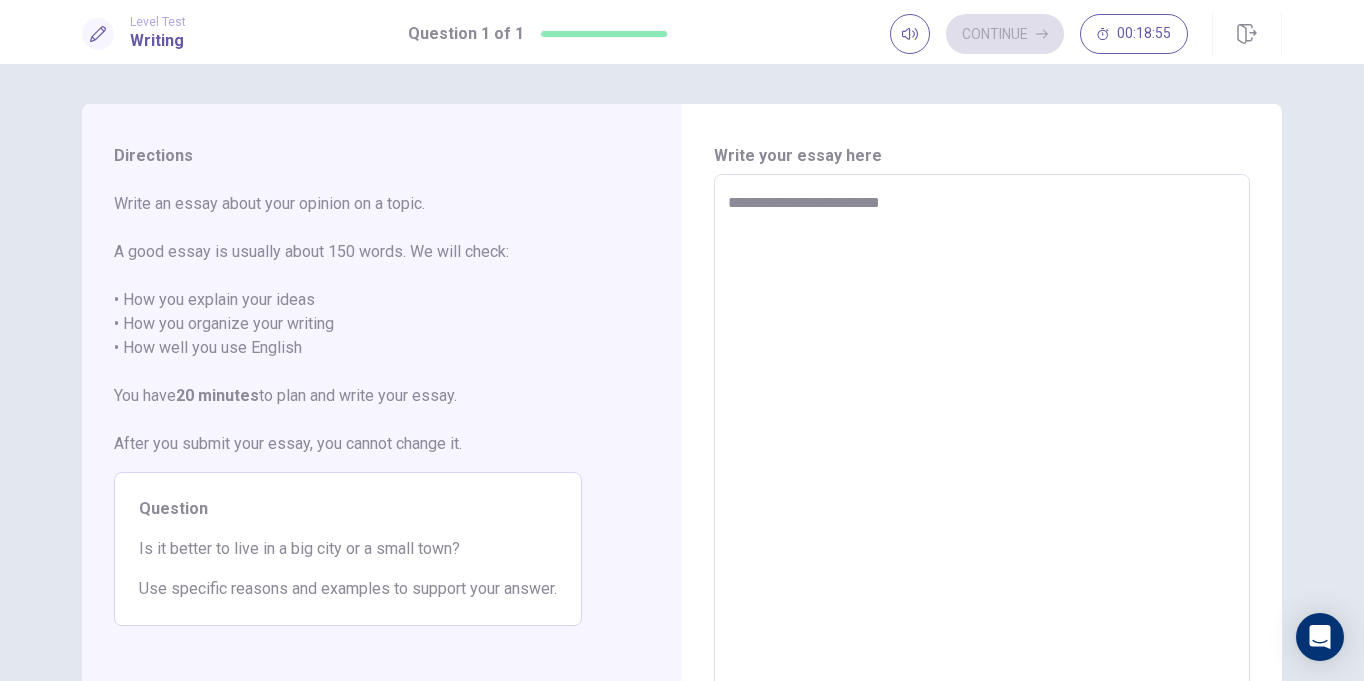 type on "*" 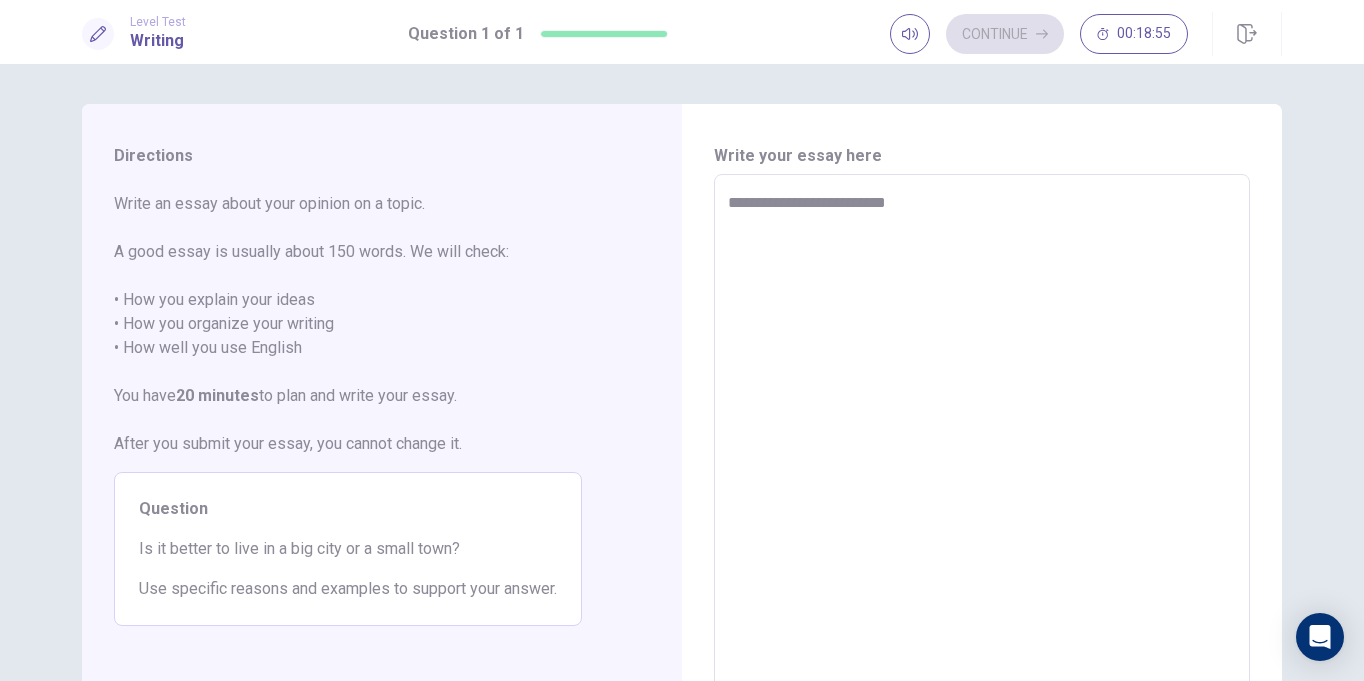 type on "*" 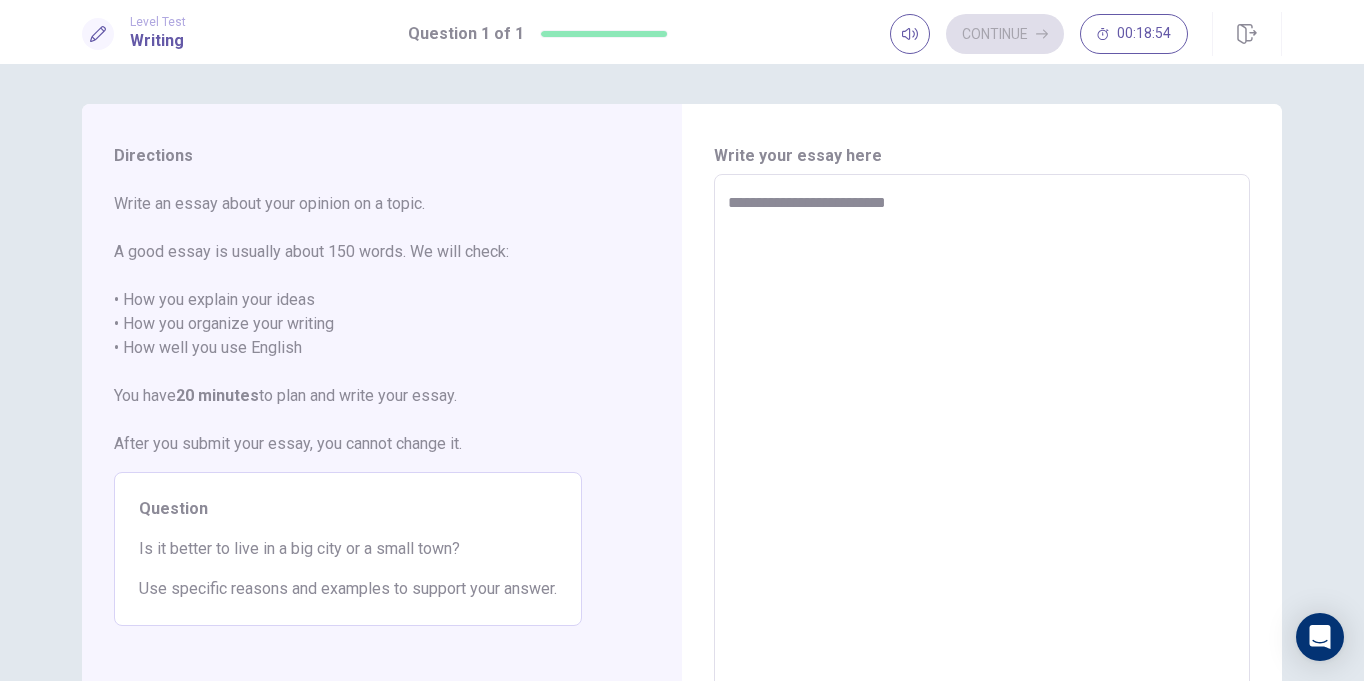 type on "**********" 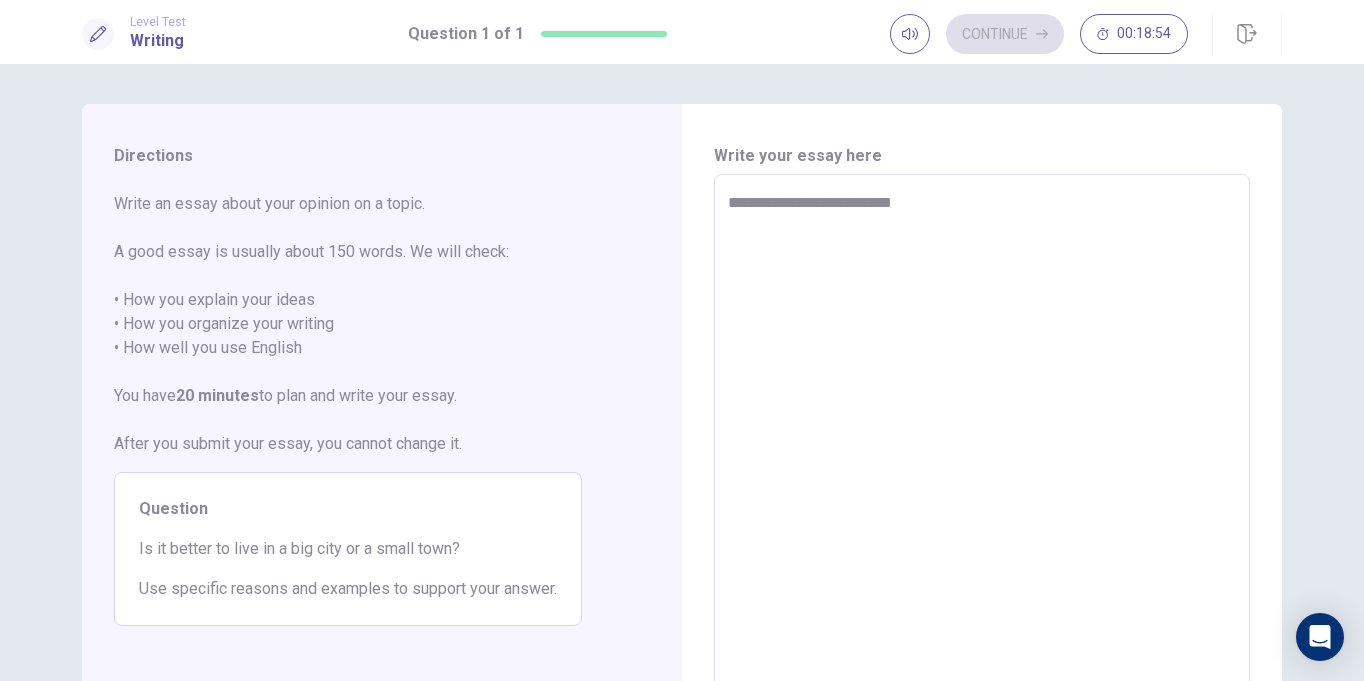 type on "*" 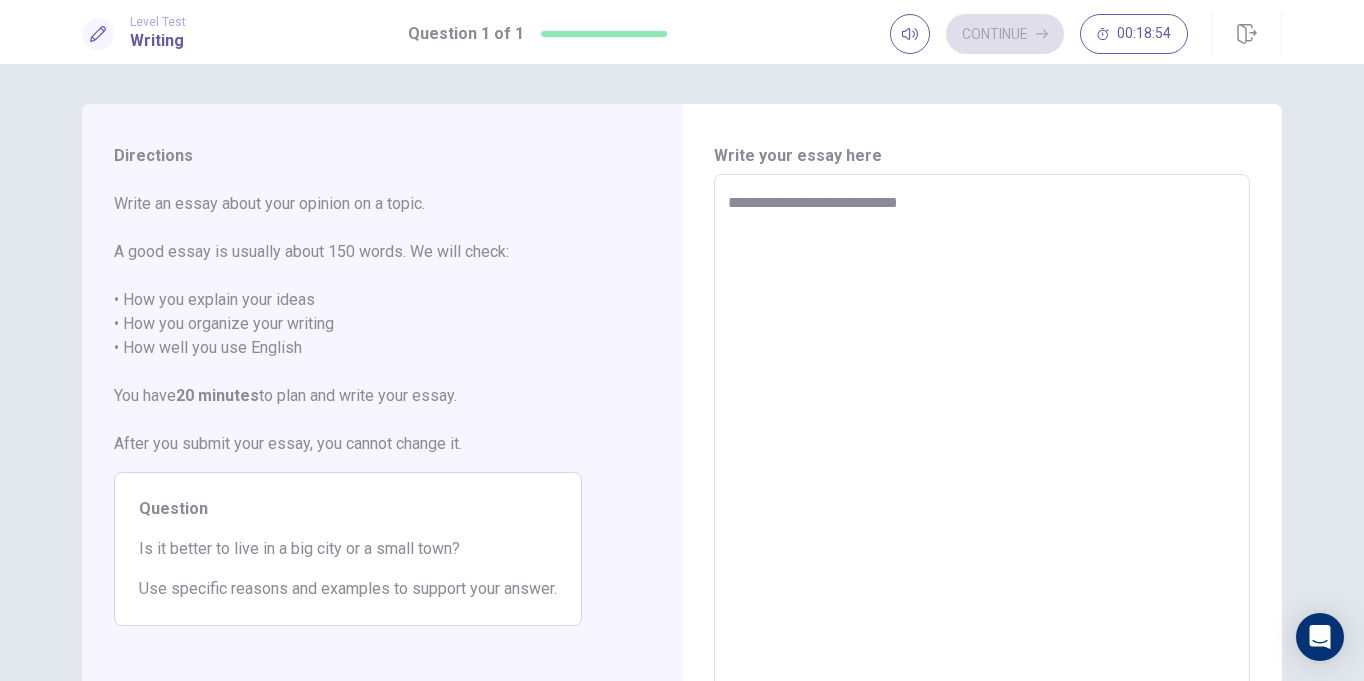 type on "**********" 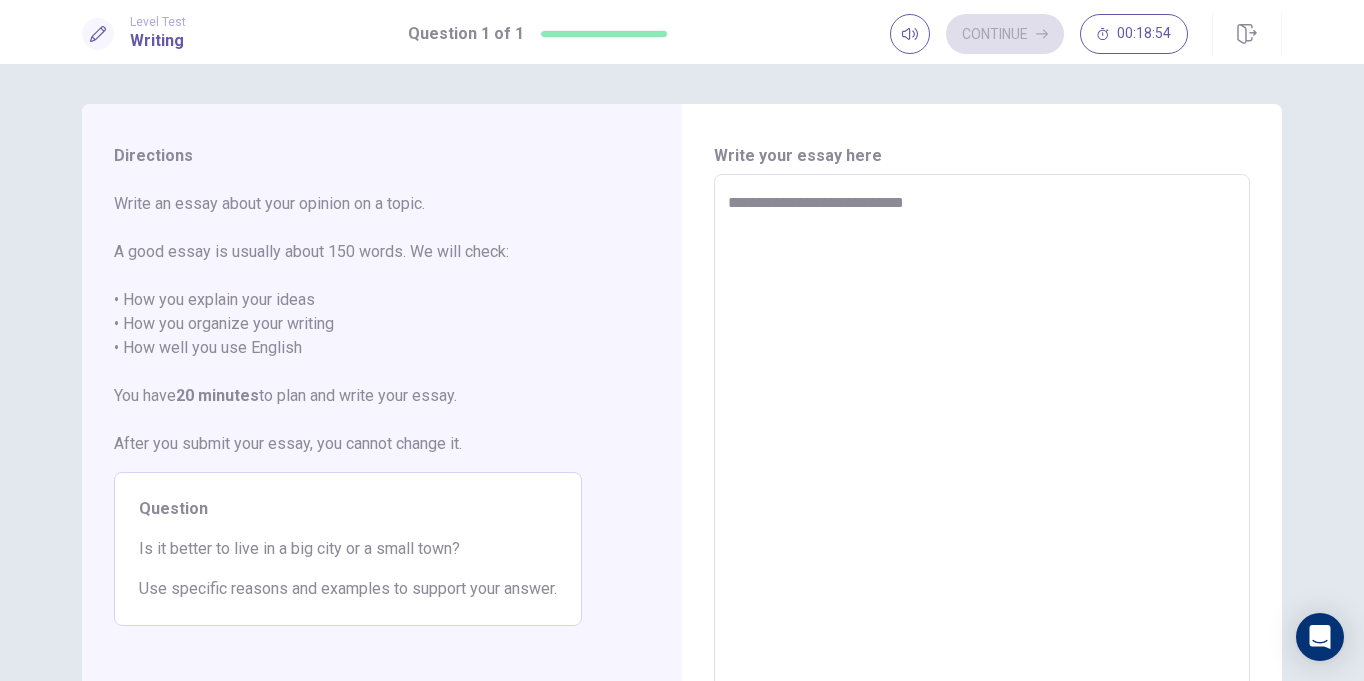 type on "*" 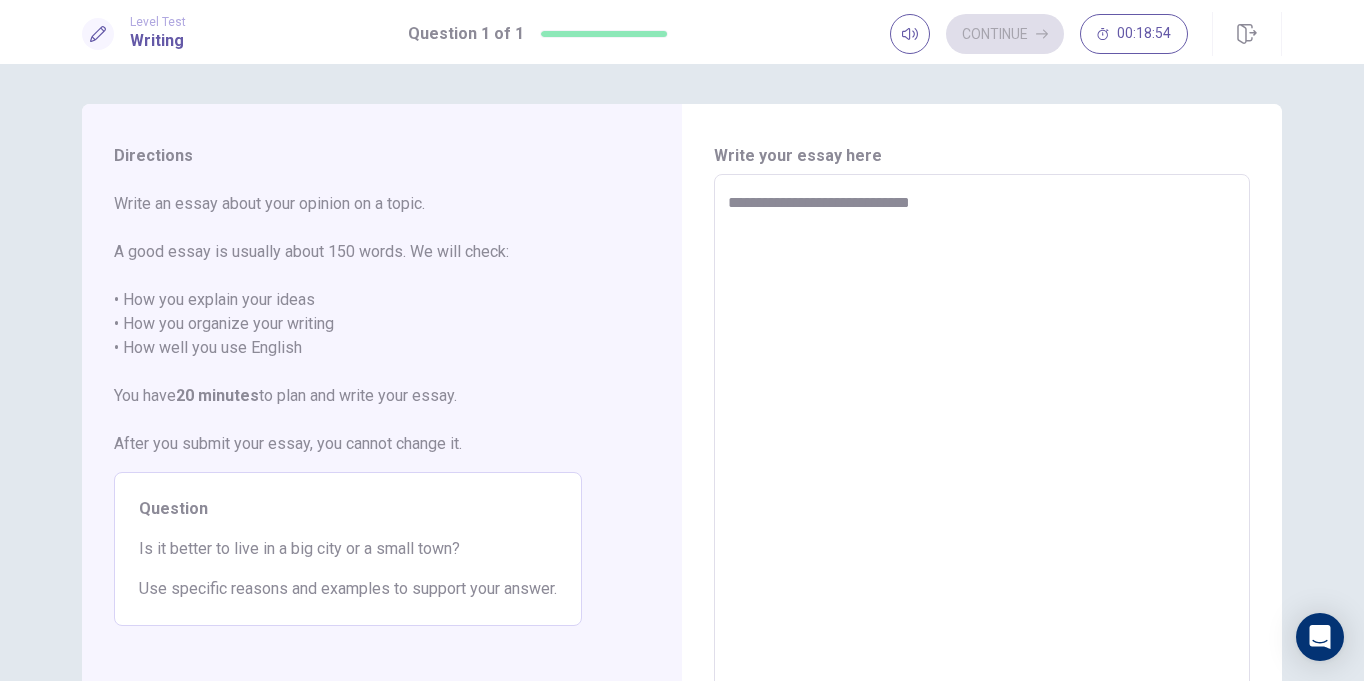 type on "*" 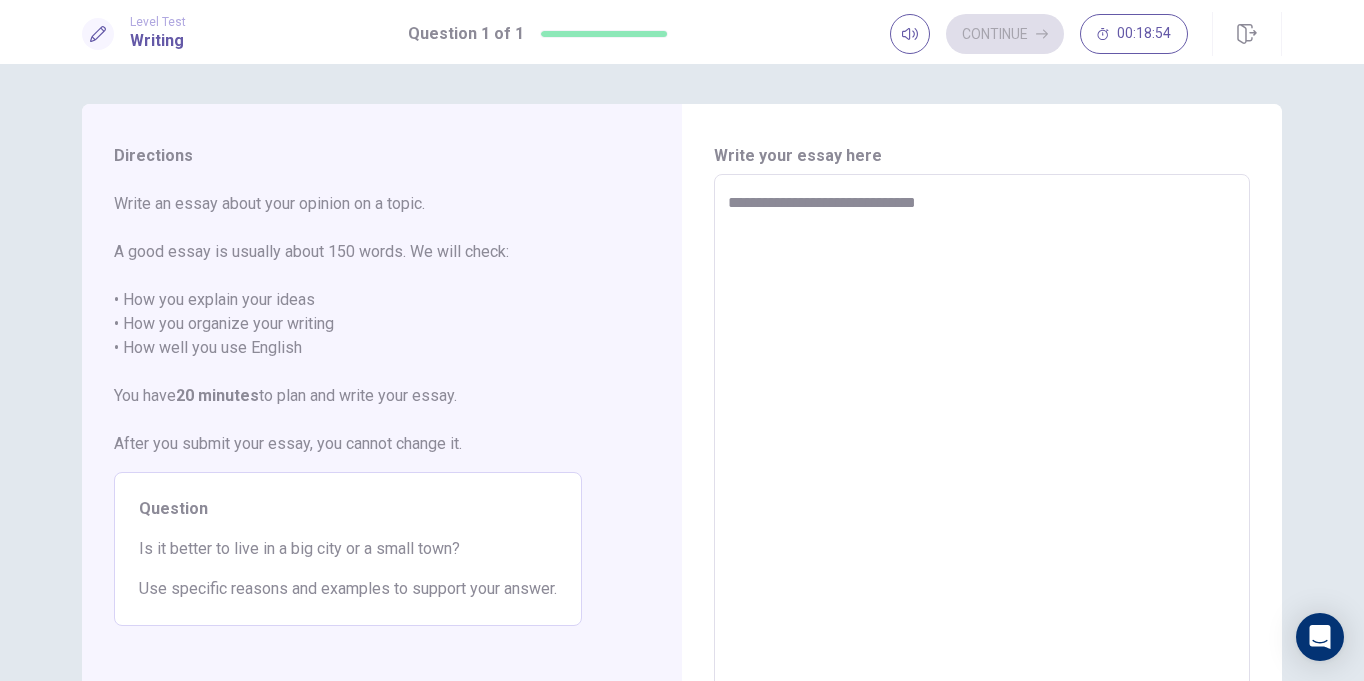 type on "*" 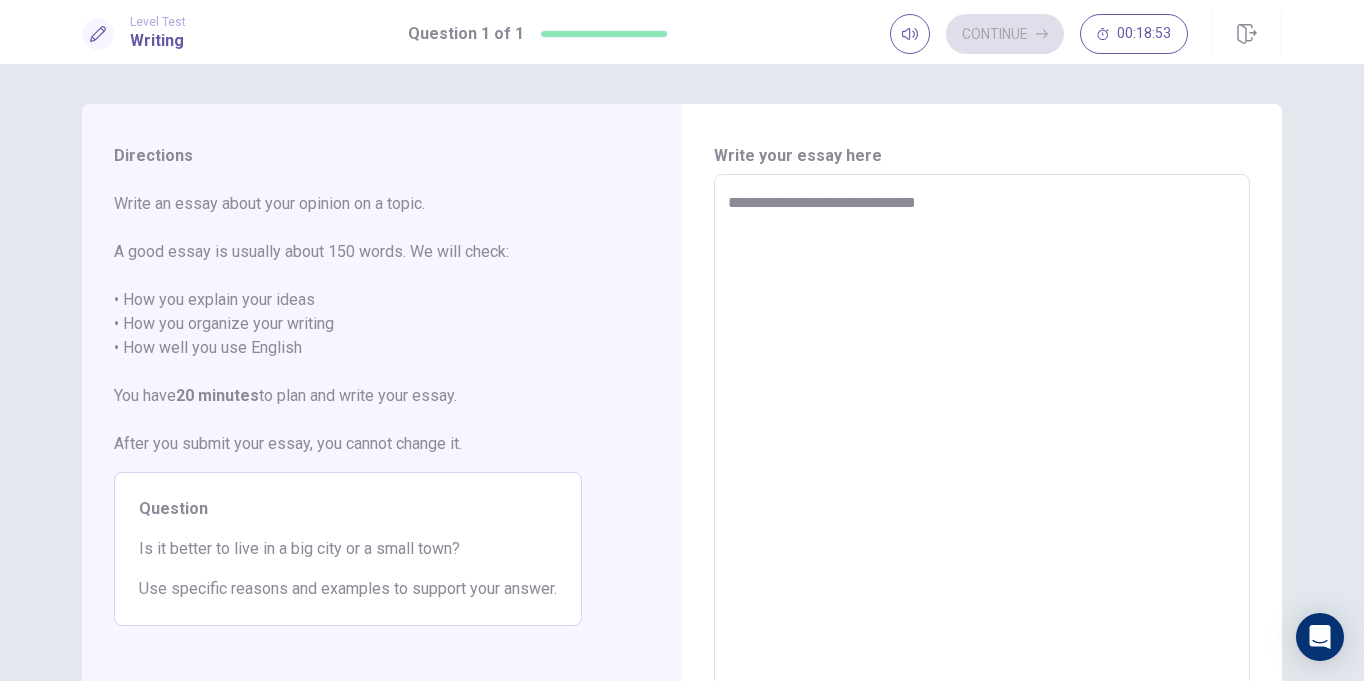 type on "**********" 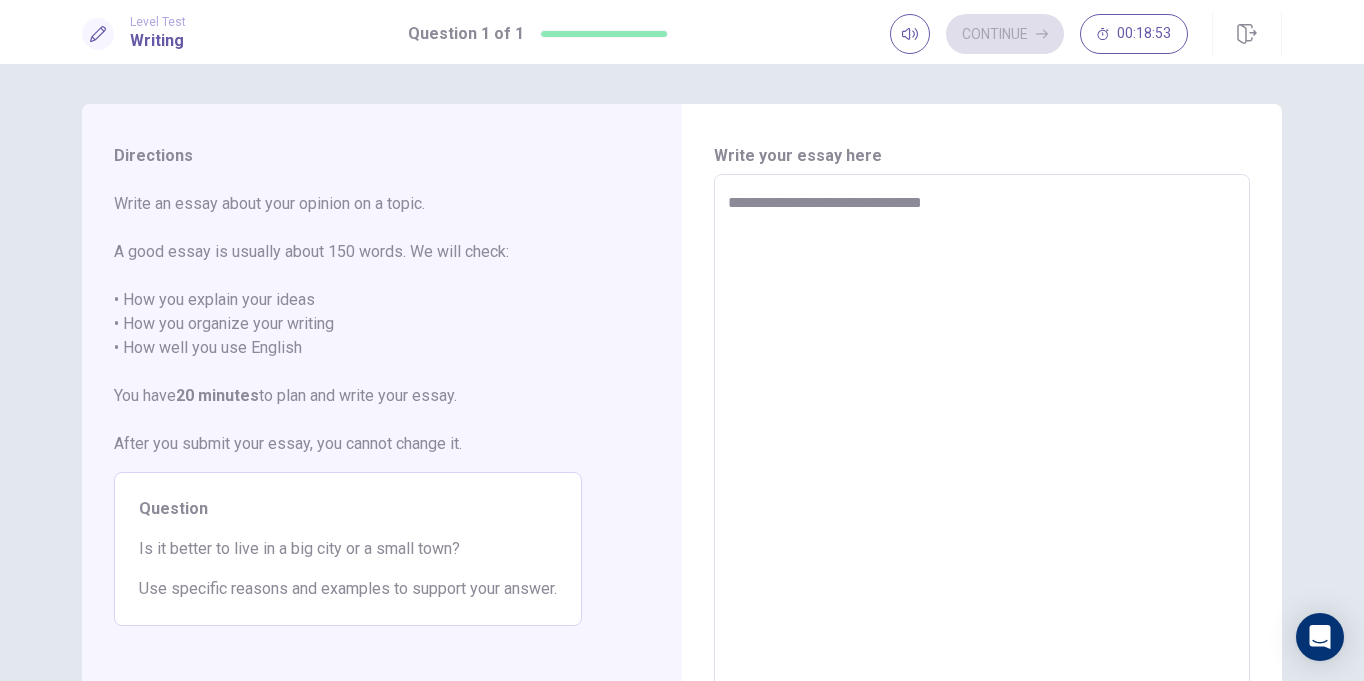 type on "*" 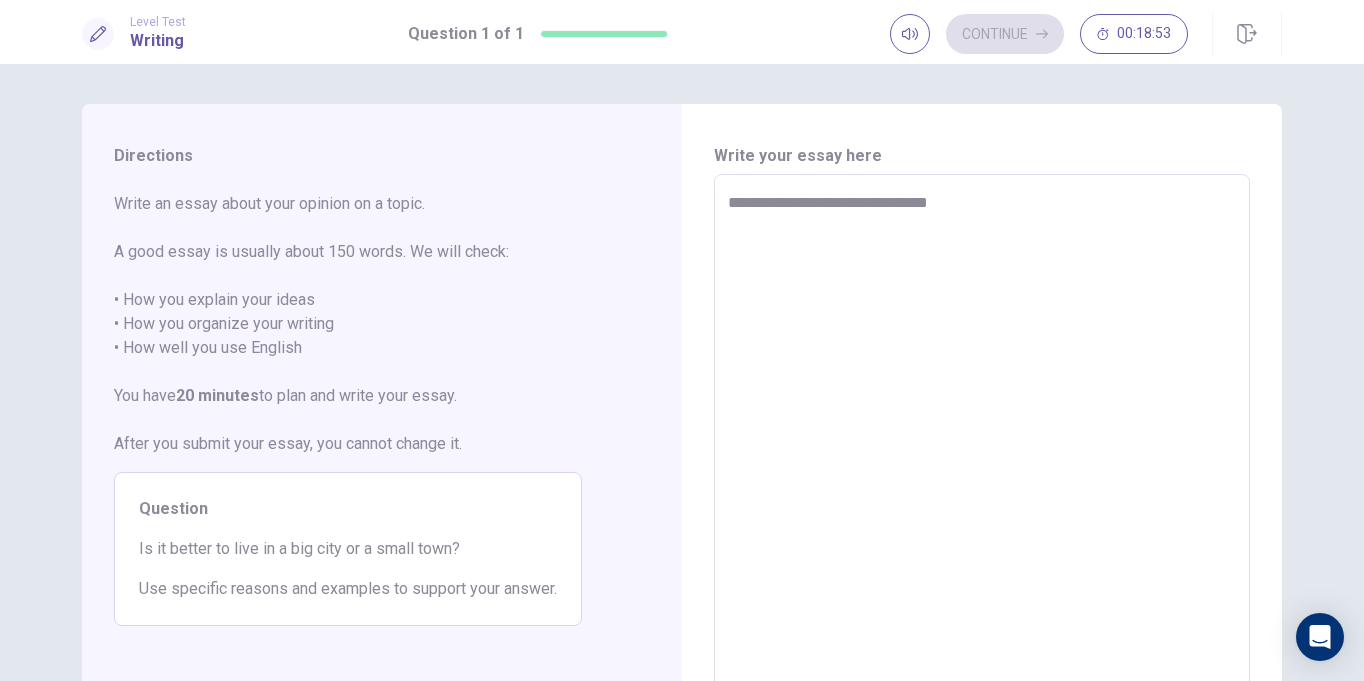 type on "*" 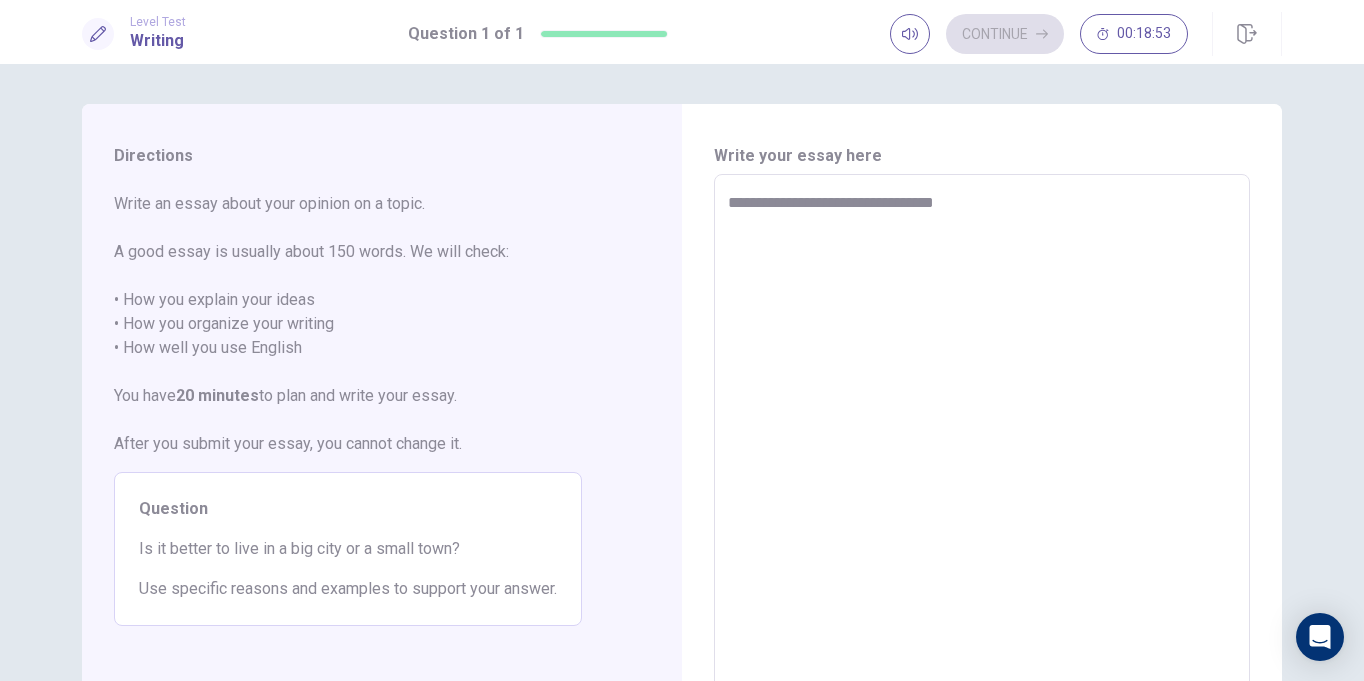type on "*" 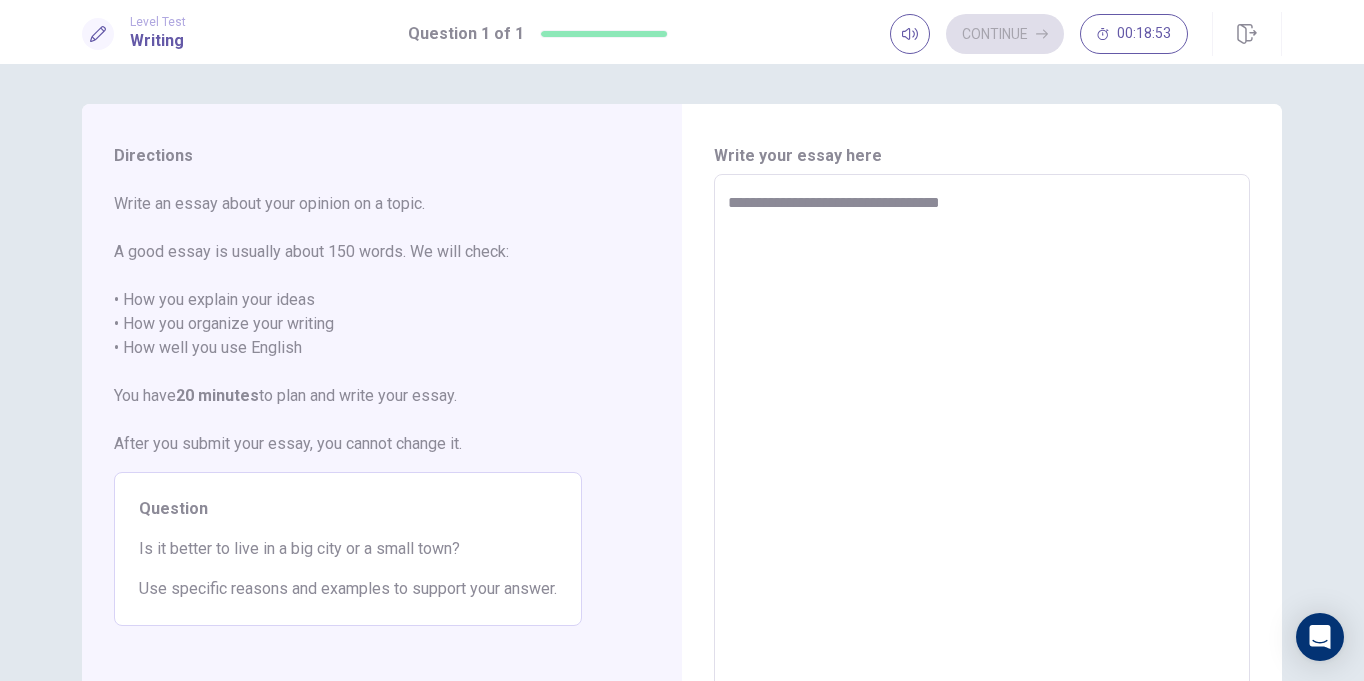 type on "*" 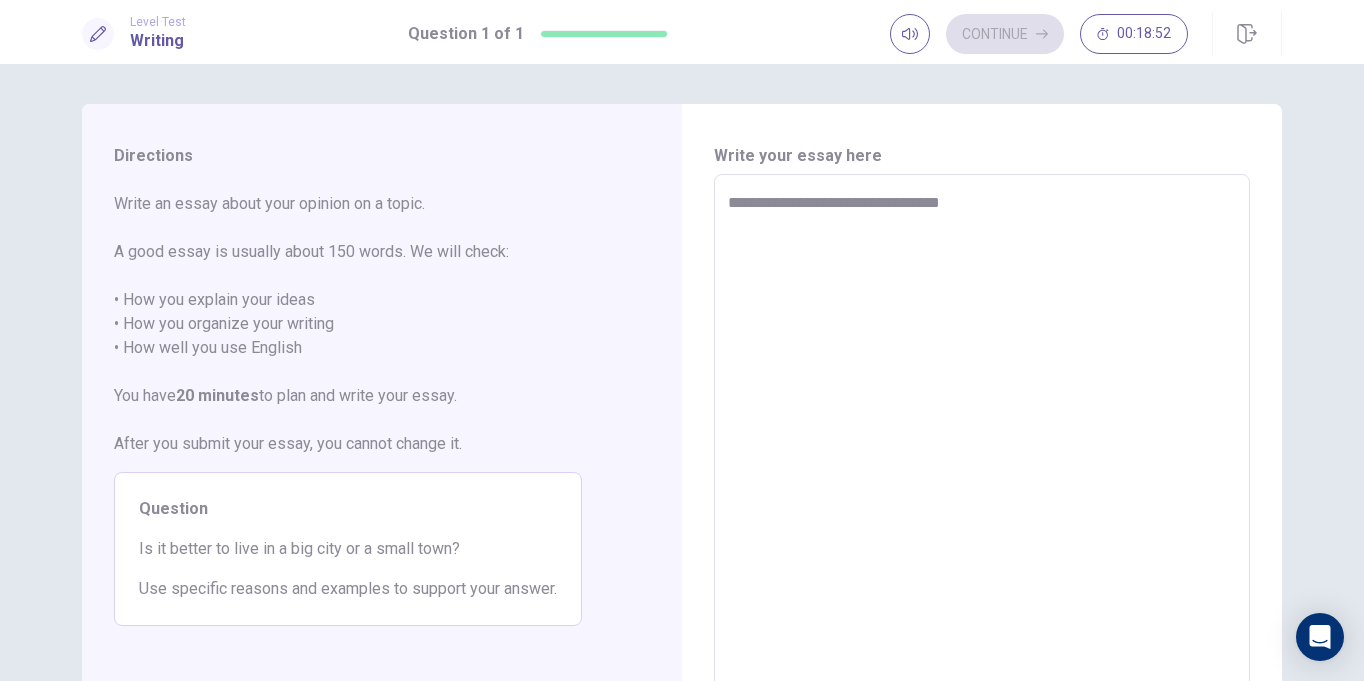 type on "**********" 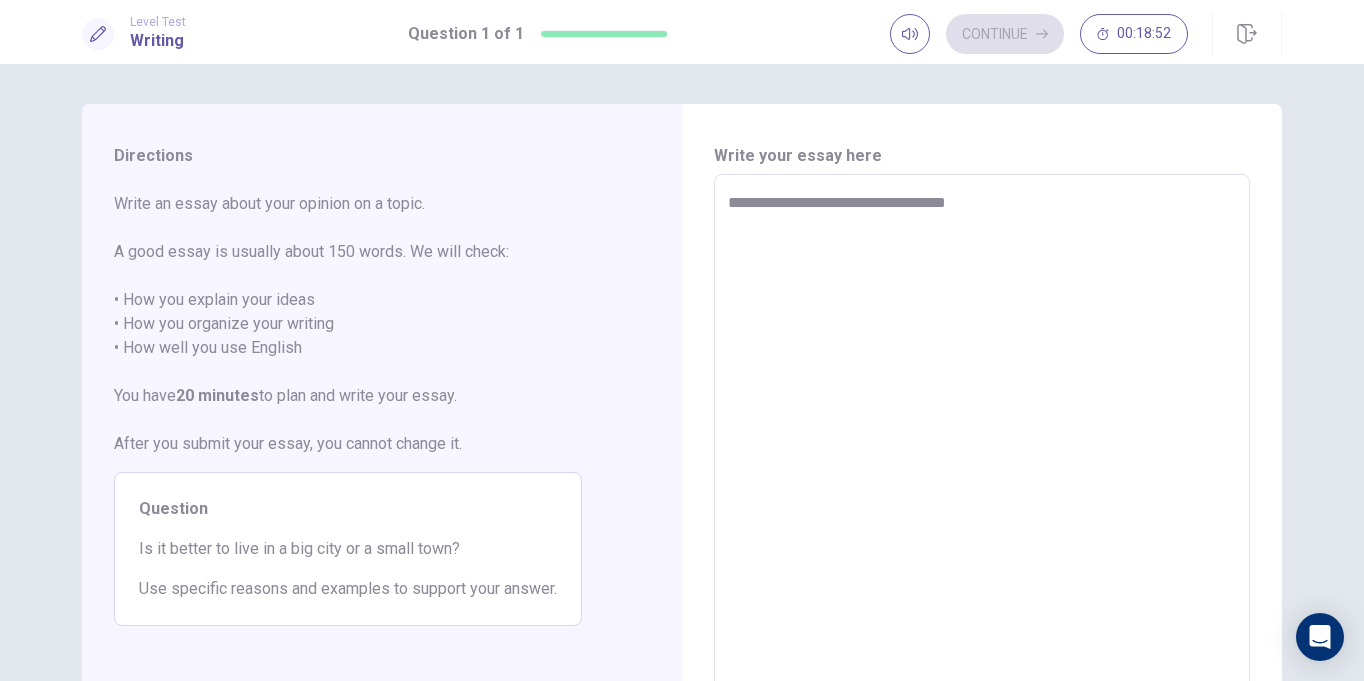 type on "*" 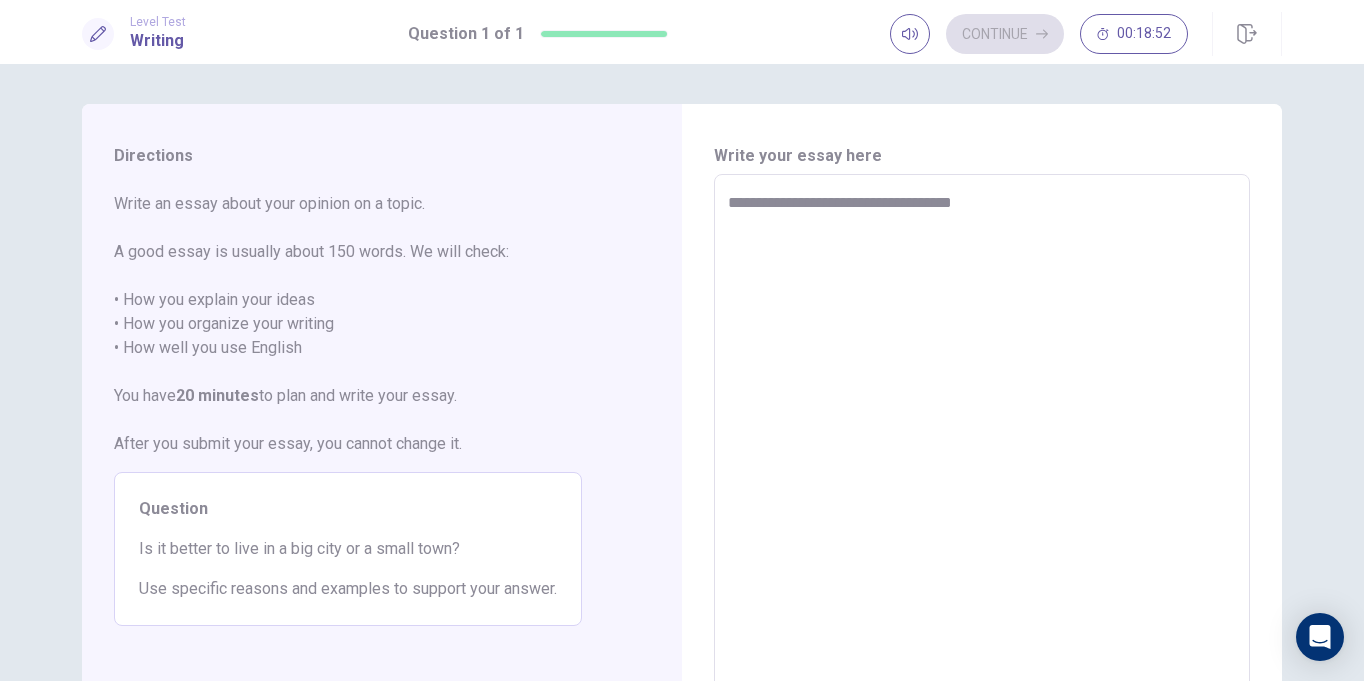type on "*" 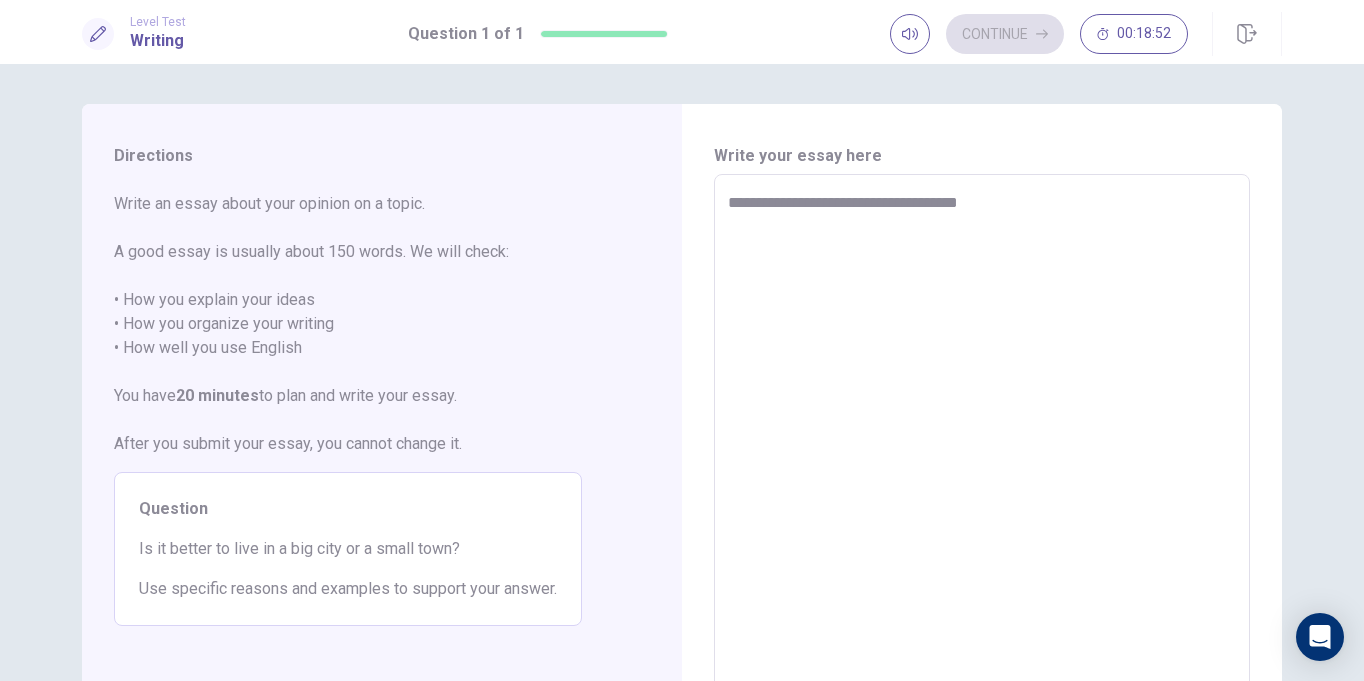 type on "*" 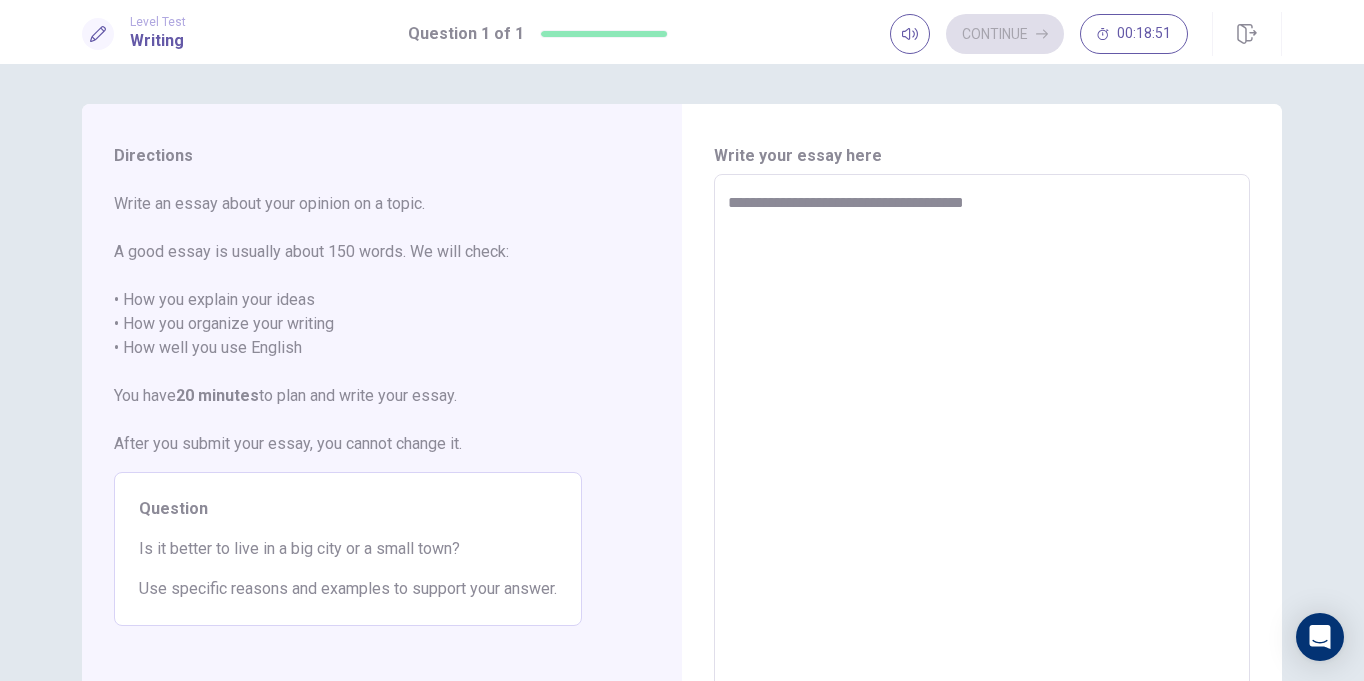 type 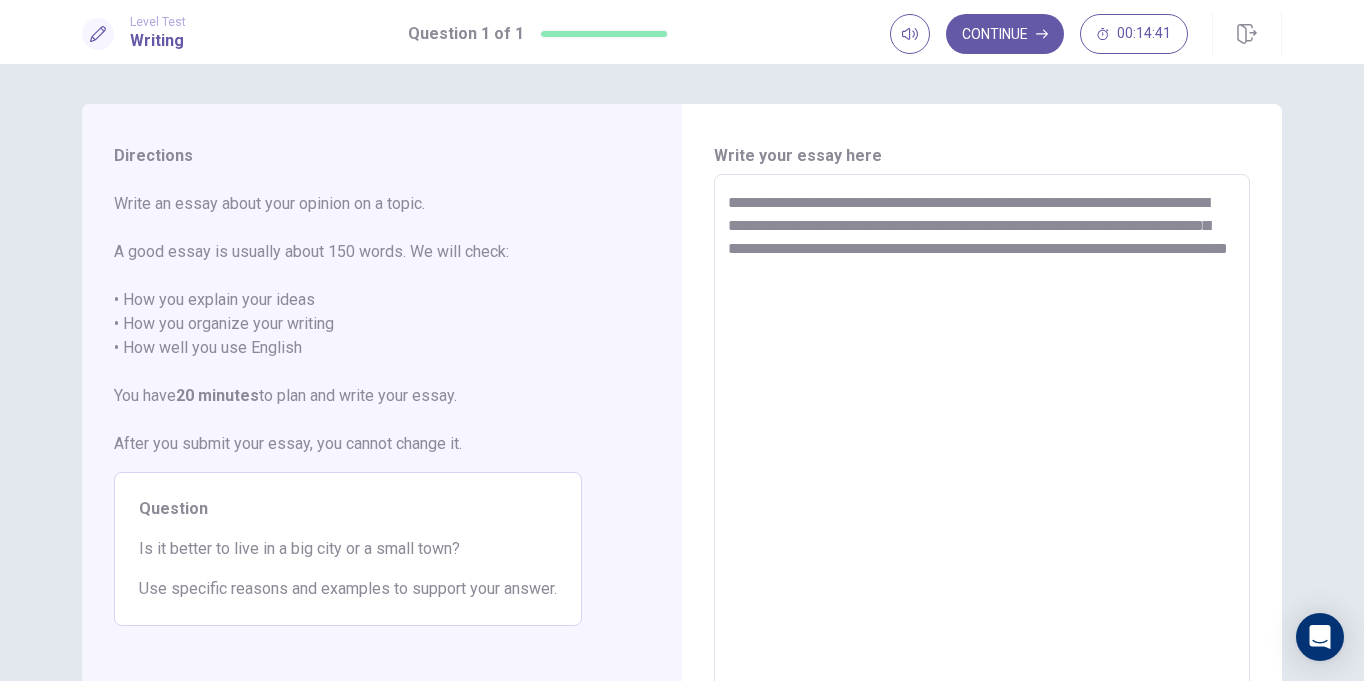 click on "**********" at bounding box center (982, 451) 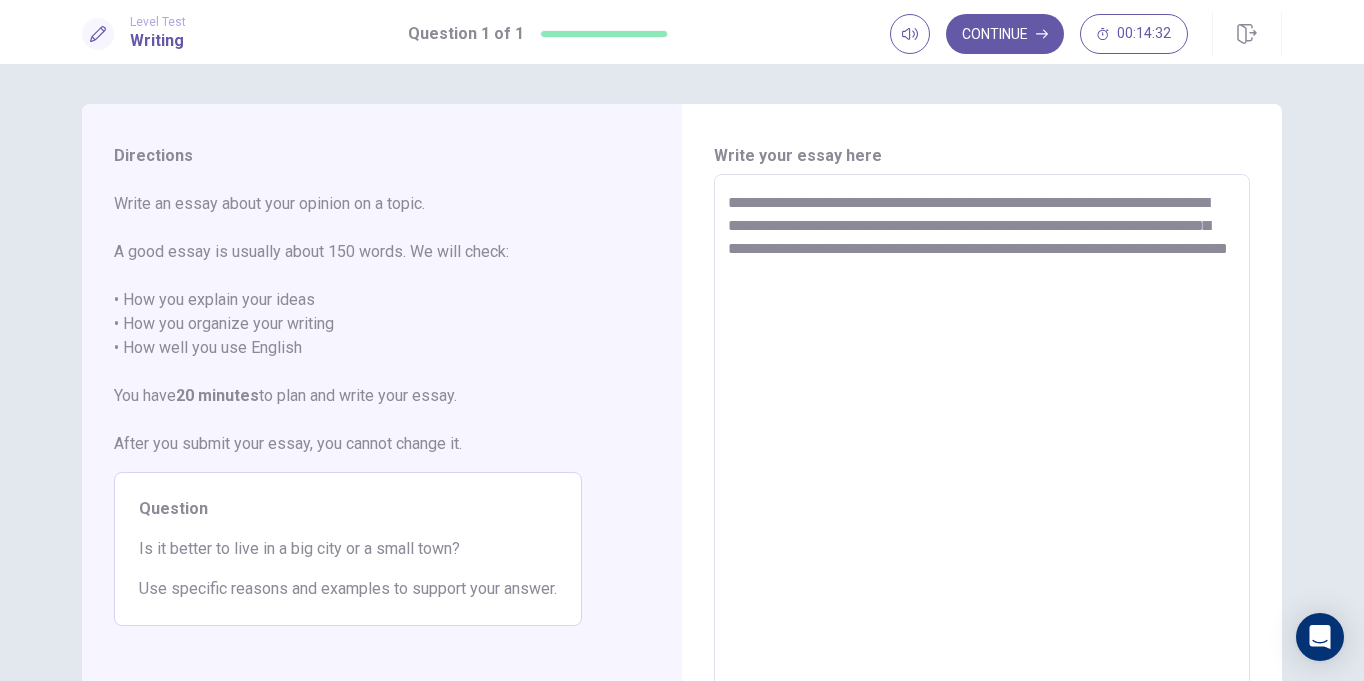 click on "**********" at bounding box center (982, 451) 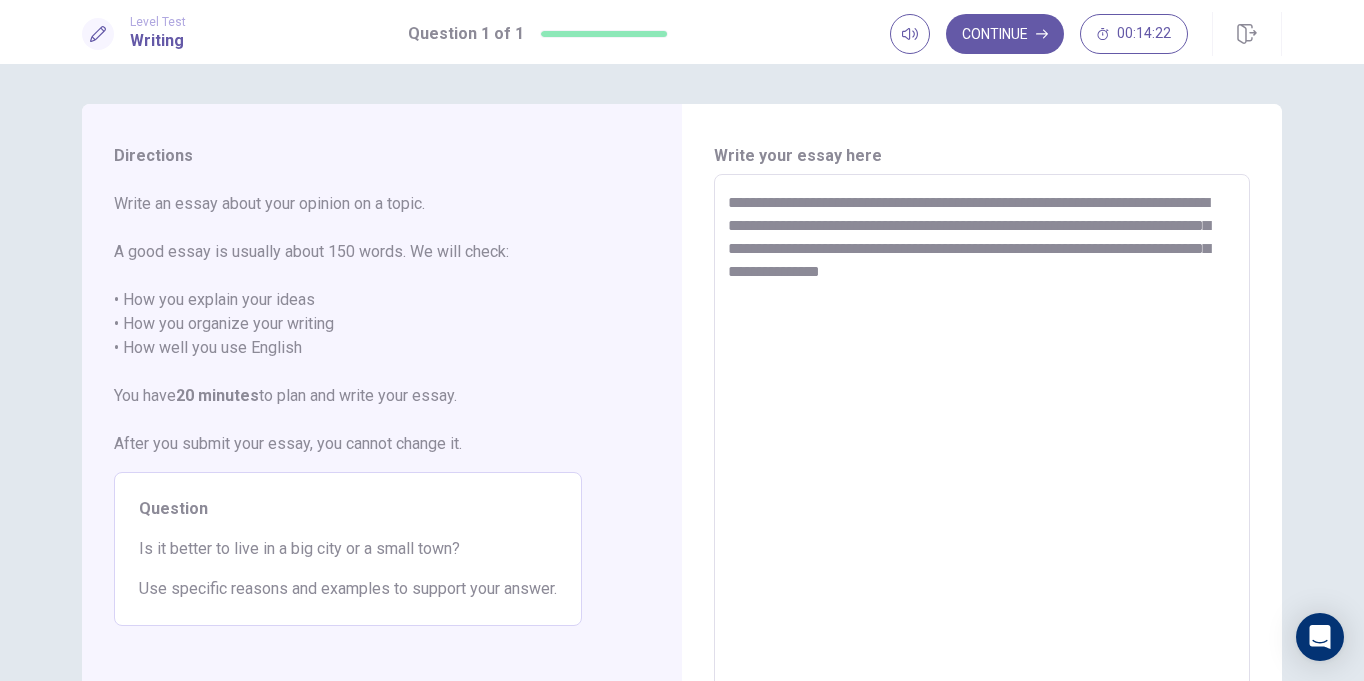 click on "**********" at bounding box center (982, 451) 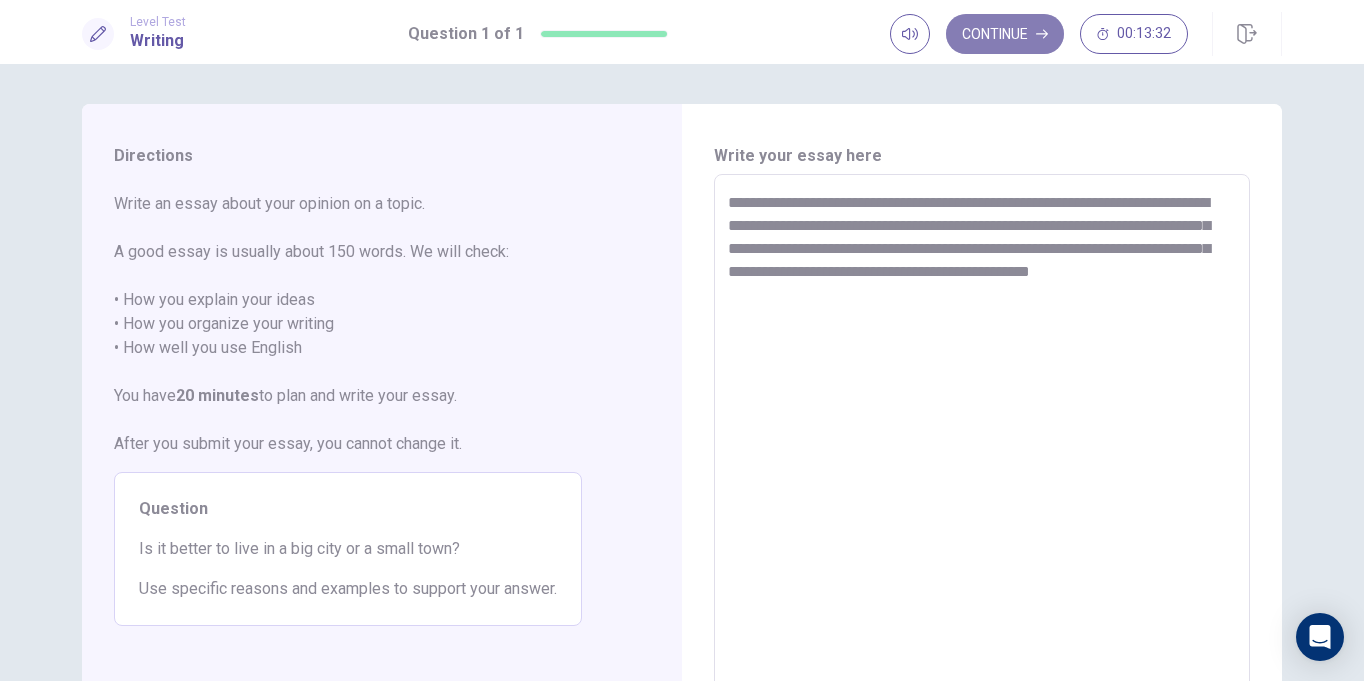 click on "Continue" at bounding box center [1005, 34] 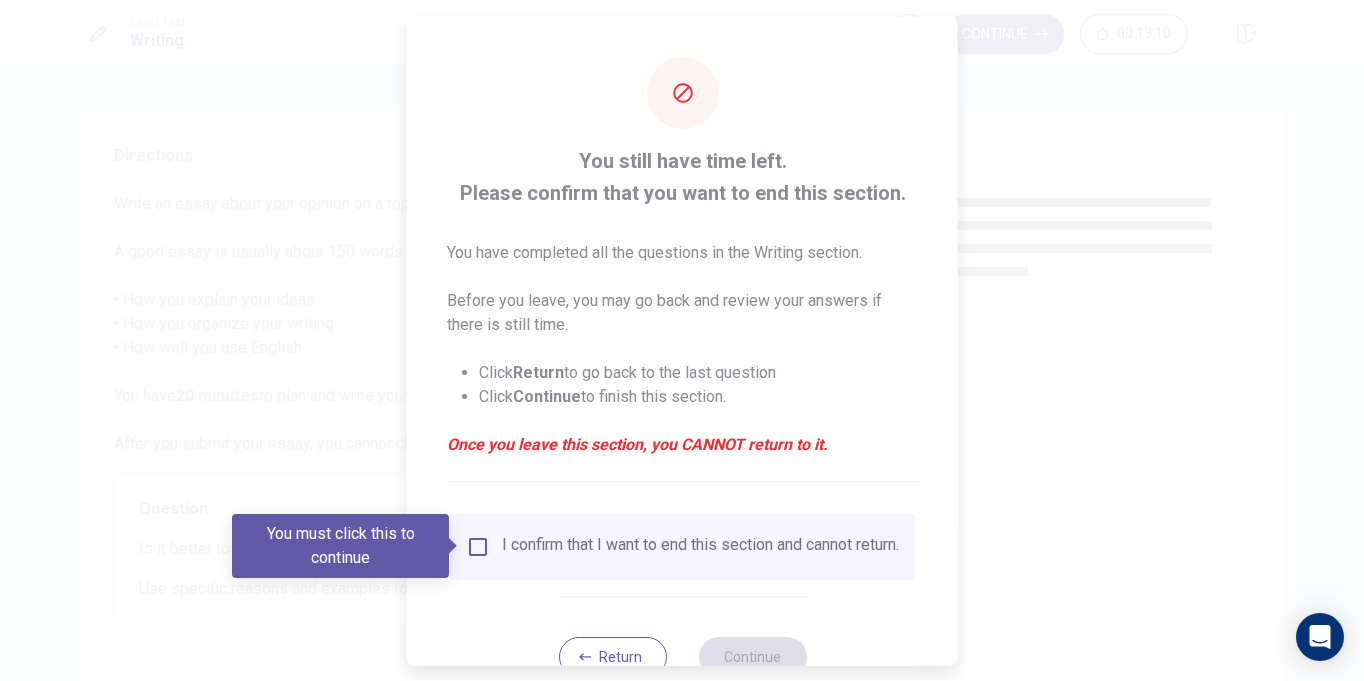 scroll, scrollTop: 65, scrollLeft: 0, axis: vertical 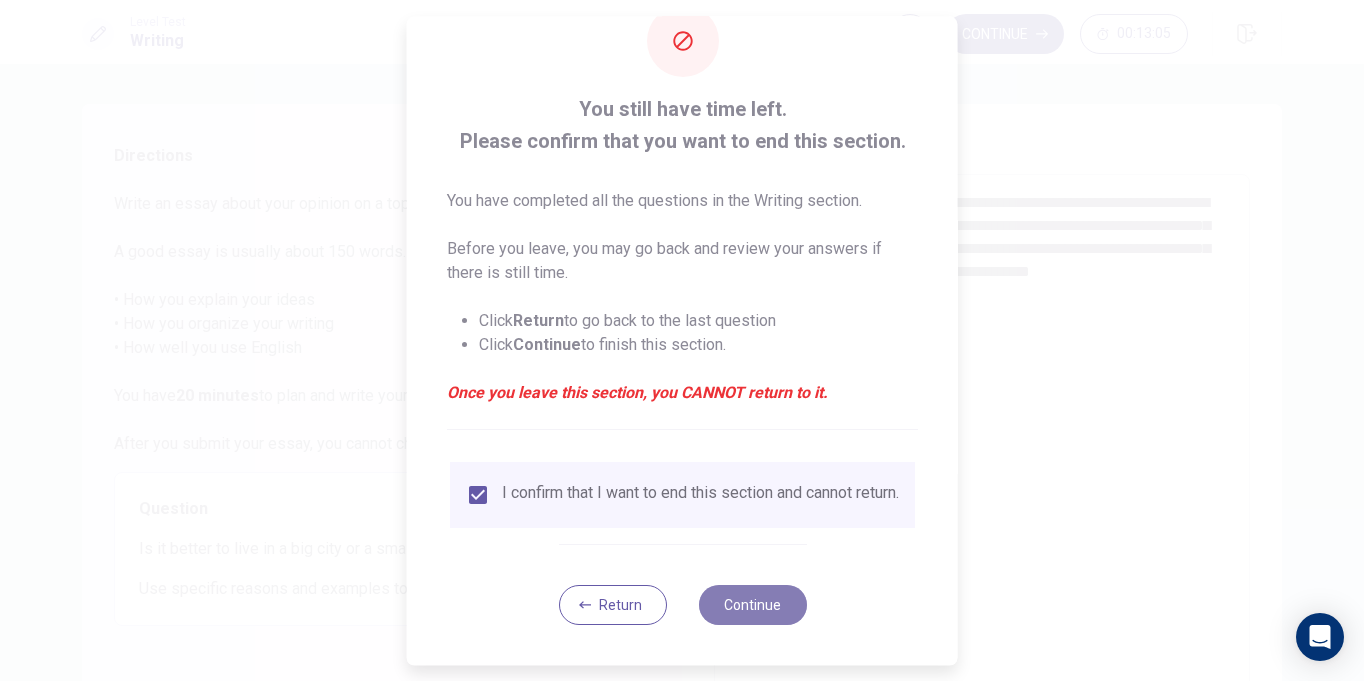 click on "Continue" at bounding box center (752, 605) 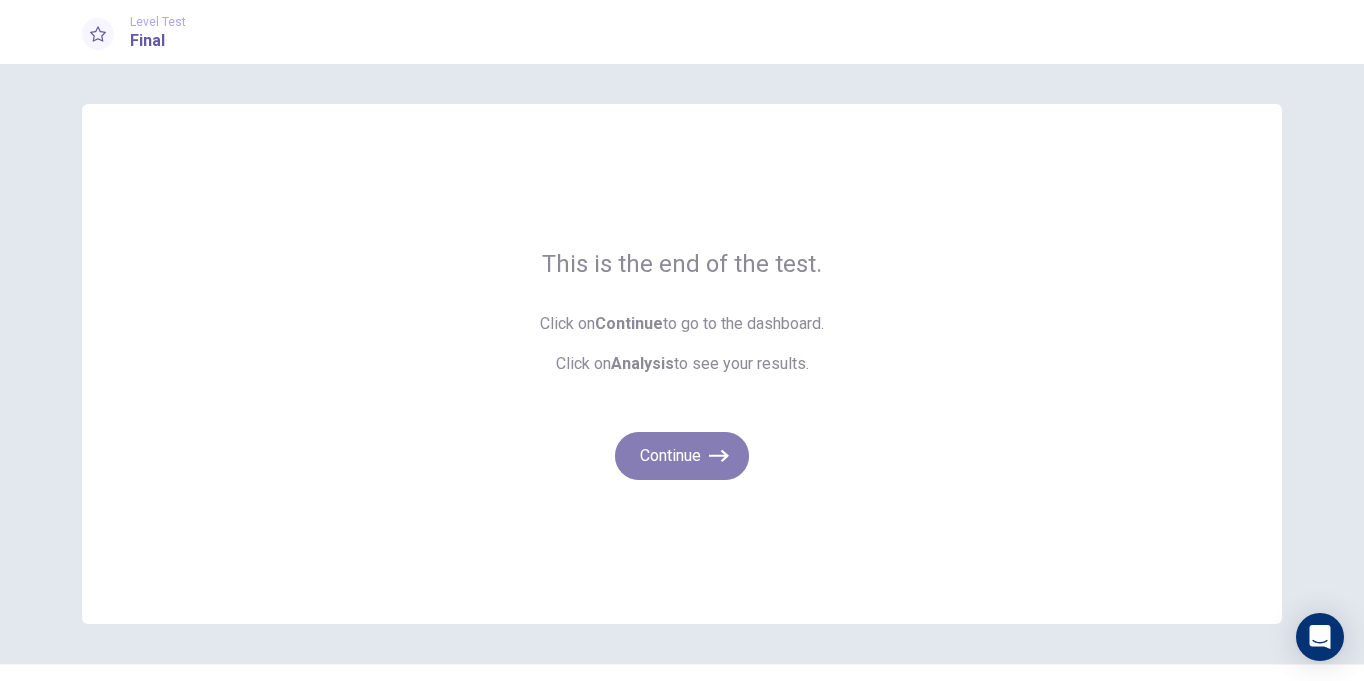click on "Continue" at bounding box center (682, 456) 